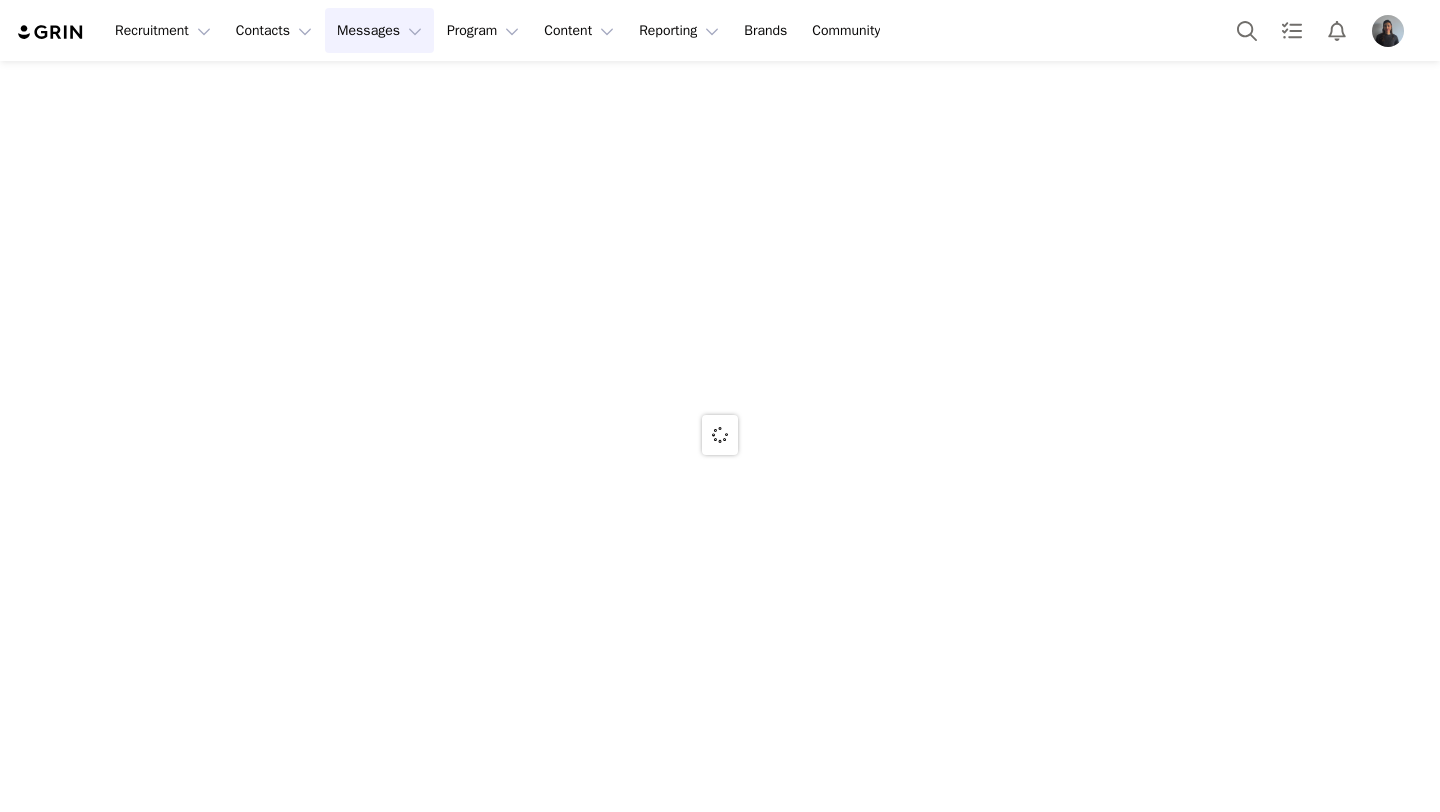 scroll, scrollTop: 0, scrollLeft: 0, axis: both 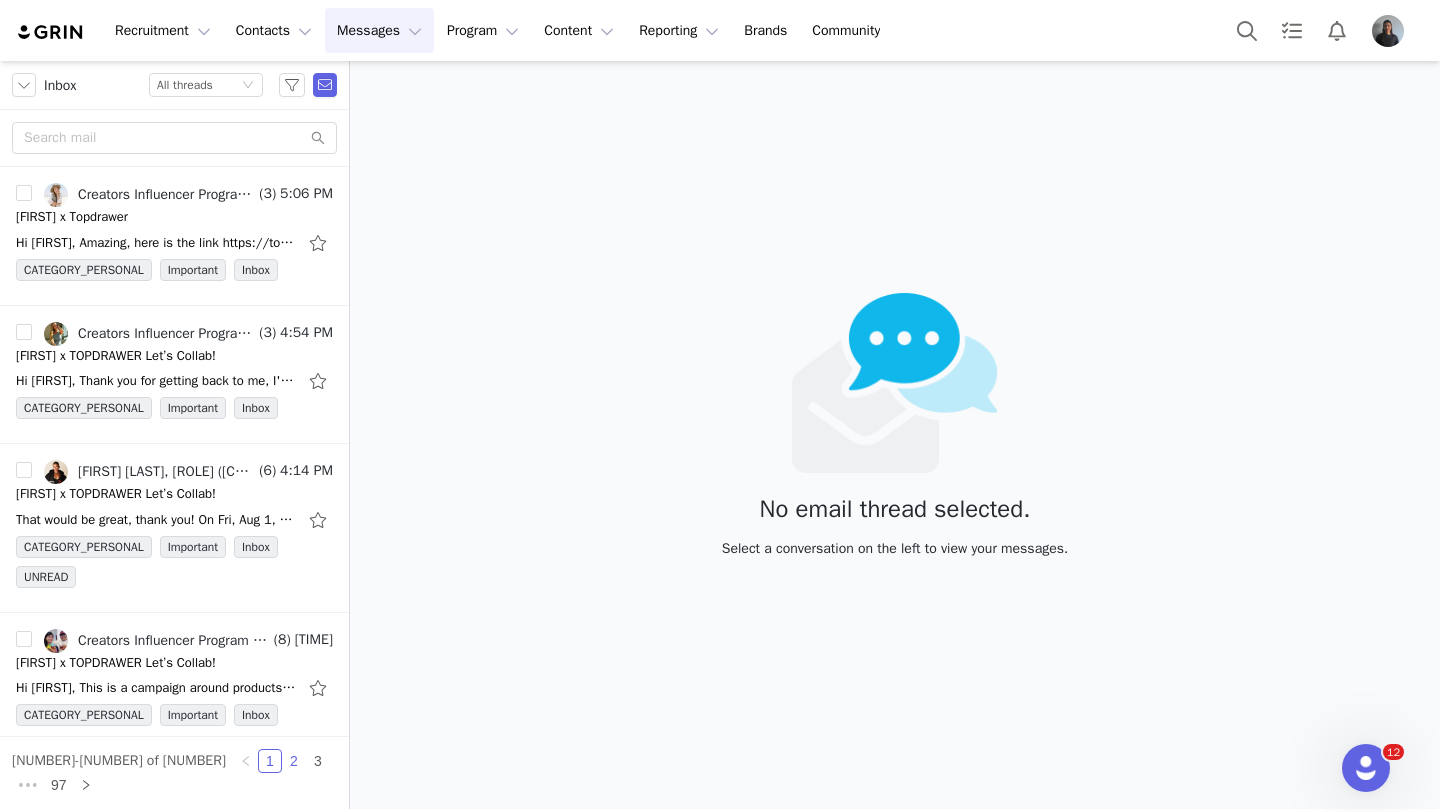 click on "2" at bounding box center [294, 761] 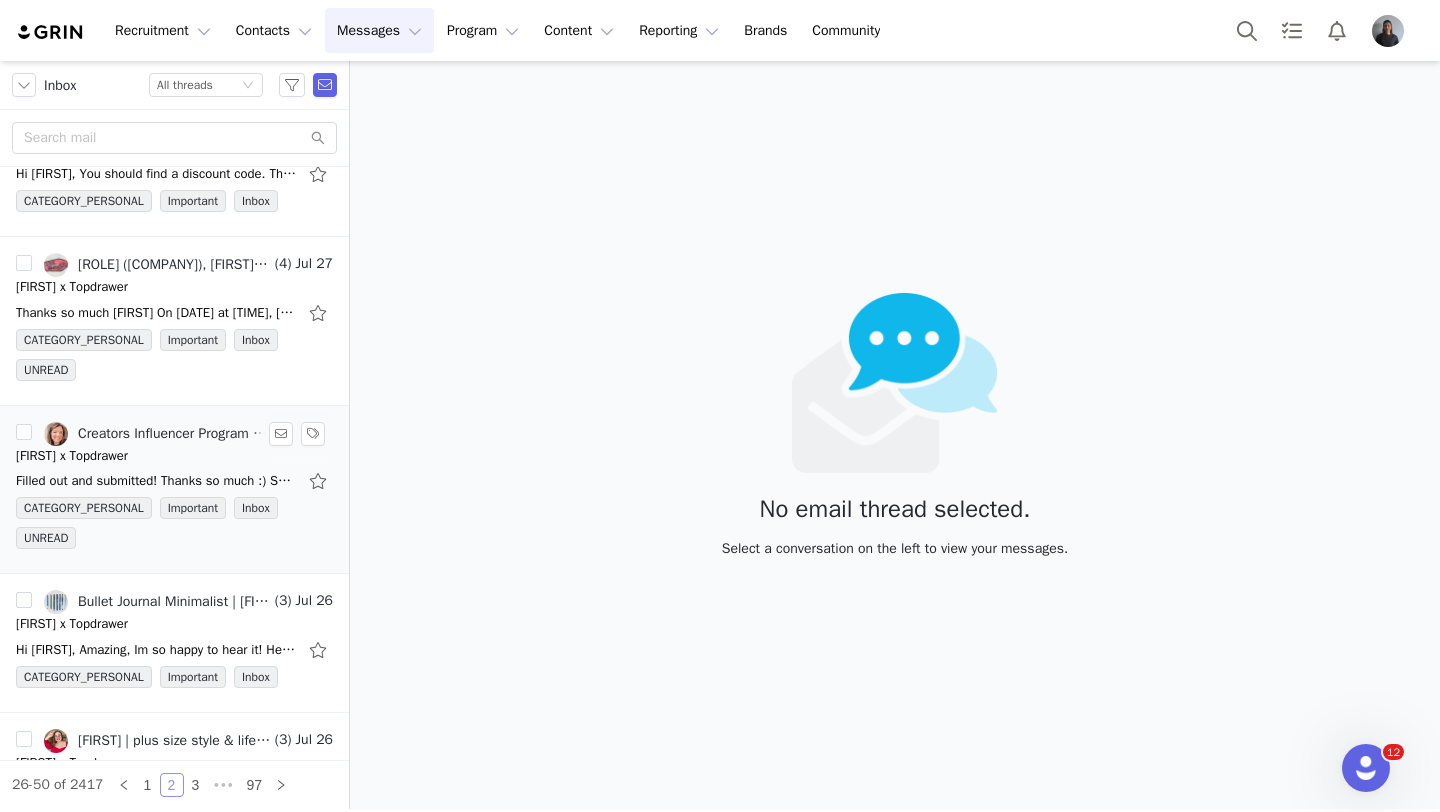 scroll, scrollTop: 209, scrollLeft: 0, axis: vertical 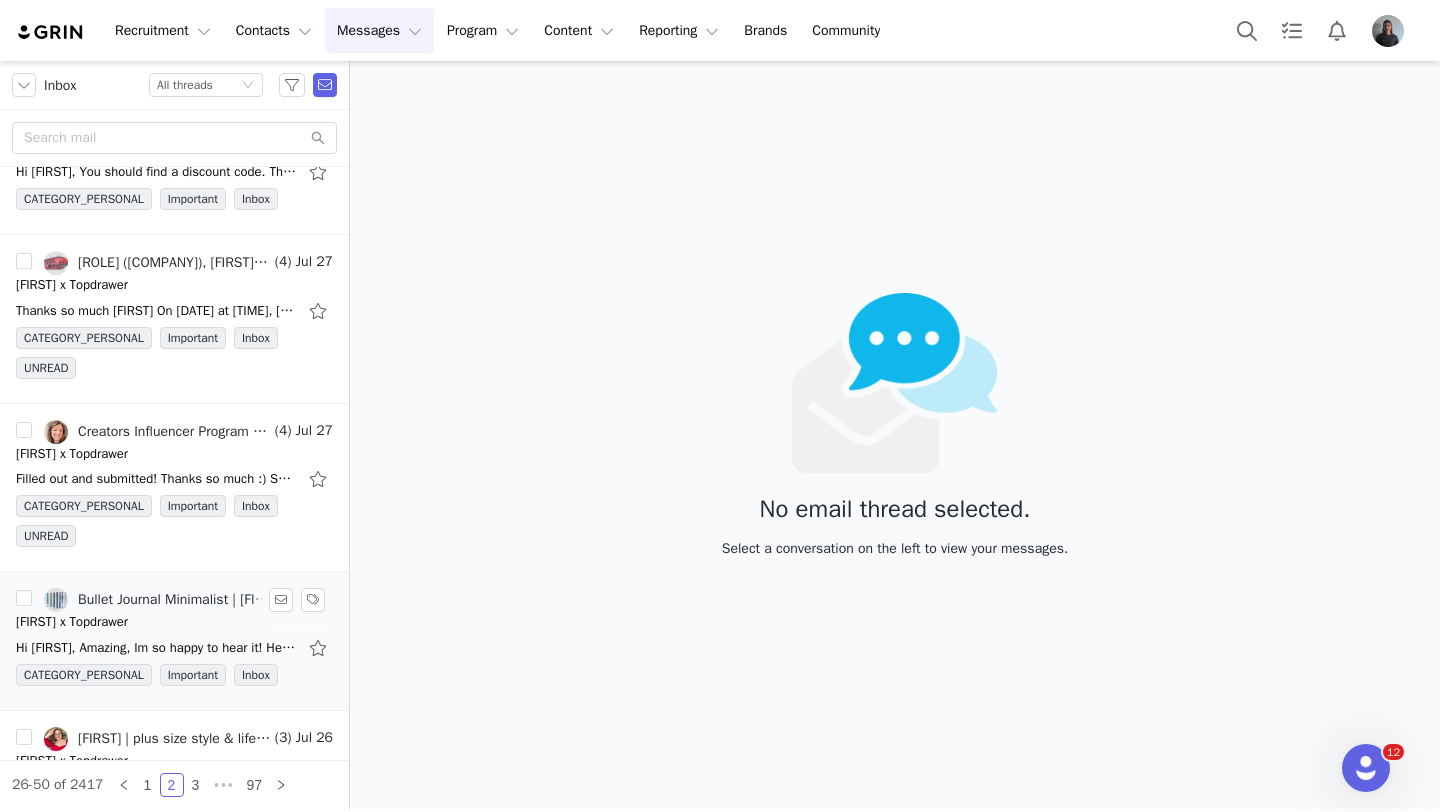 click on "Jesse x Topdrawer" at bounding box center (174, 622) 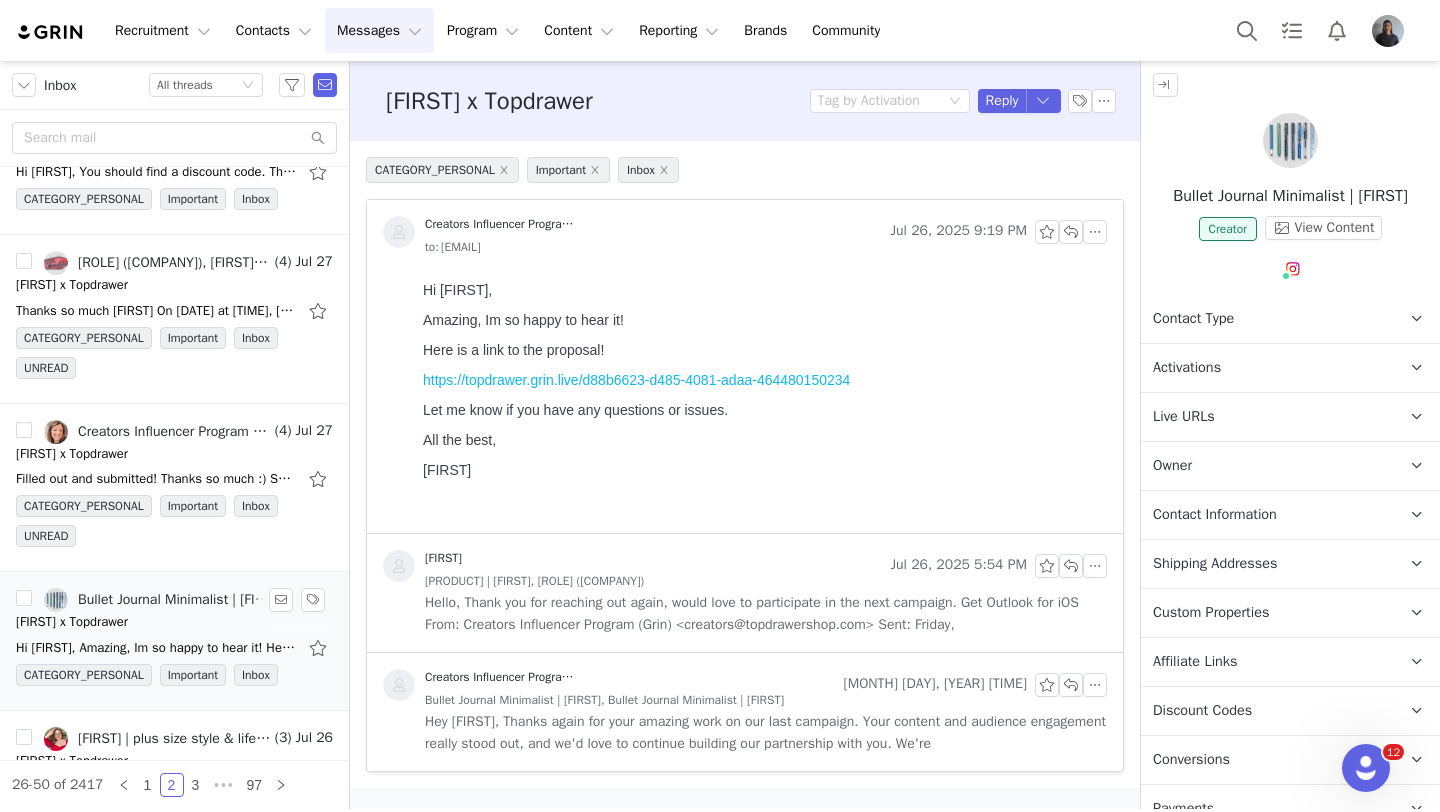 scroll, scrollTop: 0, scrollLeft: 0, axis: both 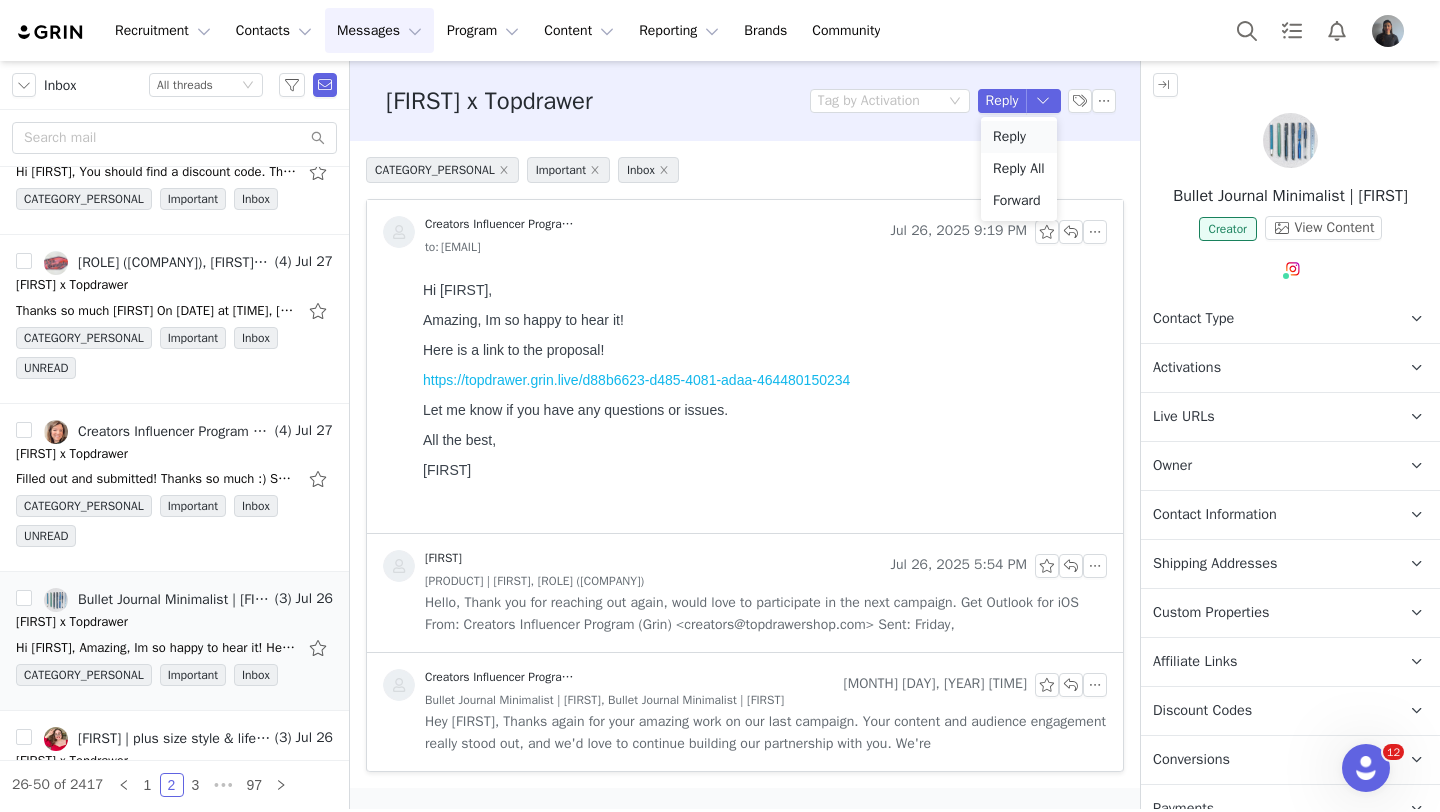 click on "Reply" at bounding box center [1019, 137] 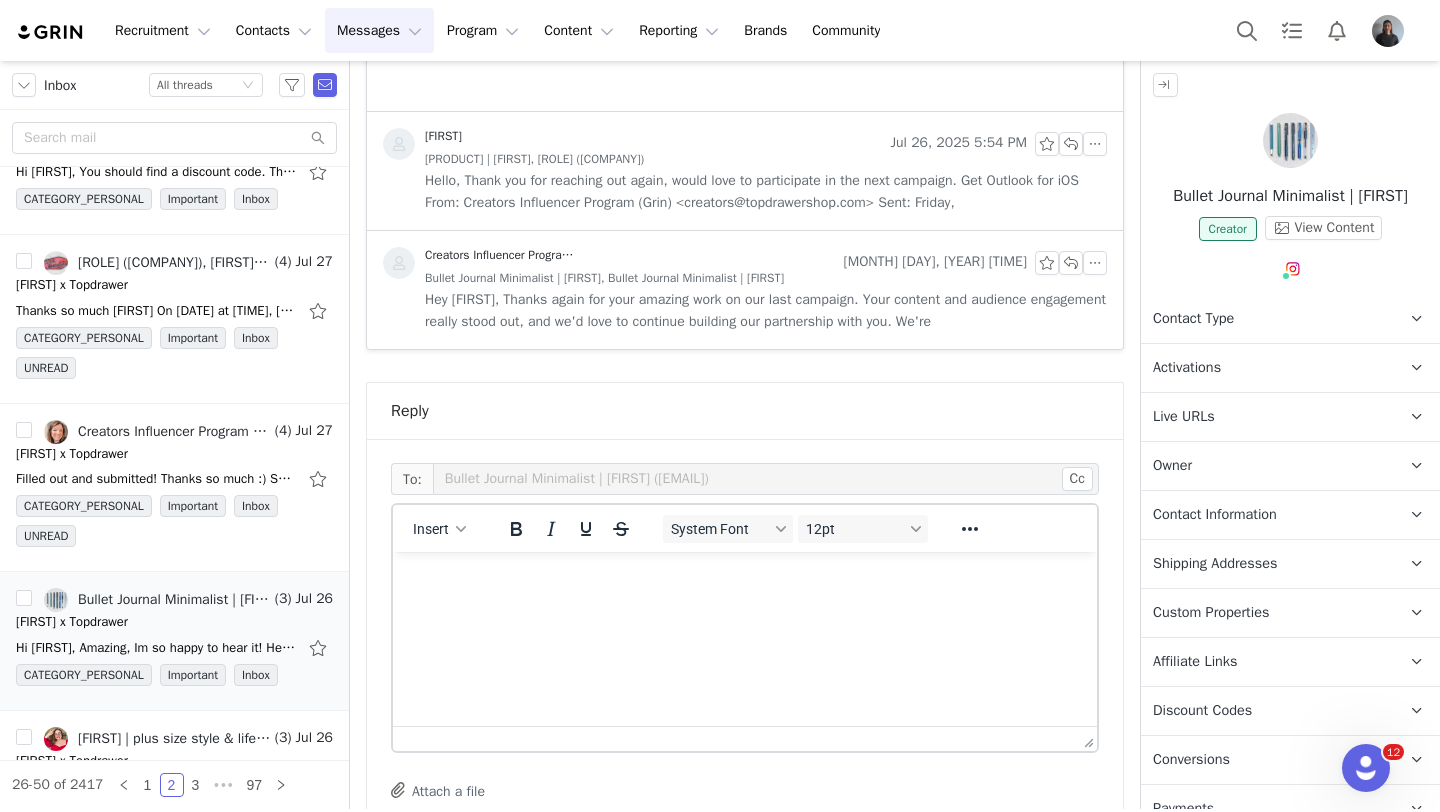 scroll, scrollTop: 513, scrollLeft: 0, axis: vertical 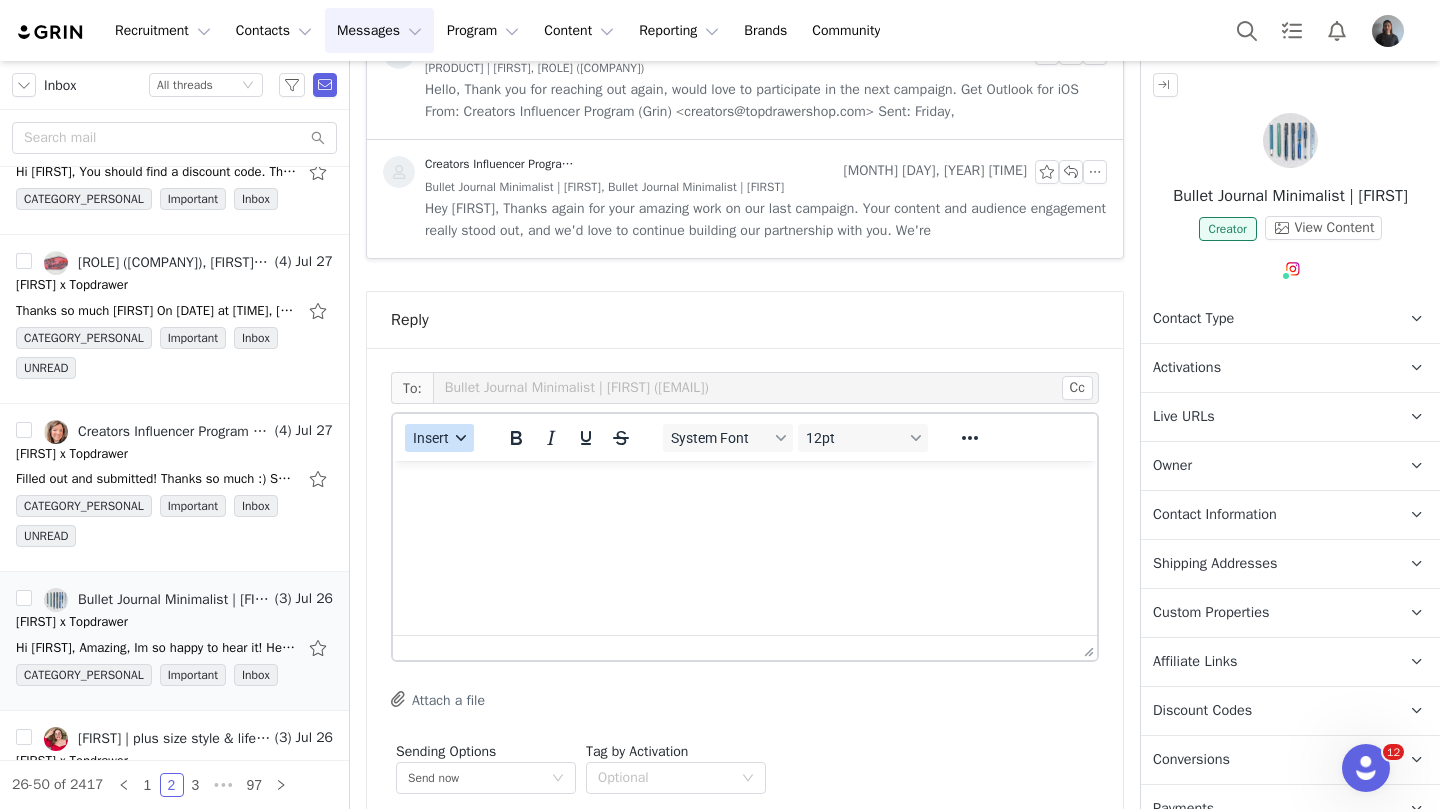 click on "Insert" at bounding box center [439, 438] 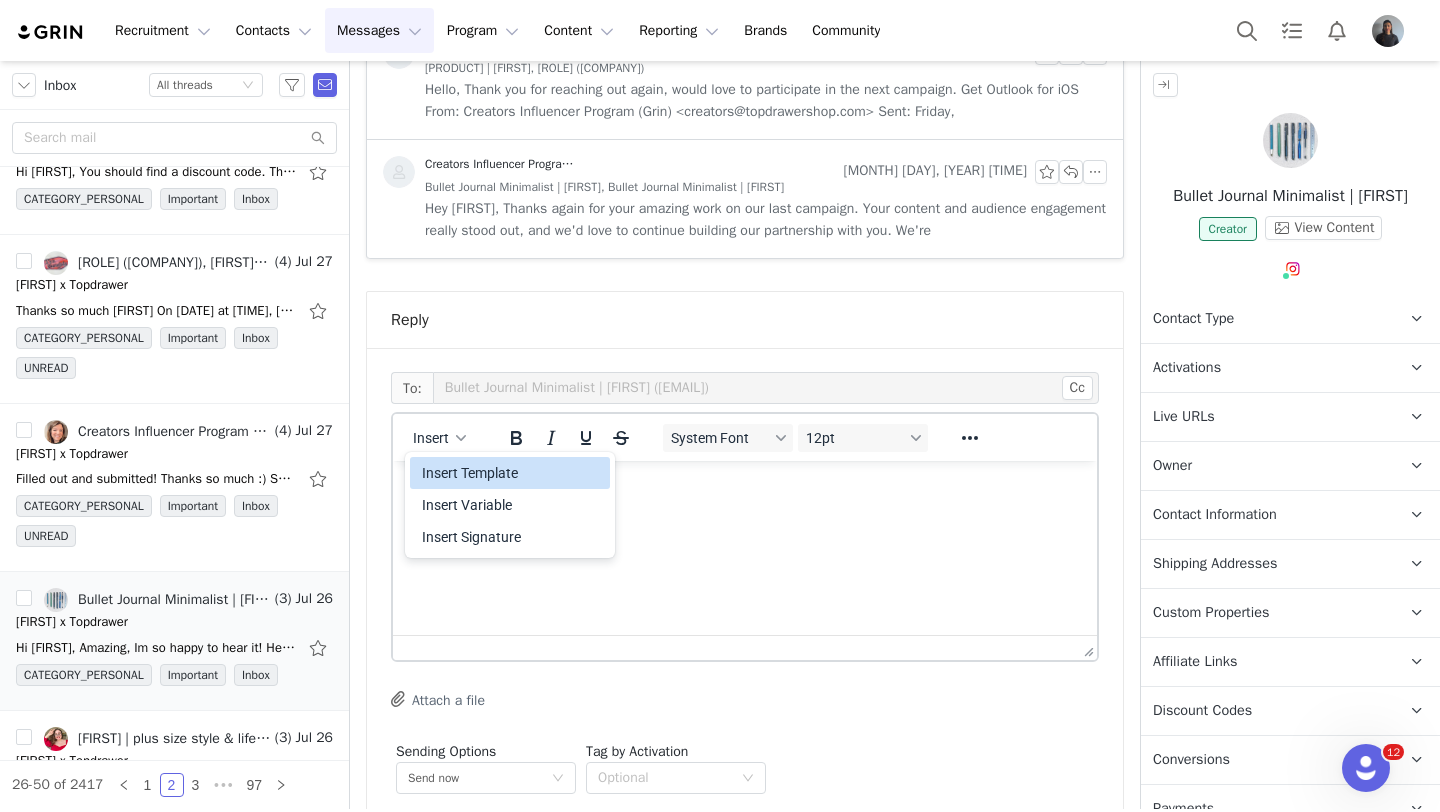 click on "Insert Template" at bounding box center [512, 473] 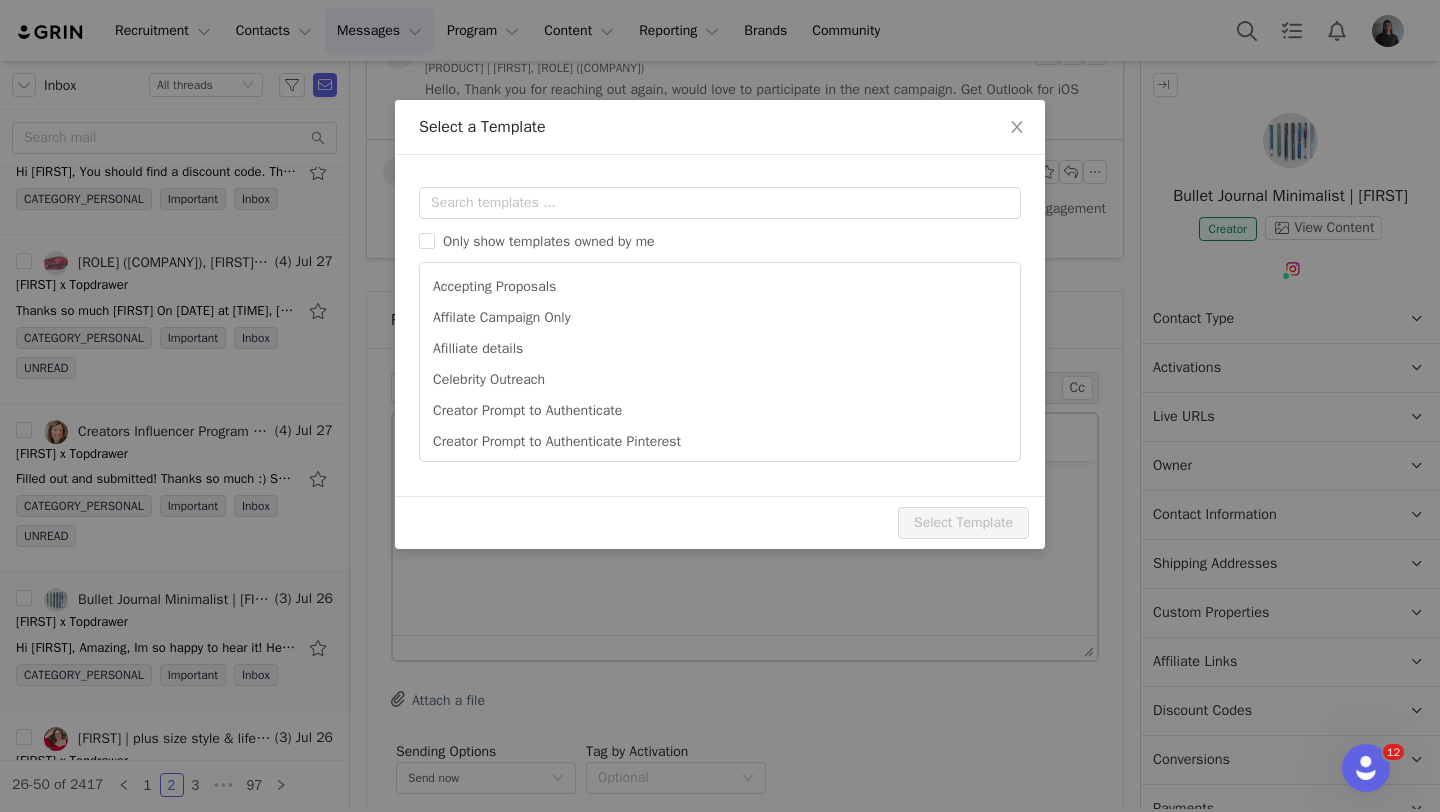 scroll, scrollTop: 0, scrollLeft: 0, axis: both 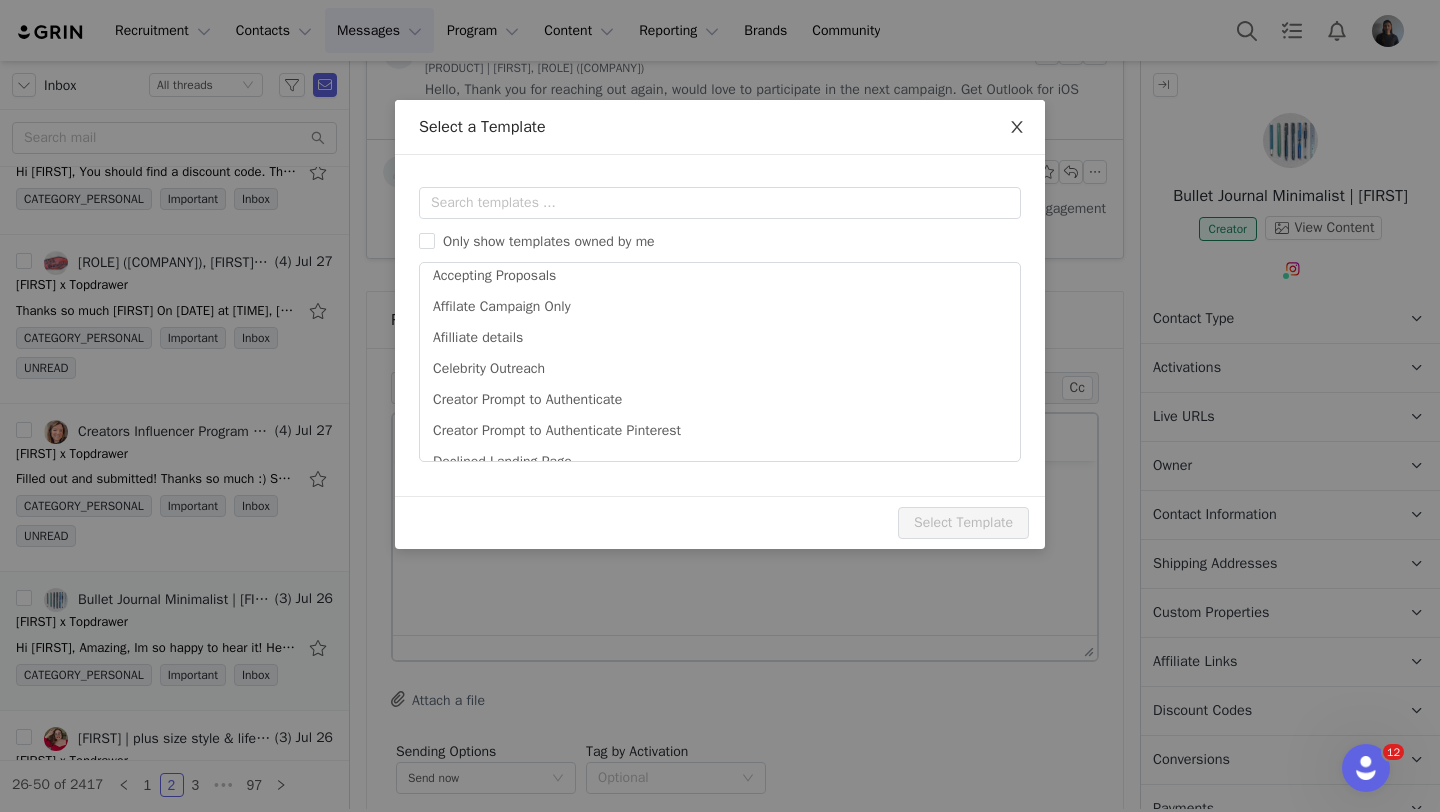 click at bounding box center [1017, 128] 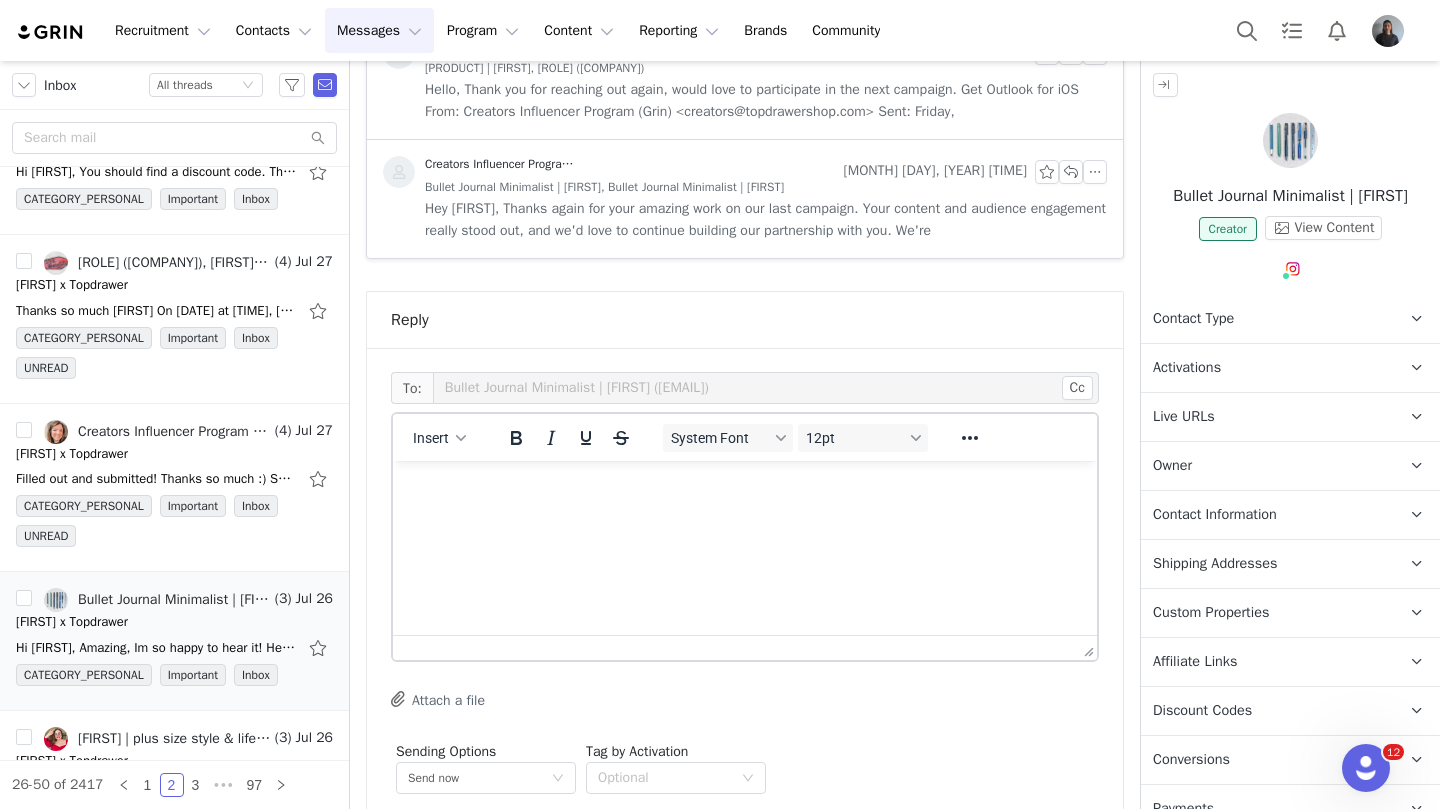 scroll, scrollTop: 0, scrollLeft: 0, axis: both 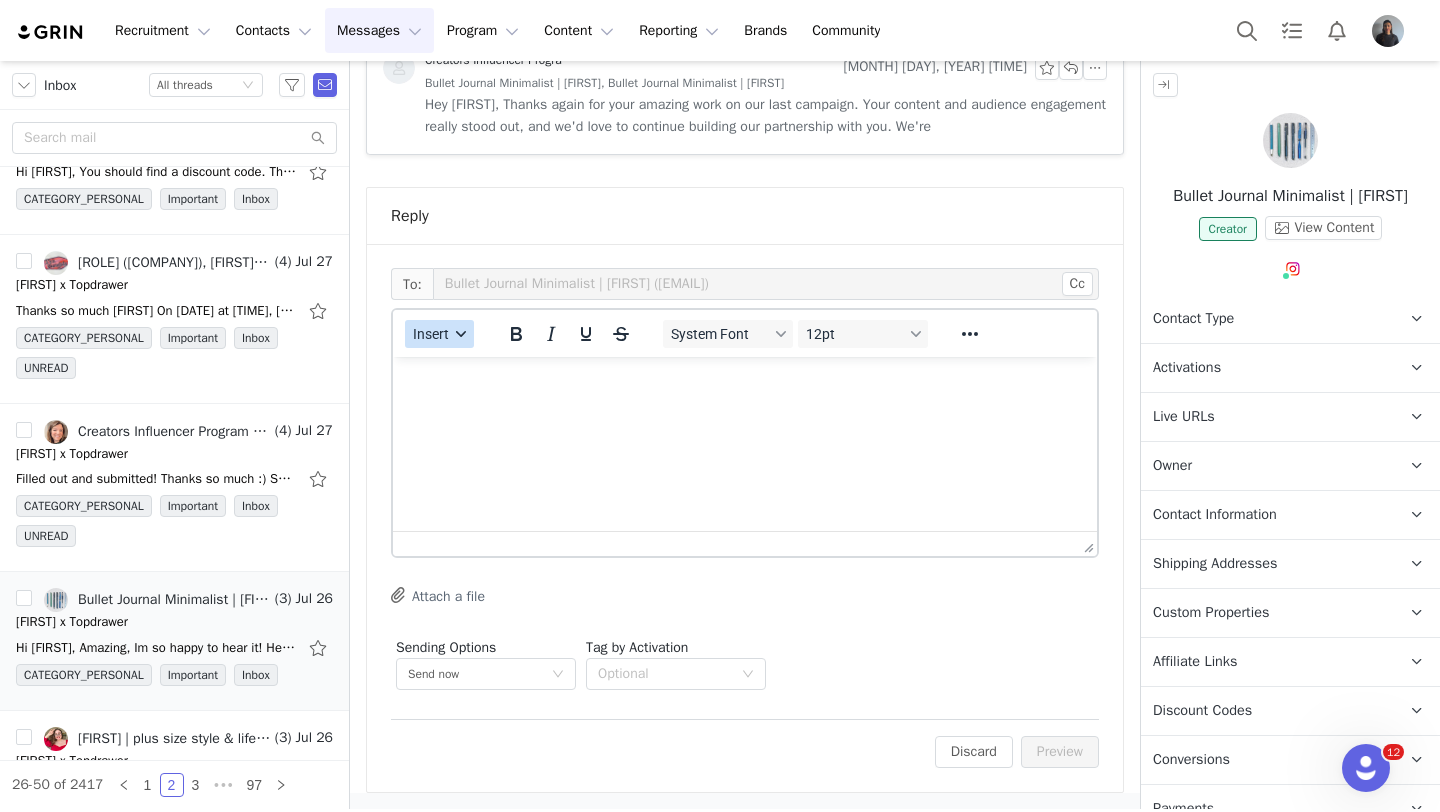 click on "Insert" at bounding box center (431, 334) 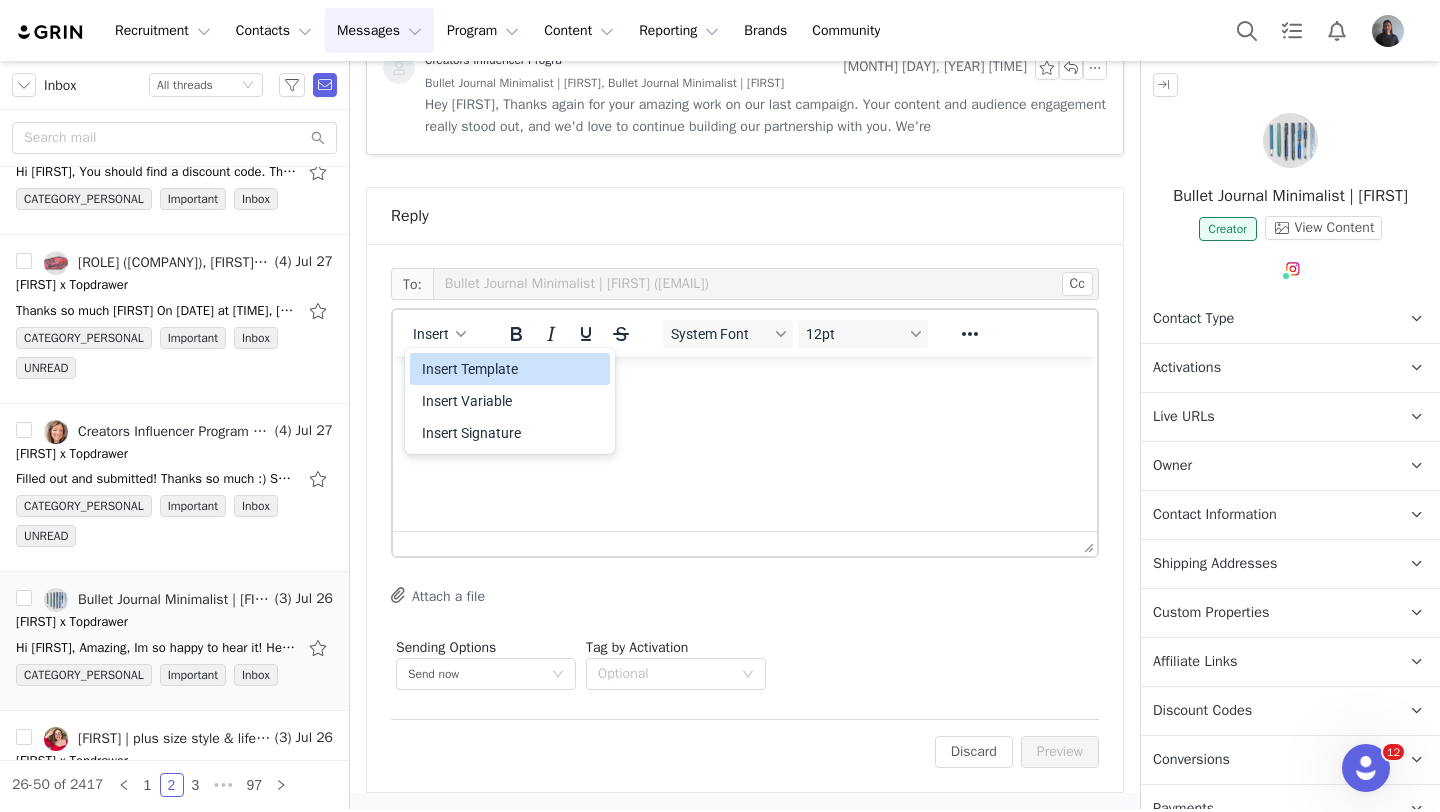 click on "Insert Template" at bounding box center (512, 369) 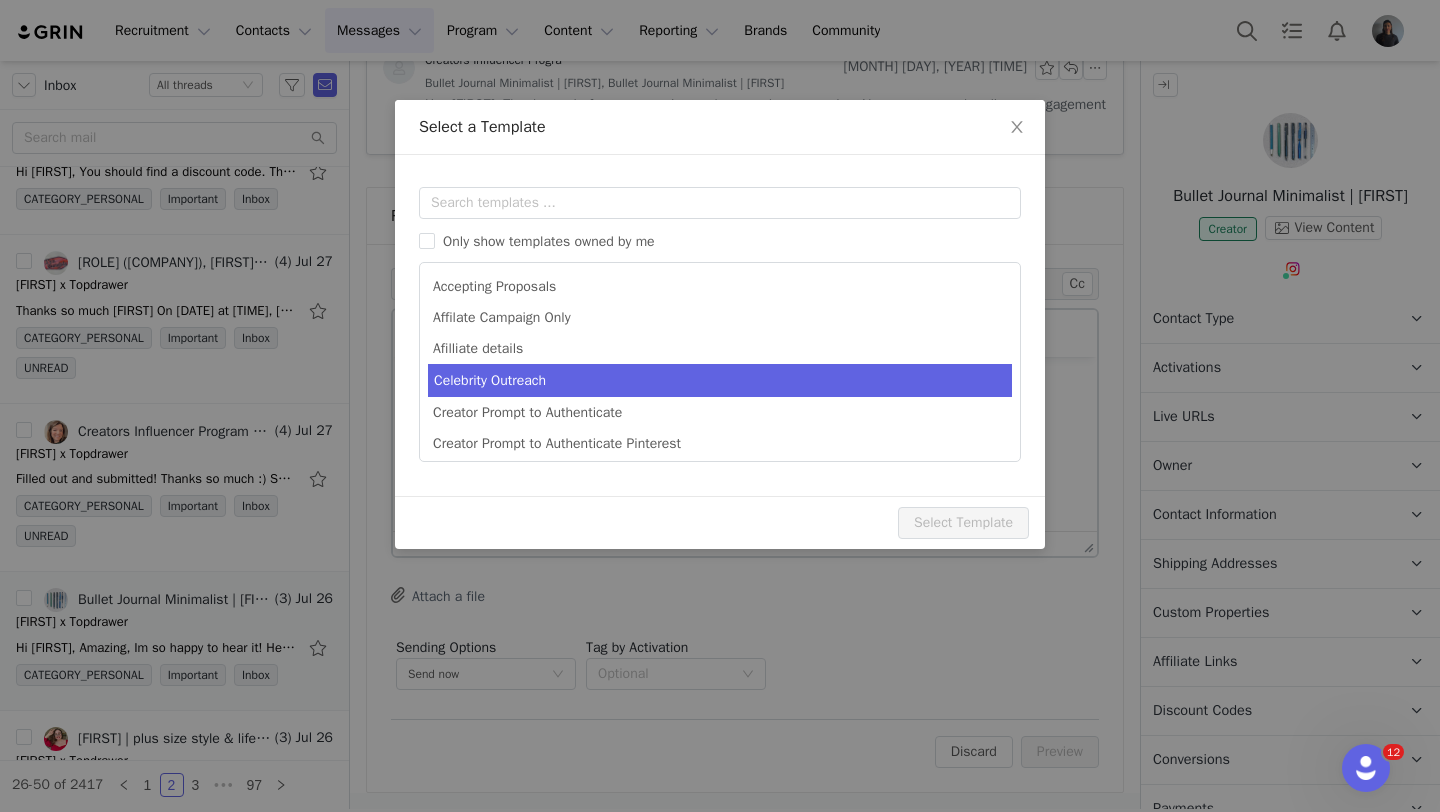 scroll, scrollTop: 130, scrollLeft: 0, axis: vertical 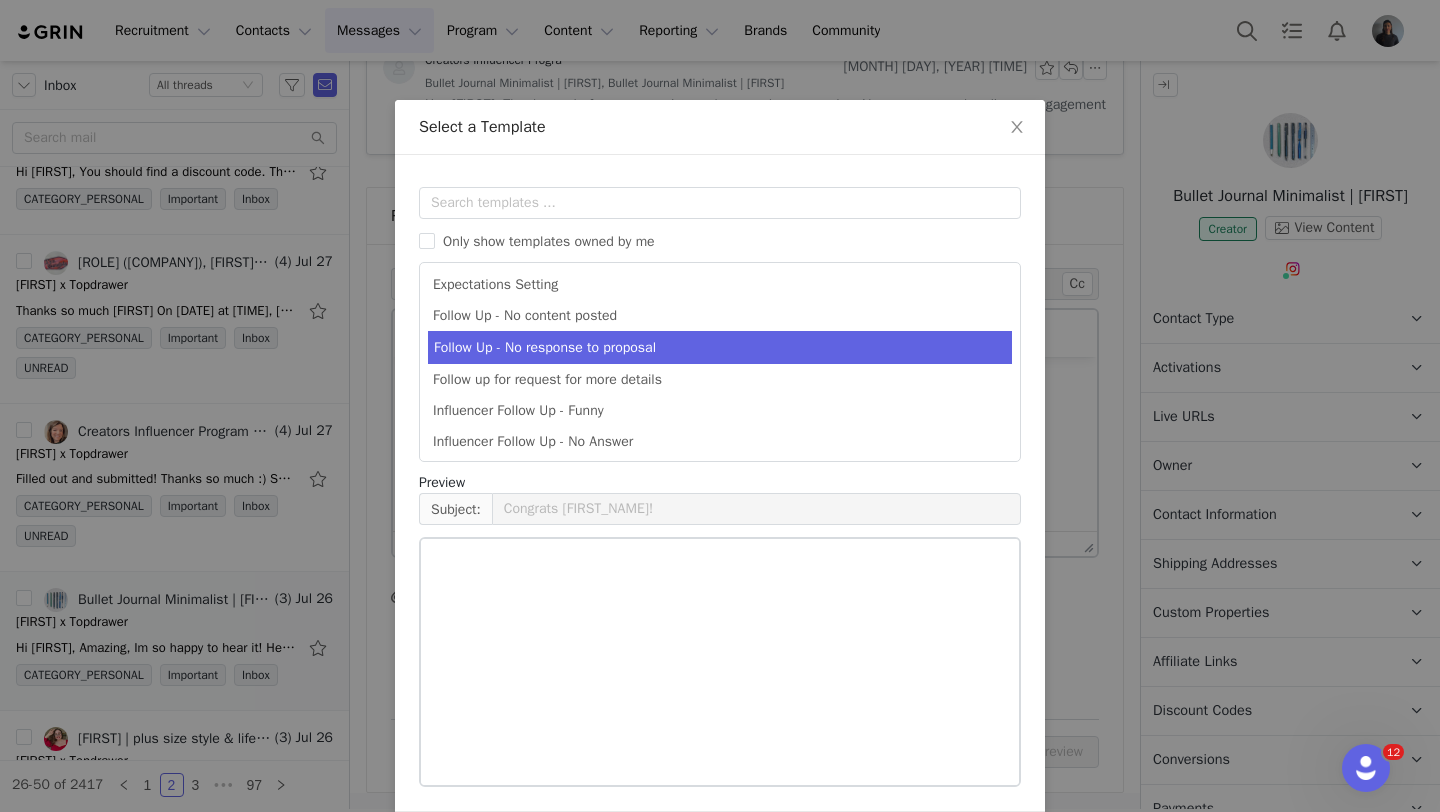 click on "Follow Up - No response to proposal" at bounding box center [720, 347] 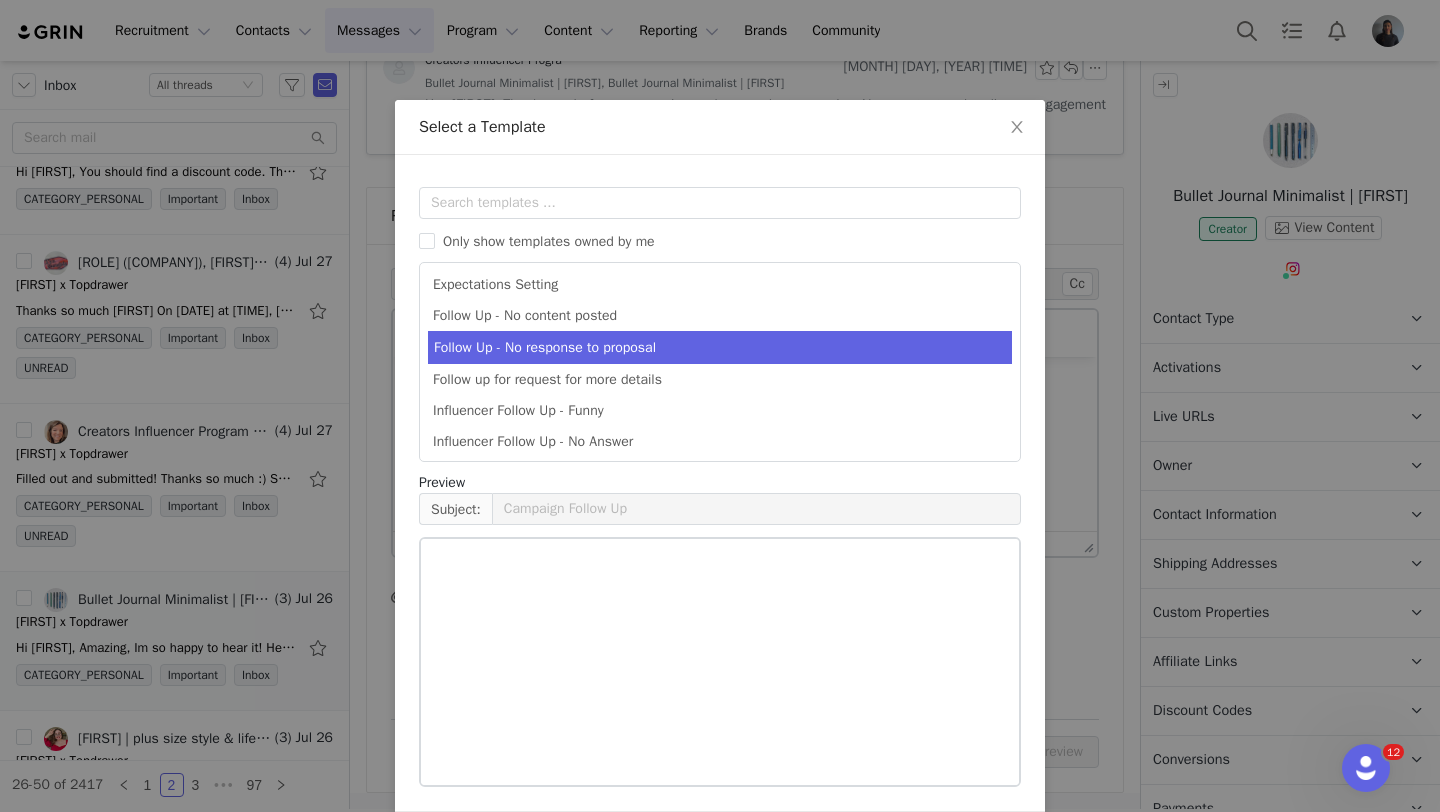 scroll, scrollTop: 283, scrollLeft: 0, axis: vertical 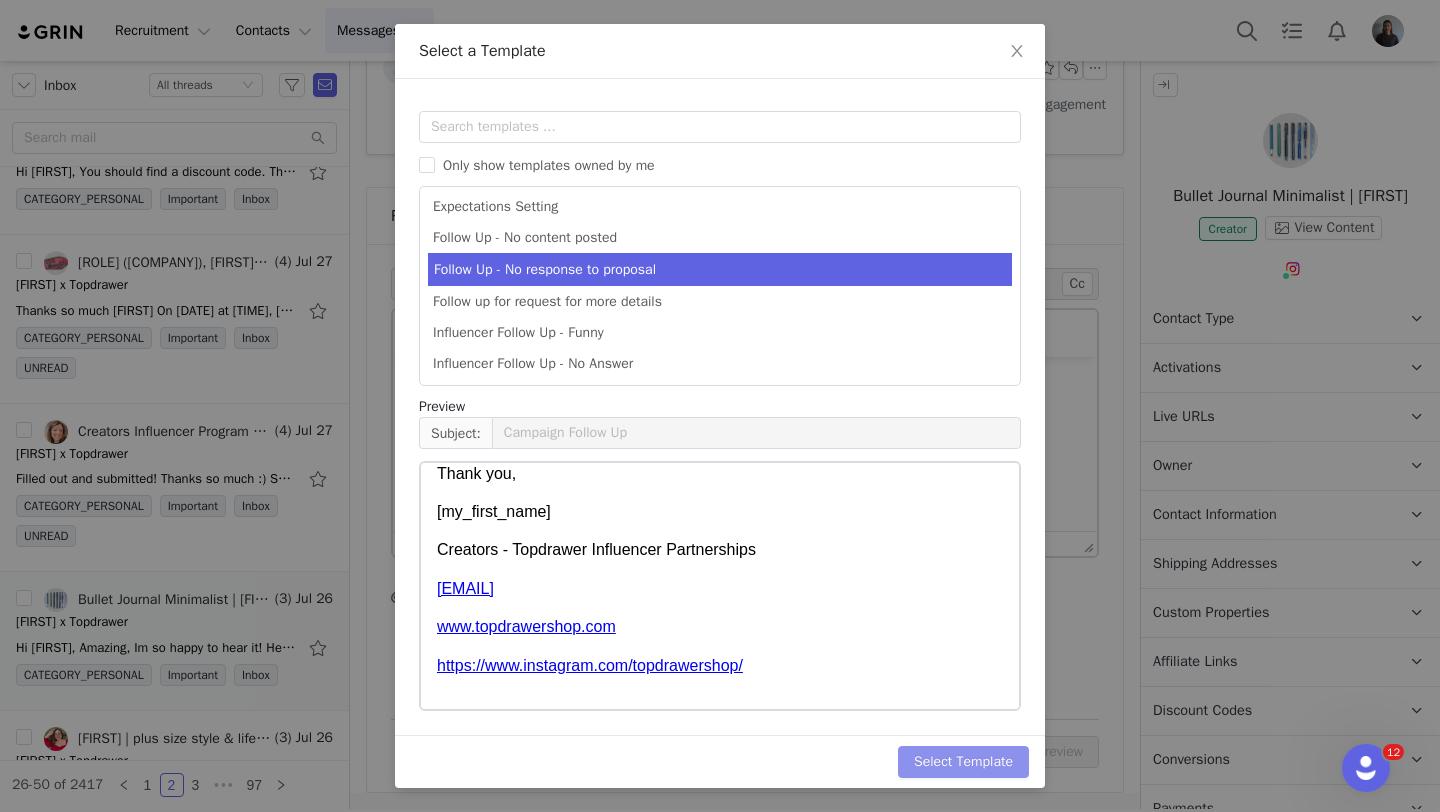 click on "Select Template" at bounding box center (963, 762) 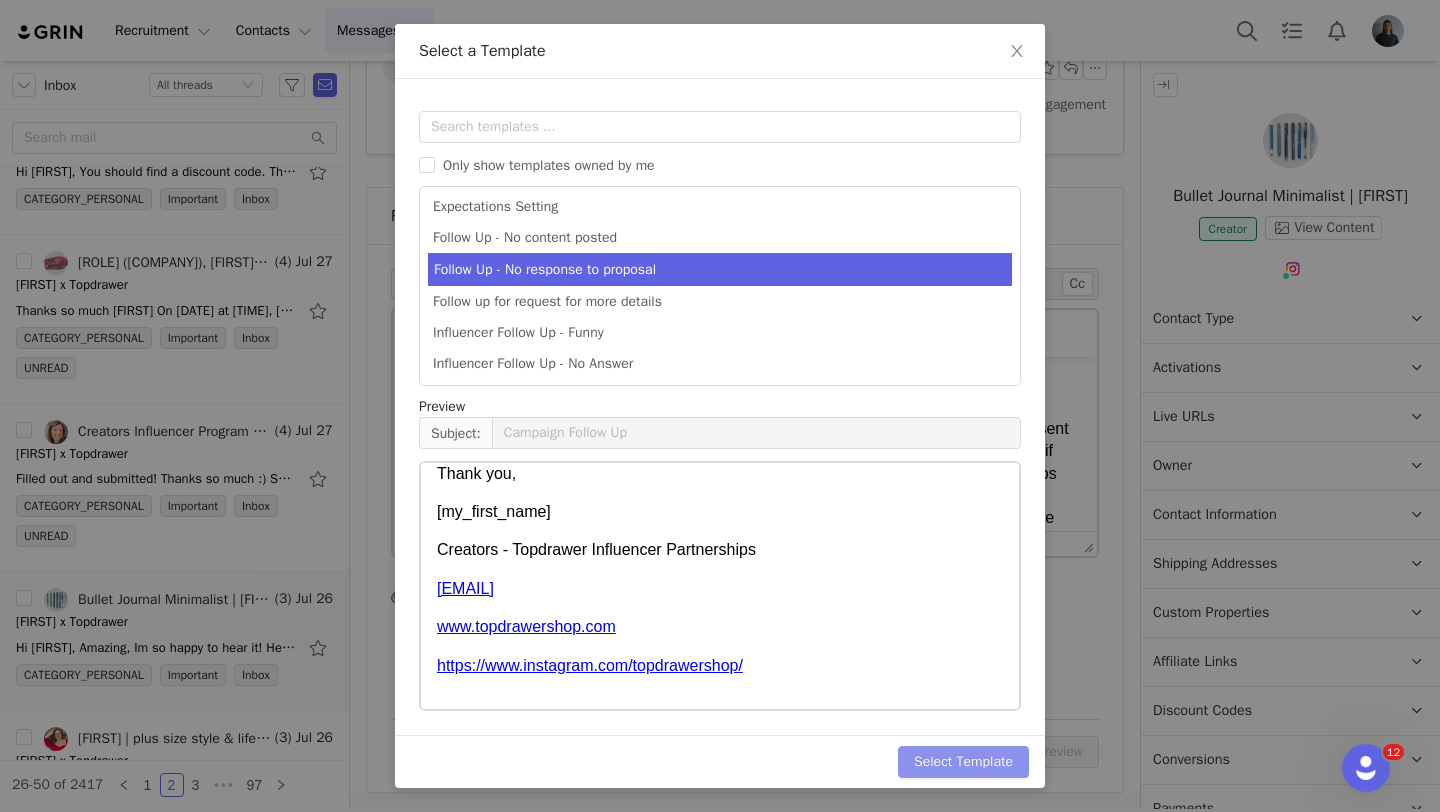 scroll, scrollTop: 0, scrollLeft: 0, axis: both 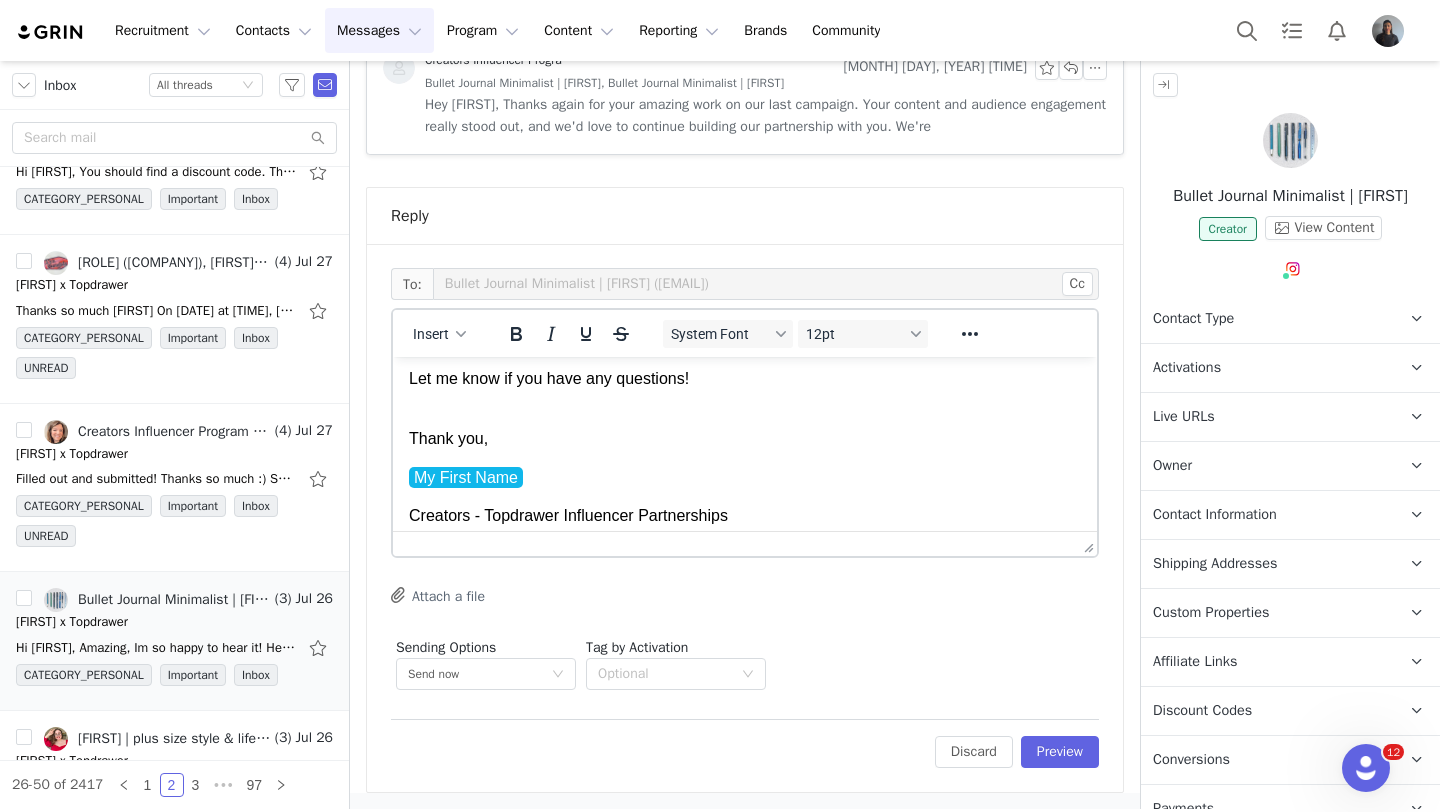 click on "Hi  First Name  , We just wanted to check in and make sure you didn’t have questions on the proposal we sent over last week. If you need to access your proposal please see here  Live Url: topdrawer.grin.live  . We will be launching our campaign soon and will be sending products out shortly. If you are still interested, please reach out! Let me know if you have any questions! Thank you, My First Name   Creators - Topdrawer Influencer Partnerships creators@topdrawershop.com www.topdrawershop.com https://www.instagram.com/topdrawershop/" at bounding box center (745, 423) 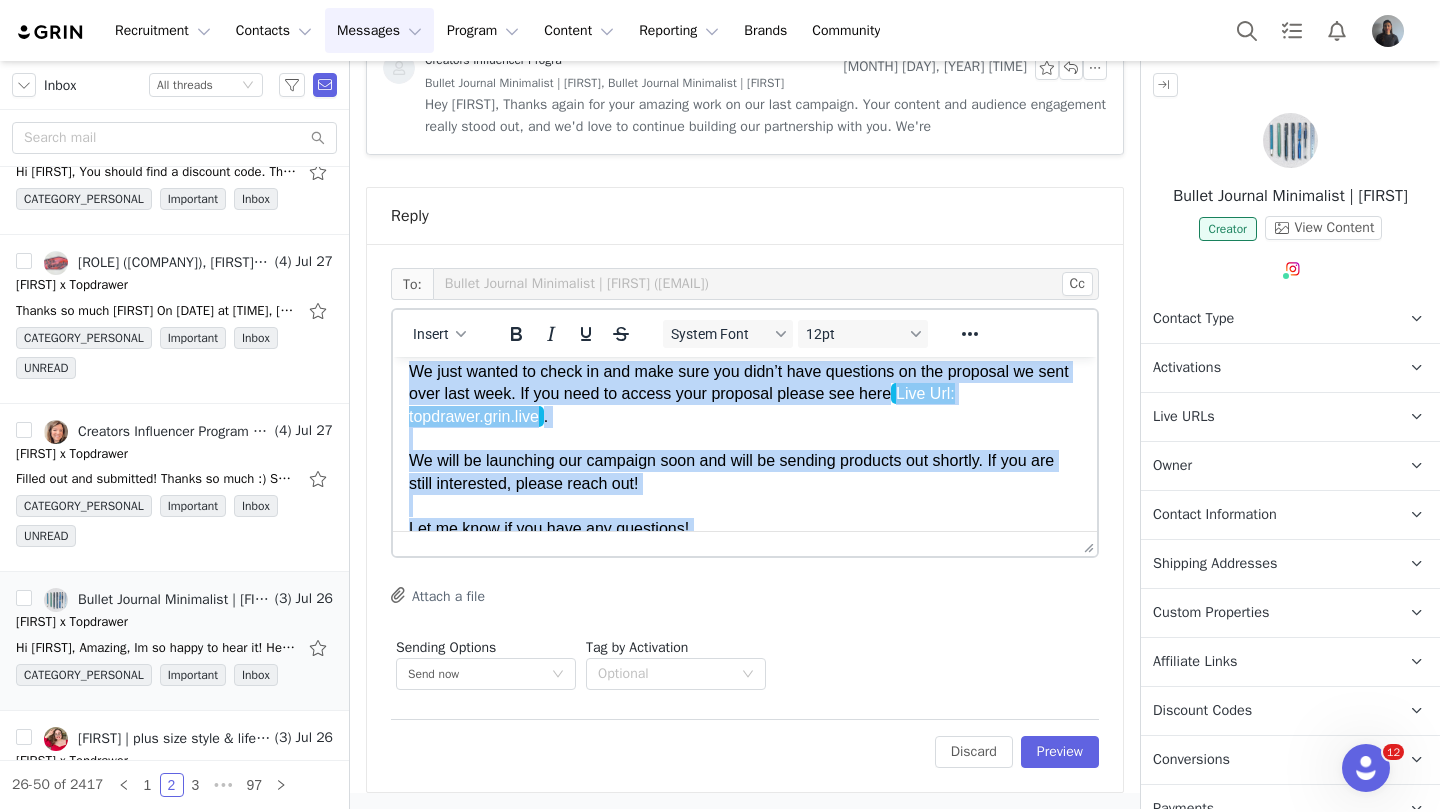 scroll, scrollTop: 0, scrollLeft: 0, axis: both 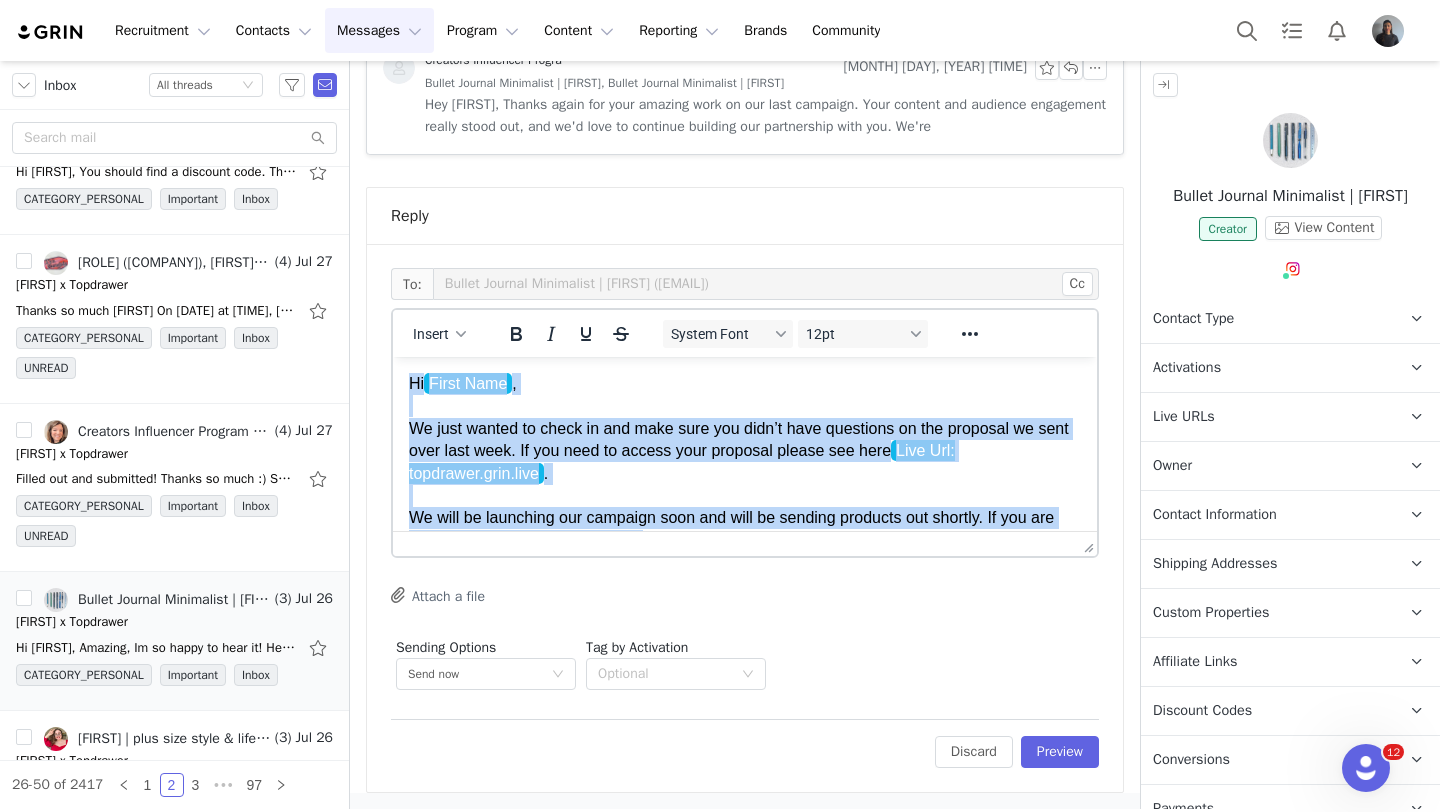 drag, startPoint x: 532, startPoint y: 483, endPoint x: 401, endPoint y: 348, distance: 188.11166 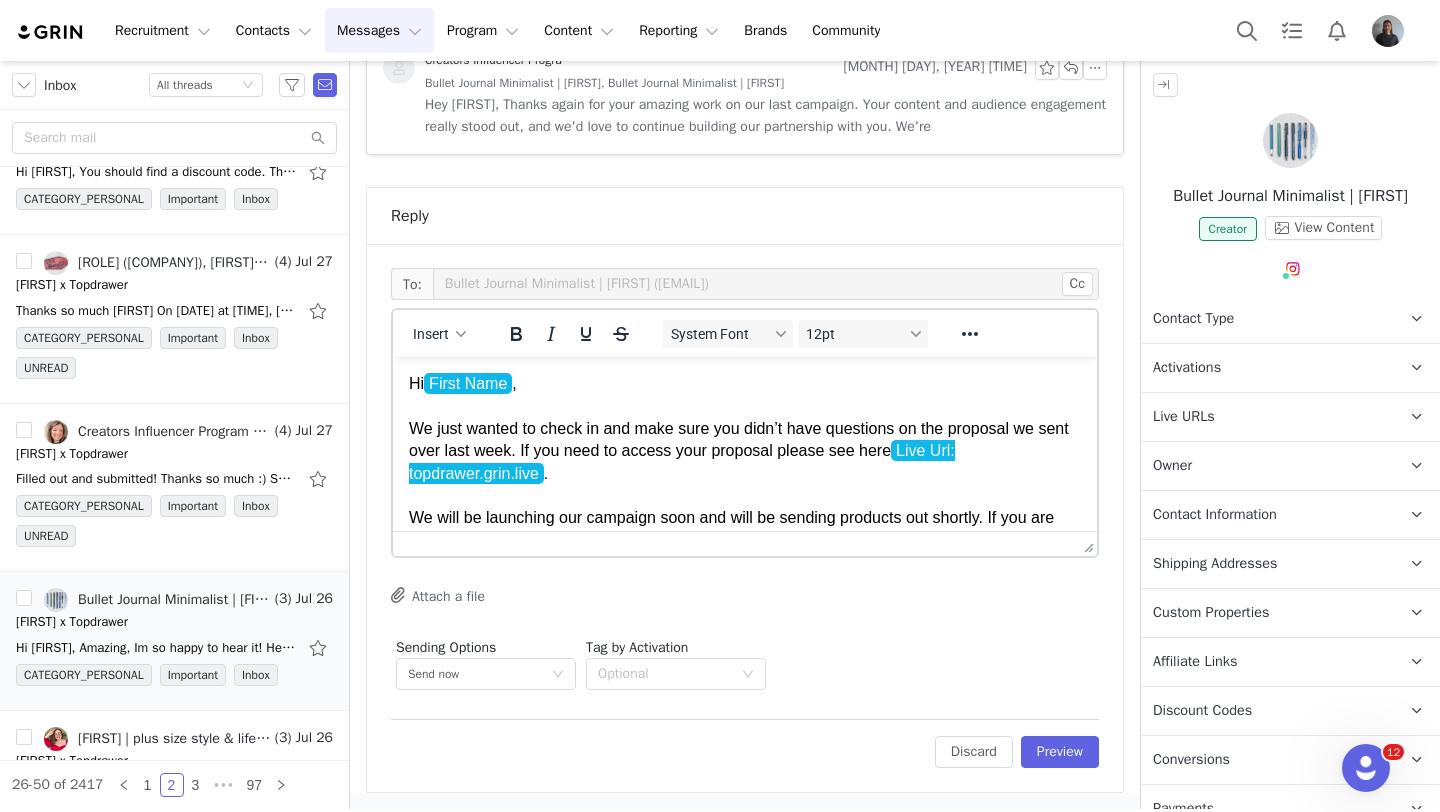 click on "Hi  First Name  , We just wanted to check in and make sure you didn’t have questions on the proposal we sent over last week. If you need to access your proposal please see here  Live Url: topdrawer.grin.live  . We will be launching our campaign soon and will be sending products out shortly. If you are still interested, please reach out! Let me know if you have any questions!" at bounding box center (745, 496) 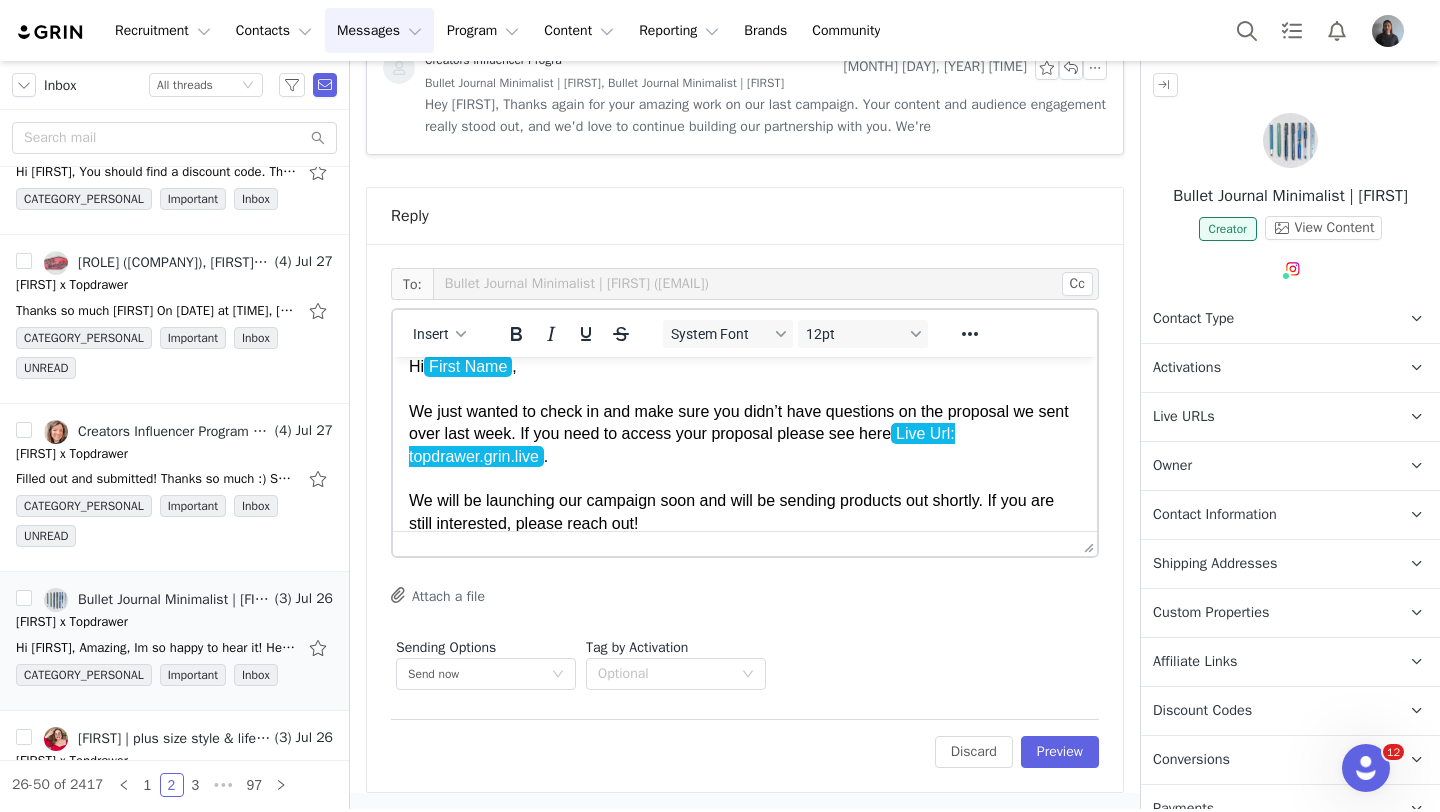 scroll, scrollTop: 18, scrollLeft: 0, axis: vertical 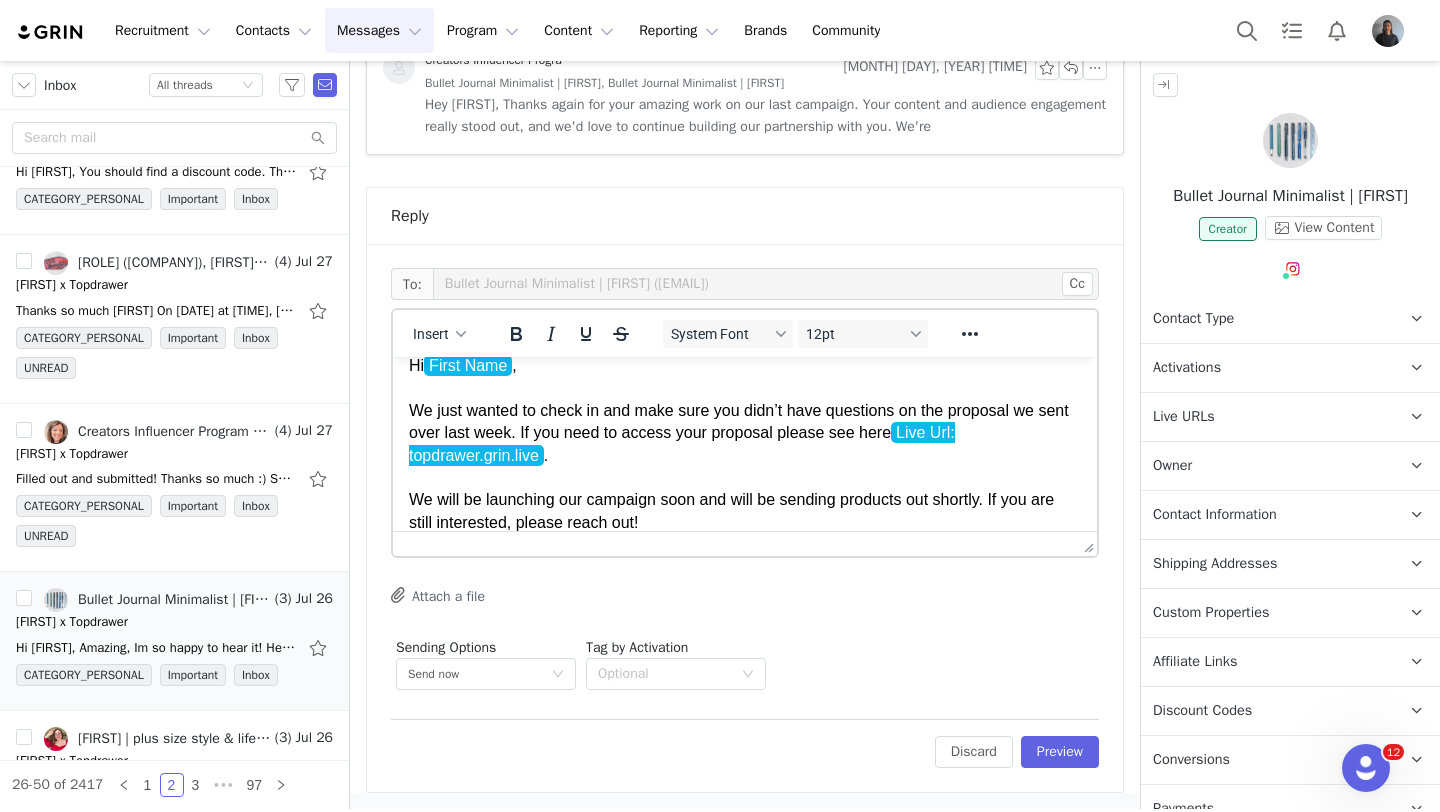 click on "Hi  First Name  , We just wanted to check in and make sure you didn’t have questions on the proposal we sent over last week. If you need to access your proposal please see here  Live Url: topdrawer.grin.live  . We will be launching our campaign soon and will be sending products out shortly. If you are still interested, please reach out! Let me know if you have any questions!" at bounding box center (745, 478) 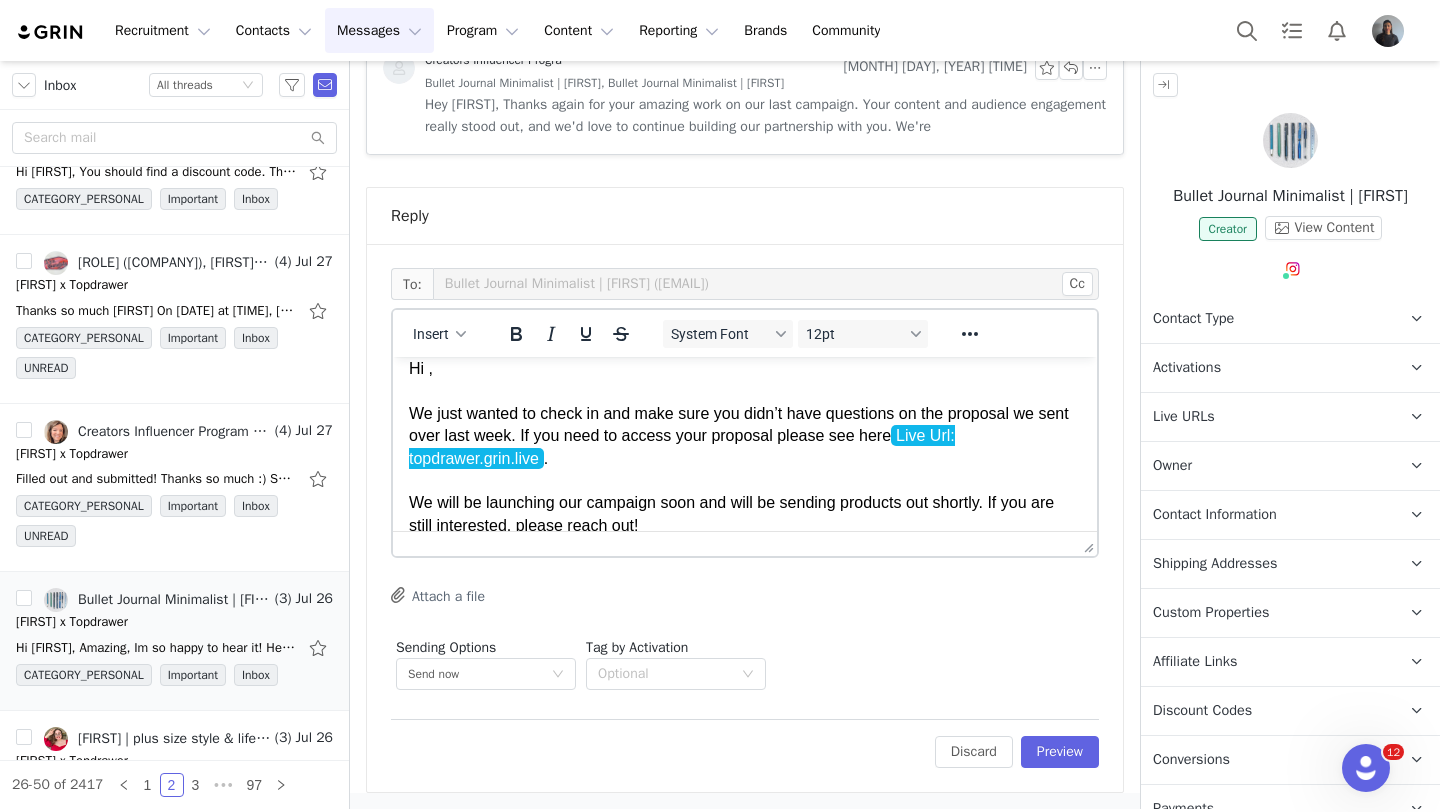 type 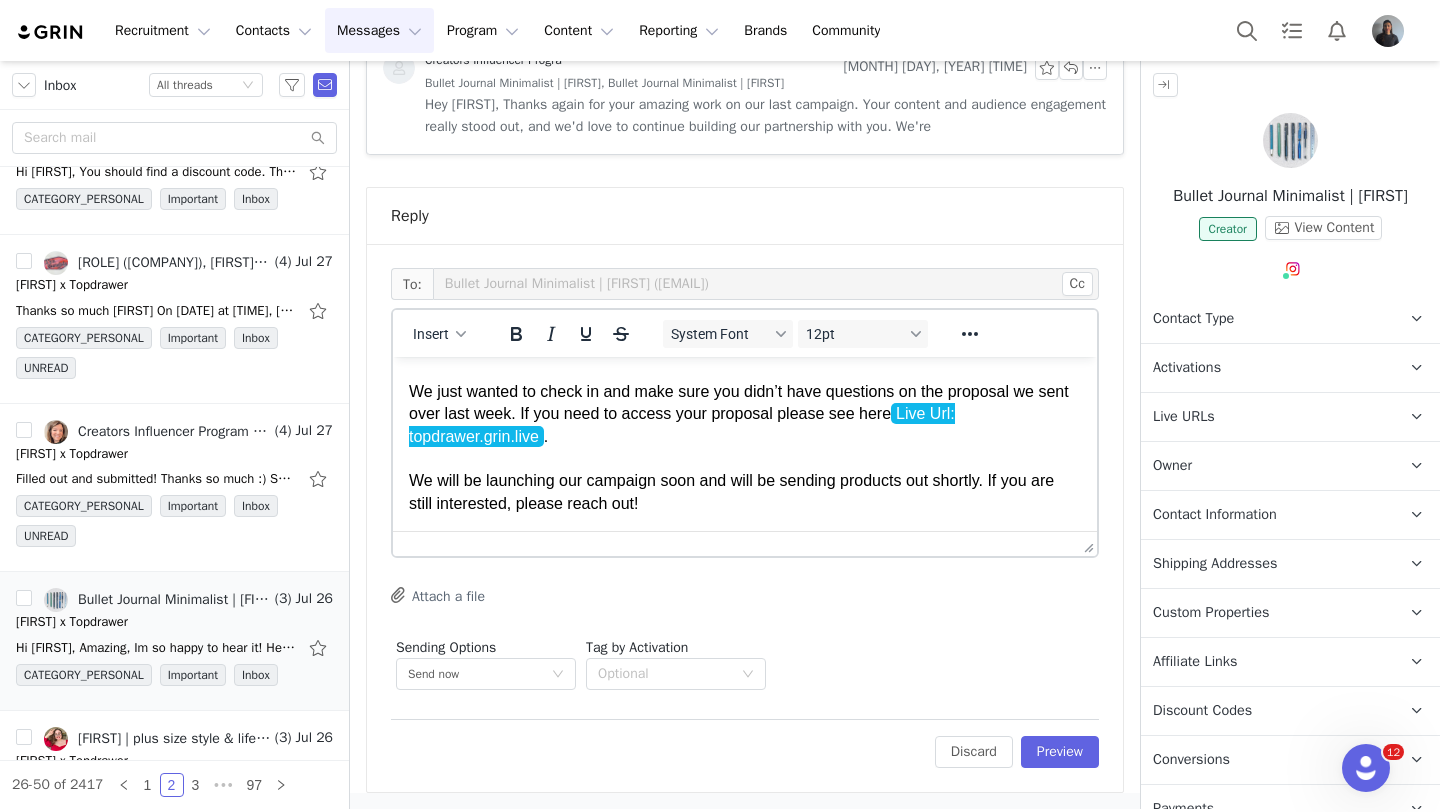 scroll, scrollTop: 42, scrollLeft: 0, axis: vertical 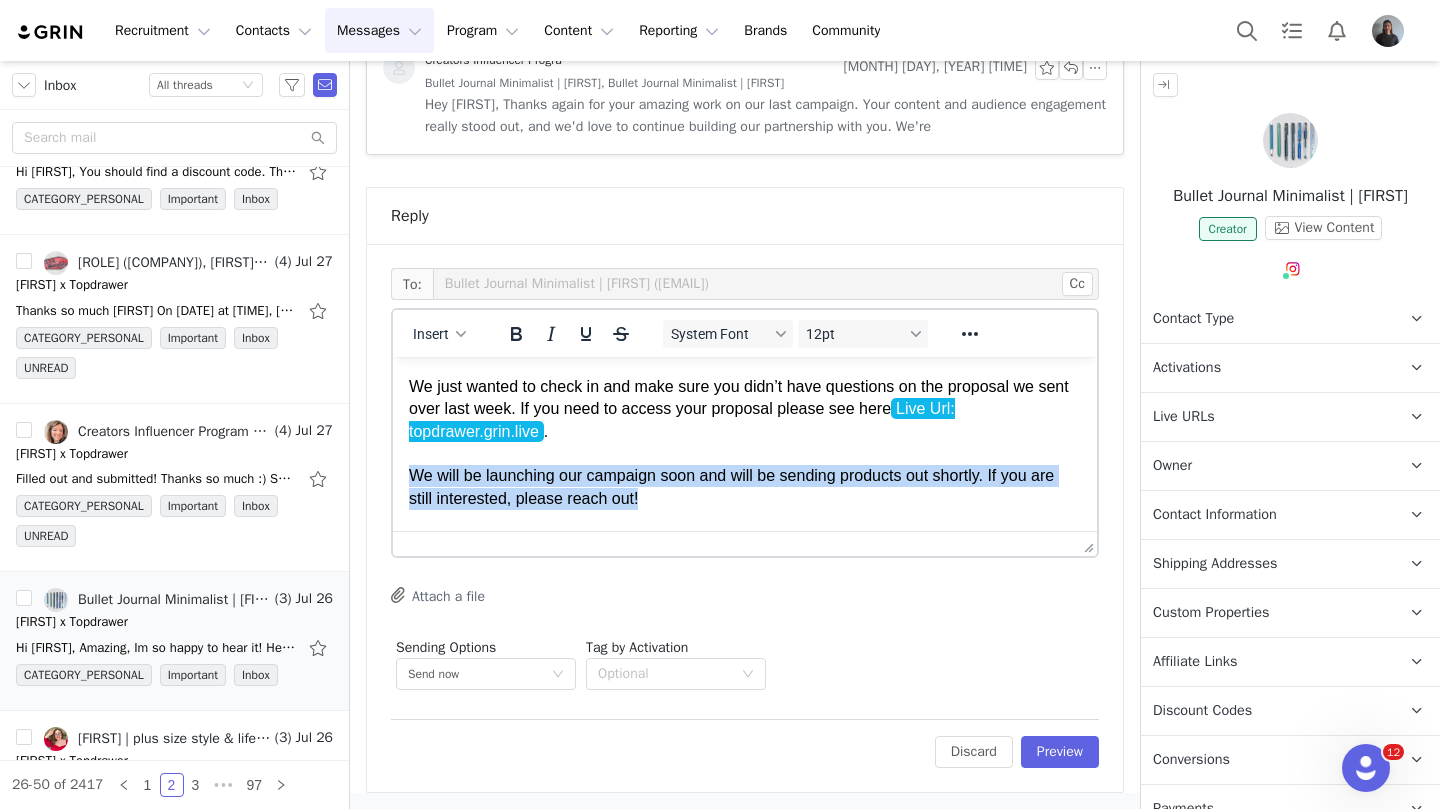 drag, startPoint x: 652, startPoint y: 508, endPoint x: 411, endPoint y: 472, distance: 243.67397 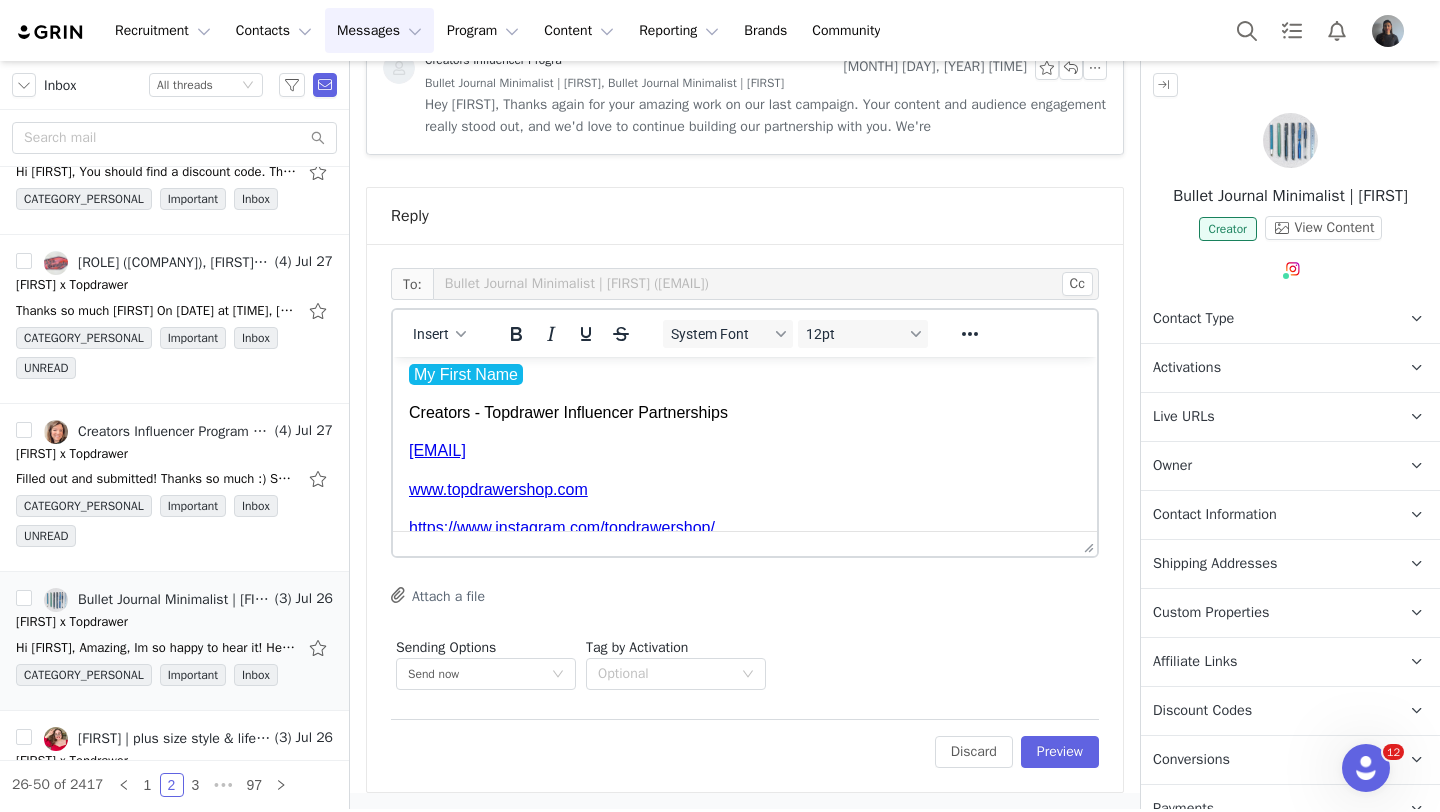 scroll, scrollTop: 306, scrollLeft: 0, axis: vertical 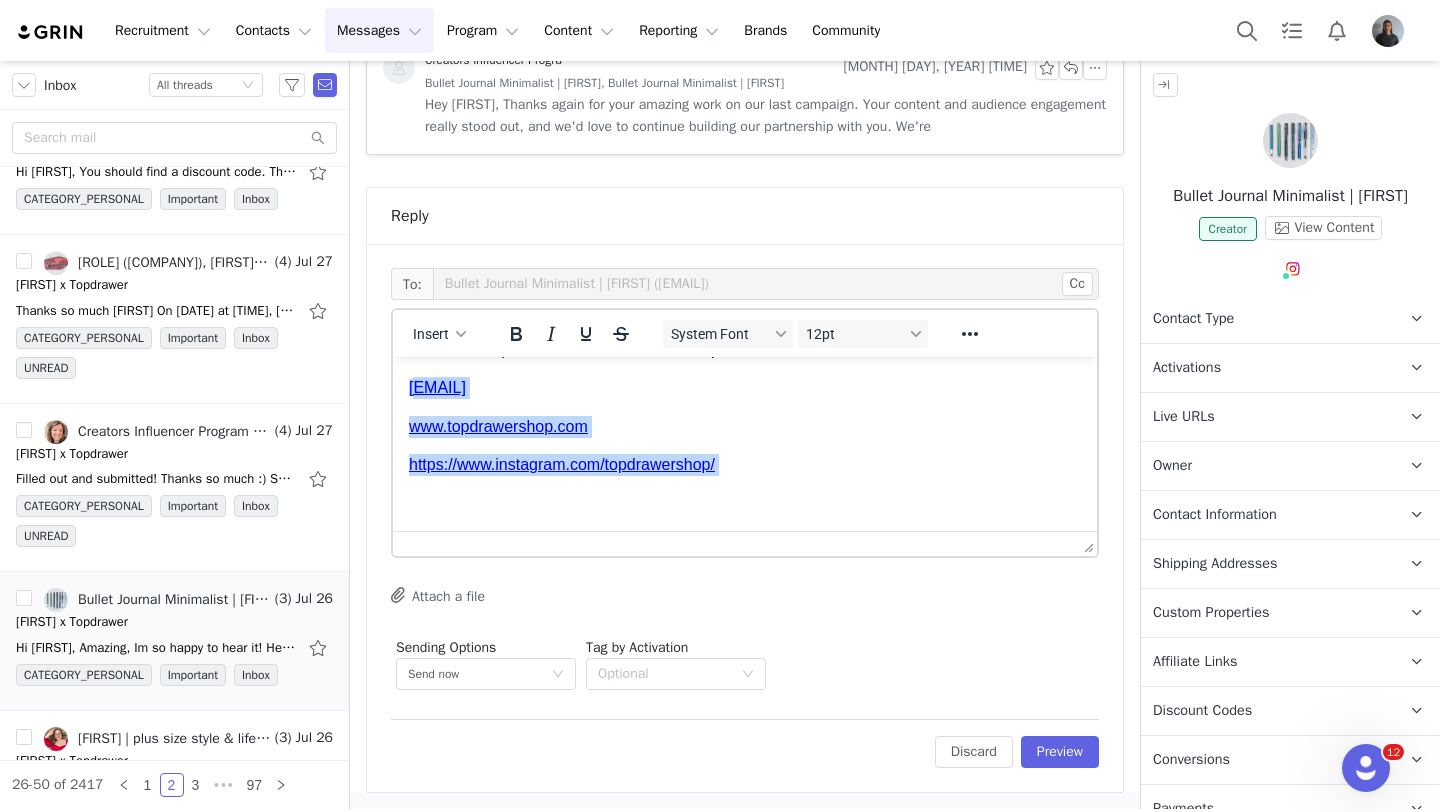 drag, startPoint x: 691, startPoint y: 485, endPoint x: 416, endPoint y: 378, distance: 295.08304 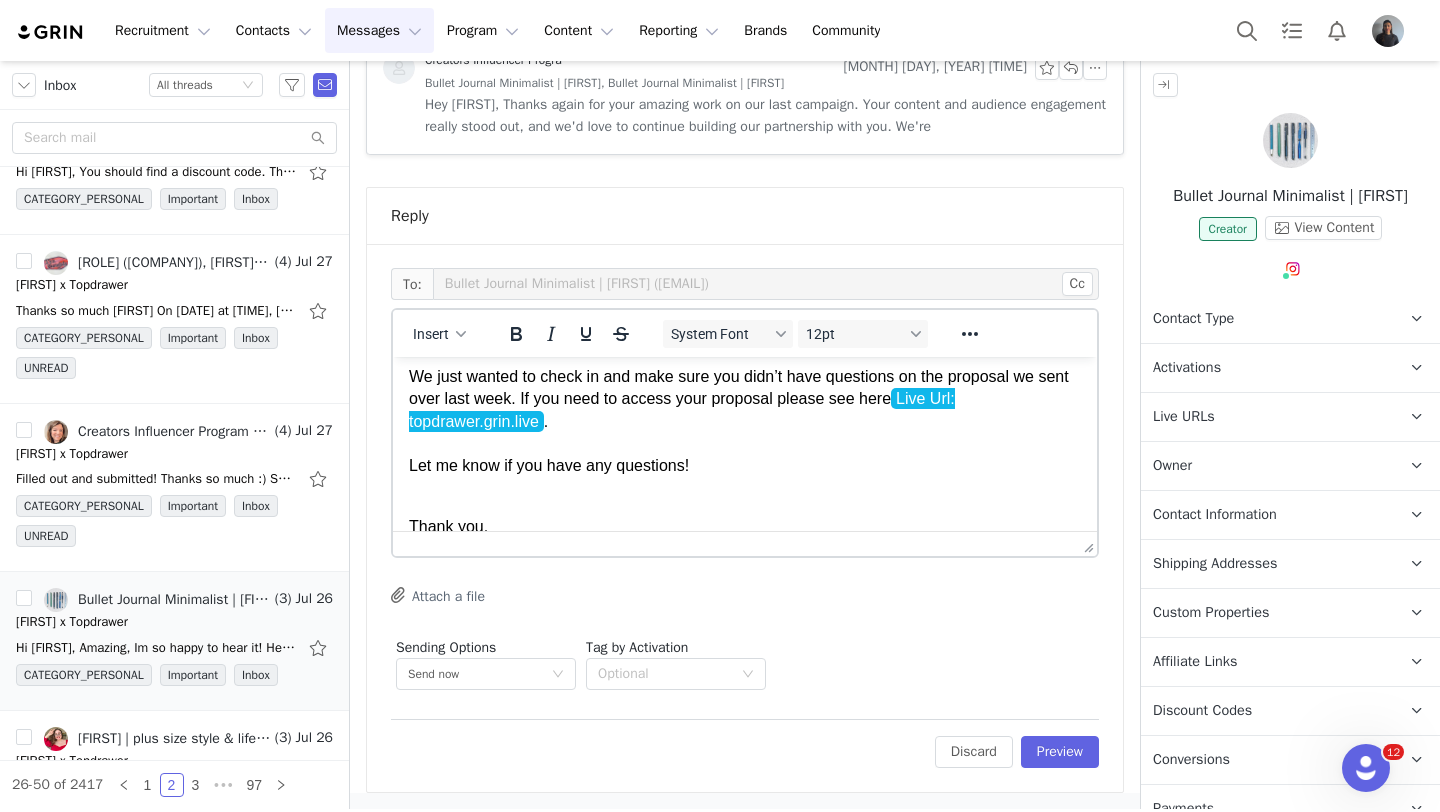 scroll, scrollTop: 44, scrollLeft: 0, axis: vertical 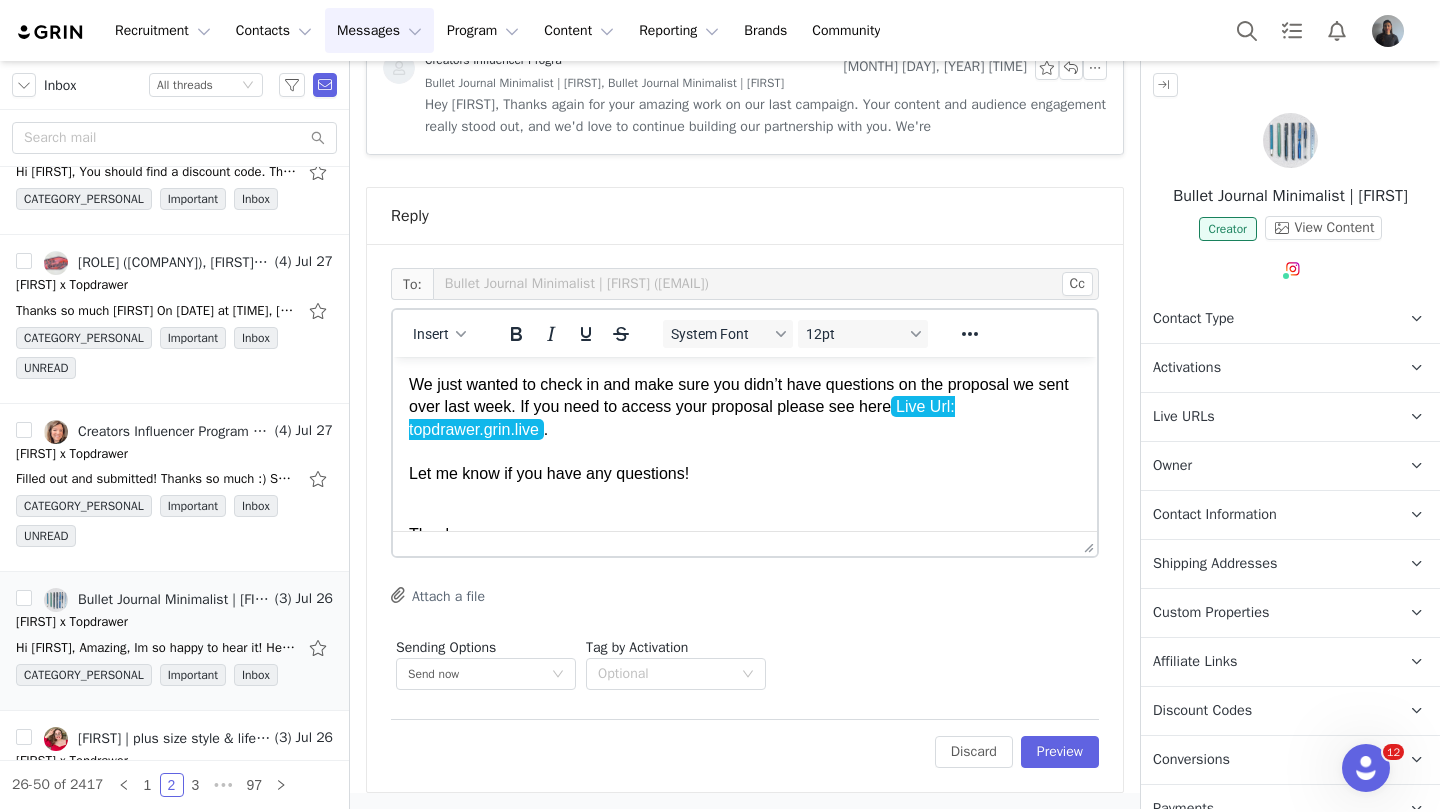 click on "Hi Jesse, We just wanted to check in and make sure you didn’t have questions on the proposal we sent over last week. If you need to access your proposal please see here  Live Url: topdrawer.grin.live  . Let me know if you have any questions!" at bounding box center (745, 418) 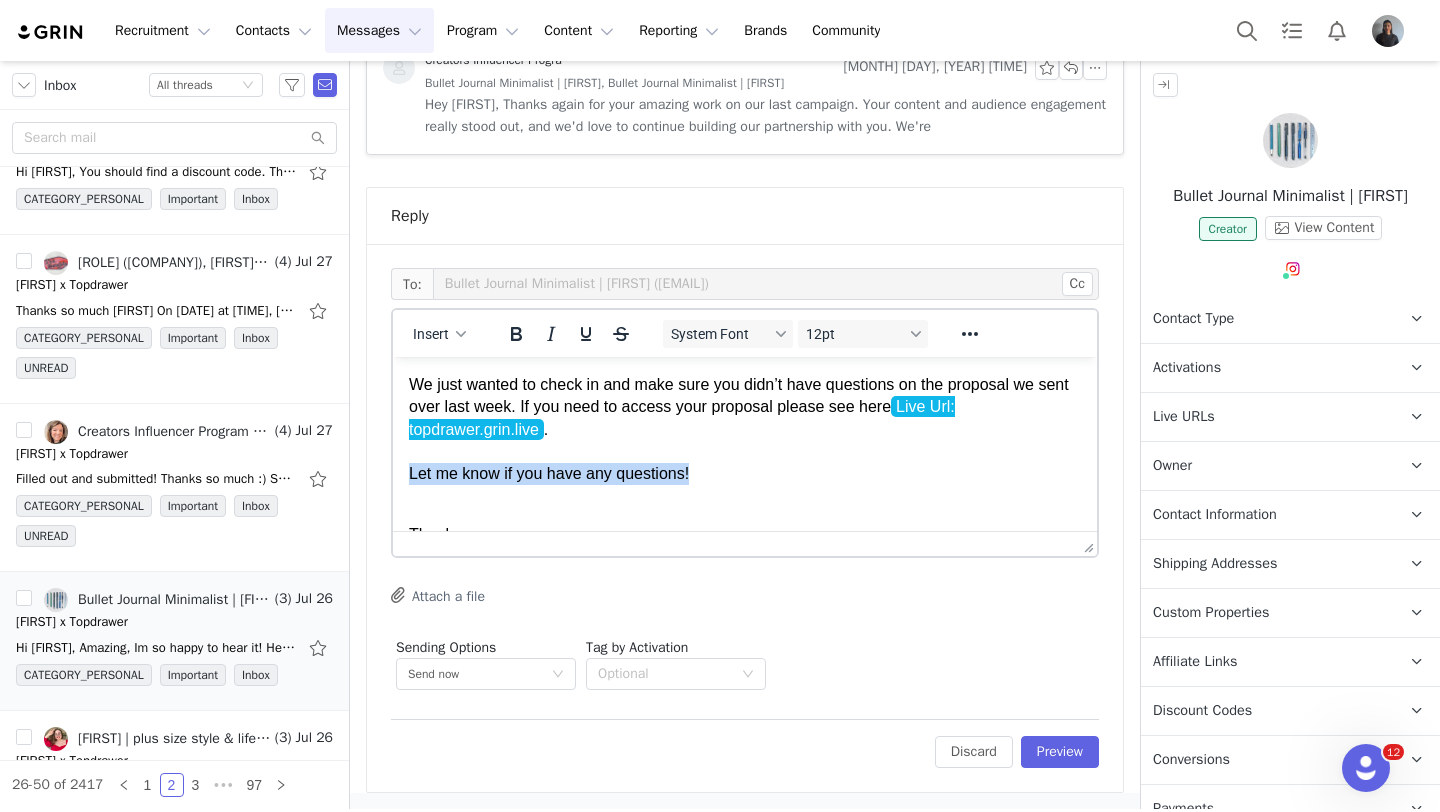 drag, startPoint x: 694, startPoint y: 475, endPoint x: 402, endPoint y: 477, distance: 292.00684 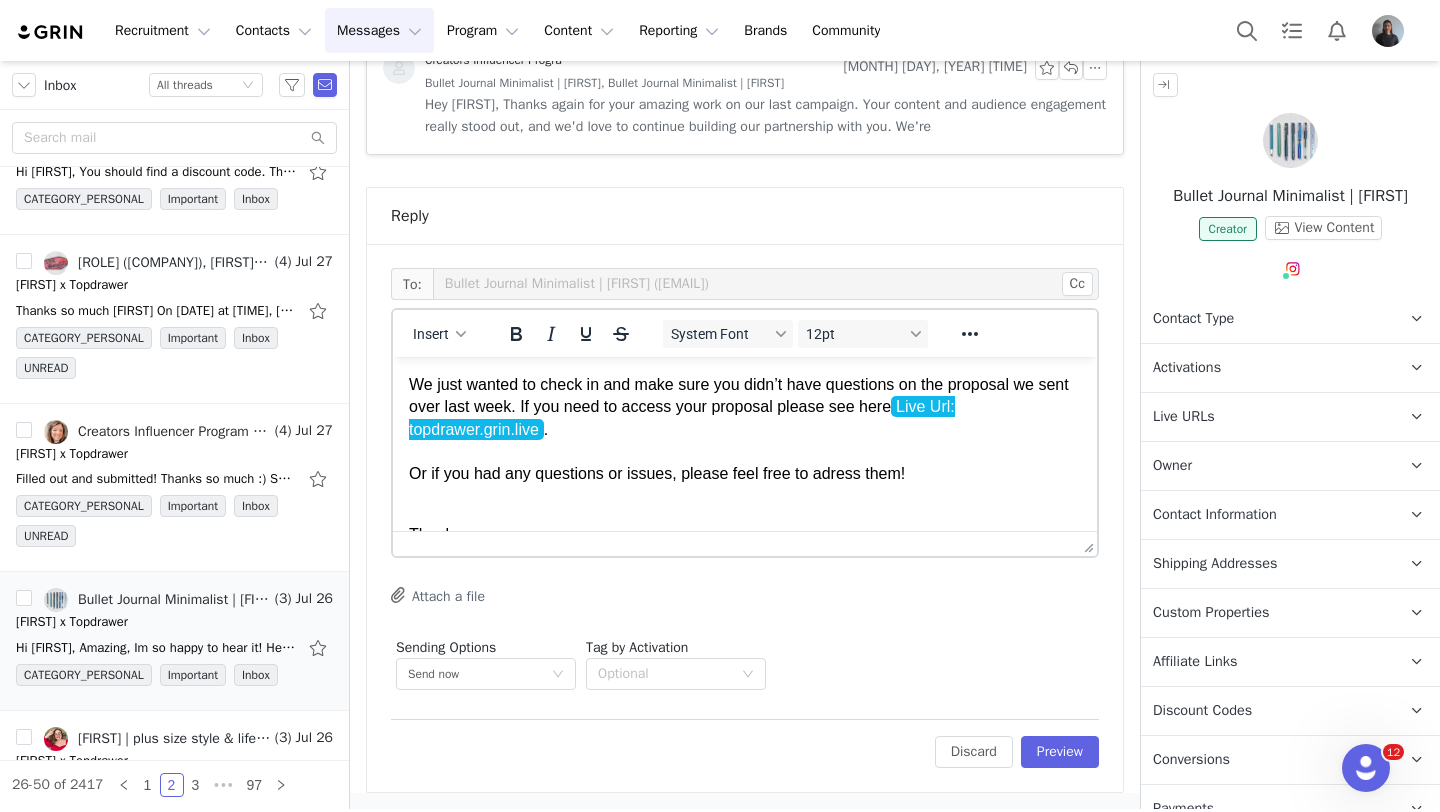 click on "Hi Jesse, We just wanted to check in and make sure you didn’t have questions on the proposal we sent over last week. If you need to access your proposal please see here  Live Url: topdrawer.grin.live  . Or if you had any questions or issues, please feel free to adress them!" at bounding box center [745, 418] 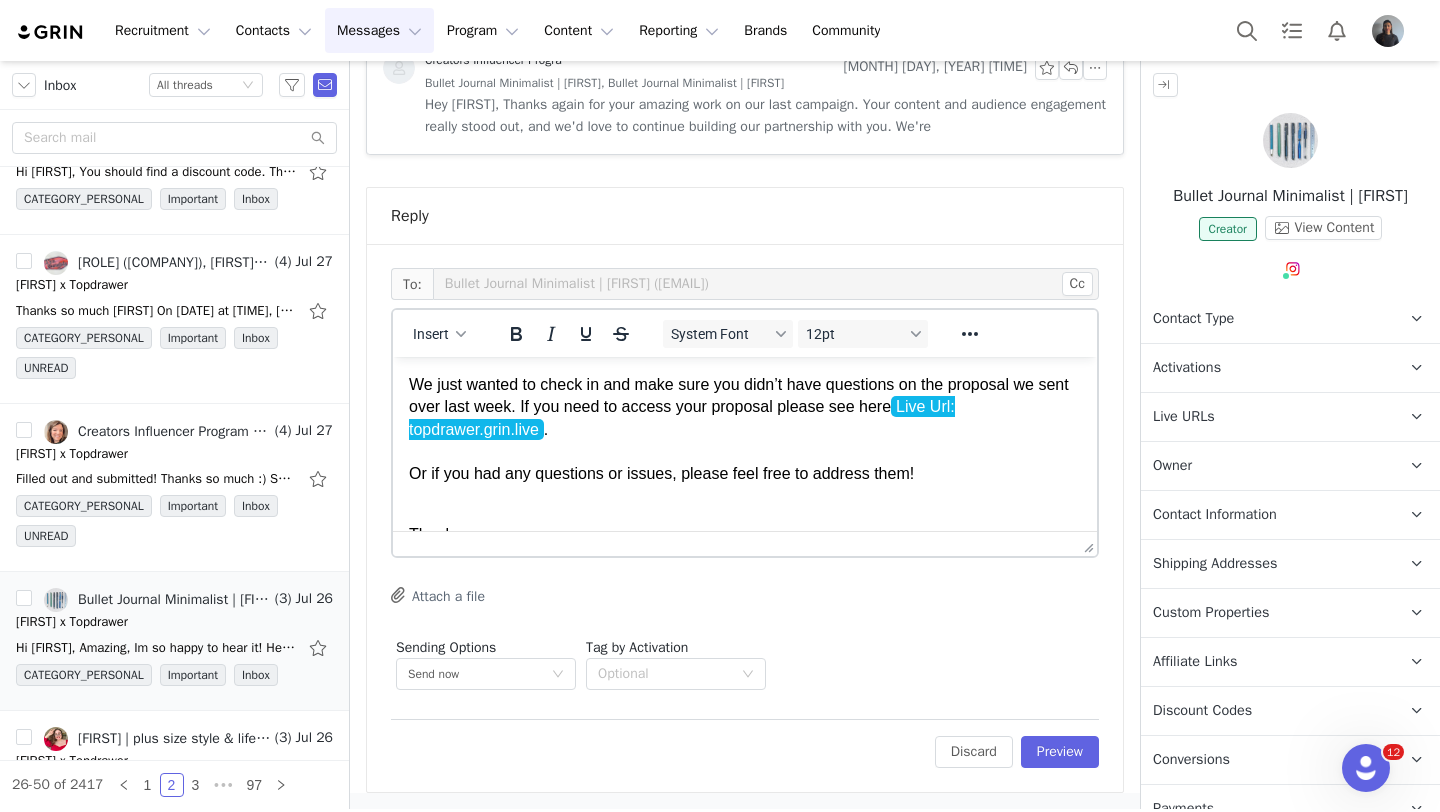 click on "Hi Jesse, We just wanted to check in and make sure you didn’t have questions on the proposal we sent over last week. If you need to access your proposal please see here  Live Url: topdrawer.grin.live  . Or if you had any questions or issues, please feel free to address them!" at bounding box center [745, 418] 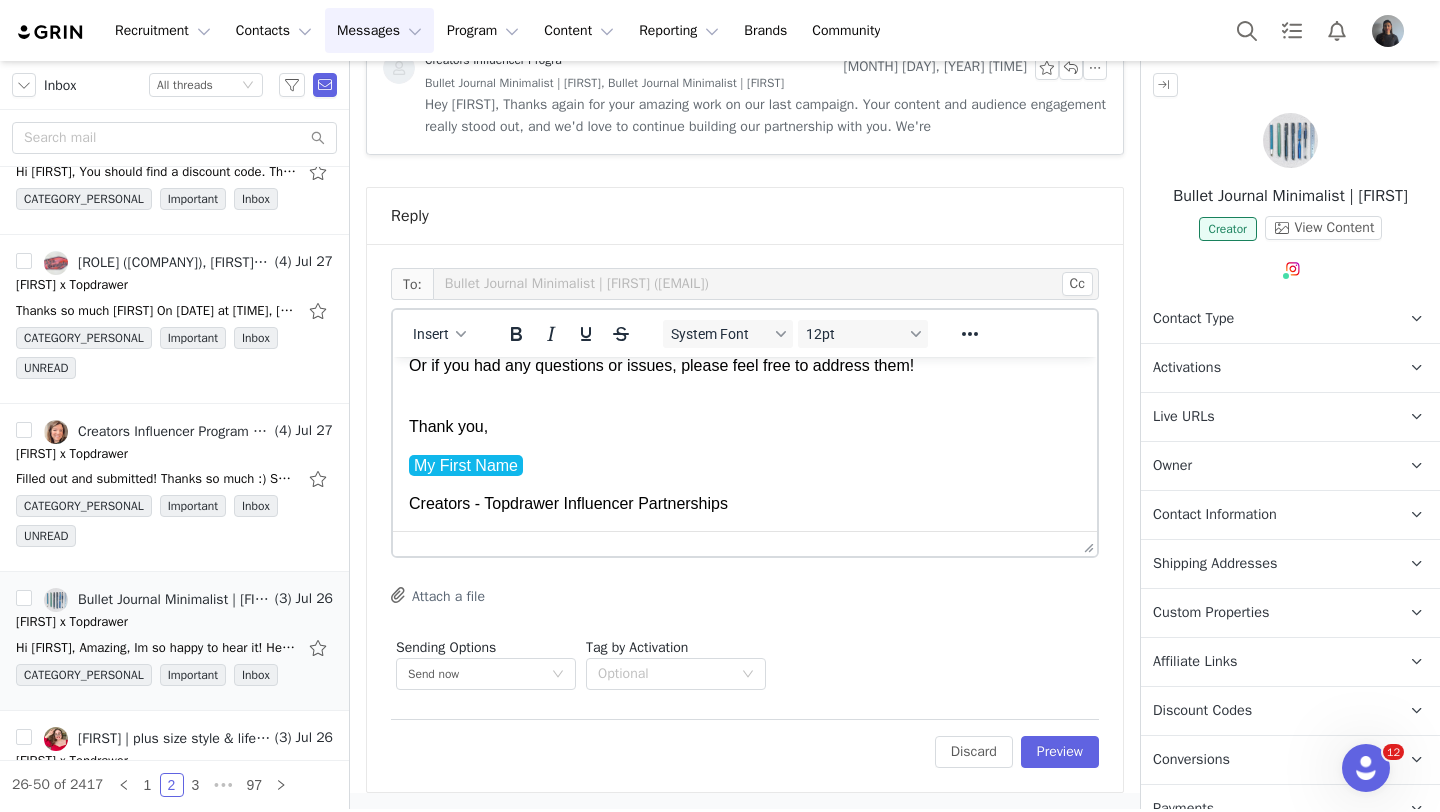 scroll, scrollTop: 149, scrollLeft: 0, axis: vertical 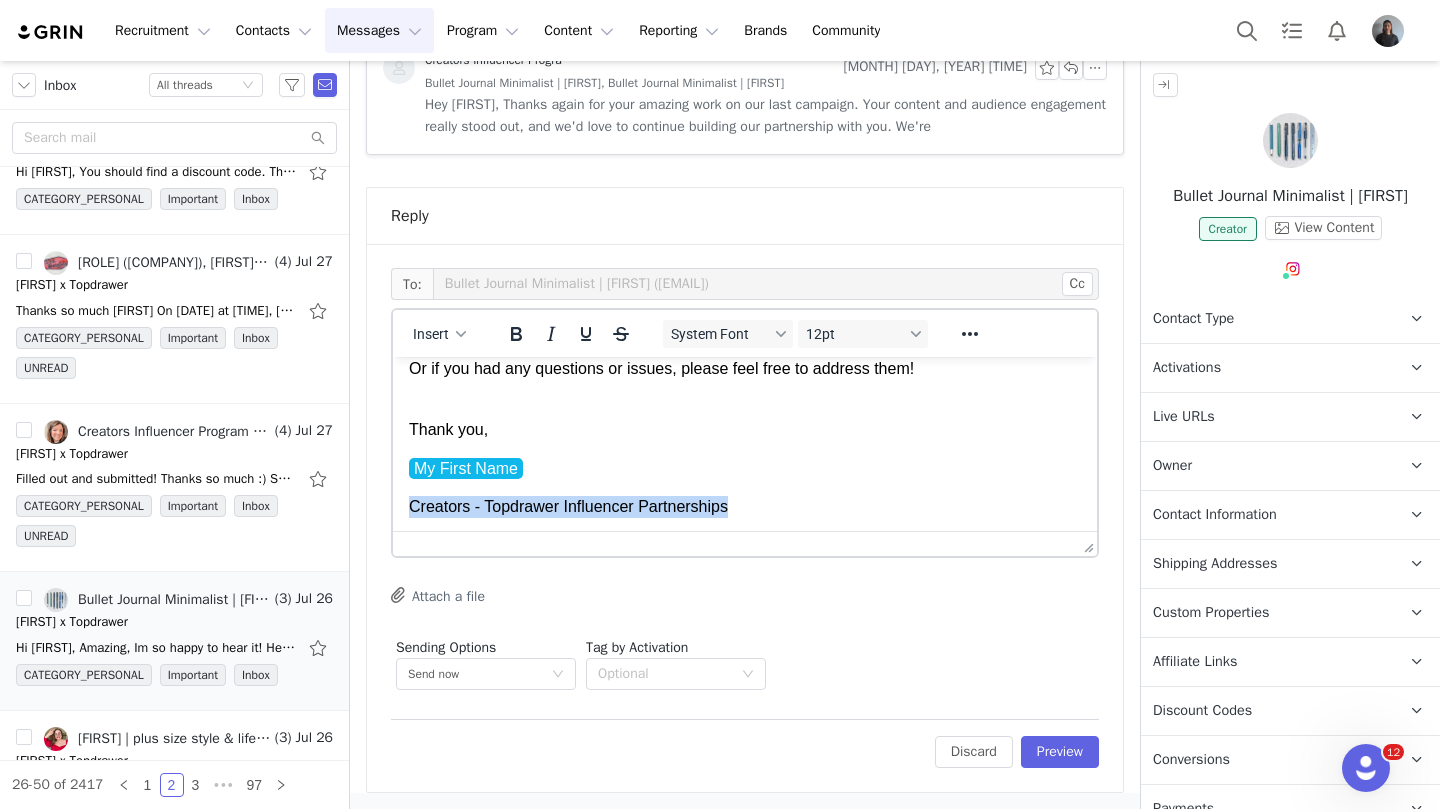 drag, startPoint x: 735, startPoint y: 496, endPoint x: 410, endPoint y: 513, distance: 325.4443 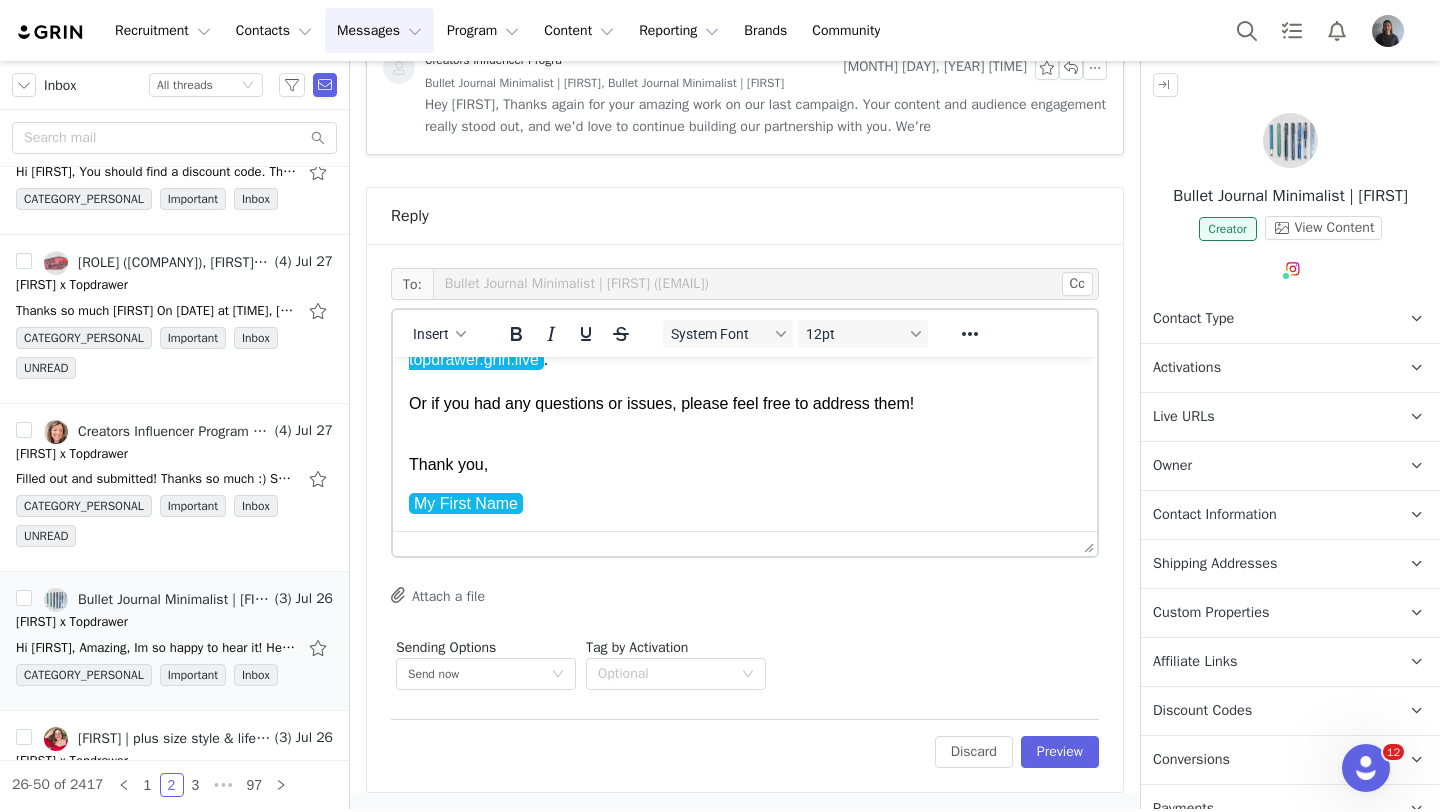 scroll, scrollTop: 114, scrollLeft: 0, axis: vertical 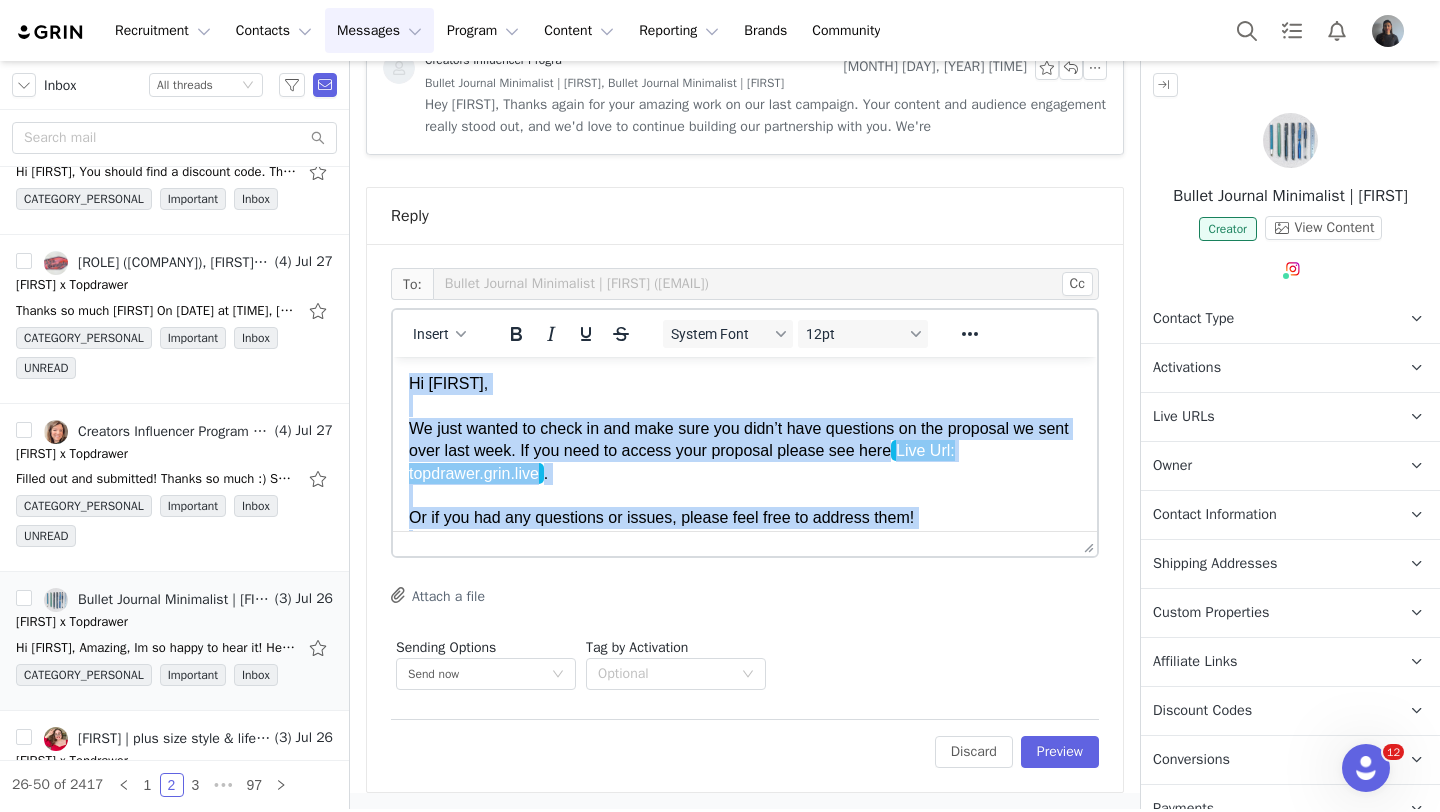 drag, startPoint x: 546, startPoint y: 503, endPoint x: 373, endPoint y: 339, distance: 238.37994 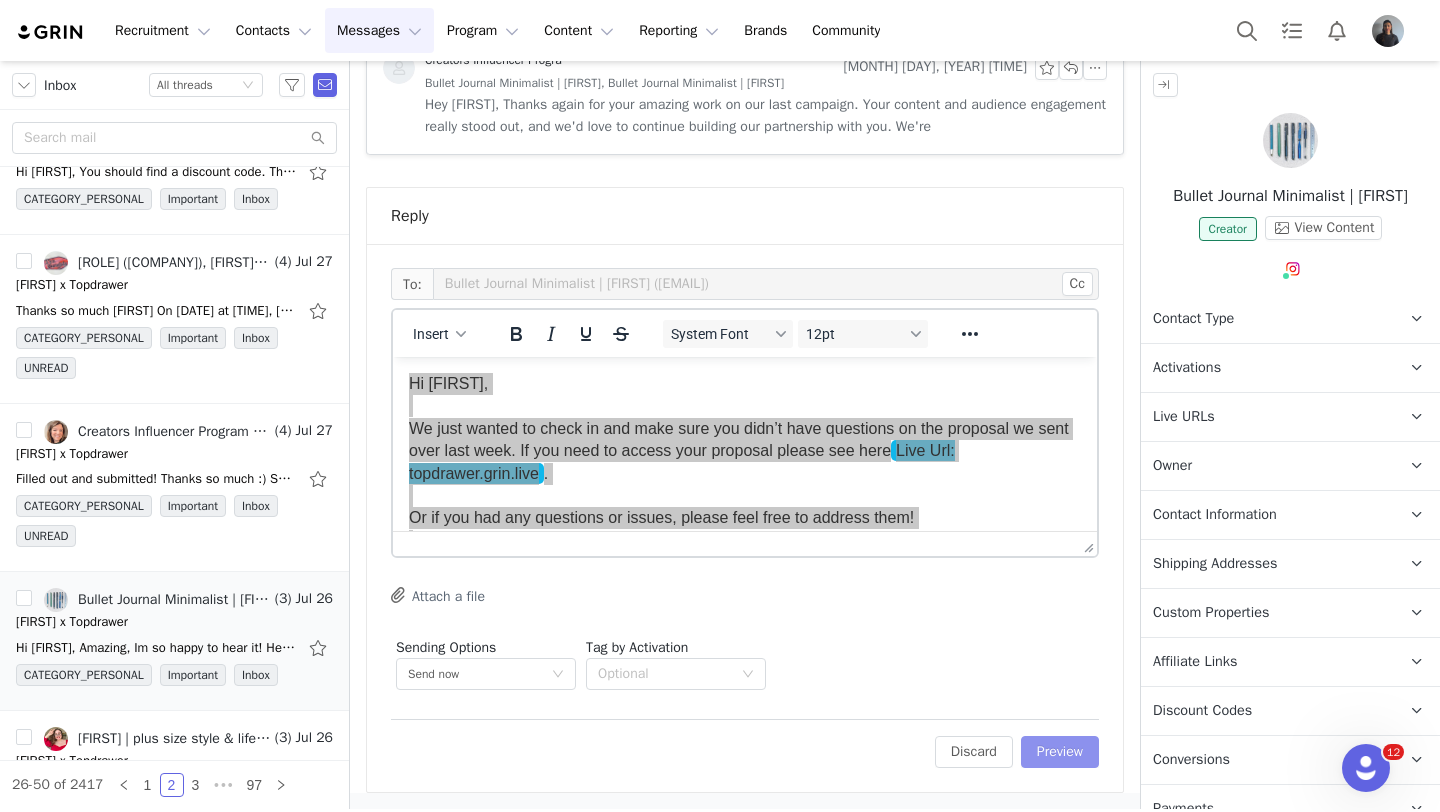 click on "Preview" at bounding box center [1060, 752] 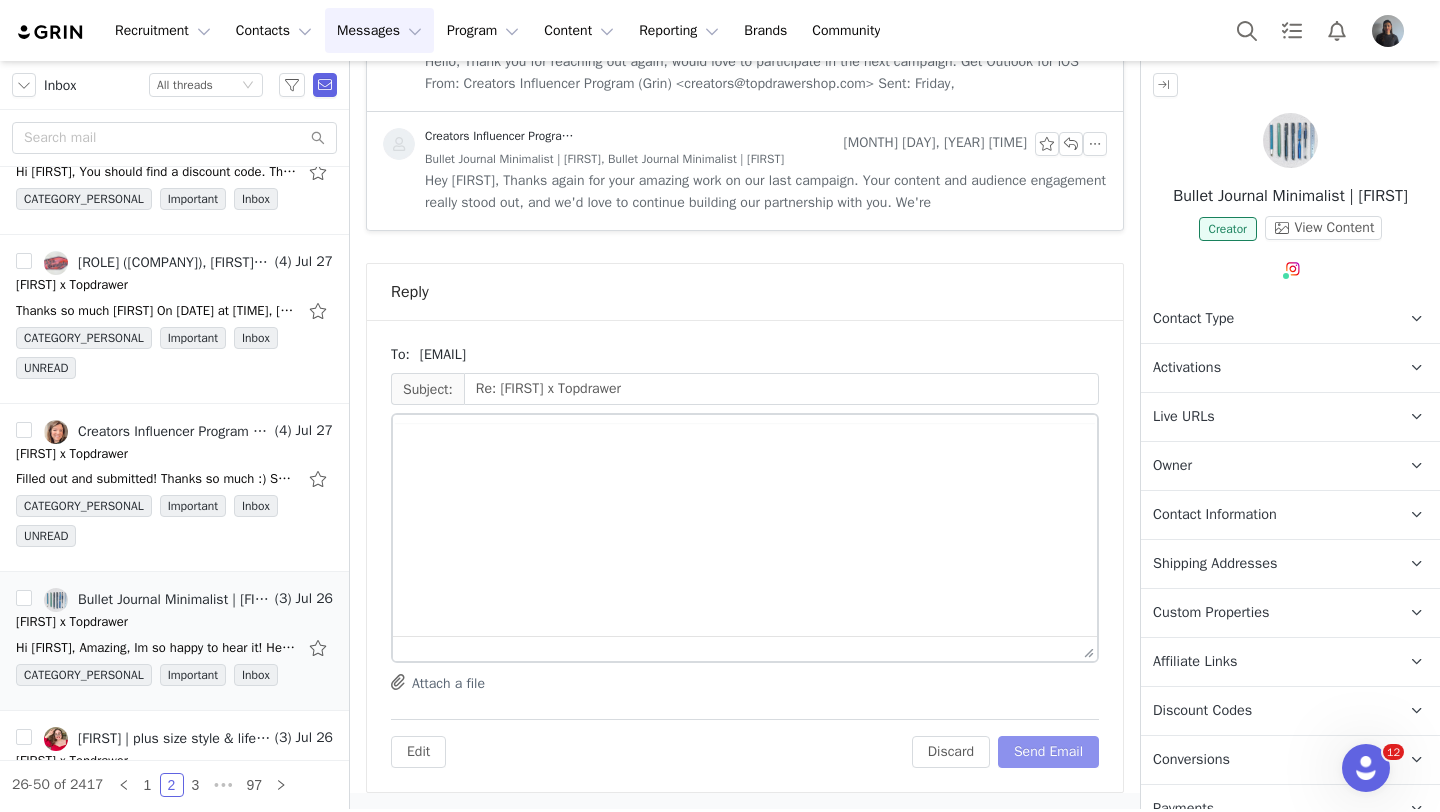 scroll, scrollTop: 541, scrollLeft: 0, axis: vertical 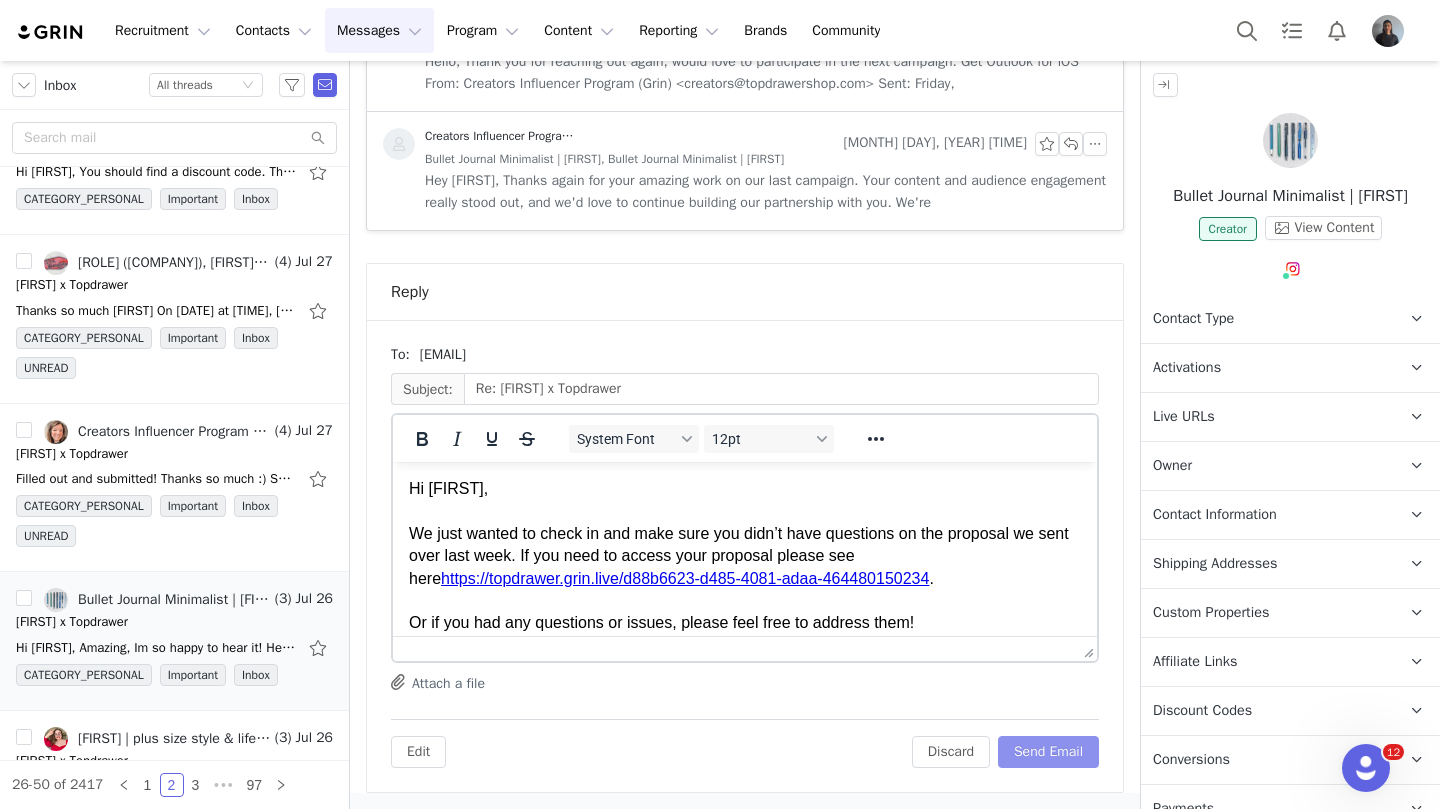 click on "Send Email" at bounding box center [1048, 752] 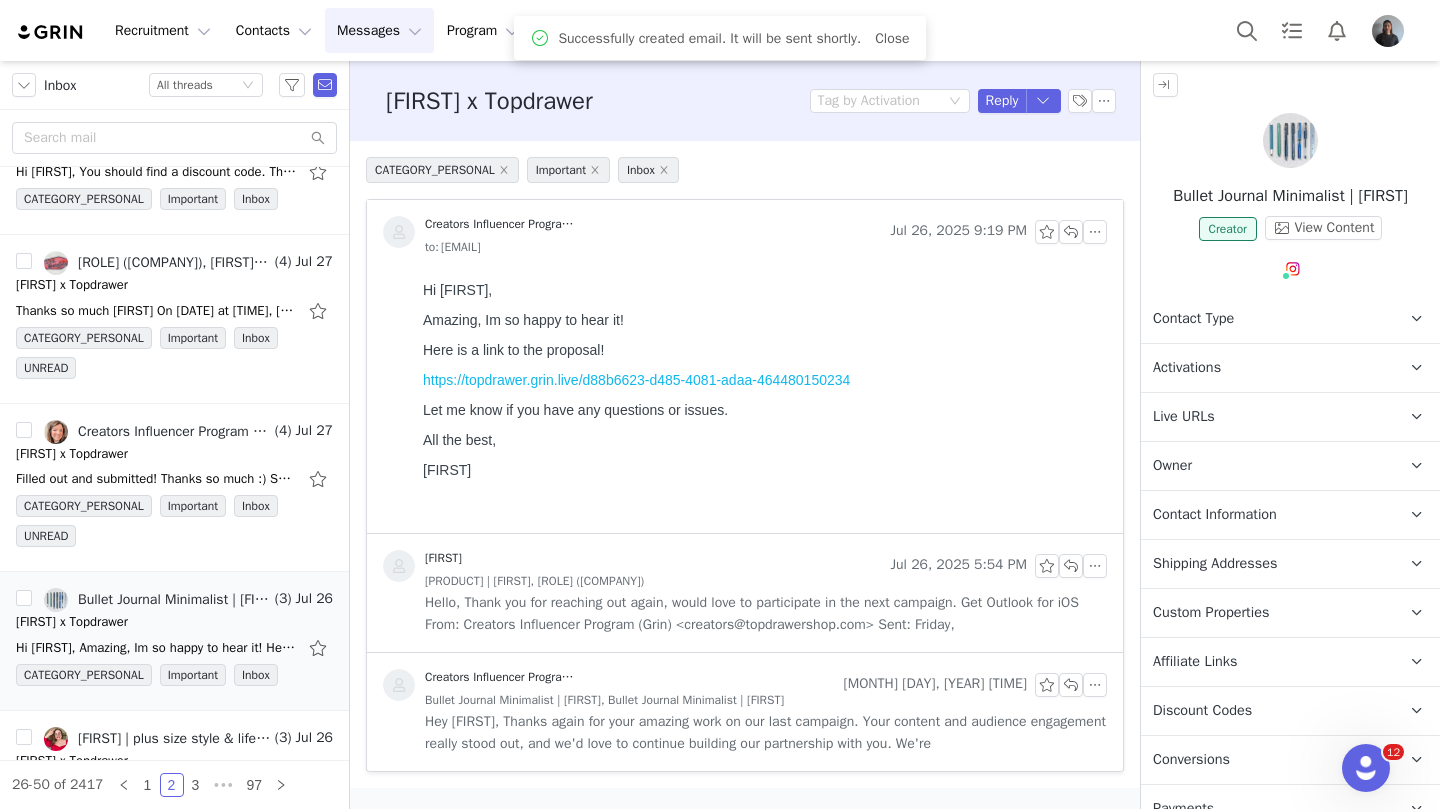 scroll, scrollTop: 0, scrollLeft: 0, axis: both 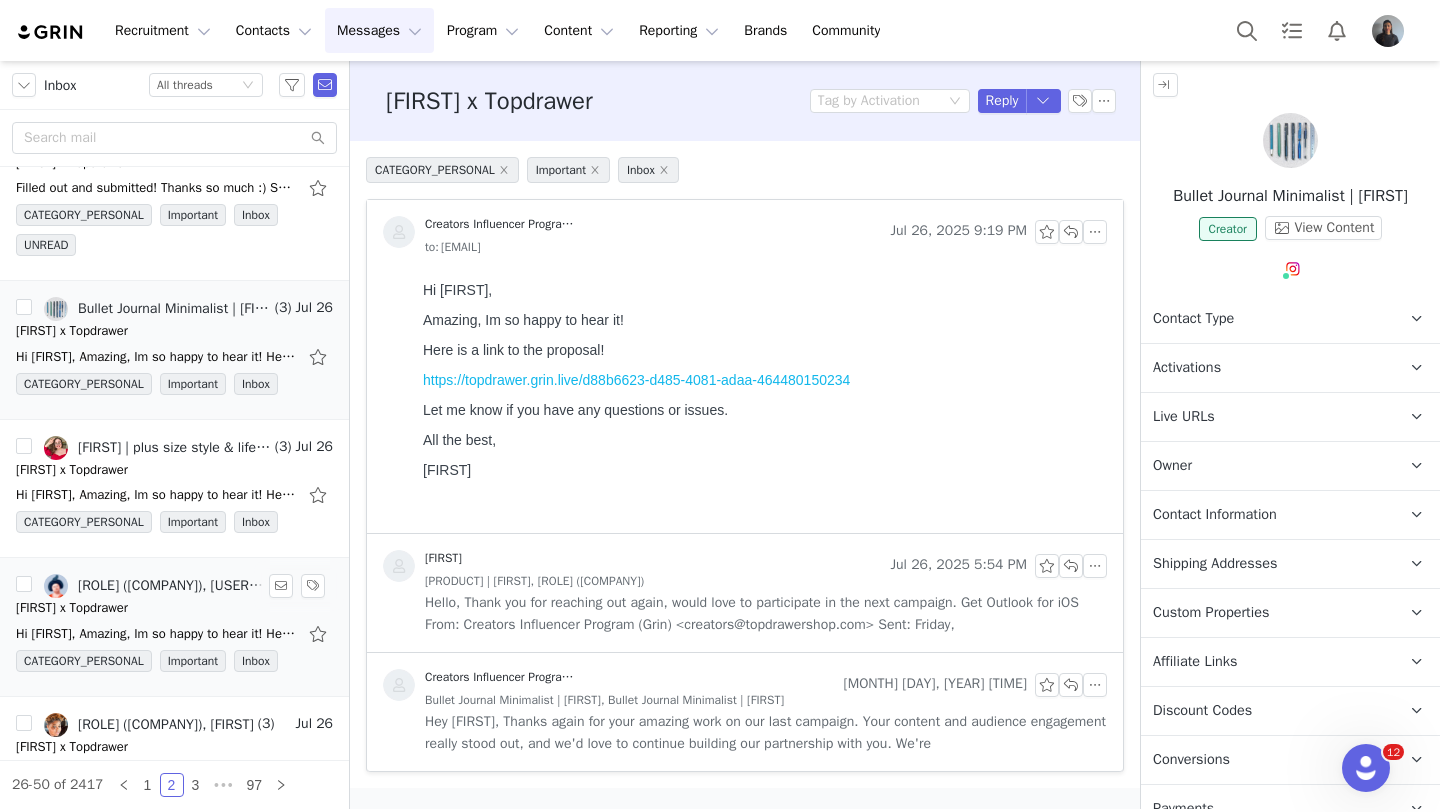 click on "panda_jieyu x Topdrawer" at bounding box center (174, 608) 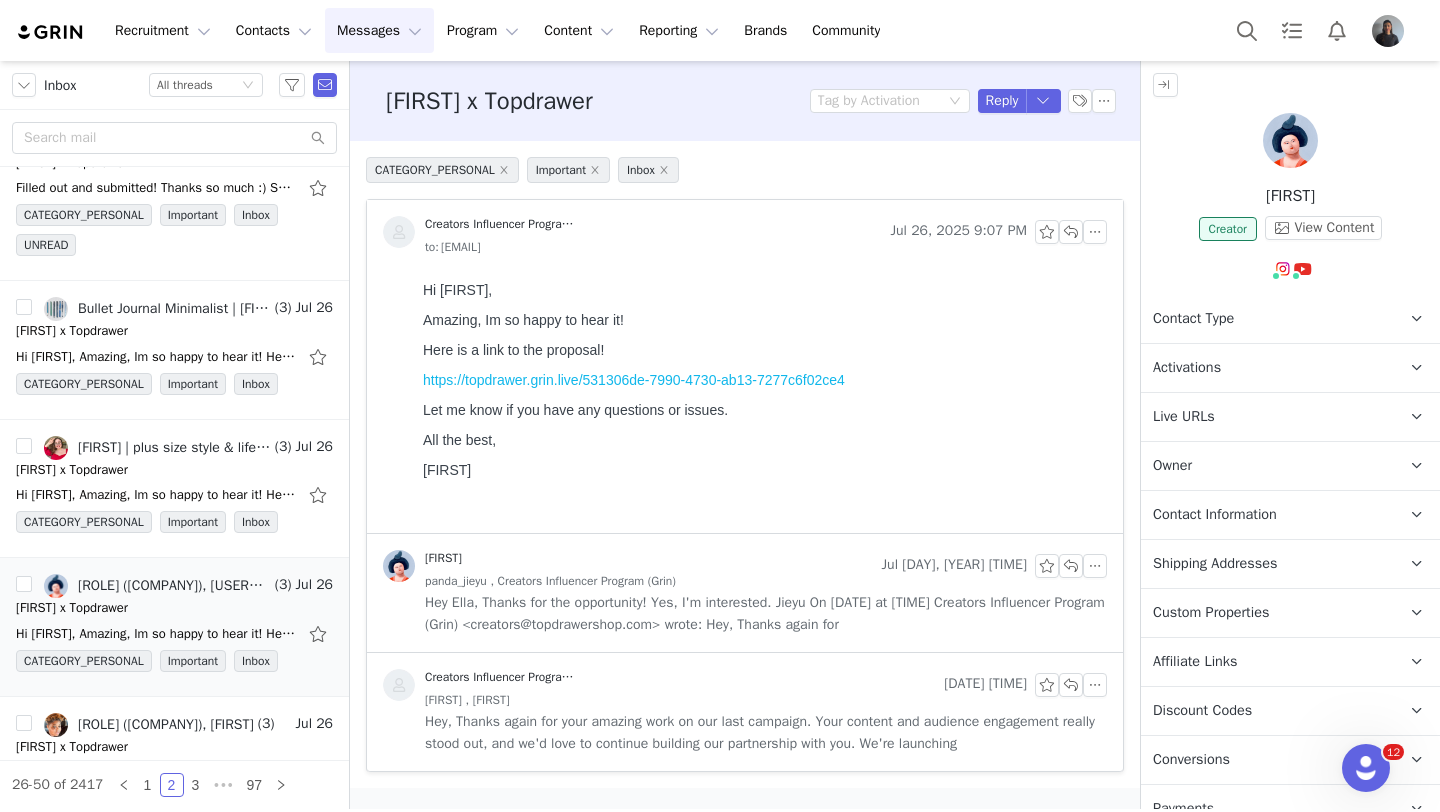scroll, scrollTop: 0, scrollLeft: 0, axis: both 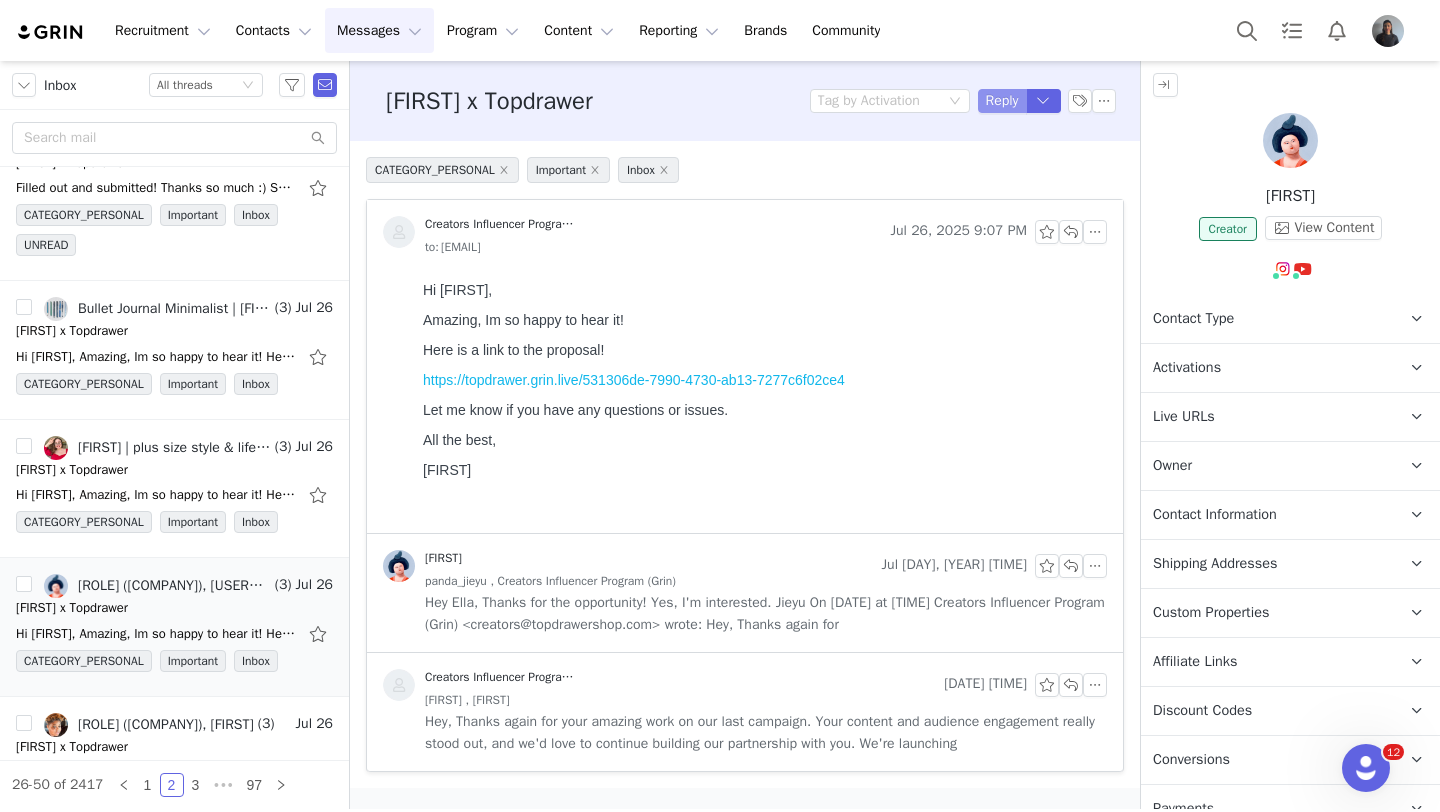 click on "Reply" at bounding box center [1002, 101] 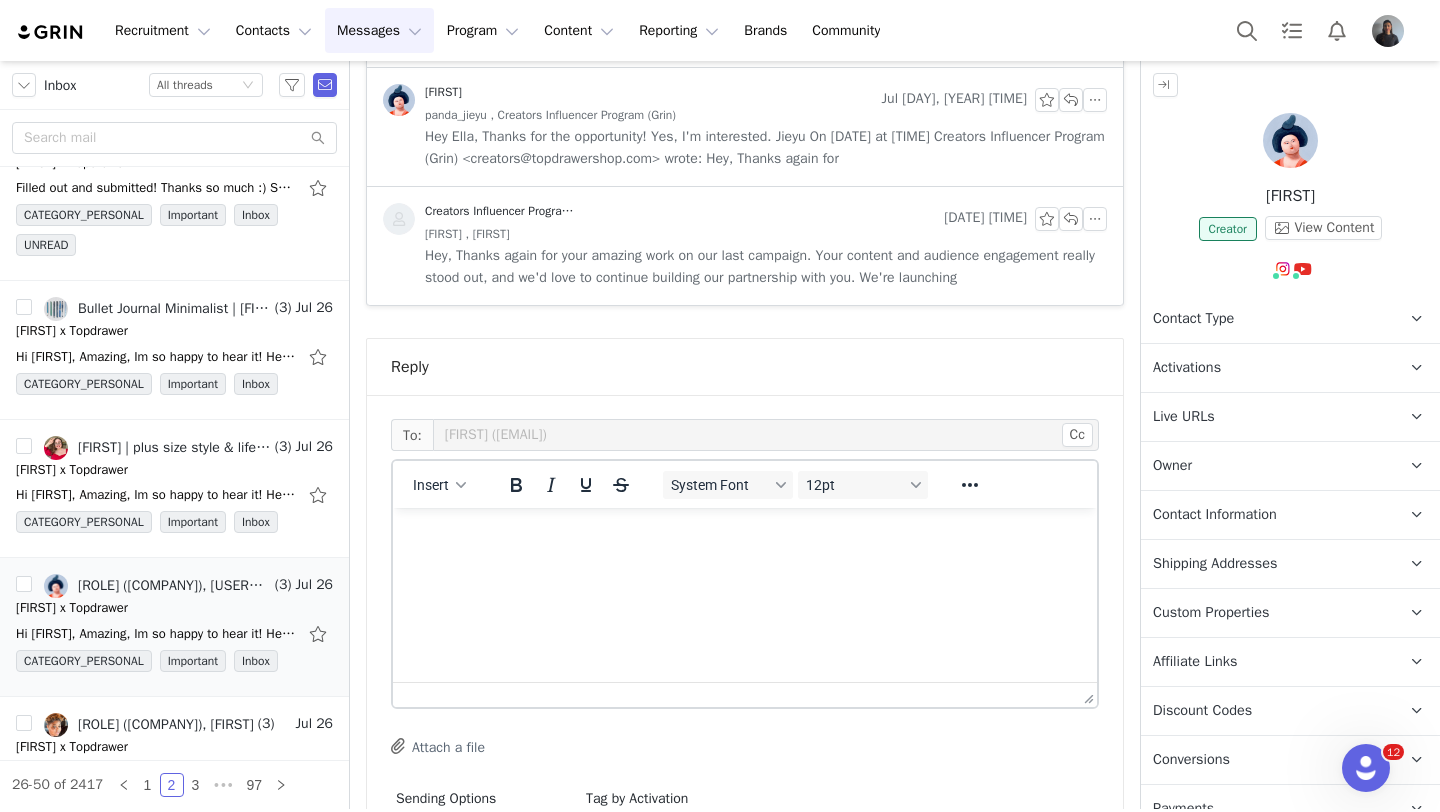 scroll, scrollTop: 569, scrollLeft: 0, axis: vertical 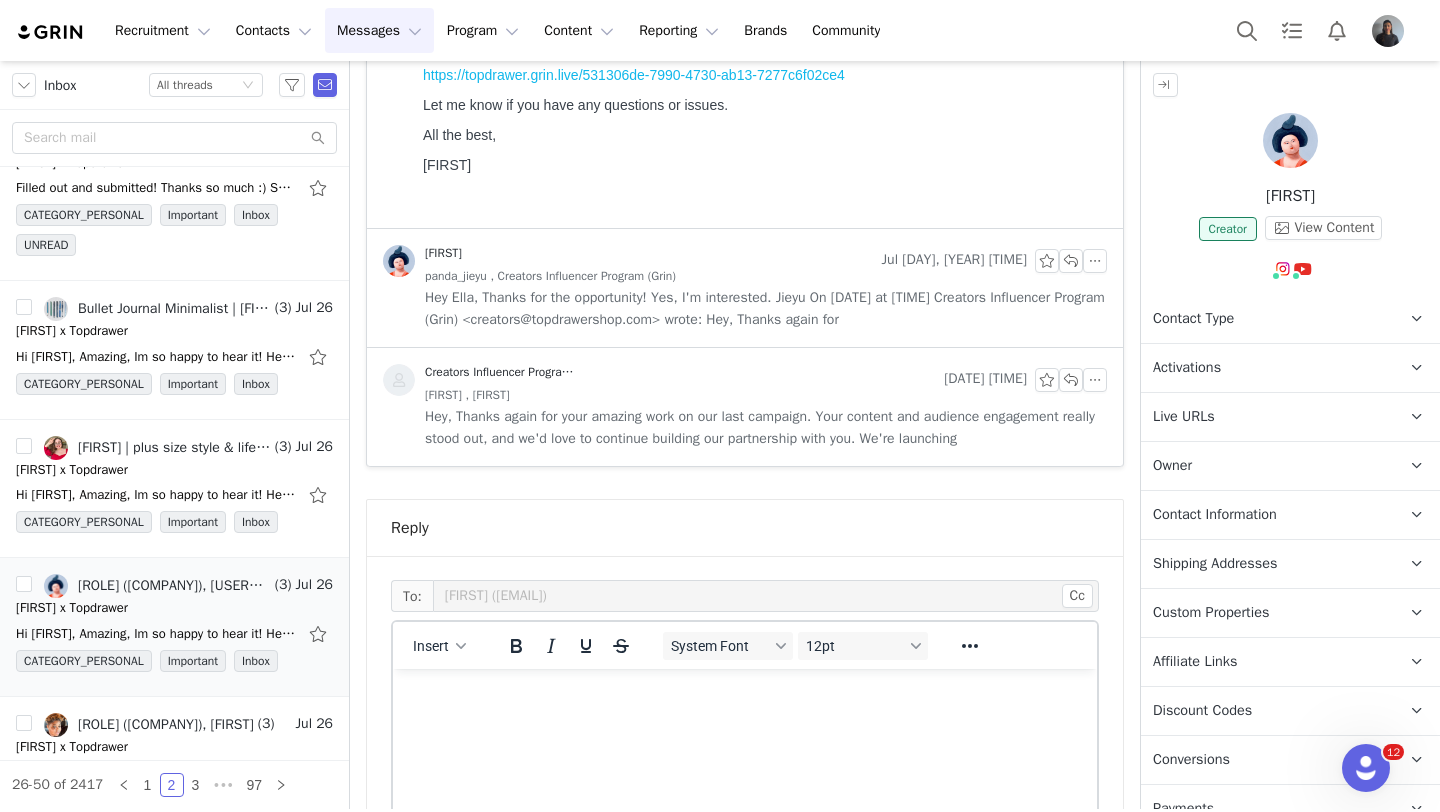 click on "Hey Ella, Thanks for the opportunity! Yes, I'm interested. Jieyu On Fri, Jul 25, 2025 at 12:28 PM Creators Influencer Program (Grin) <creators@topdrawershop.com> wrote: Hey, Thanks again for" at bounding box center [766, 309] 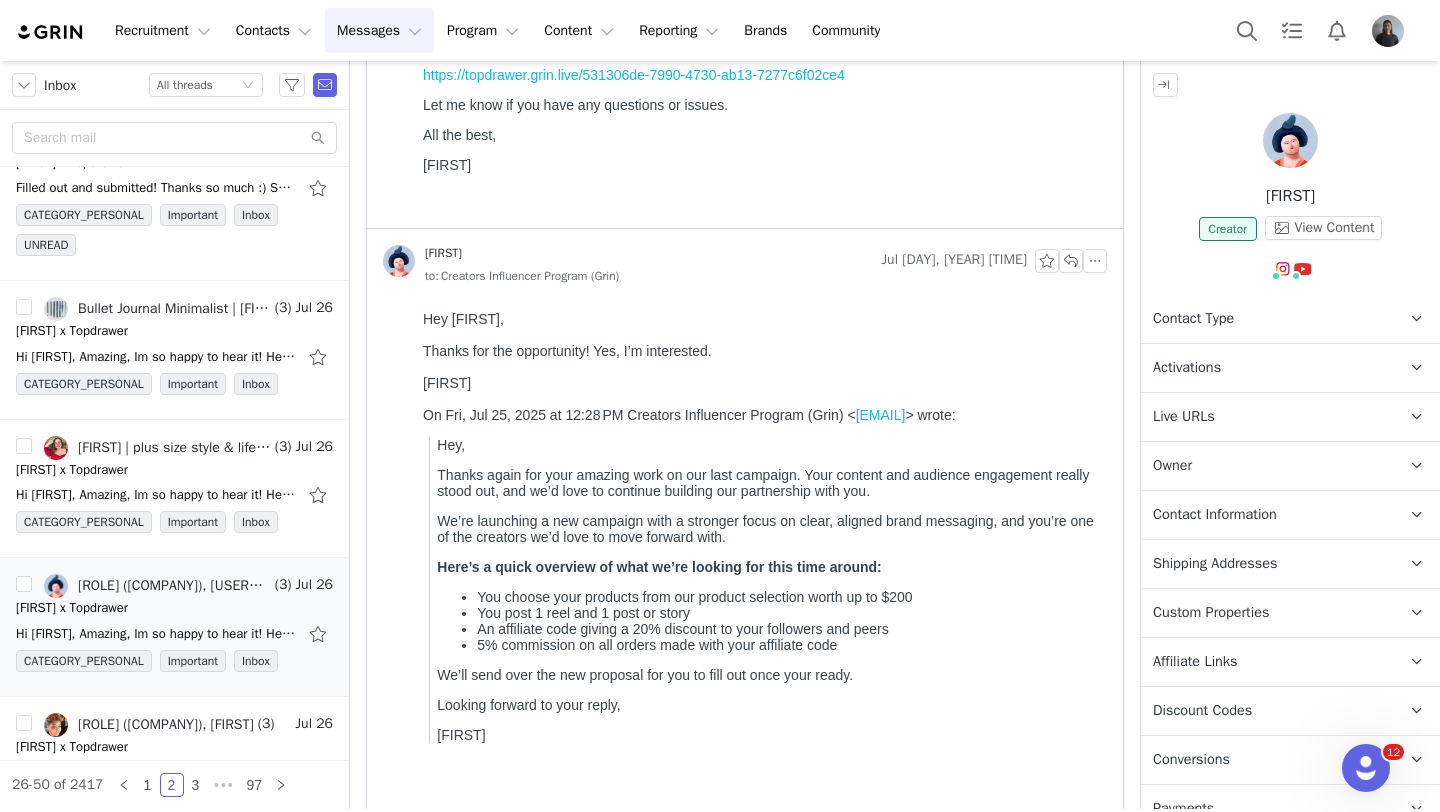 scroll, scrollTop: 0, scrollLeft: 0, axis: both 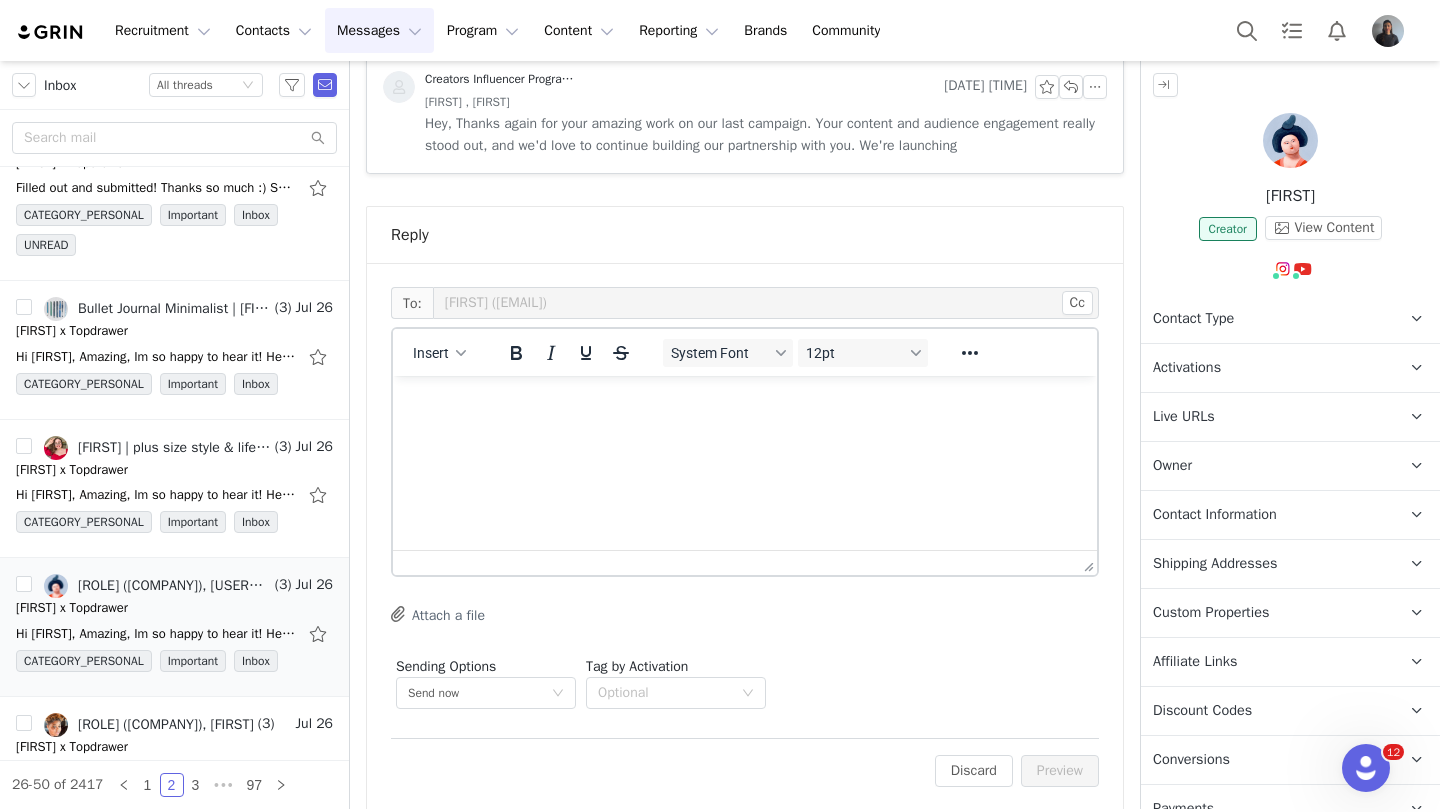 click at bounding box center (745, 403) 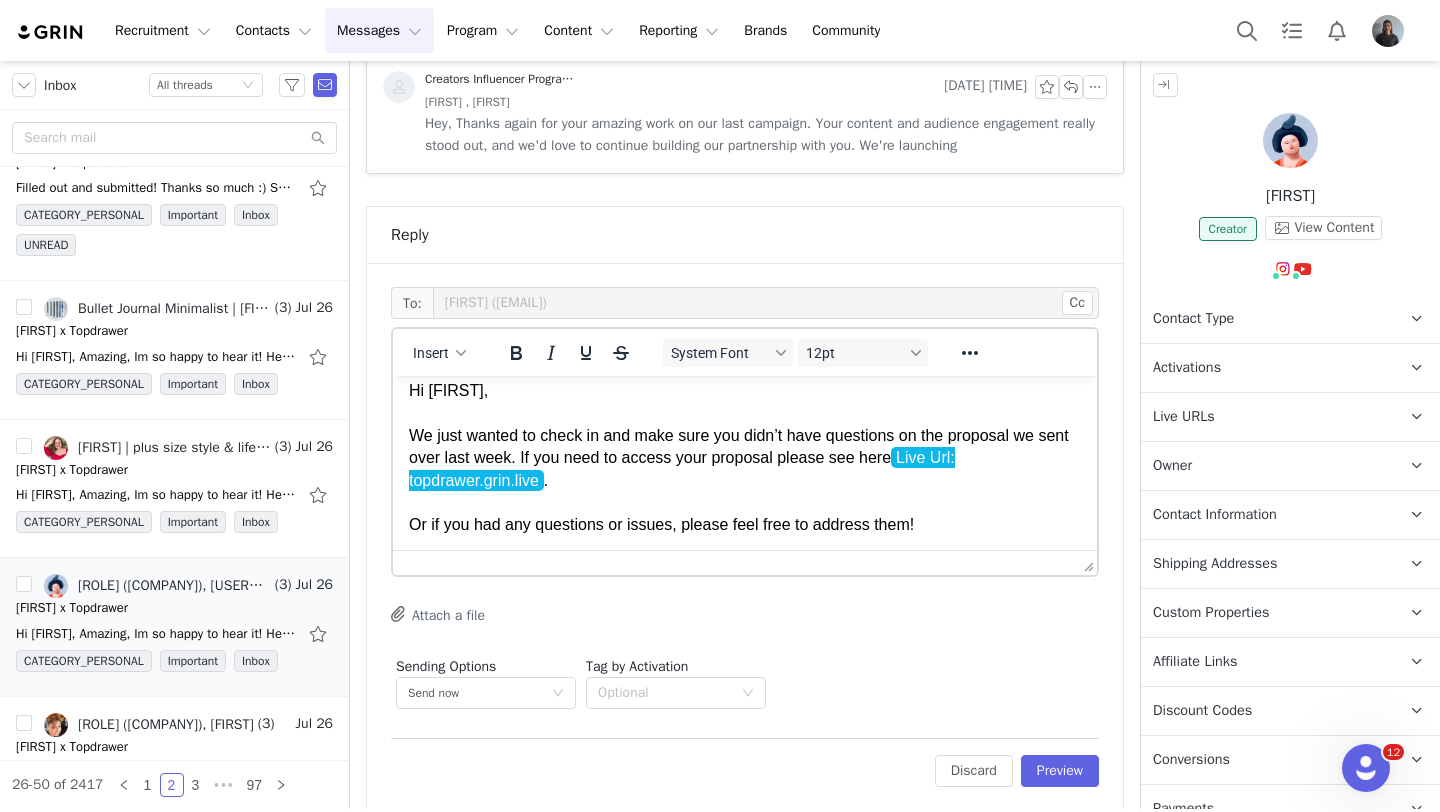 scroll, scrollTop: 0, scrollLeft: 0, axis: both 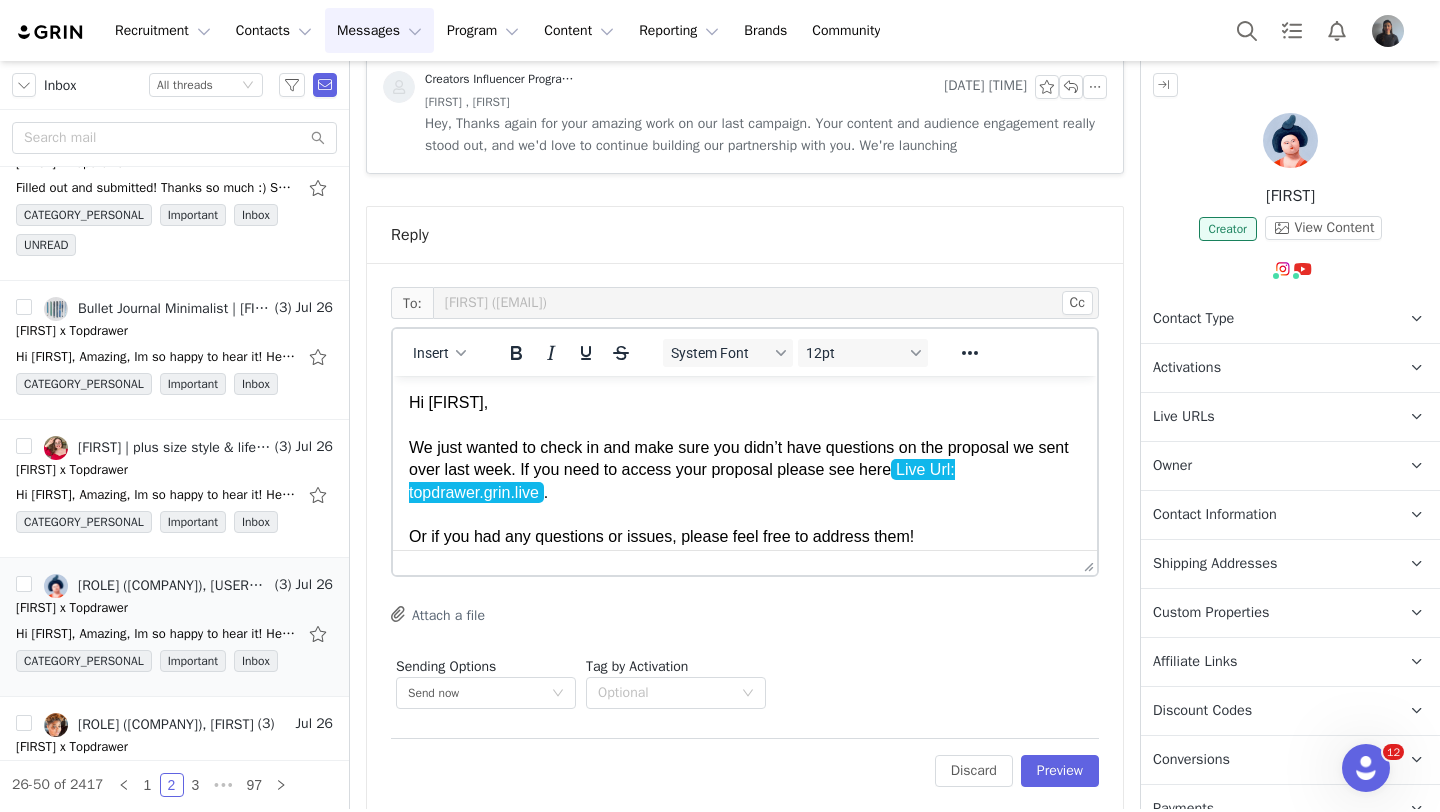 click on "Hi Jesse, We just wanted to check in and make sure you didn’t have questions on the proposal we sent over last week. If you need to access your proposal please see here  Live Url: topdrawer.grin.live  . Or if you had any questions or issues, please feel free to address them!" at bounding box center (745, 481) 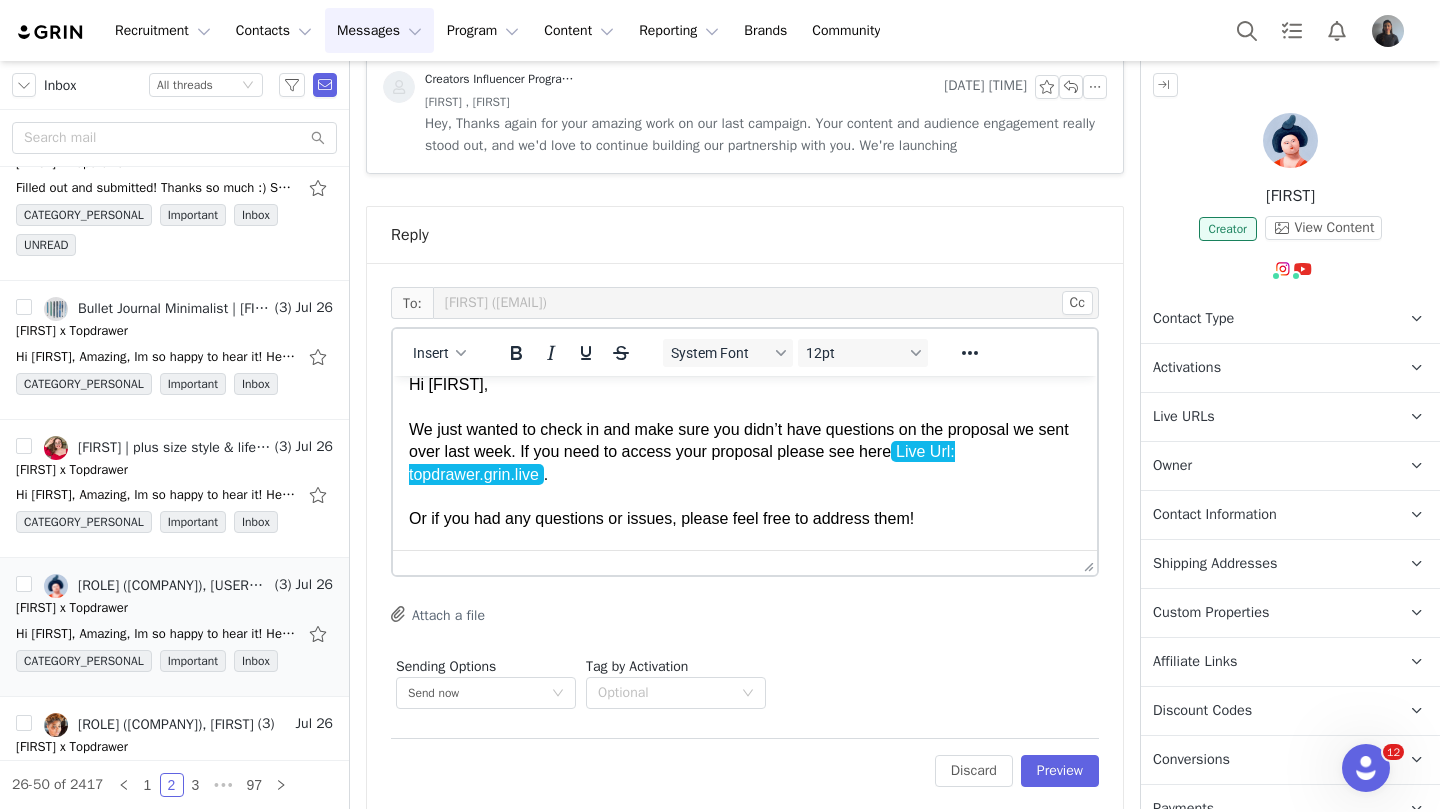scroll, scrollTop: 0, scrollLeft: 0, axis: both 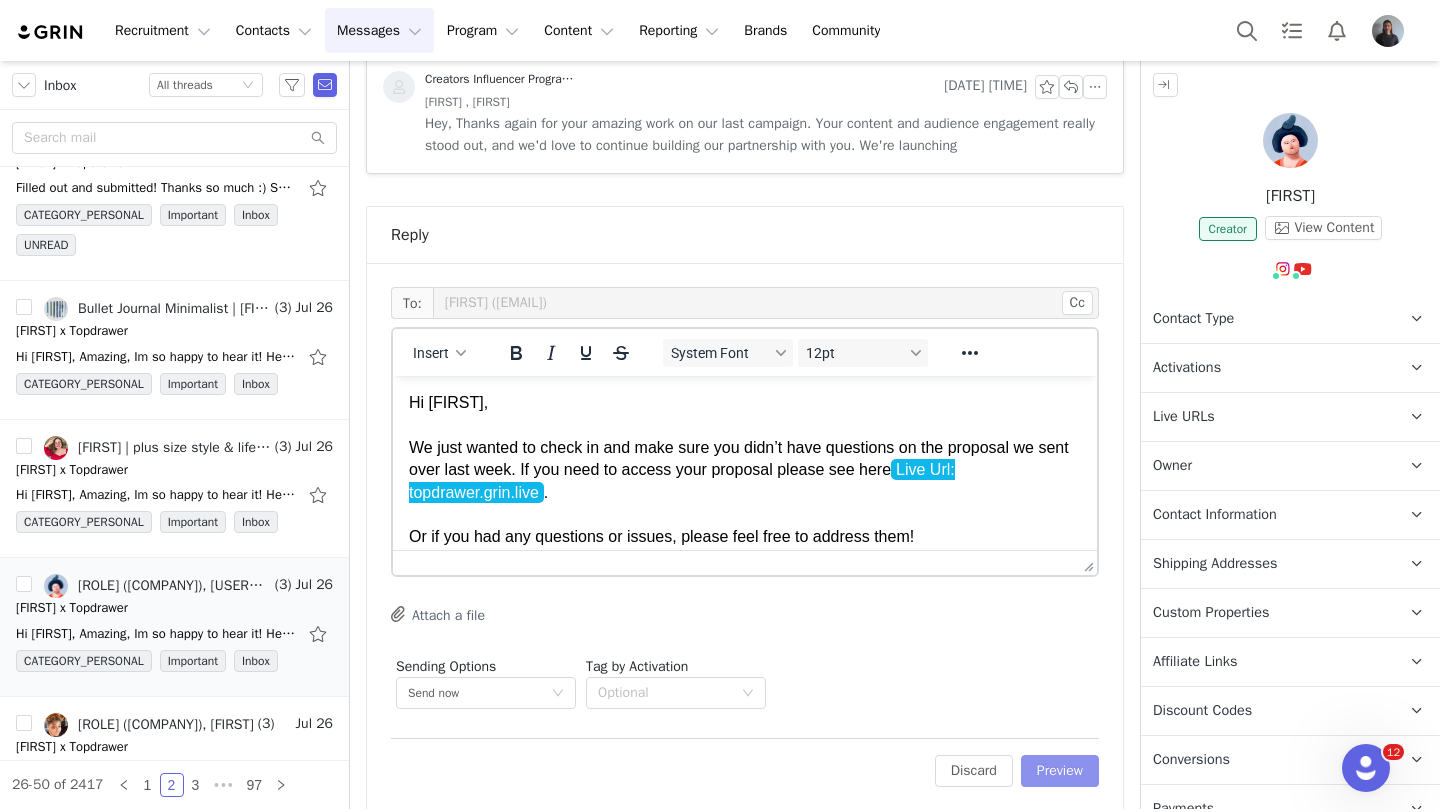 click on "Preview" at bounding box center (1060, 771) 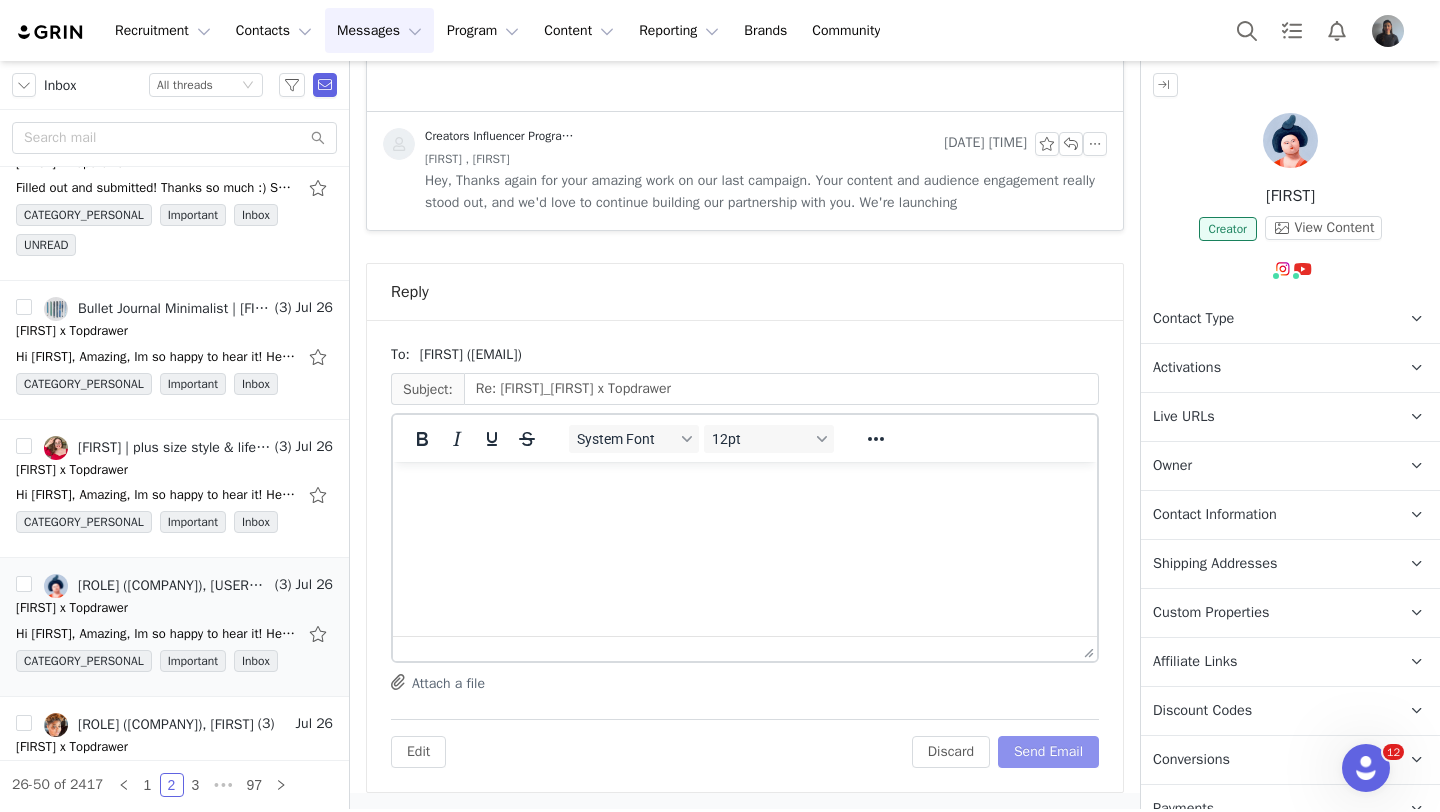 scroll, scrollTop: 1047, scrollLeft: 0, axis: vertical 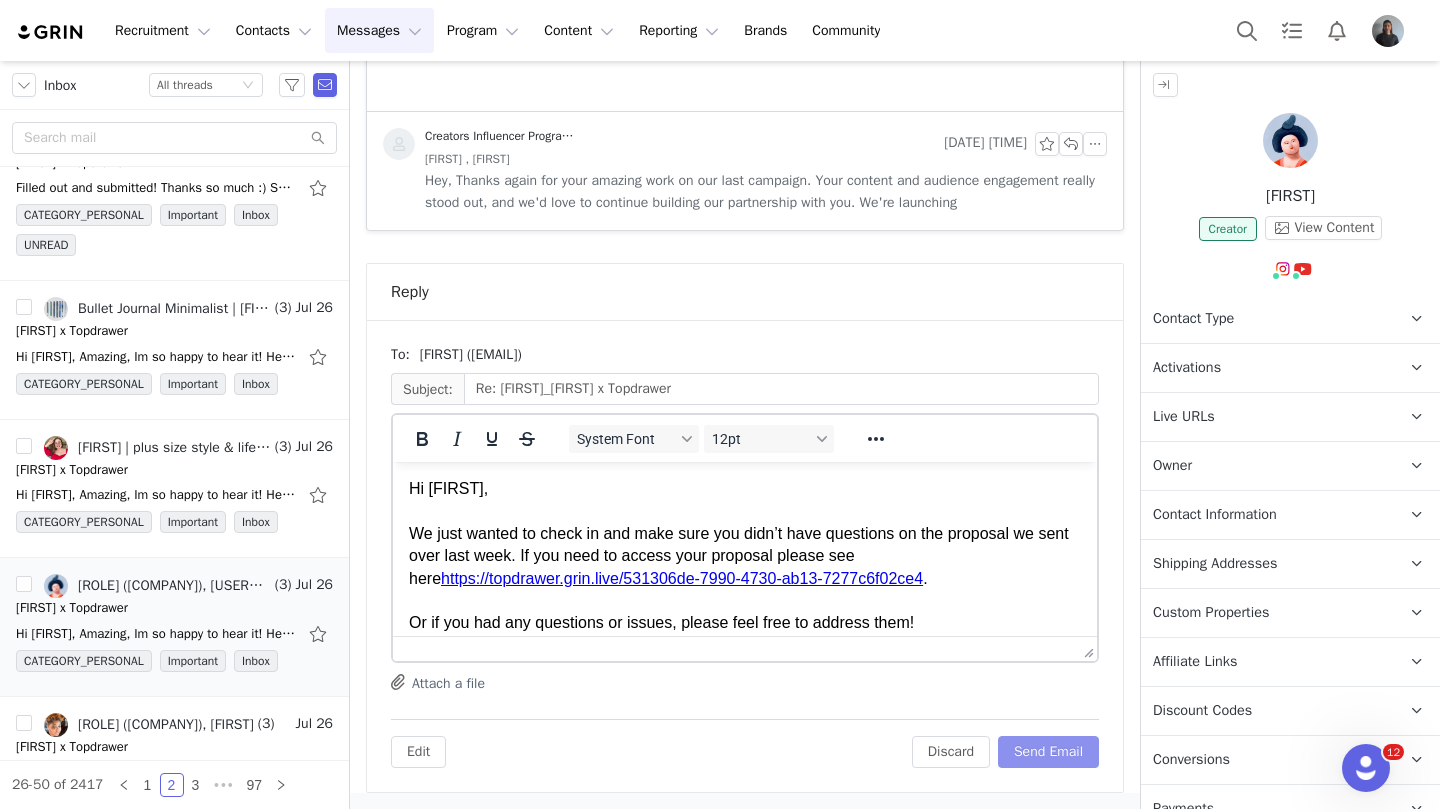 click on "Send Email" at bounding box center [1048, 752] 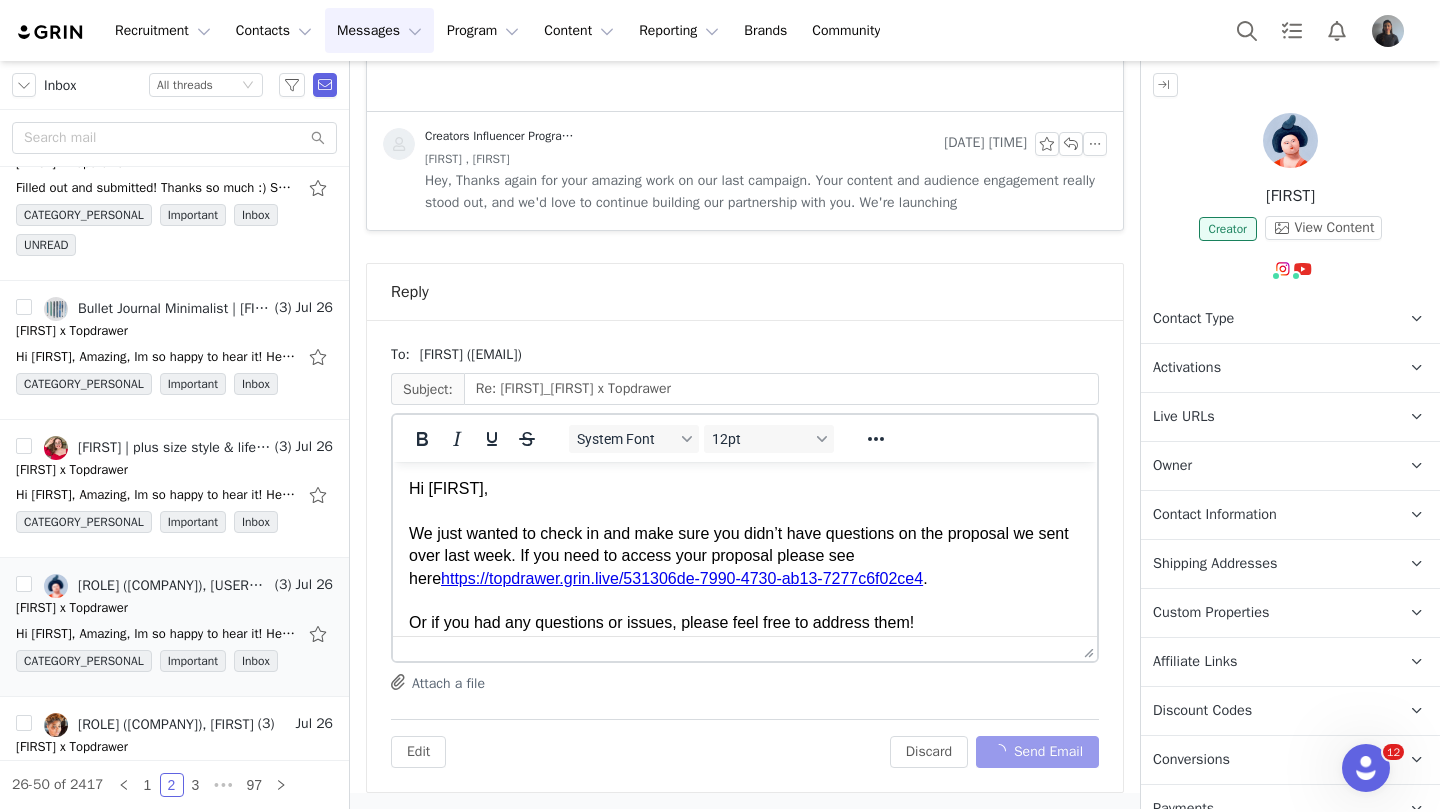 scroll, scrollTop: 485, scrollLeft: 0, axis: vertical 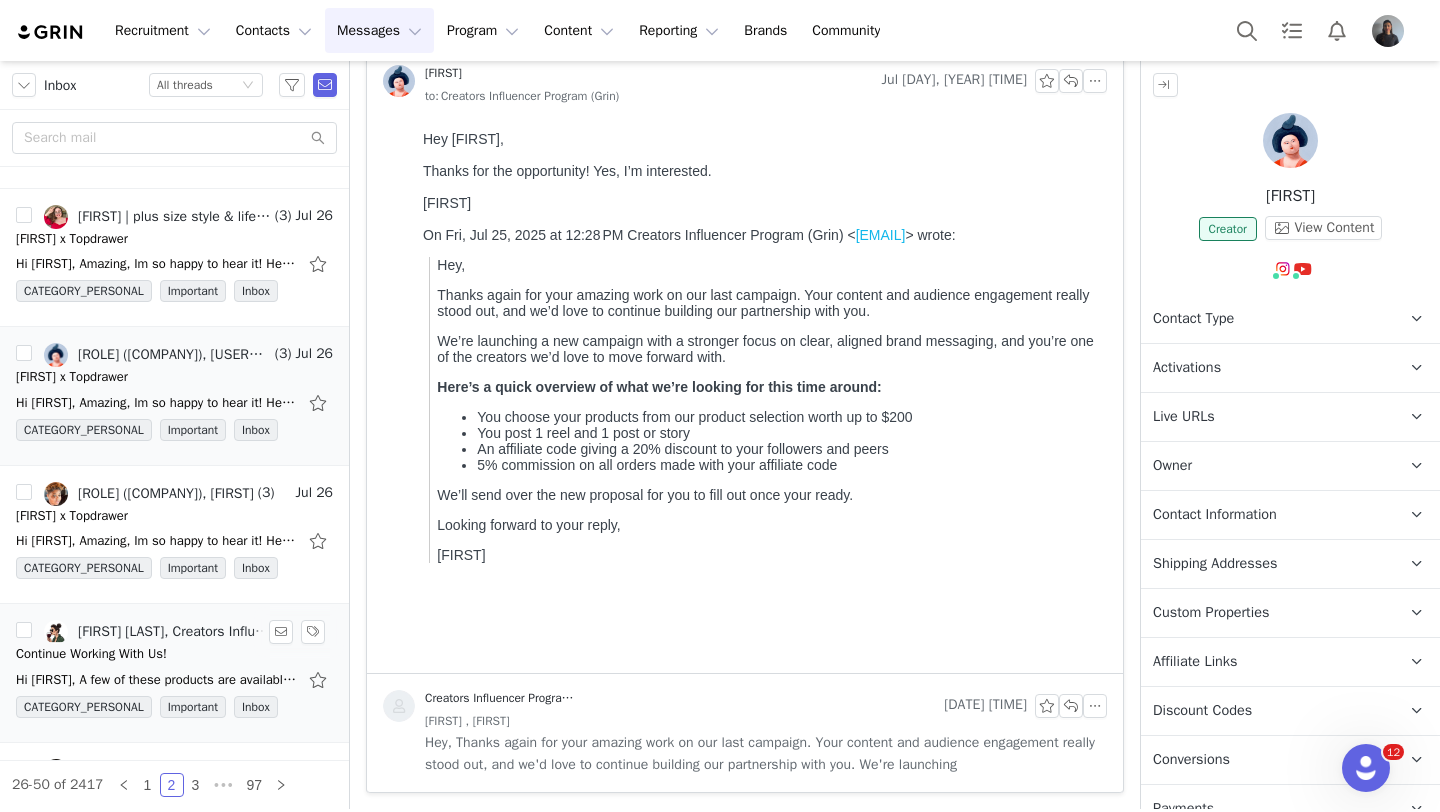 click on "Continue Working With Us!" at bounding box center [174, 654] 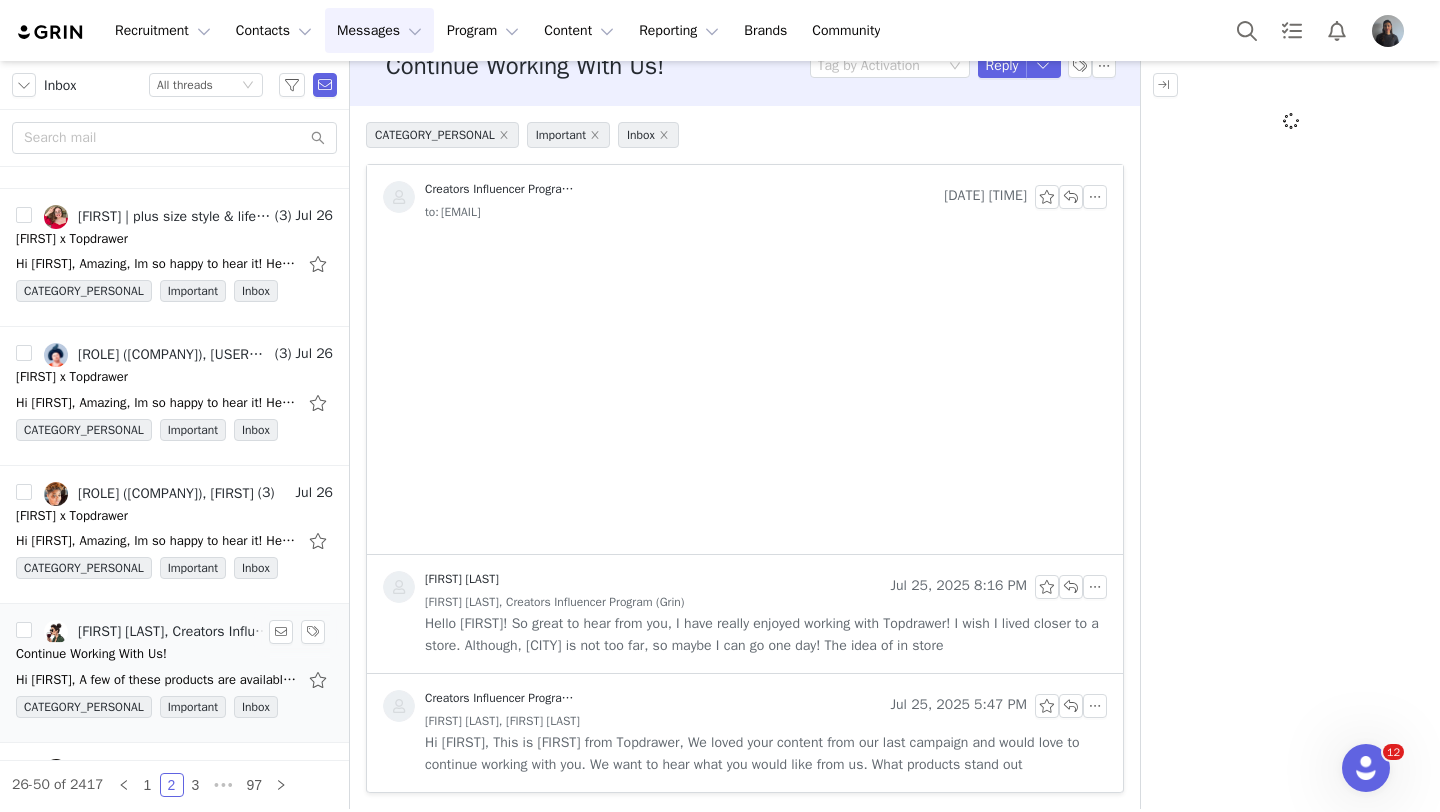 scroll, scrollTop: 0, scrollLeft: 0, axis: both 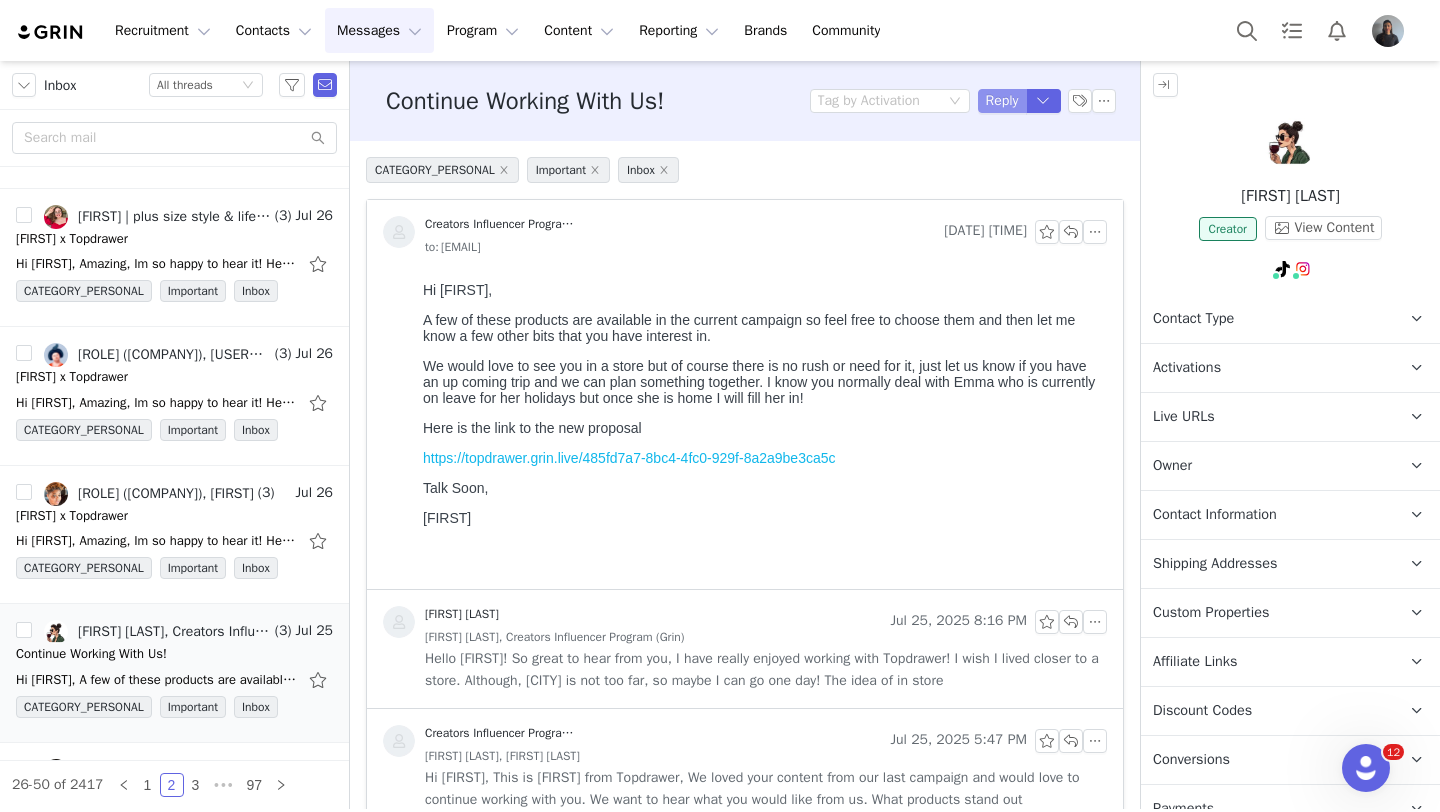 click on "Reply" at bounding box center [1002, 101] 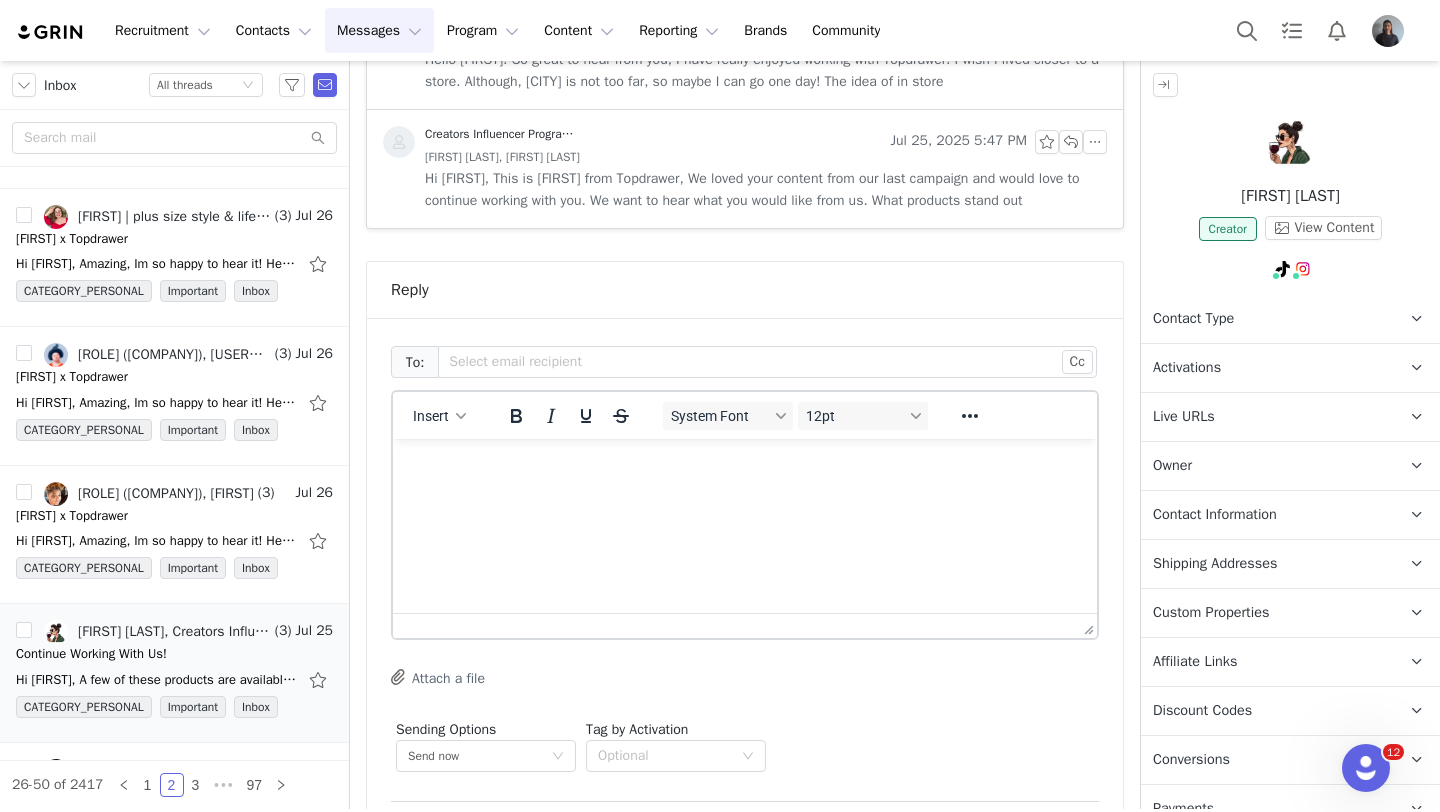 scroll, scrollTop: 677, scrollLeft: 0, axis: vertical 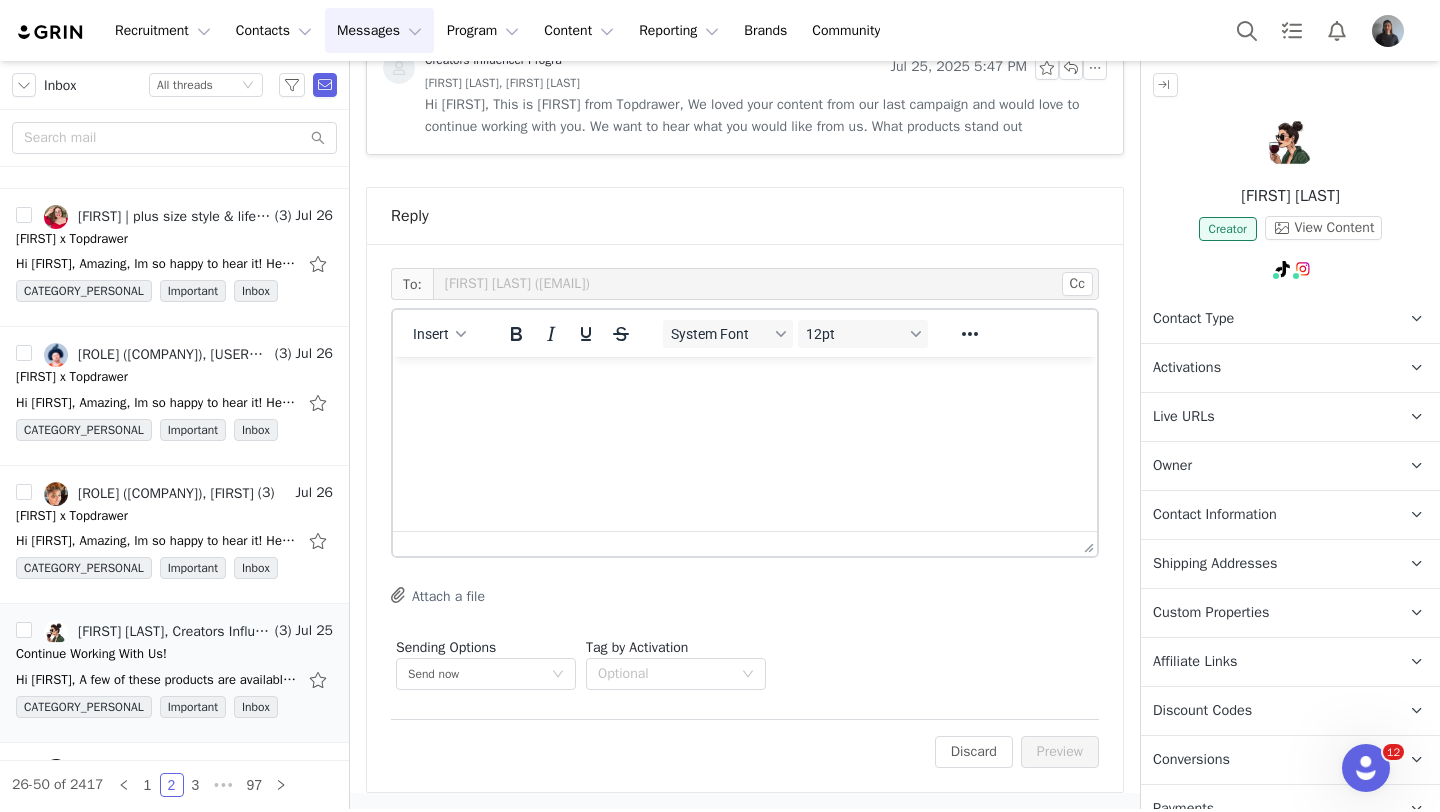 click at bounding box center (745, 384) 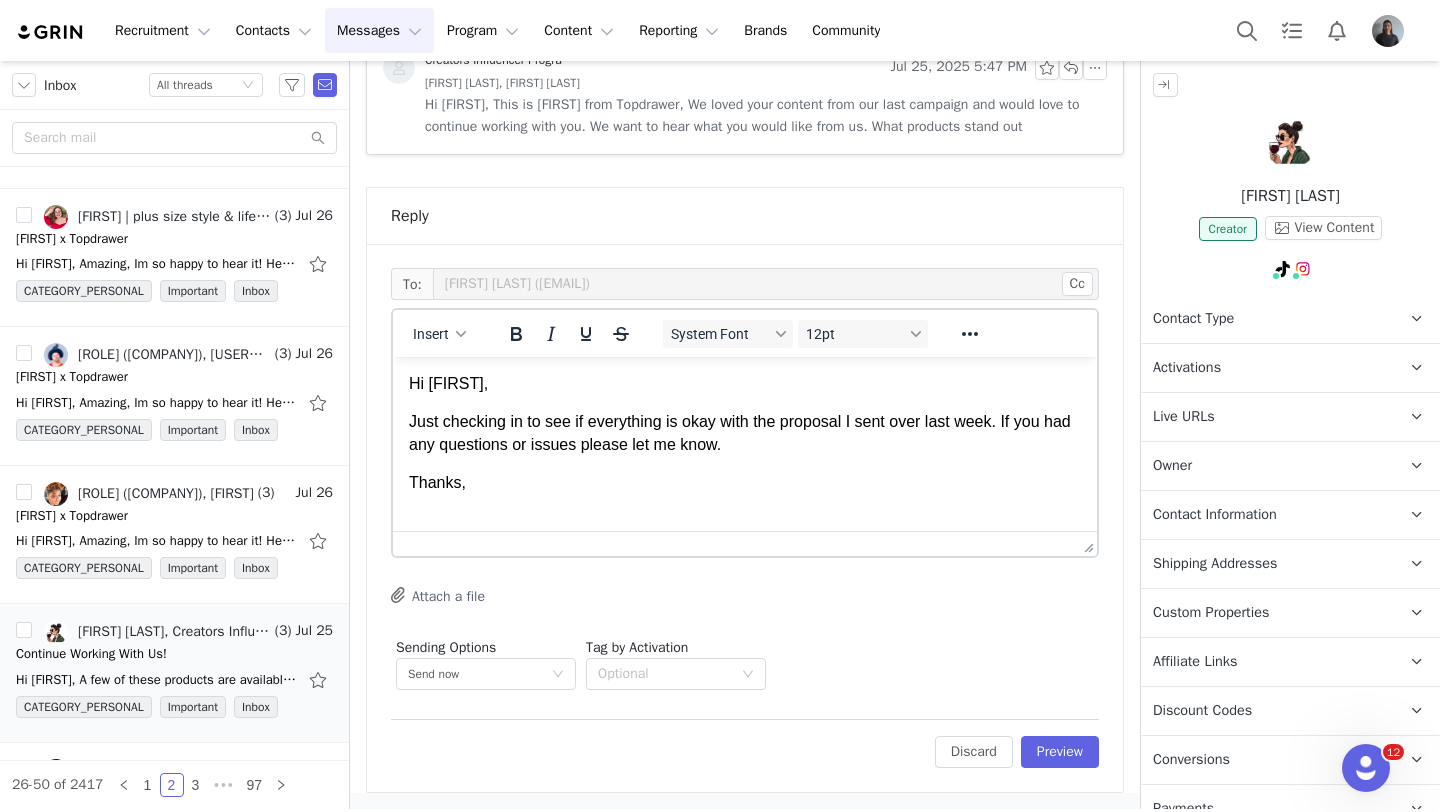 scroll, scrollTop: 2, scrollLeft: 0, axis: vertical 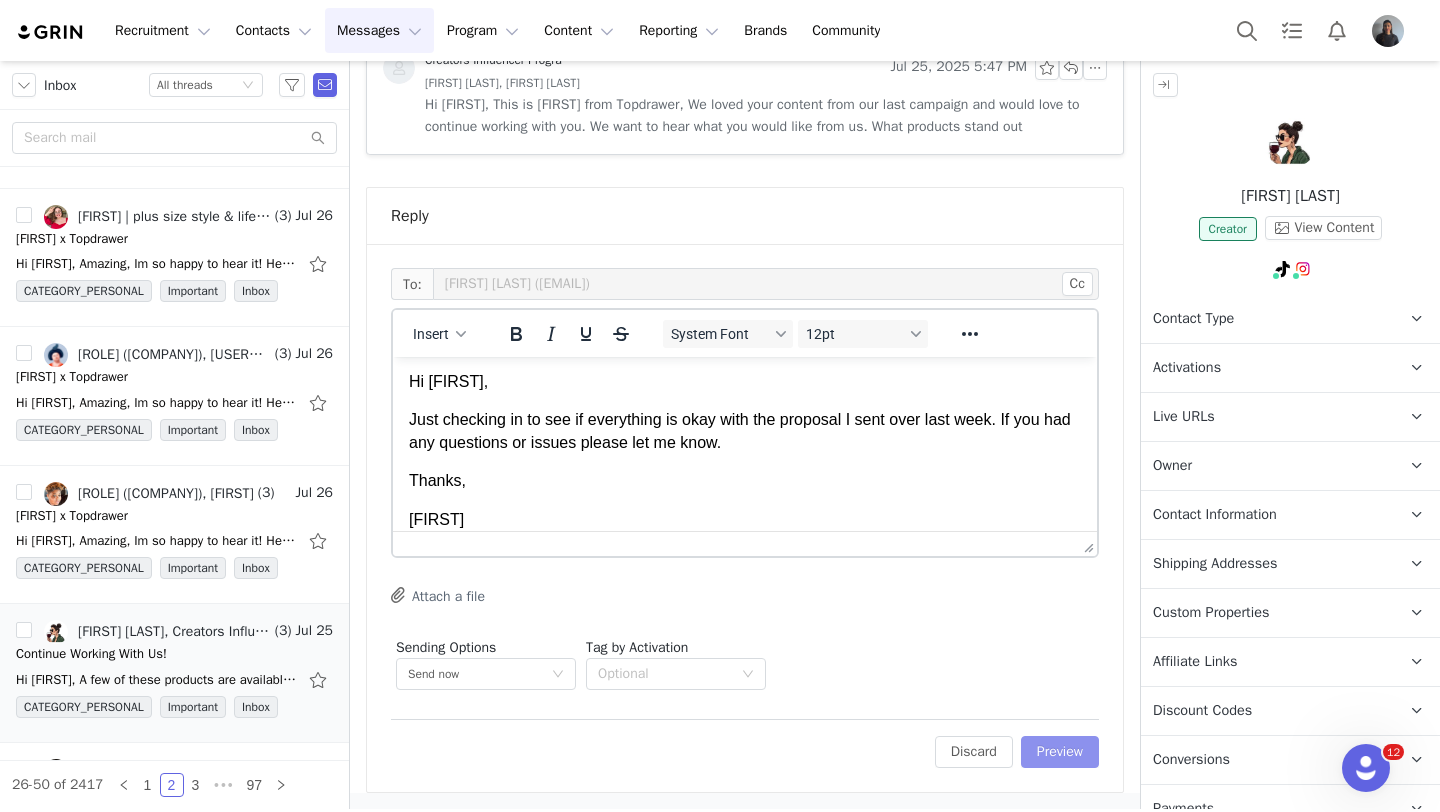 click on "Preview" at bounding box center (1060, 752) 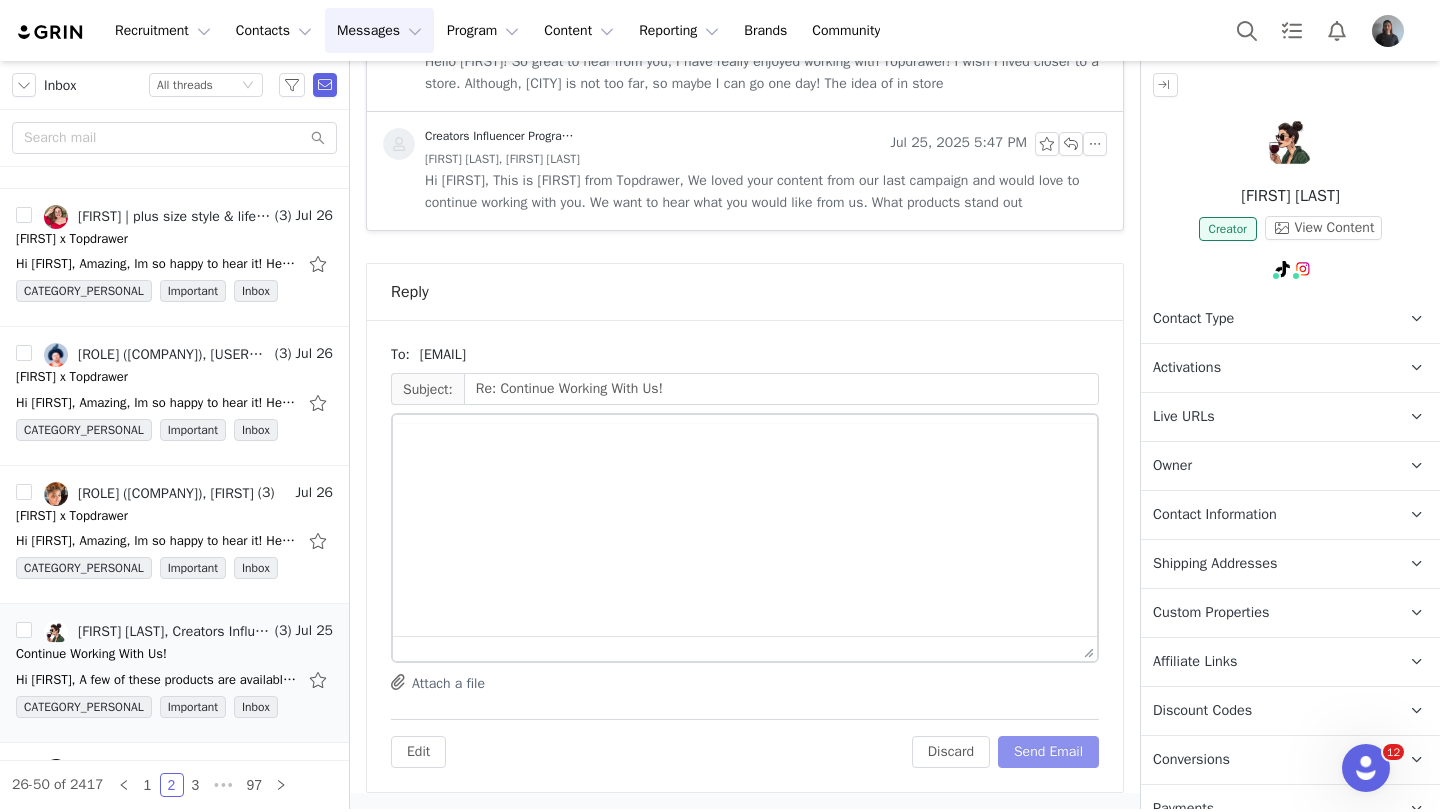 scroll, scrollTop: 597, scrollLeft: 0, axis: vertical 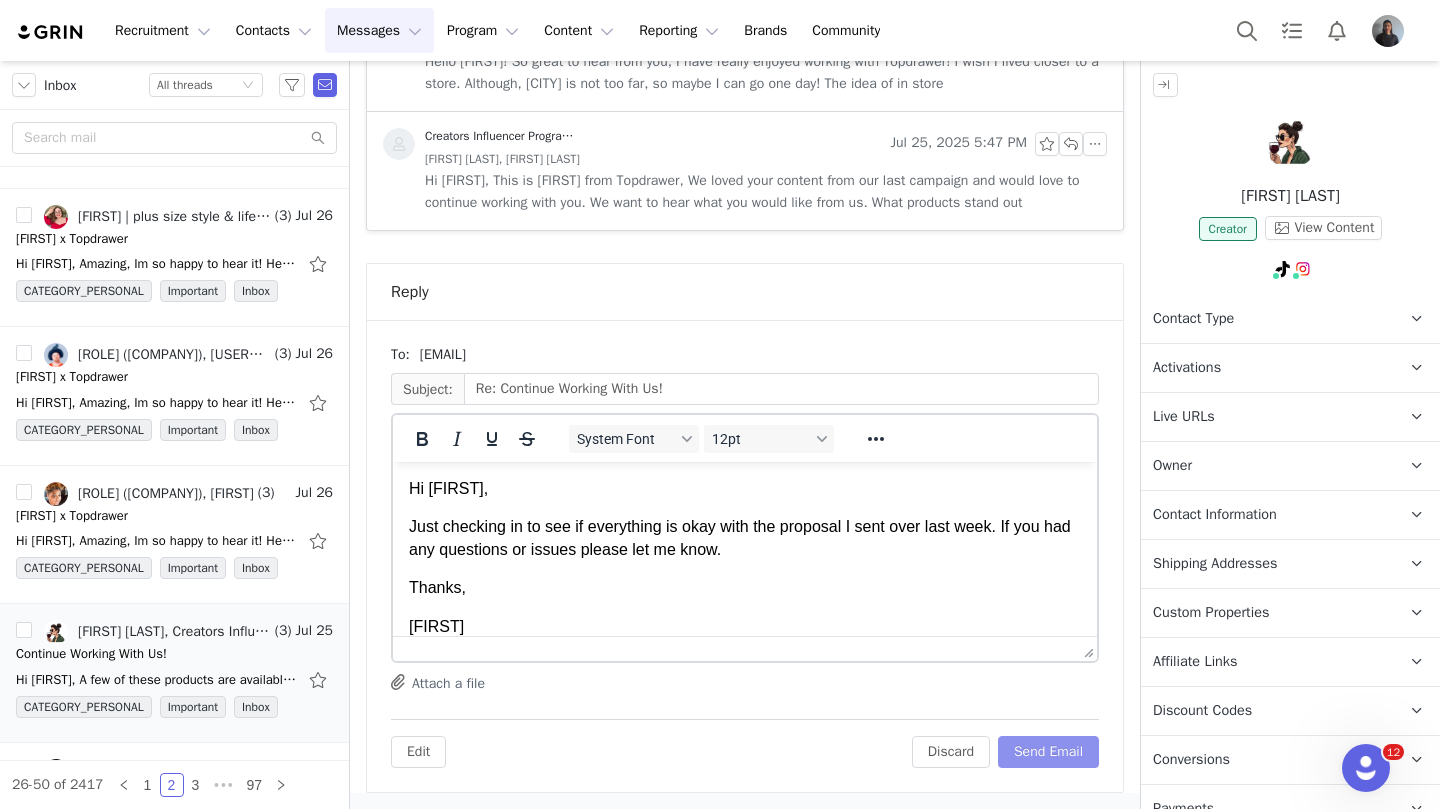 click on "Send Email" at bounding box center [1048, 752] 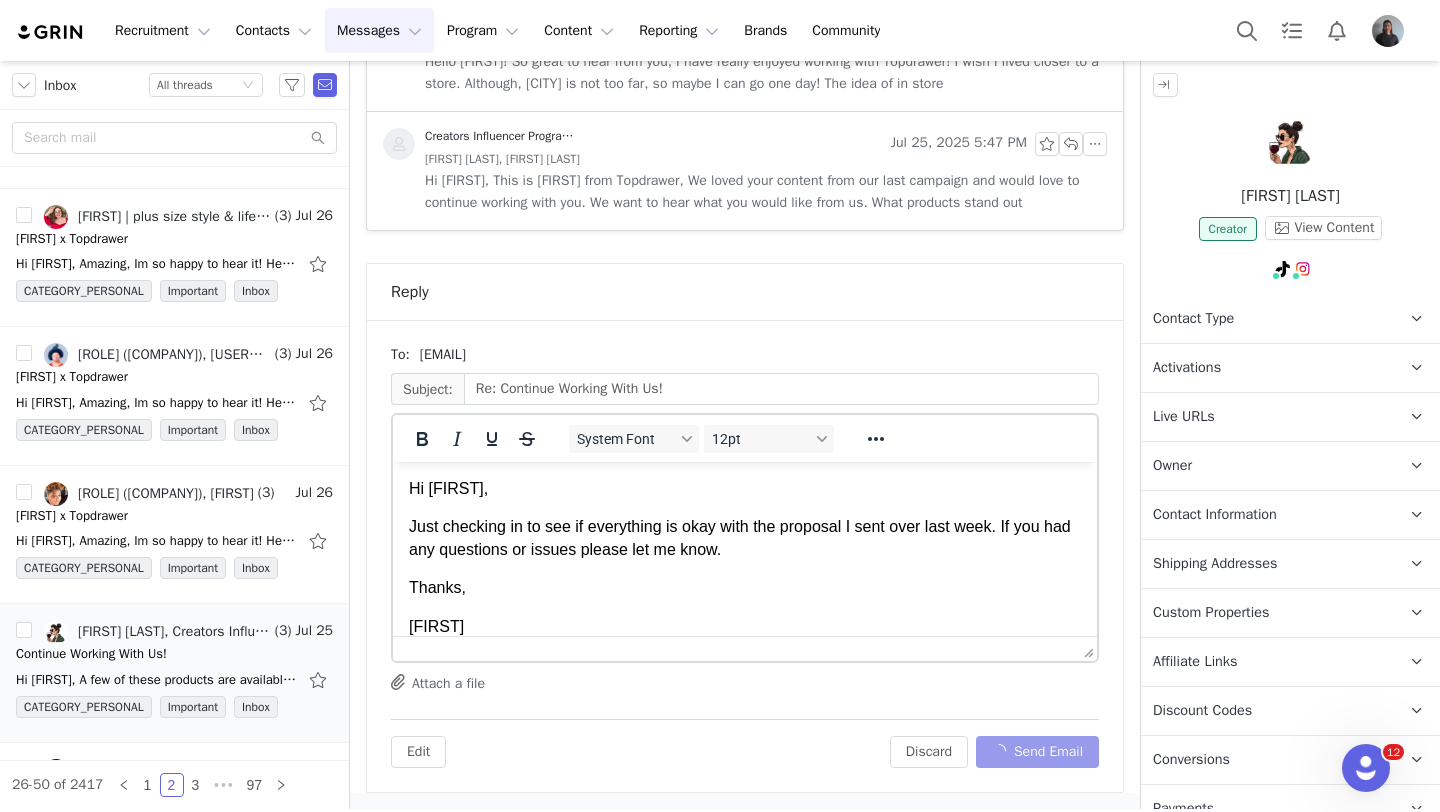 scroll, scrollTop: 35, scrollLeft: 0, axis: vertical 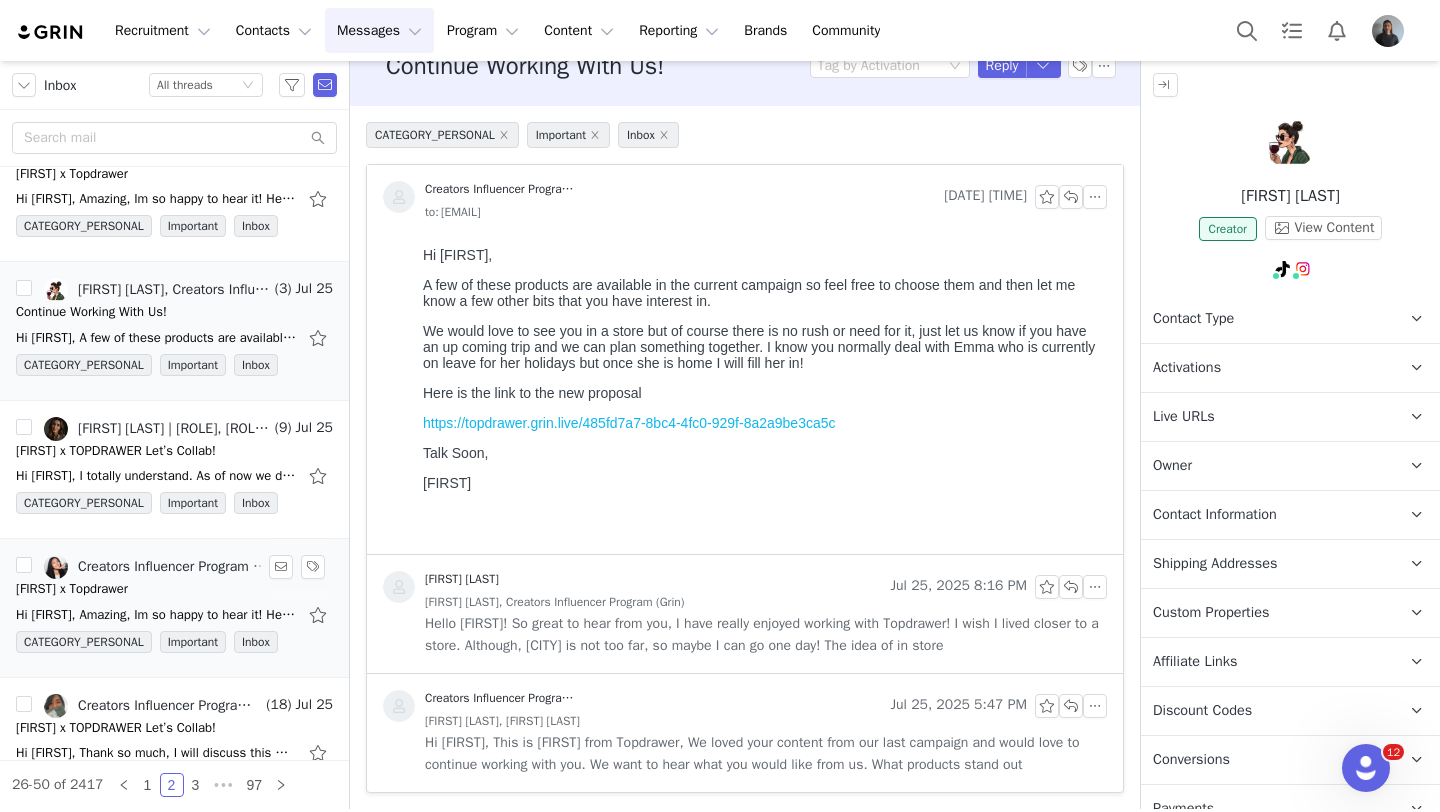 click on "Jen x Topdrawer" at bounding box center (174, 589) 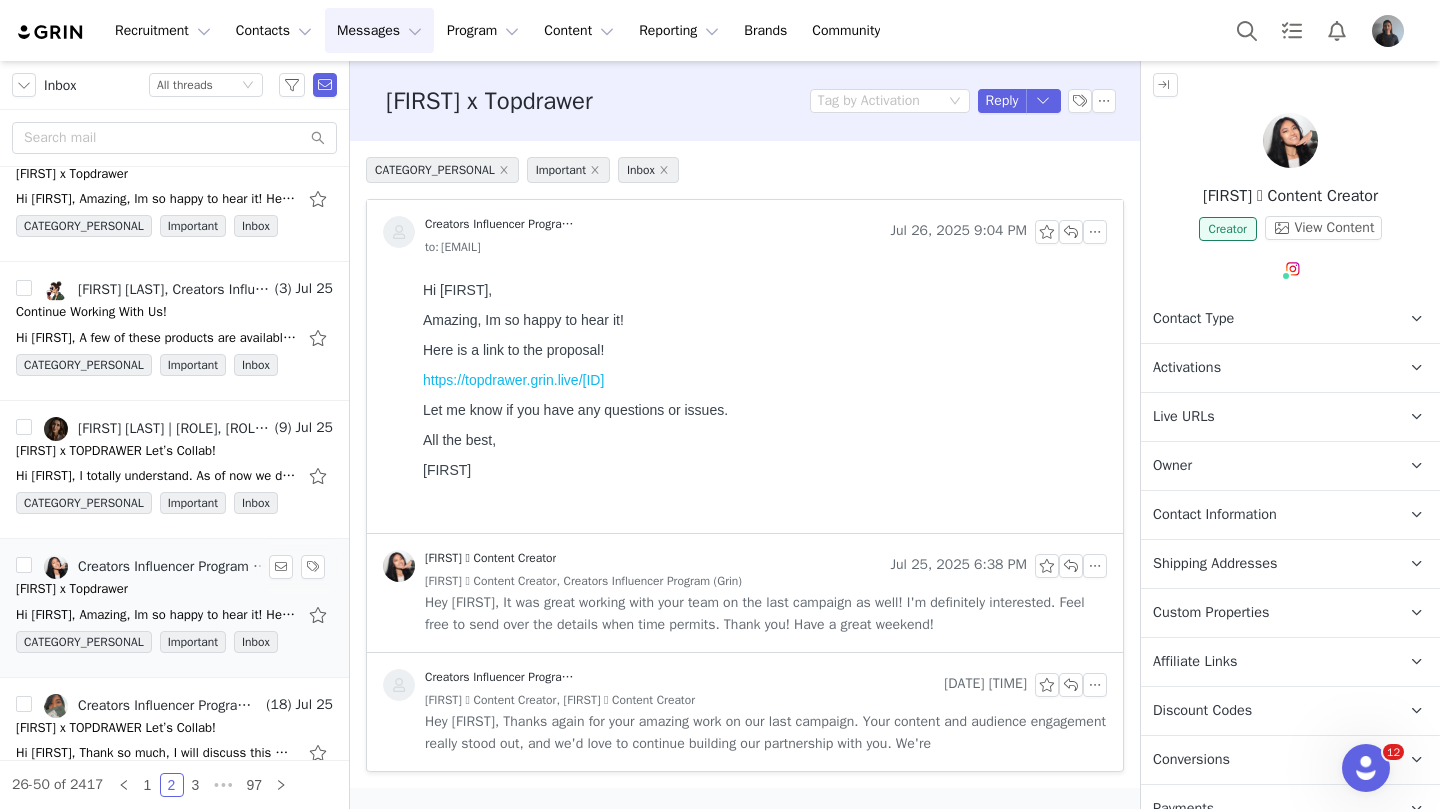 scroll, scrollTop: 0, scrollLeft: 0, axis: both 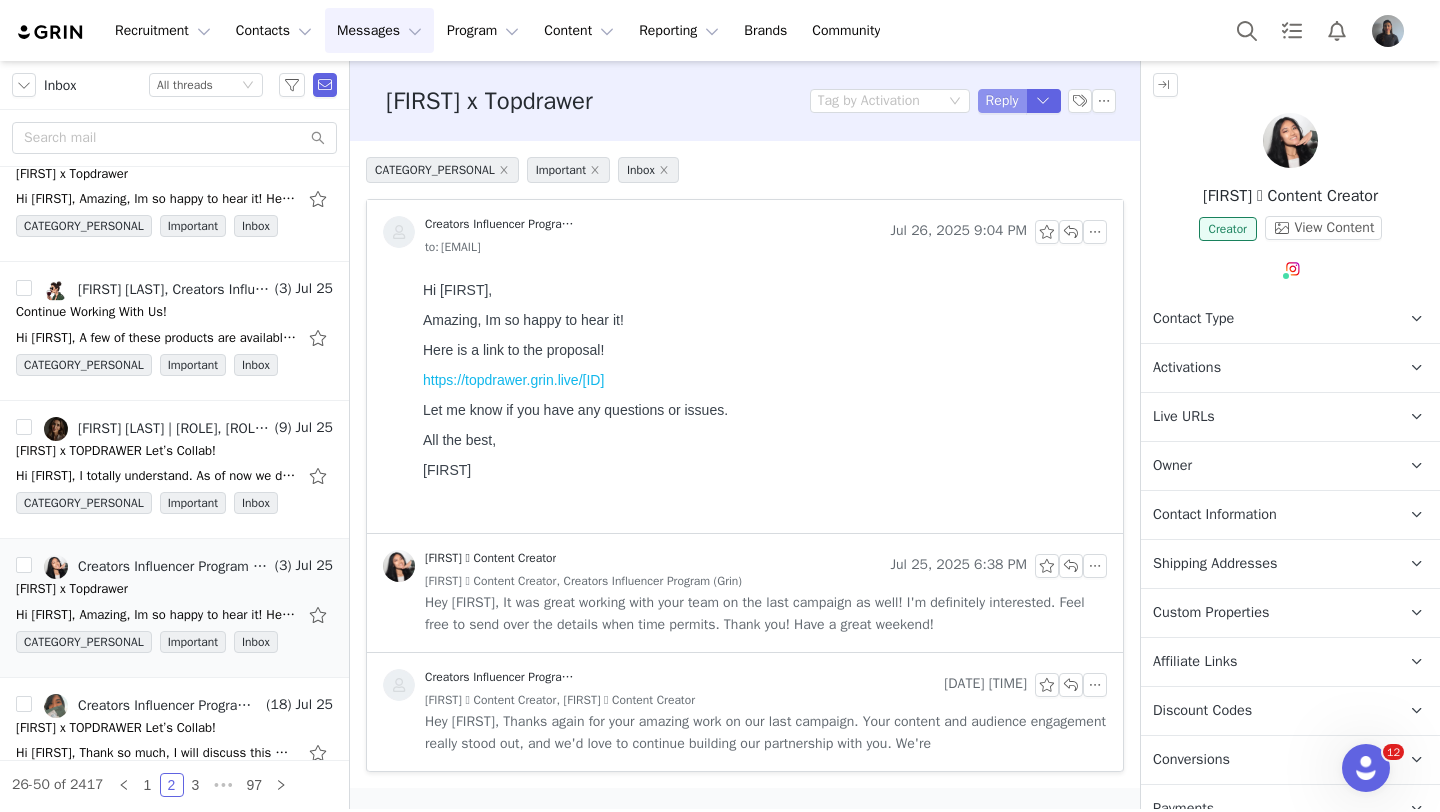 drag, startPoint x: 1413, startPoint y: 382, endPoint x: 926, endPoint y: 345, distance: 488.40353 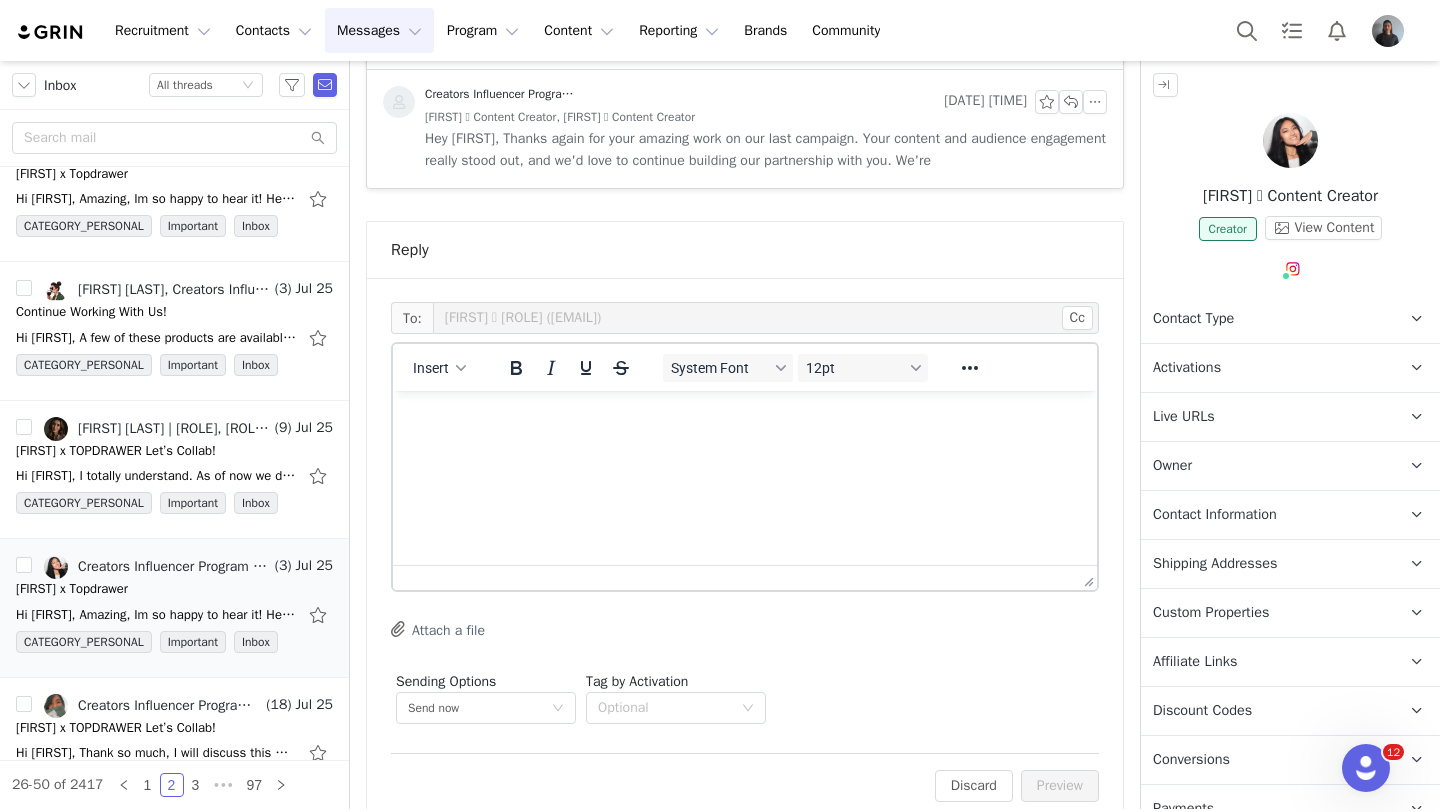 scroll, scrollTop: 617, scrollLeft: 0, axis: vertical 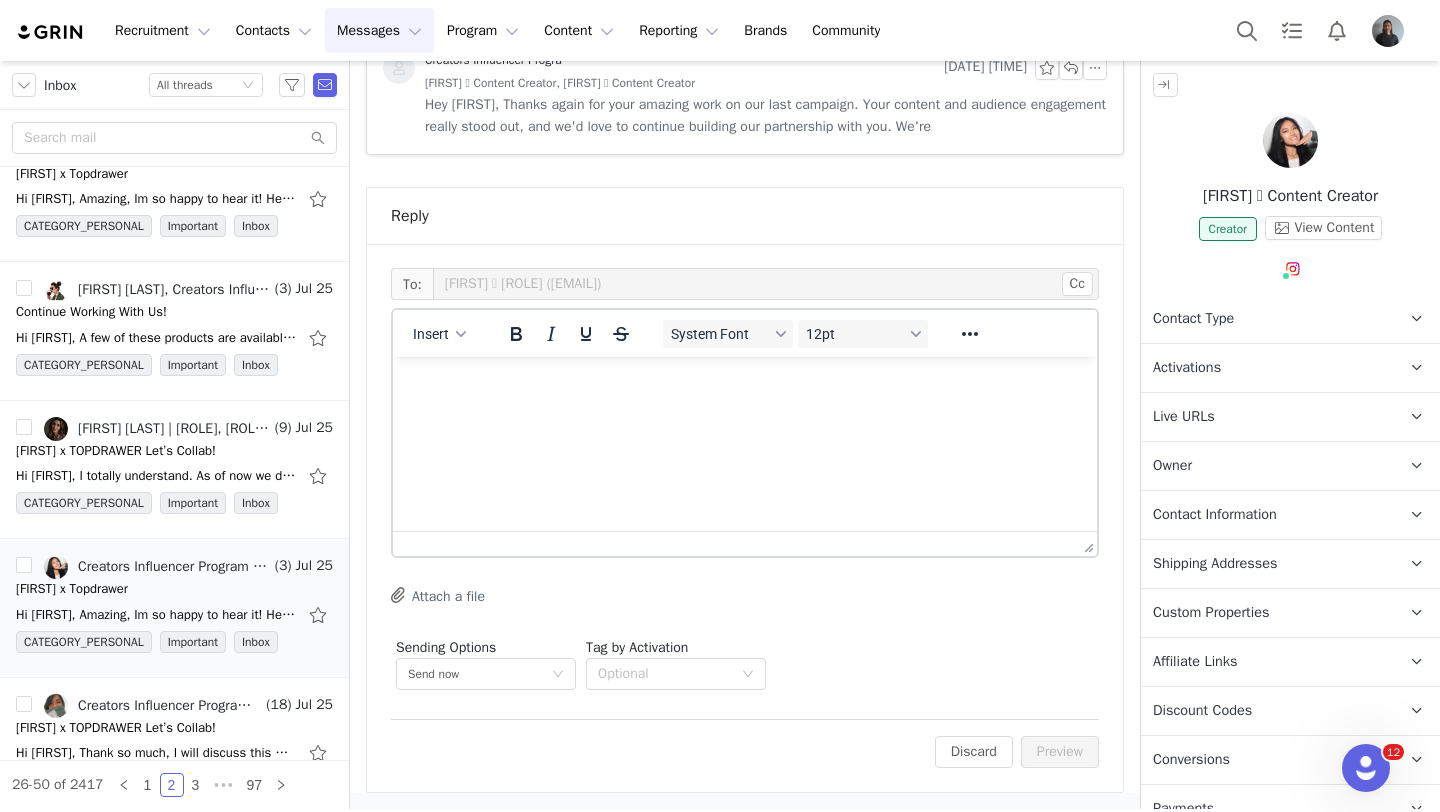 click at bounding box center (745, 384) 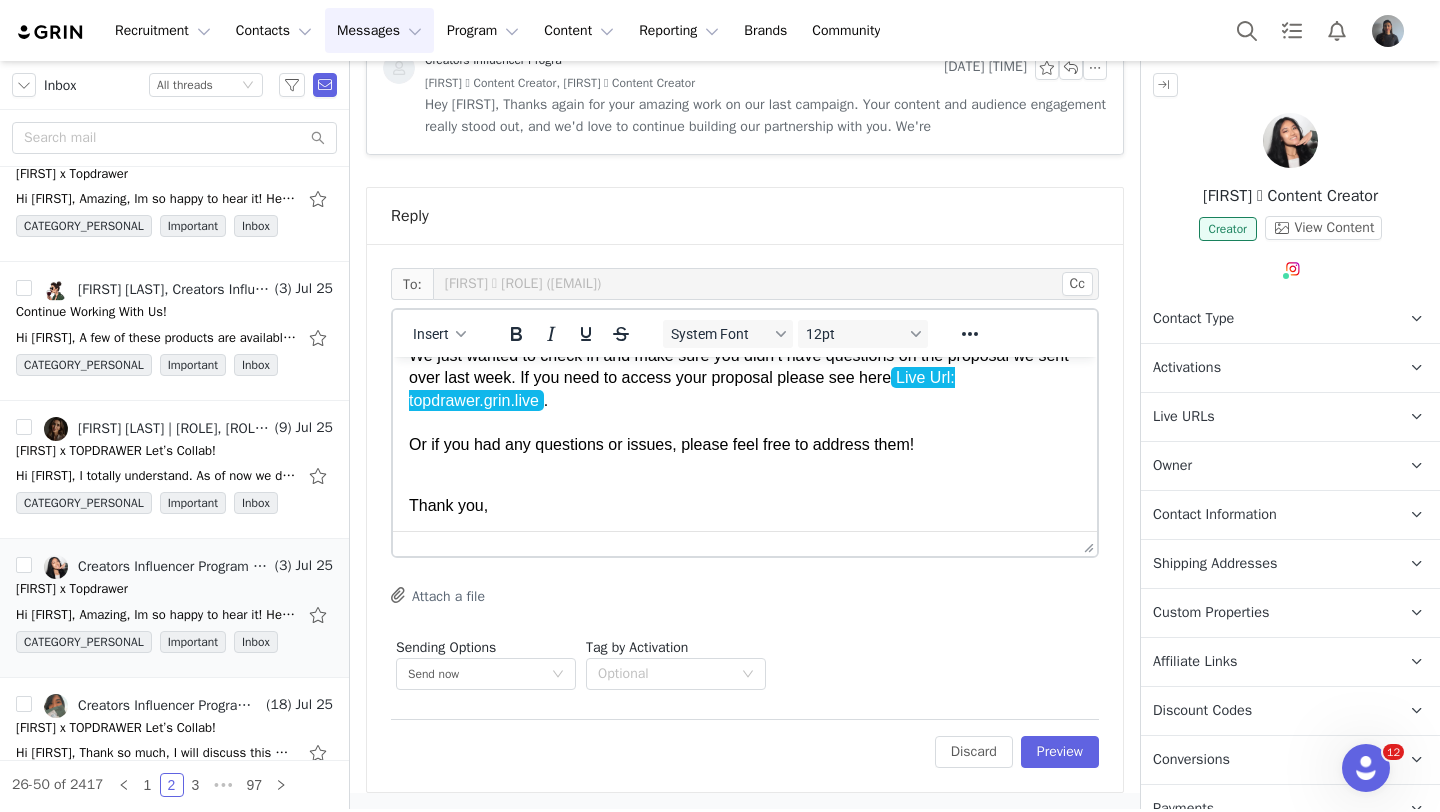 scroll, scrollTop: 0, scrollLeft: 0, axis: both 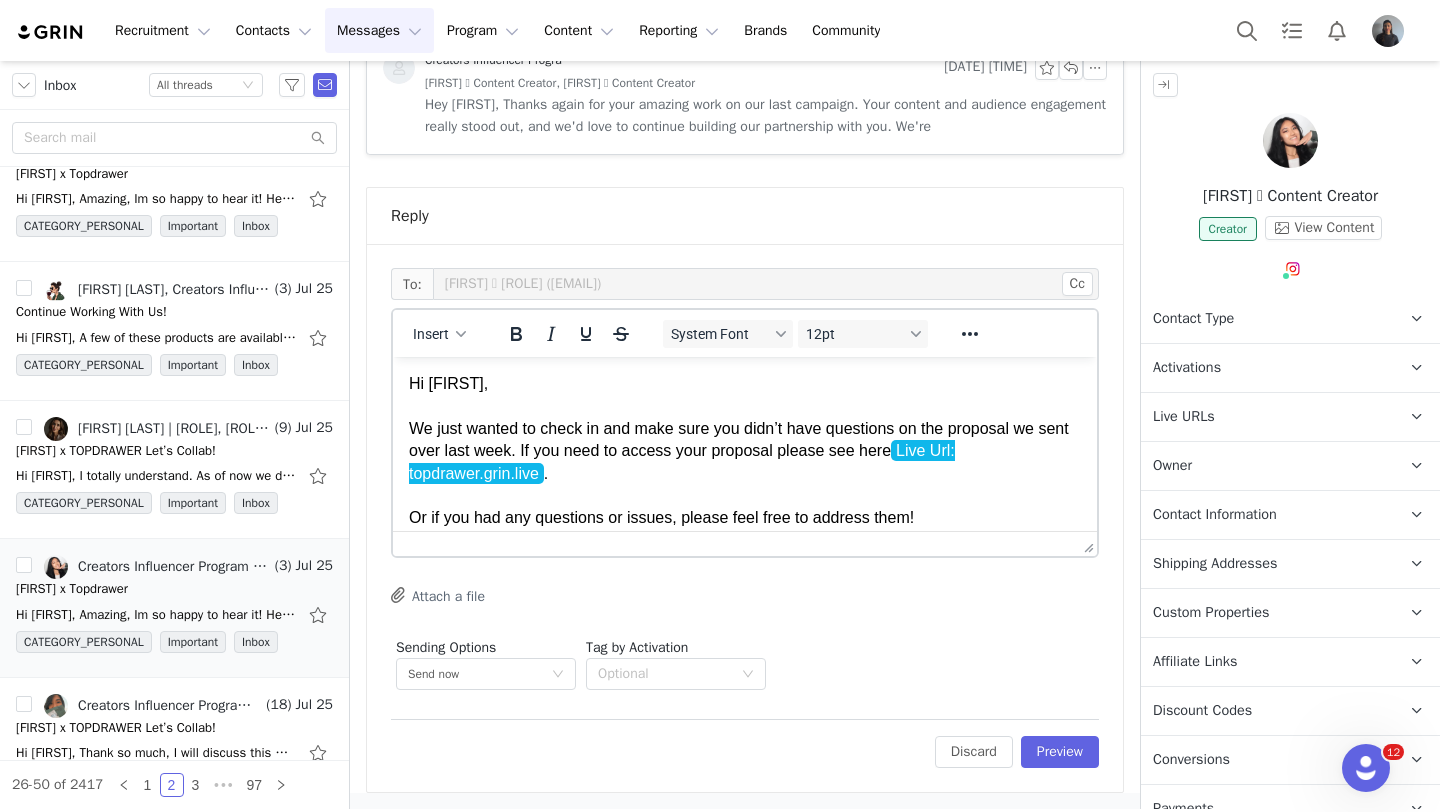 click on "Hi Jesse, We just wanted to check in and make sure you didn’t have questions on the proposal we sent over last week. If you need to access your proposal please see here  Live Url: topdrawer.grin.live  . Or if you had any questions or issues, please feel free to address them!" at bounding box center [745, 462] 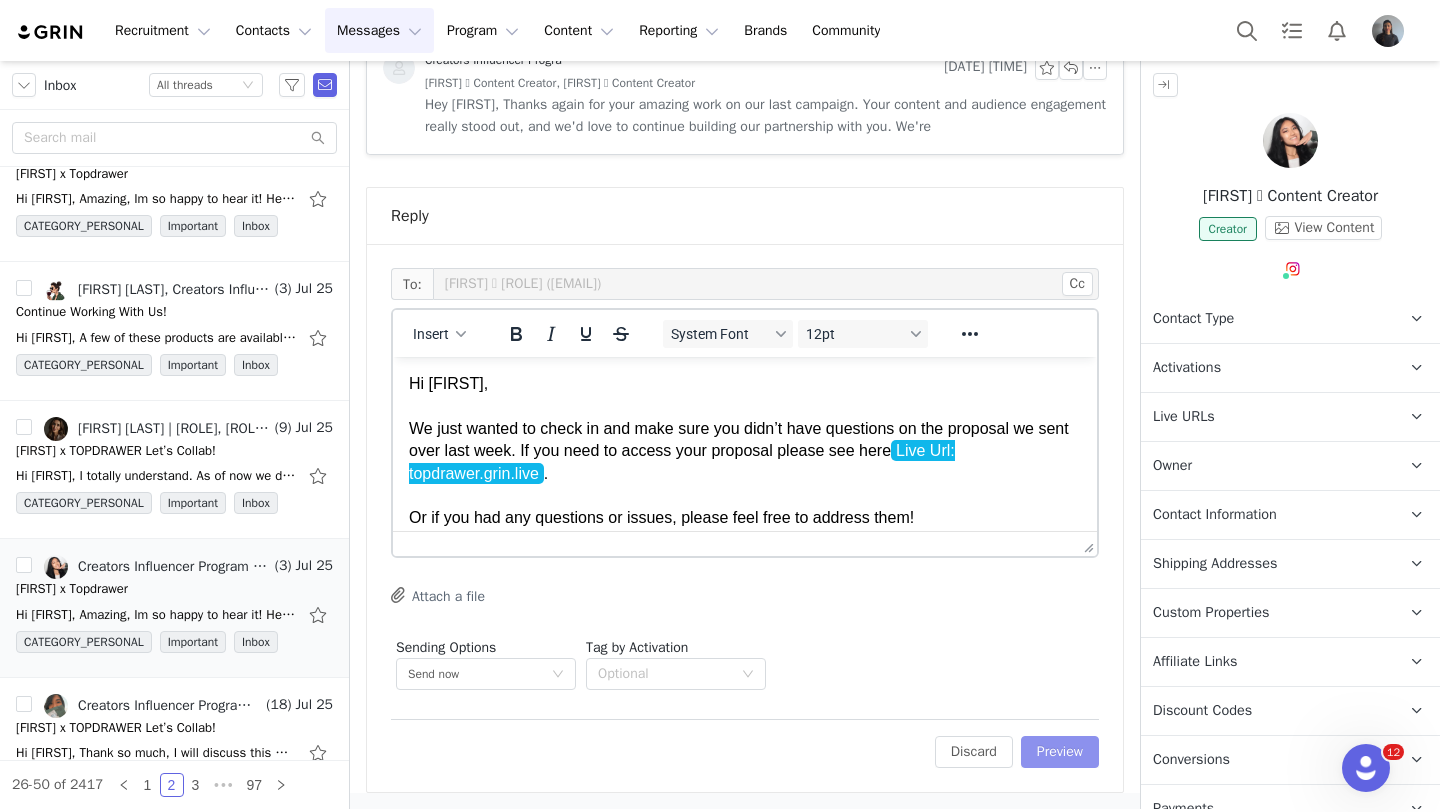 click on "Preview" at bounding box center (1060, 752) 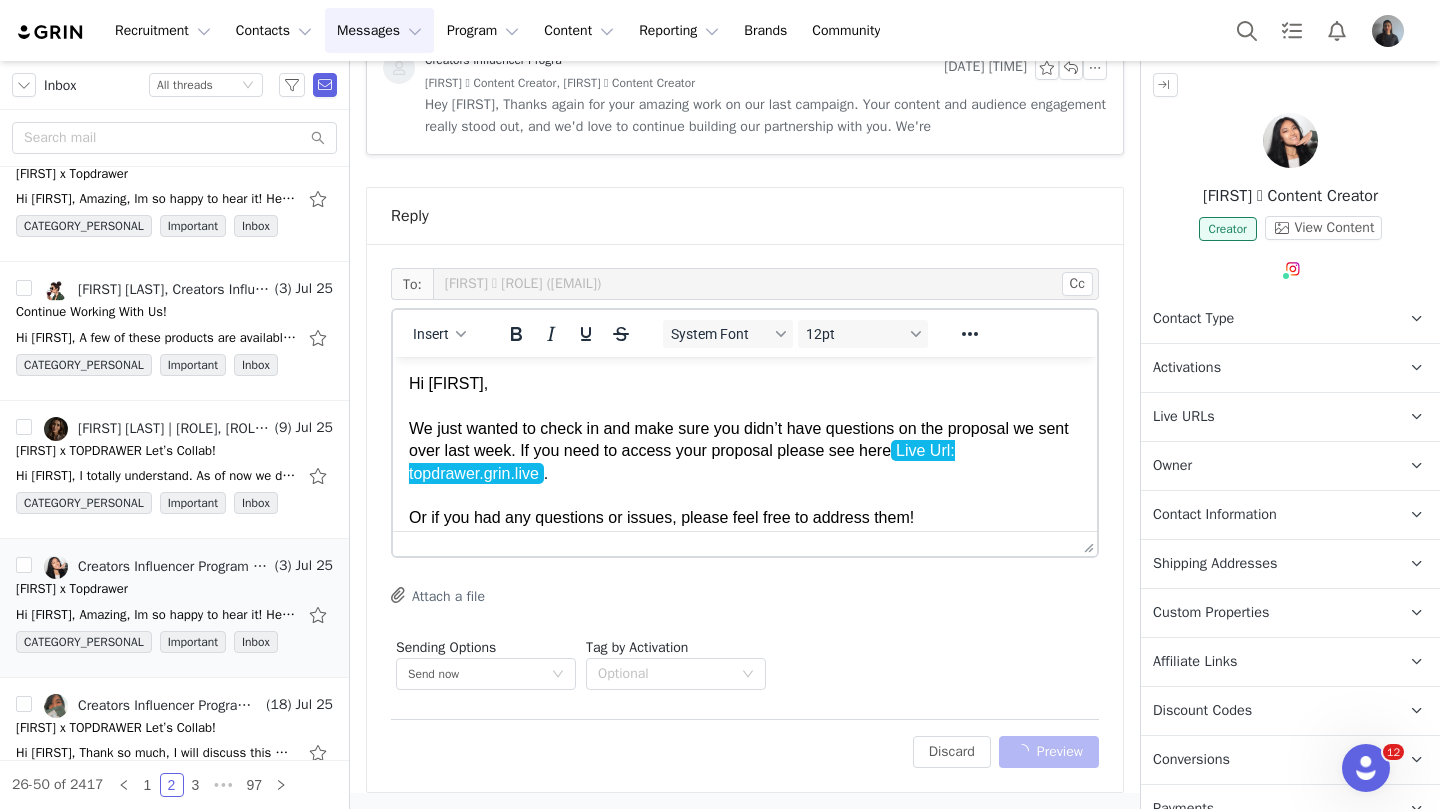 scroll, scrollTop: 541, scrollLeft: 0, axis: vertical 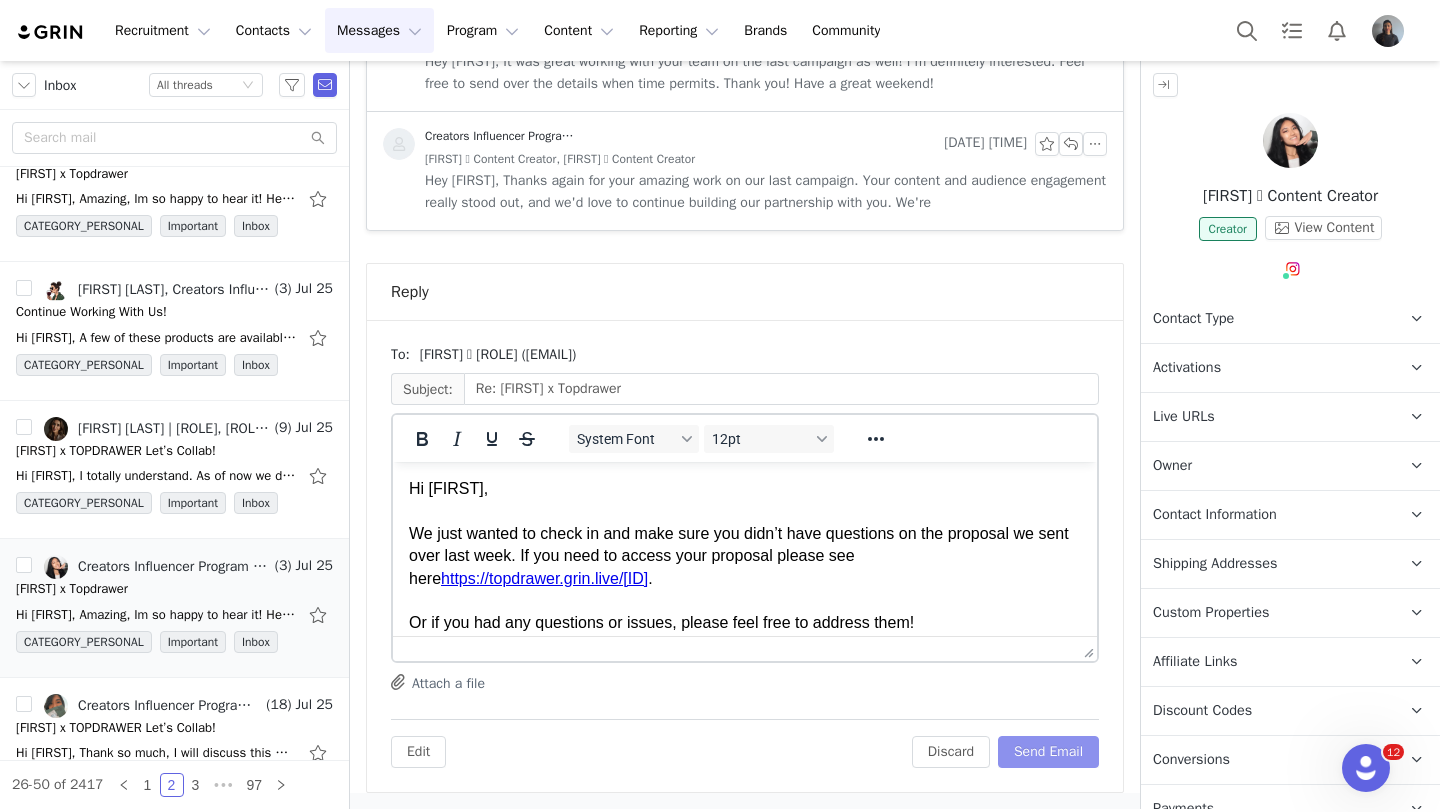 click on "Send Email" at bounding box center [1048, 752] 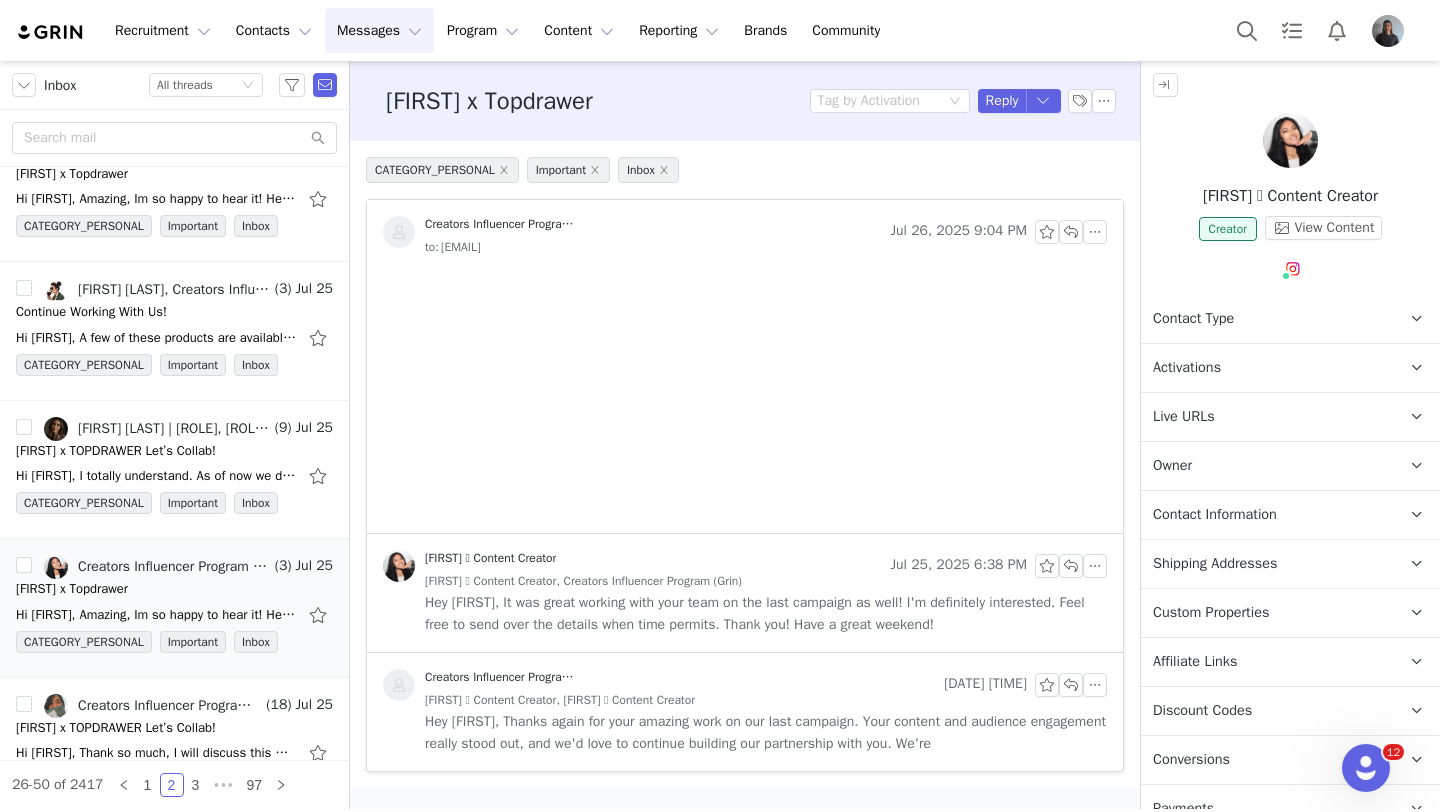 scroll, scrollTop: 0, scrollLeft: 0, axis: both 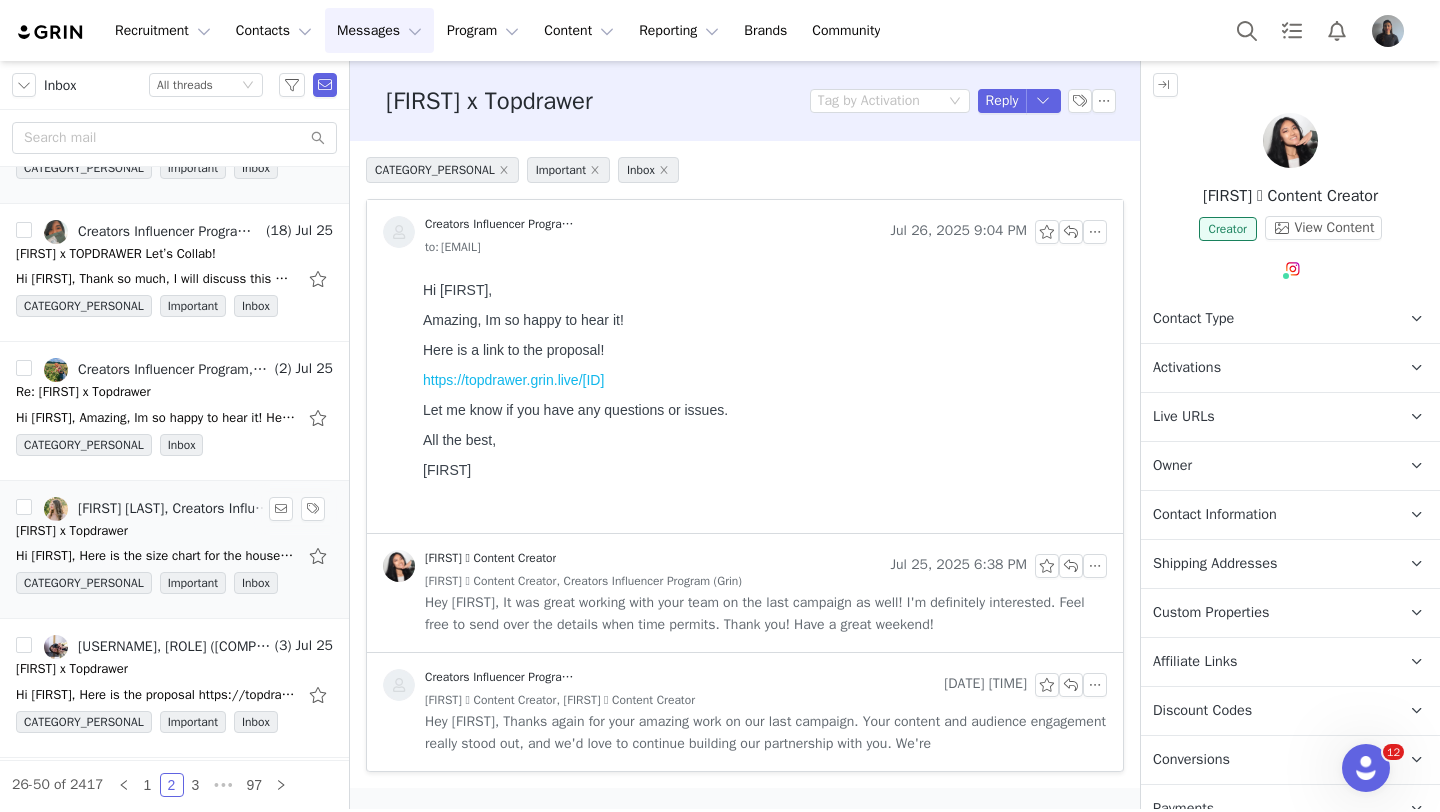 click on "Ann Brennan, Creators Influencer Program (Grin), ann brennan" at bounding box center (157, 509) 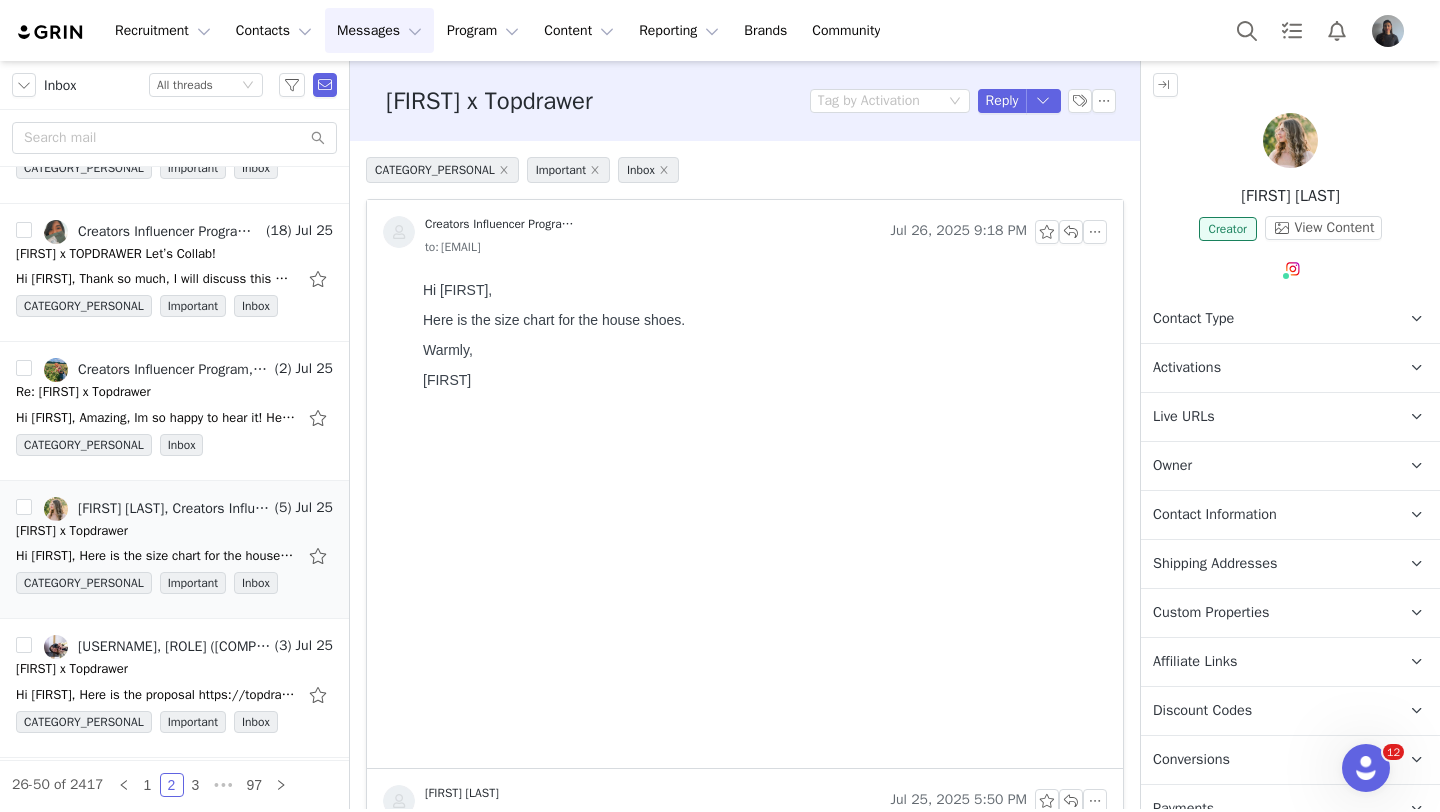 scroll, scrollTop: 0, scrollLeft: 0, axis: both 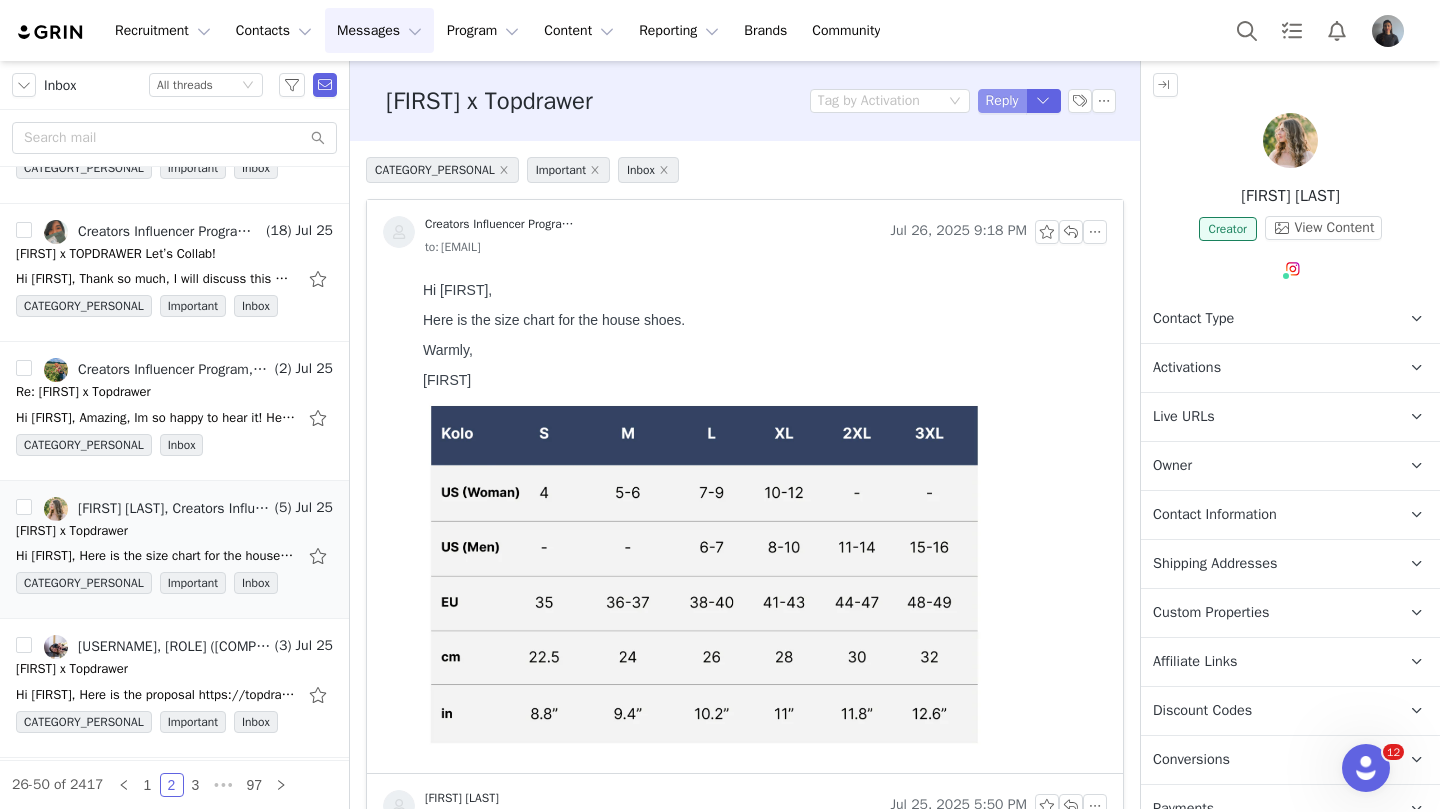 click on "Reply" at bounding box center [1002, 101] 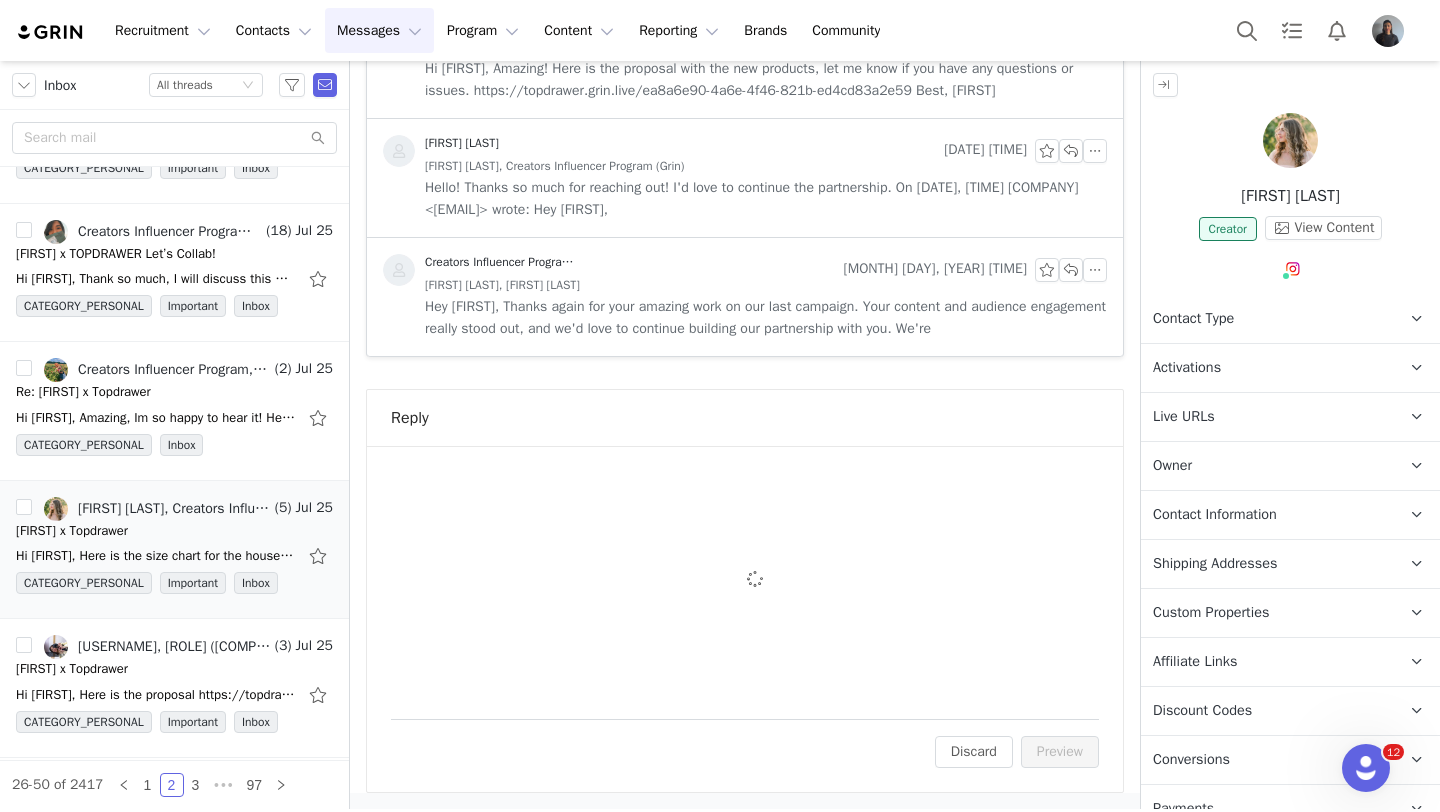 scroll, scrollTop: 1095, scrollLeft: 0, axis: vertical 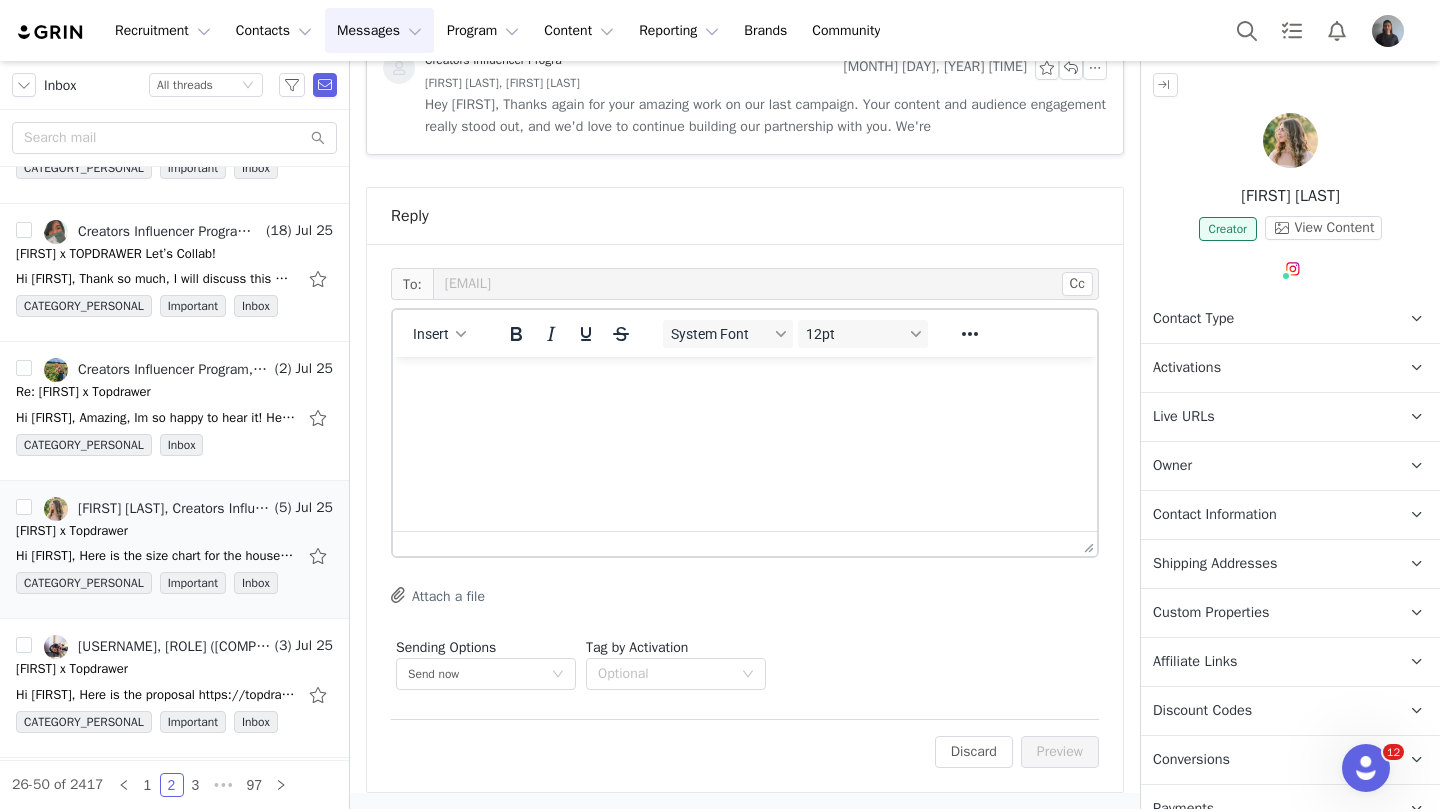 click at bounding box center (745, 384) 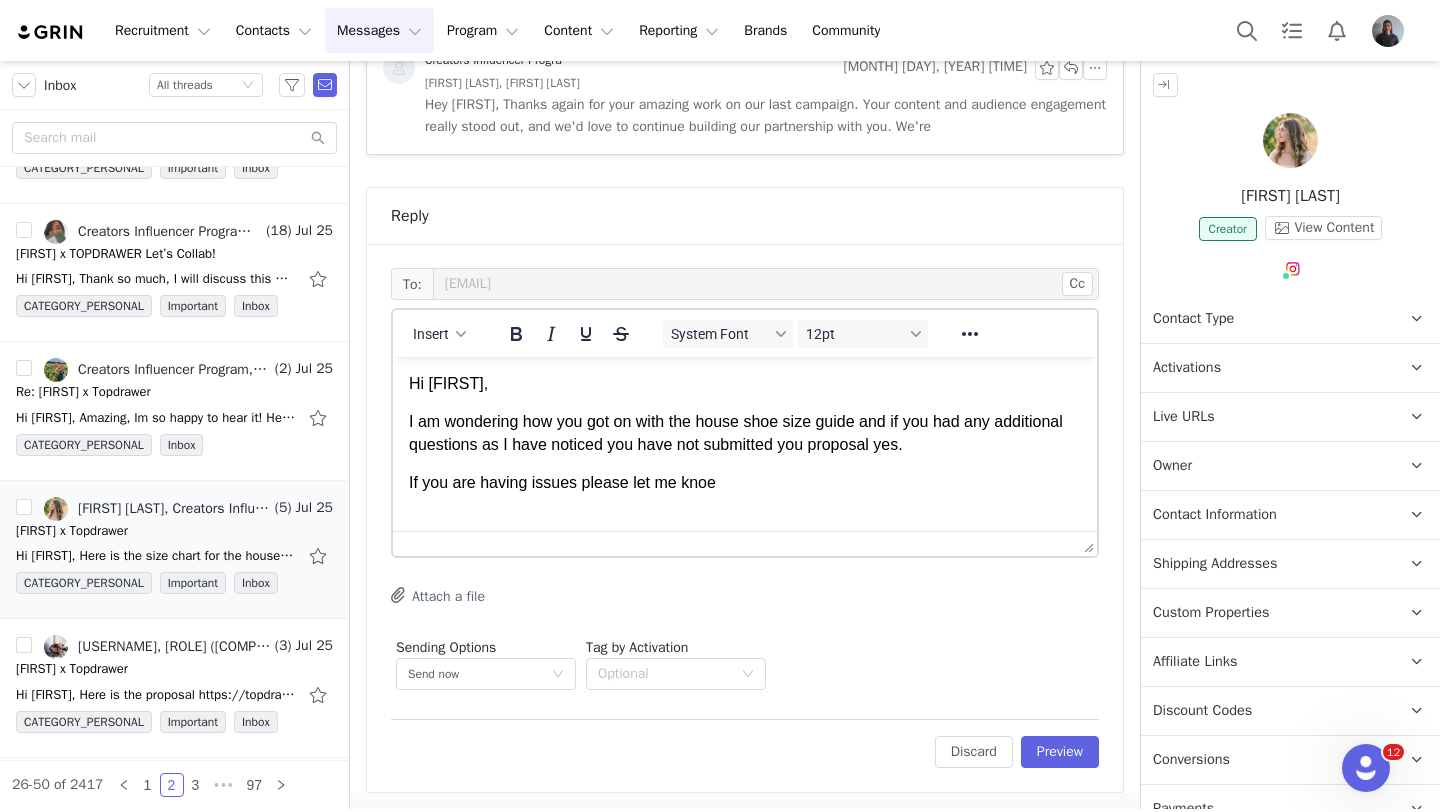 click on "If you are having issues please let me knoe" at bounding box center [745, 483] 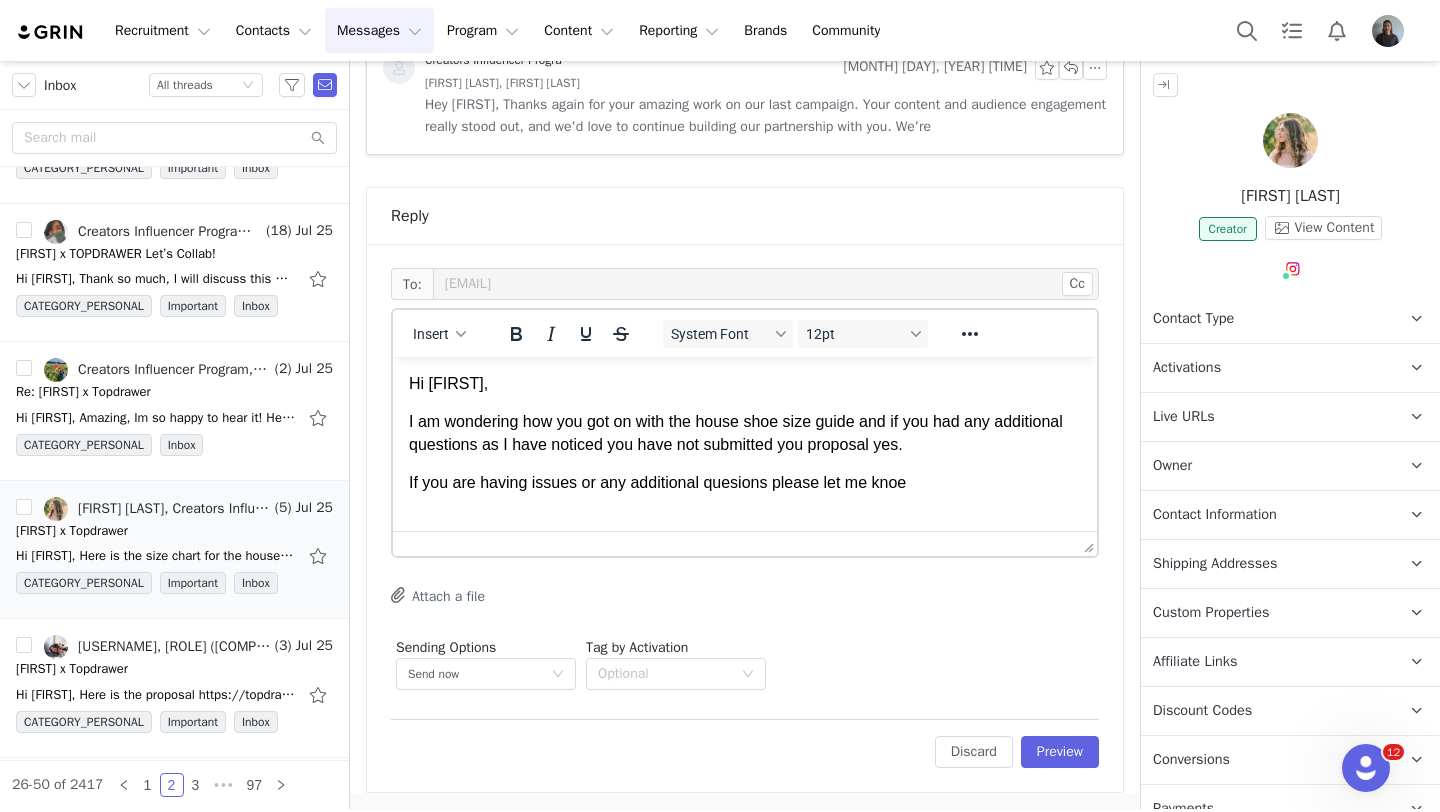 click on "If you are having issues or any additional quesions please let me knoe" at bounding box center (745, 483) 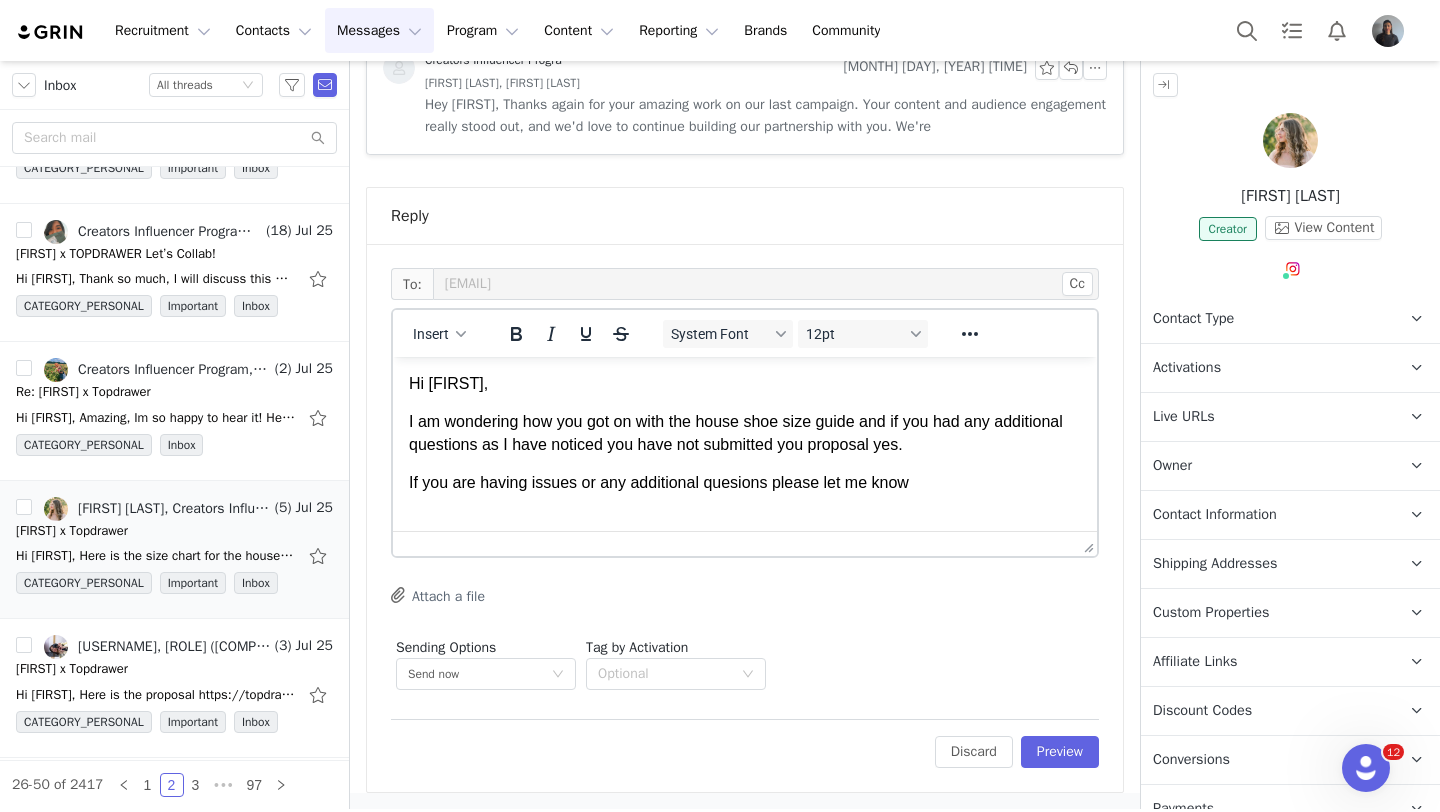 click on "If you are having issues or any additional quesions please let me know" at bounding box center (745, 483) 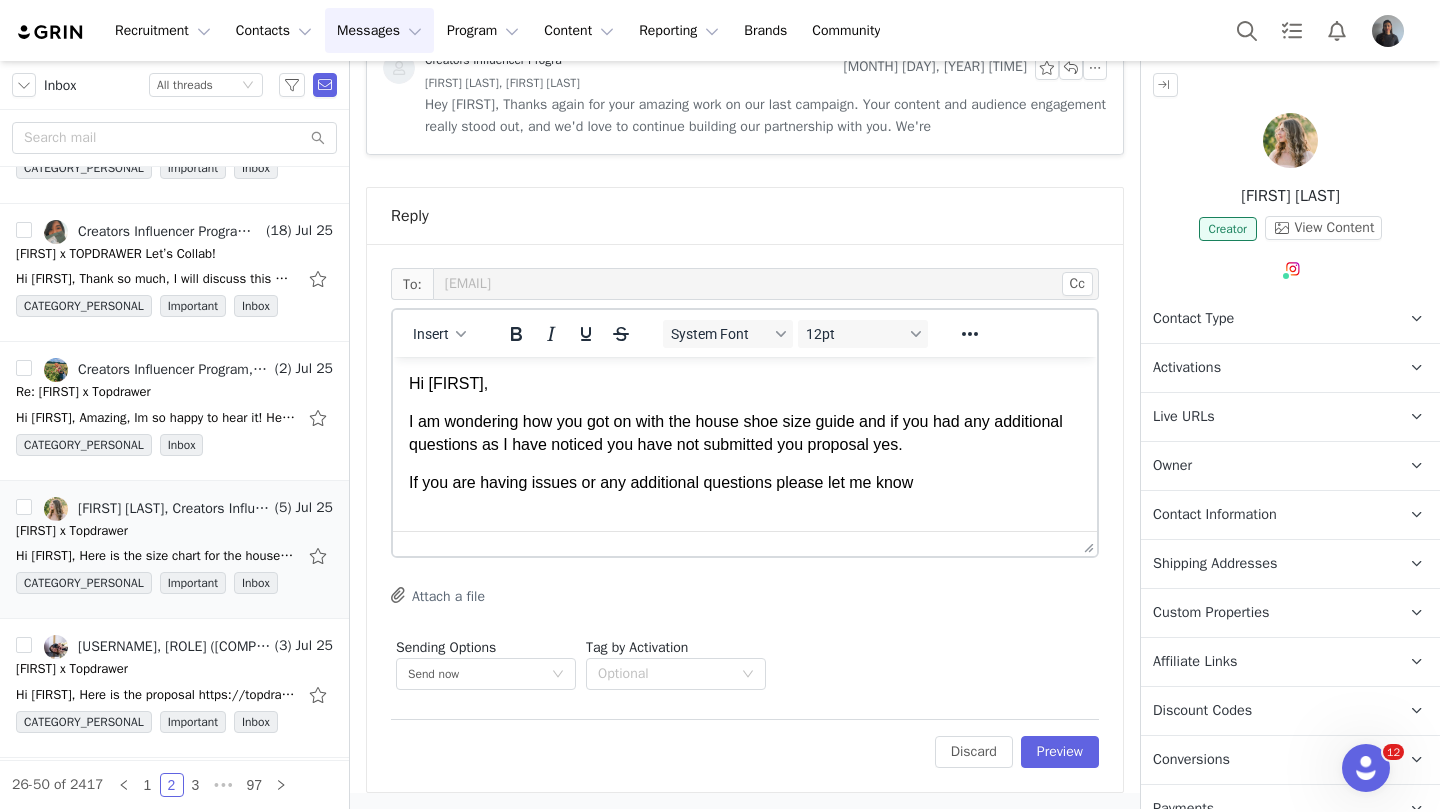 click on "If you are having issues or any additional questions please let me know" at bounding box center (745, 483) 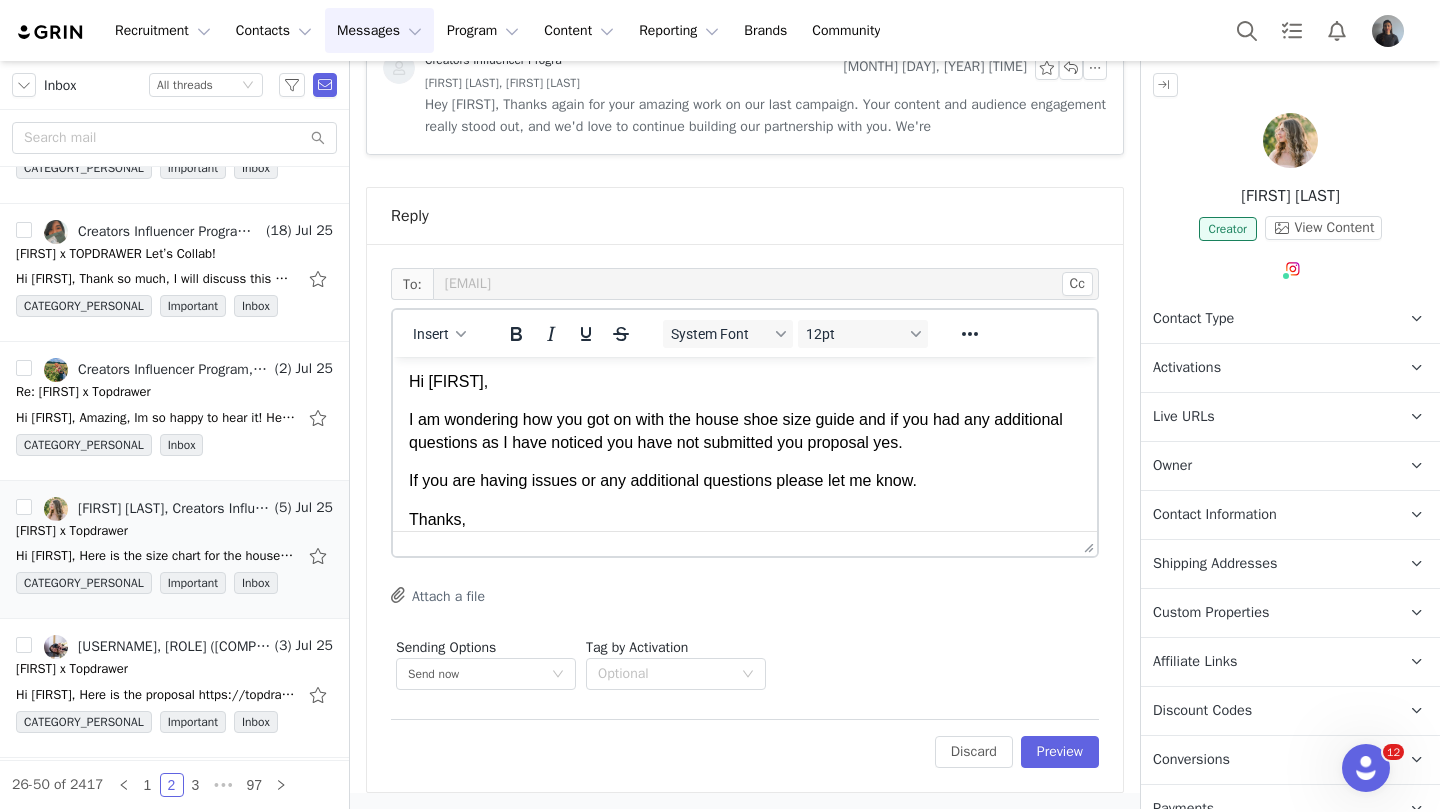 scroll, scrollTop: 40, scrollLeft: 0, axis: vertical 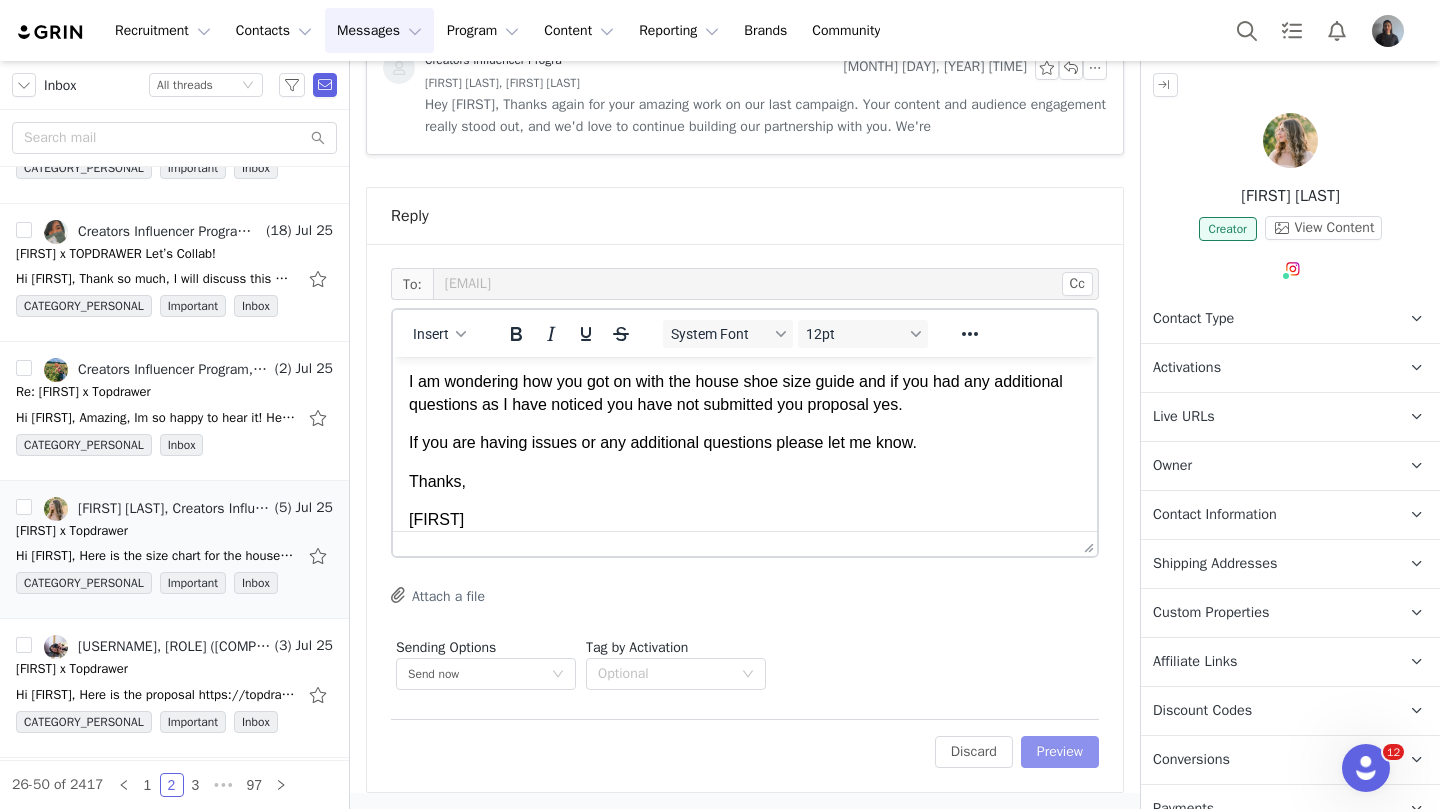 click on "Preview" at bounding box center (1060, 752) 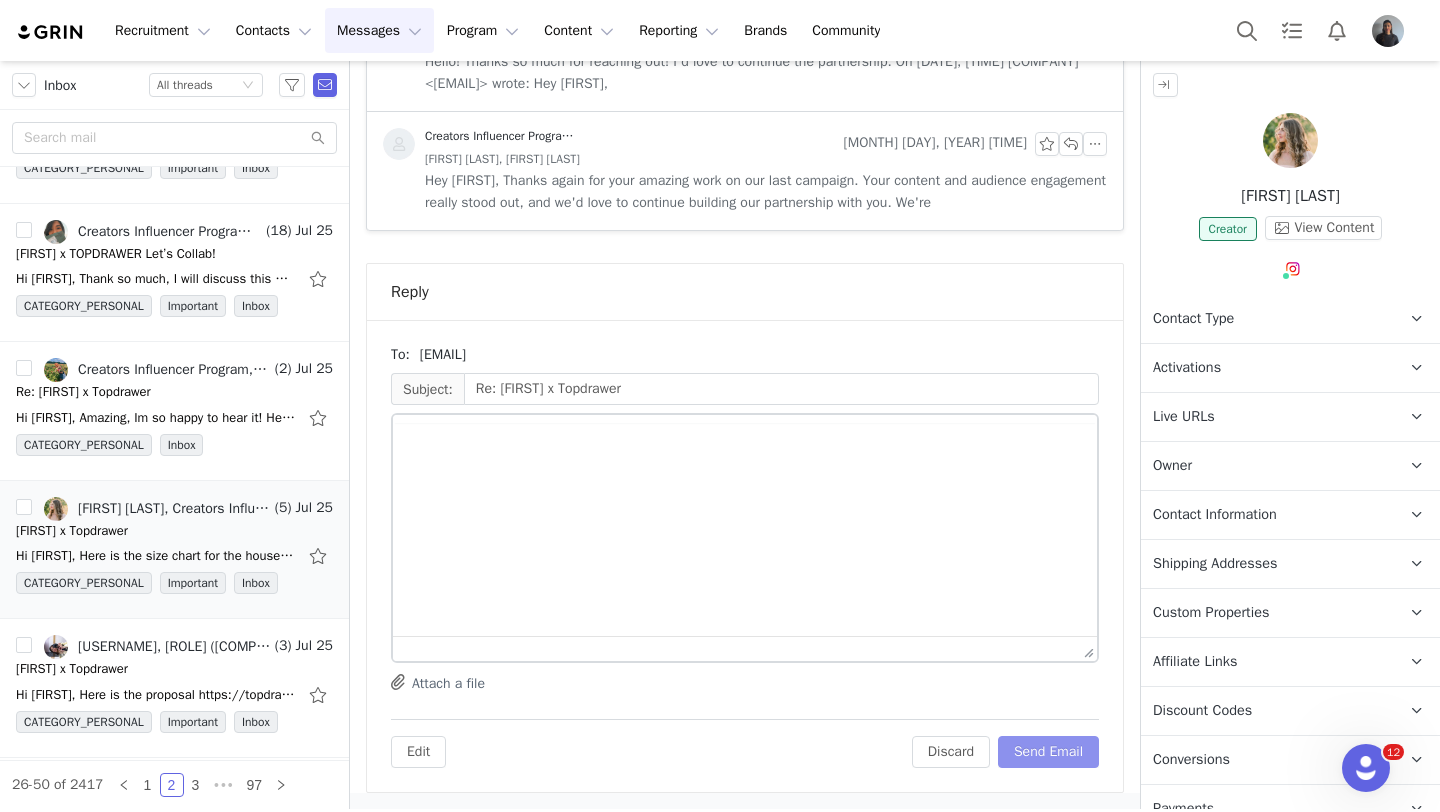 scroll, scrollTop: 1019, scrollLeft: 0, axis: vertical 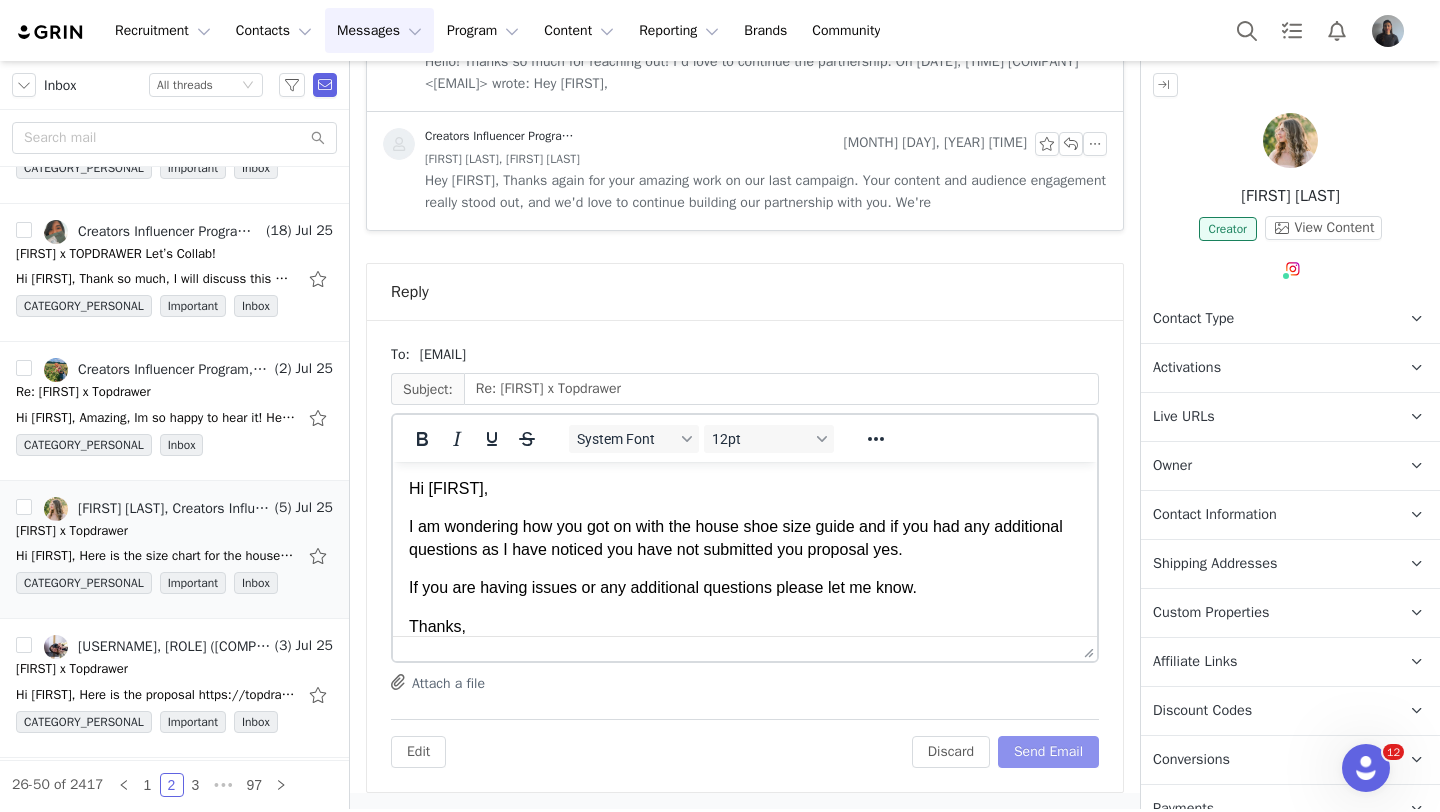 click on "Send Email" at bounding box center [1048, 752] 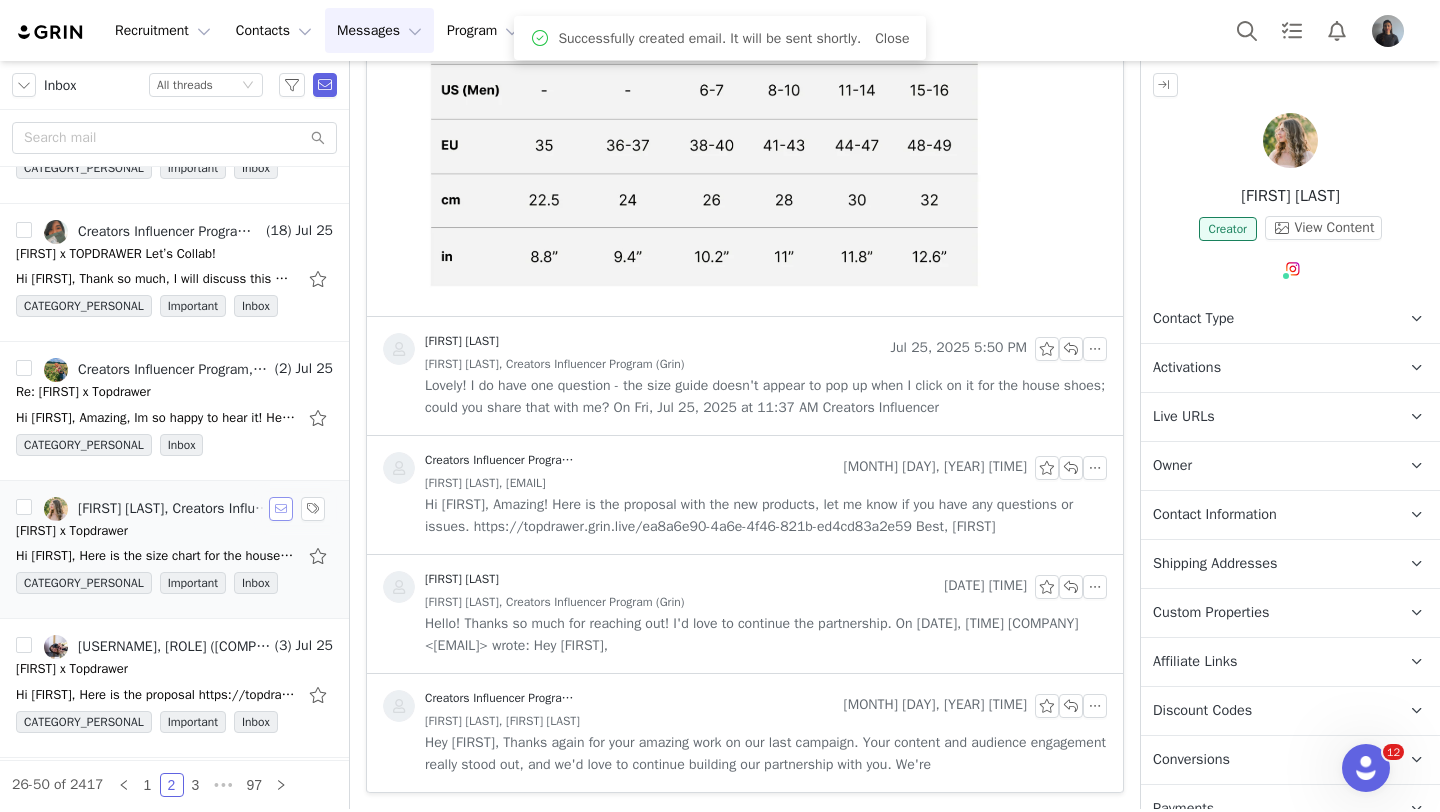 scroll, scrollTop: 457, scrollLeft: 0, axis: vertical 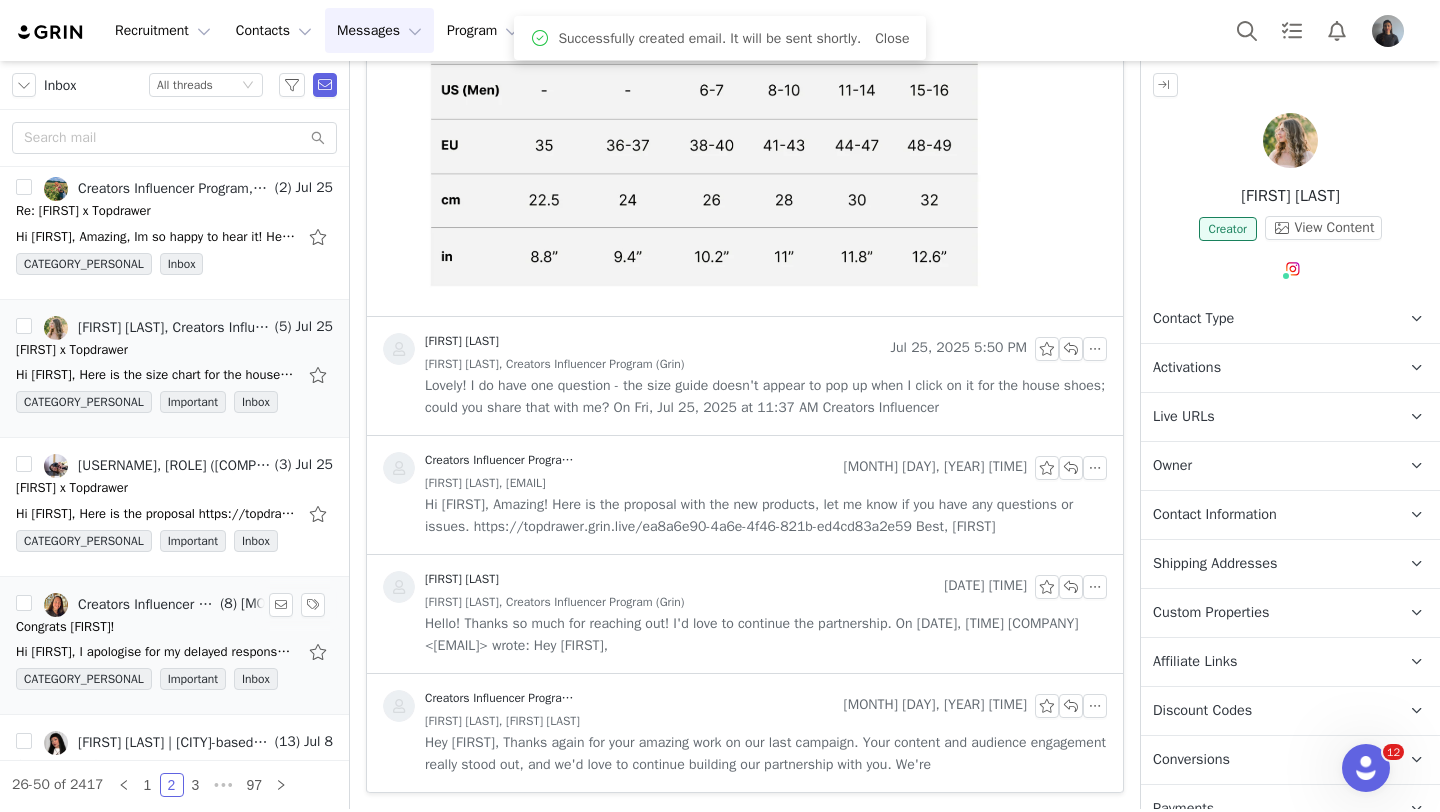 click on "Creators Influencer Program (Grin), Tori Weyers" at bounding box center [147, 605] 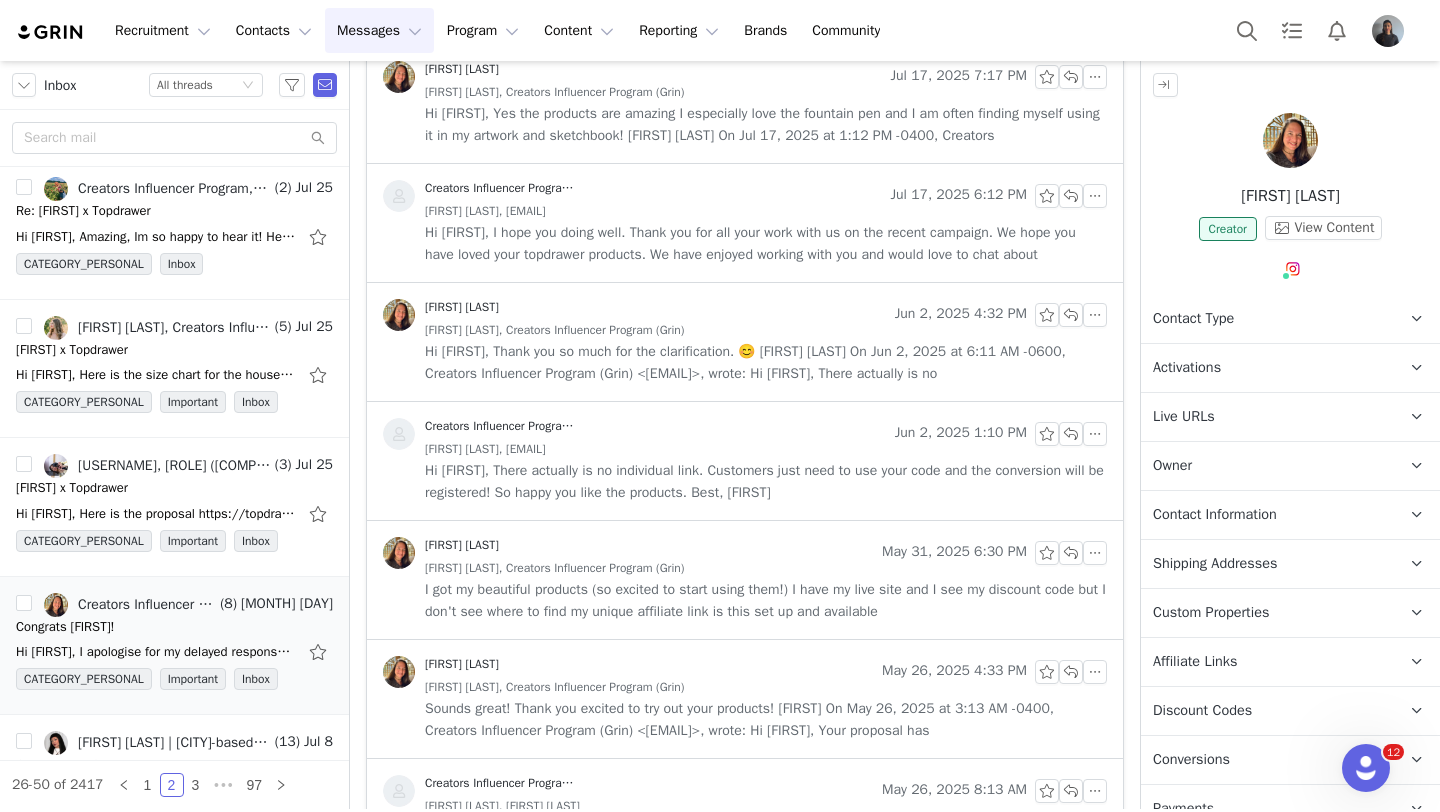 scroll, scrollTop: 462, scrollLeft: 0, axis: vertical 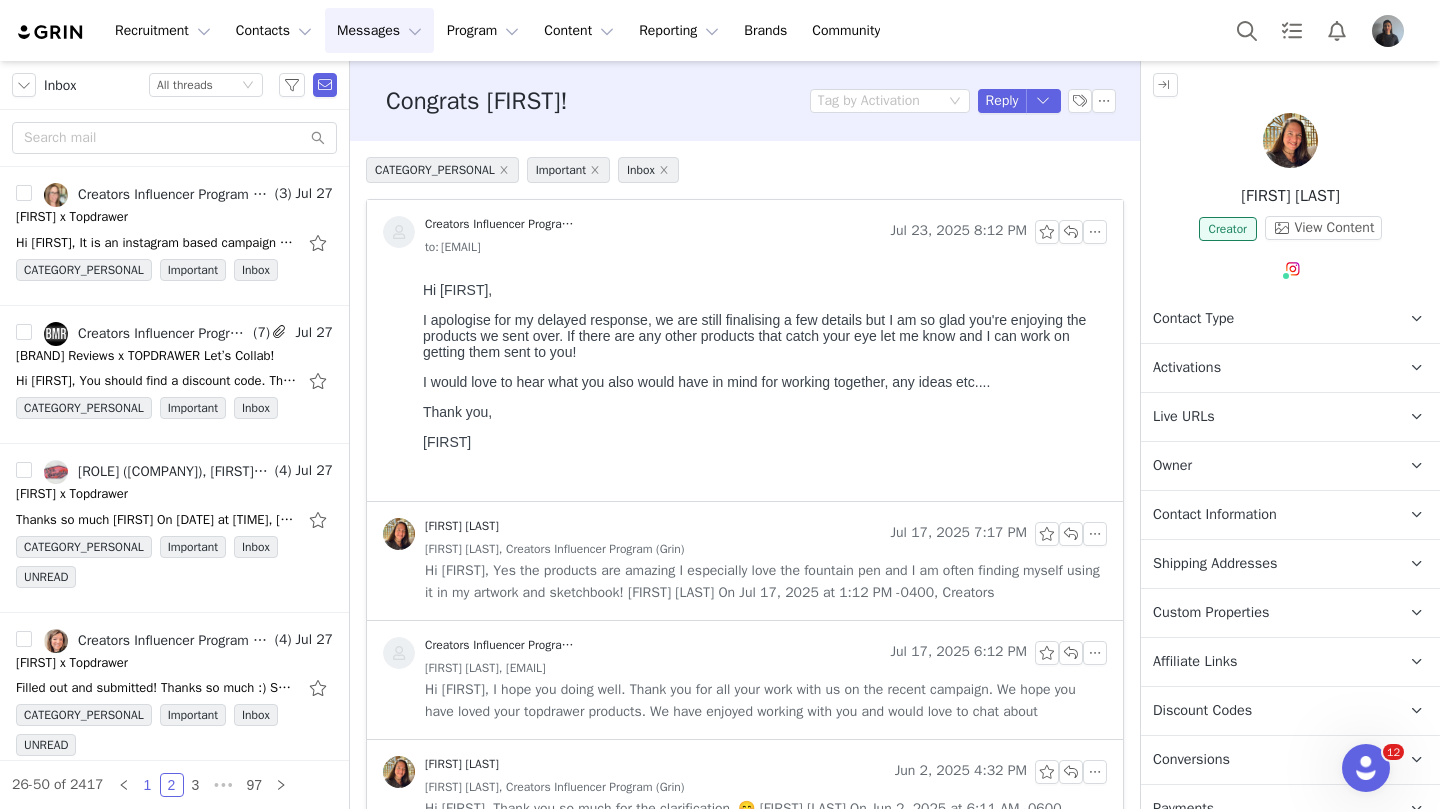 click on "1" at bounding box center [148, 785] 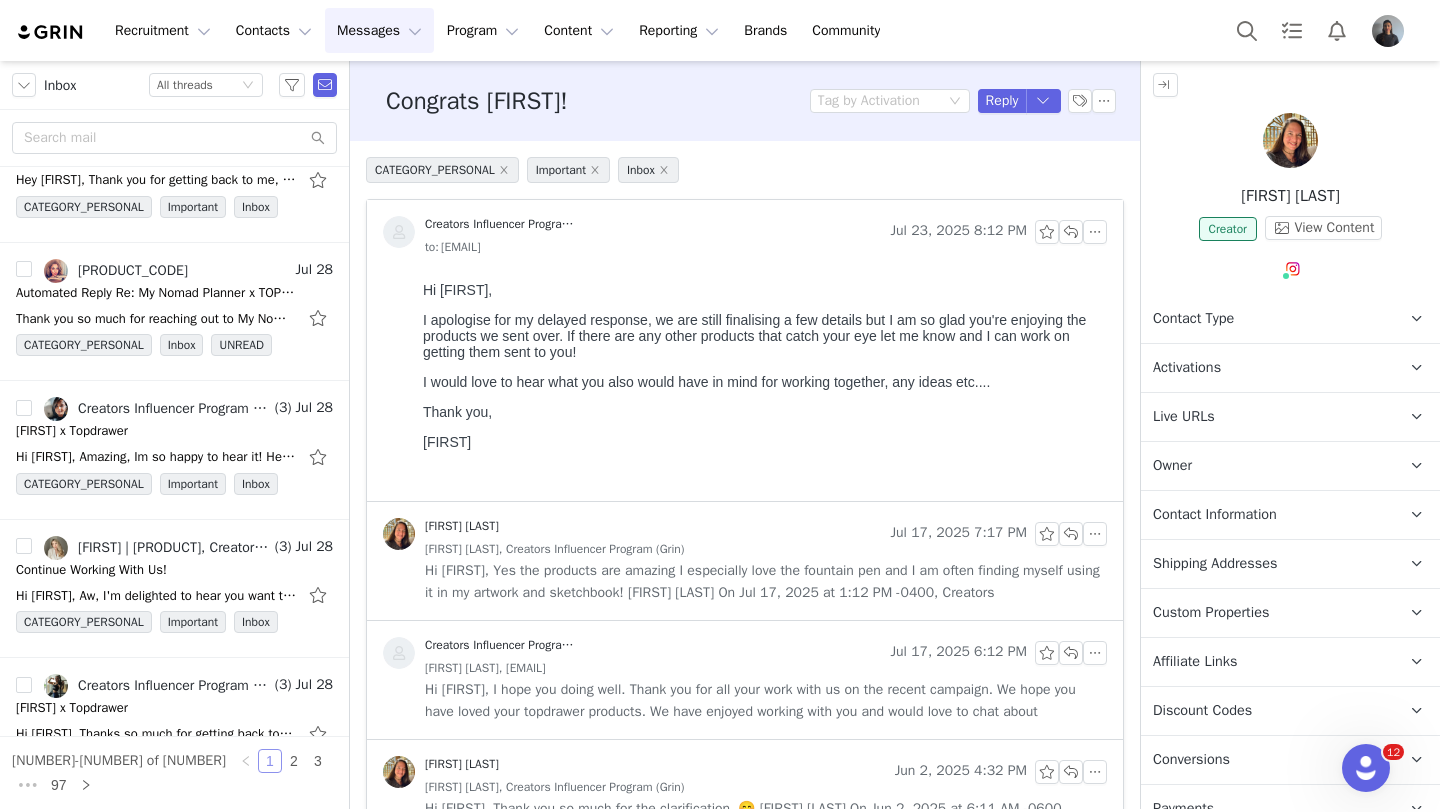 scroll, scrollTop: 2959, scrollLeft: 0, axis: vertical 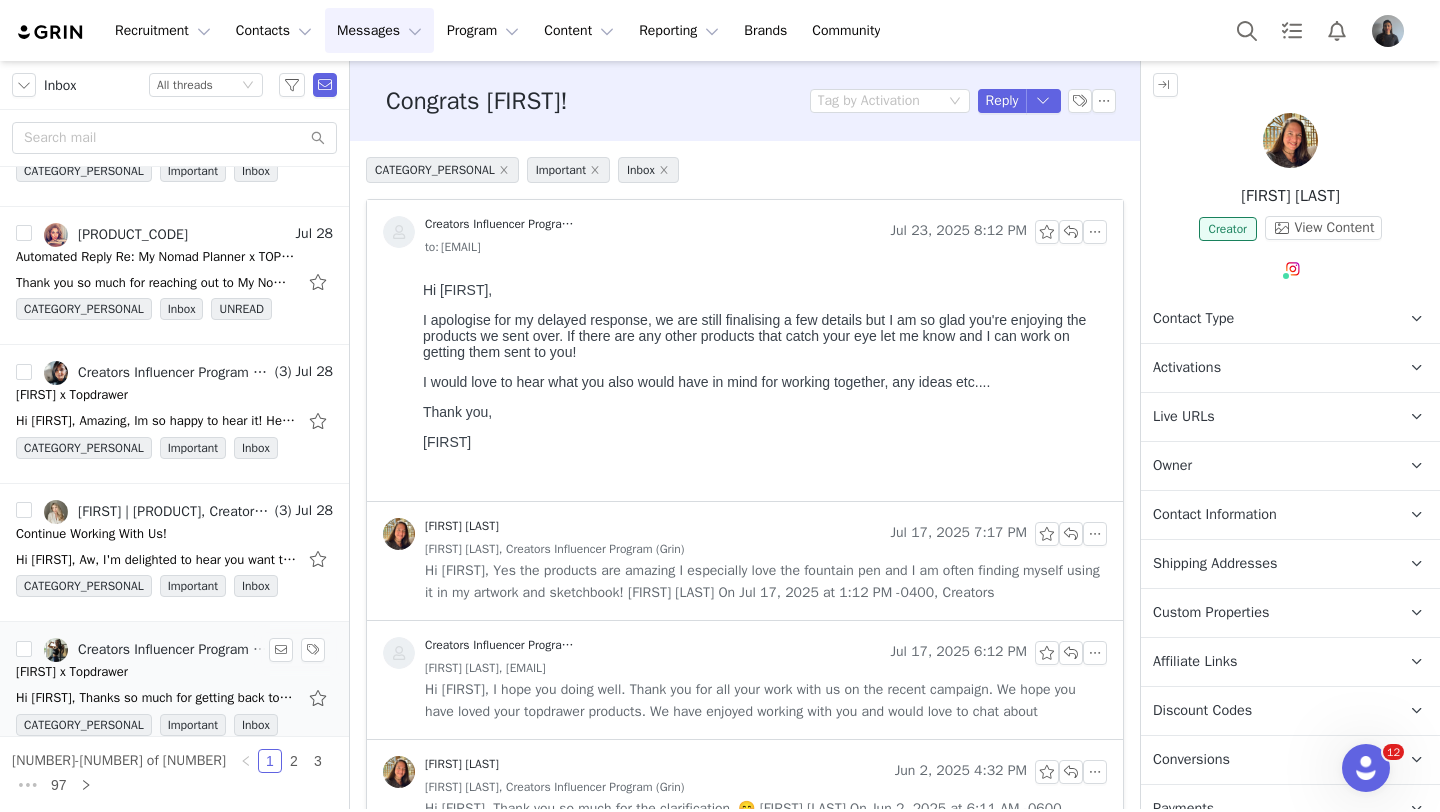 click on "[FIRST] x Topdrawer" at bounding box center [174, 672] 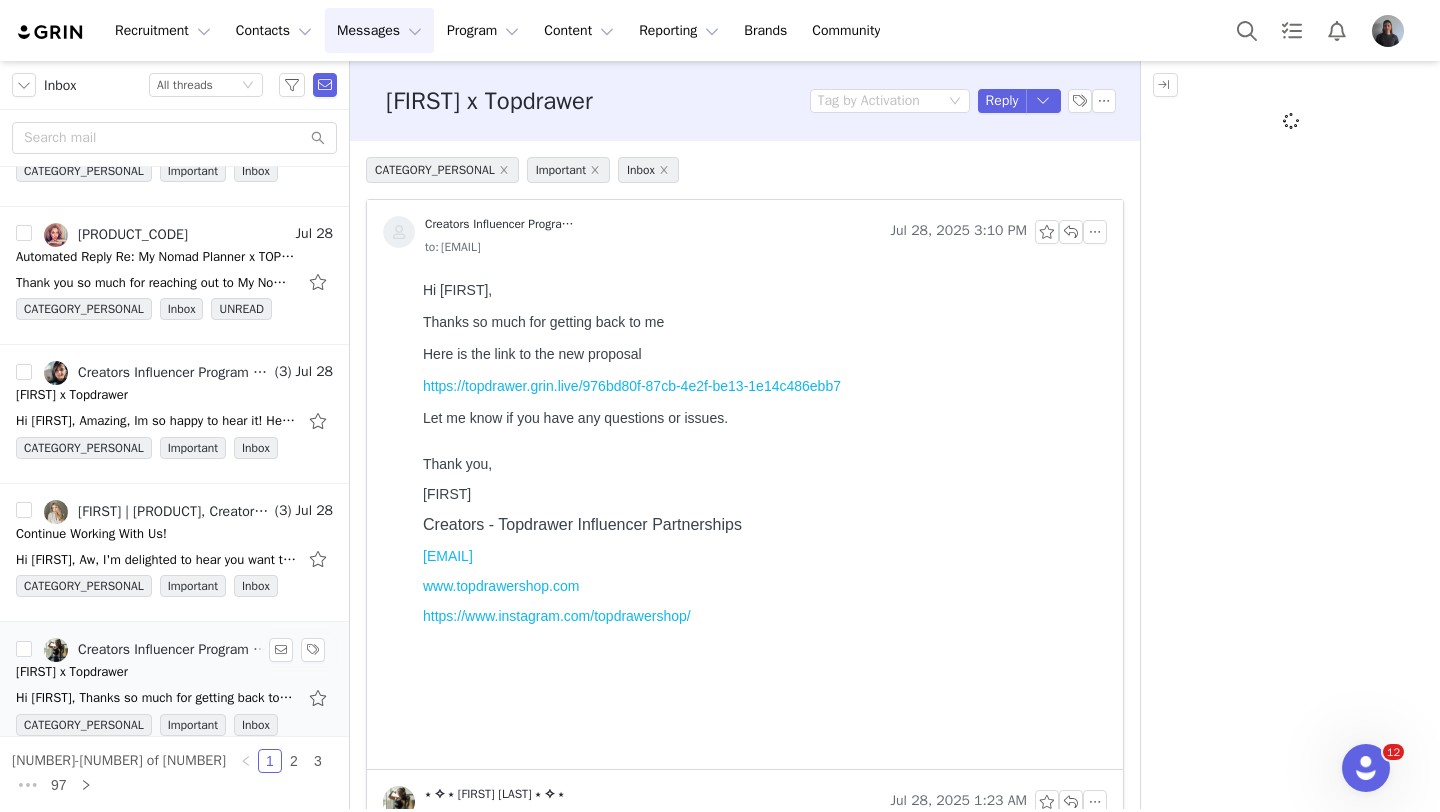 scroll, scrollTop: 0, scrollLeft: 0, axis: both 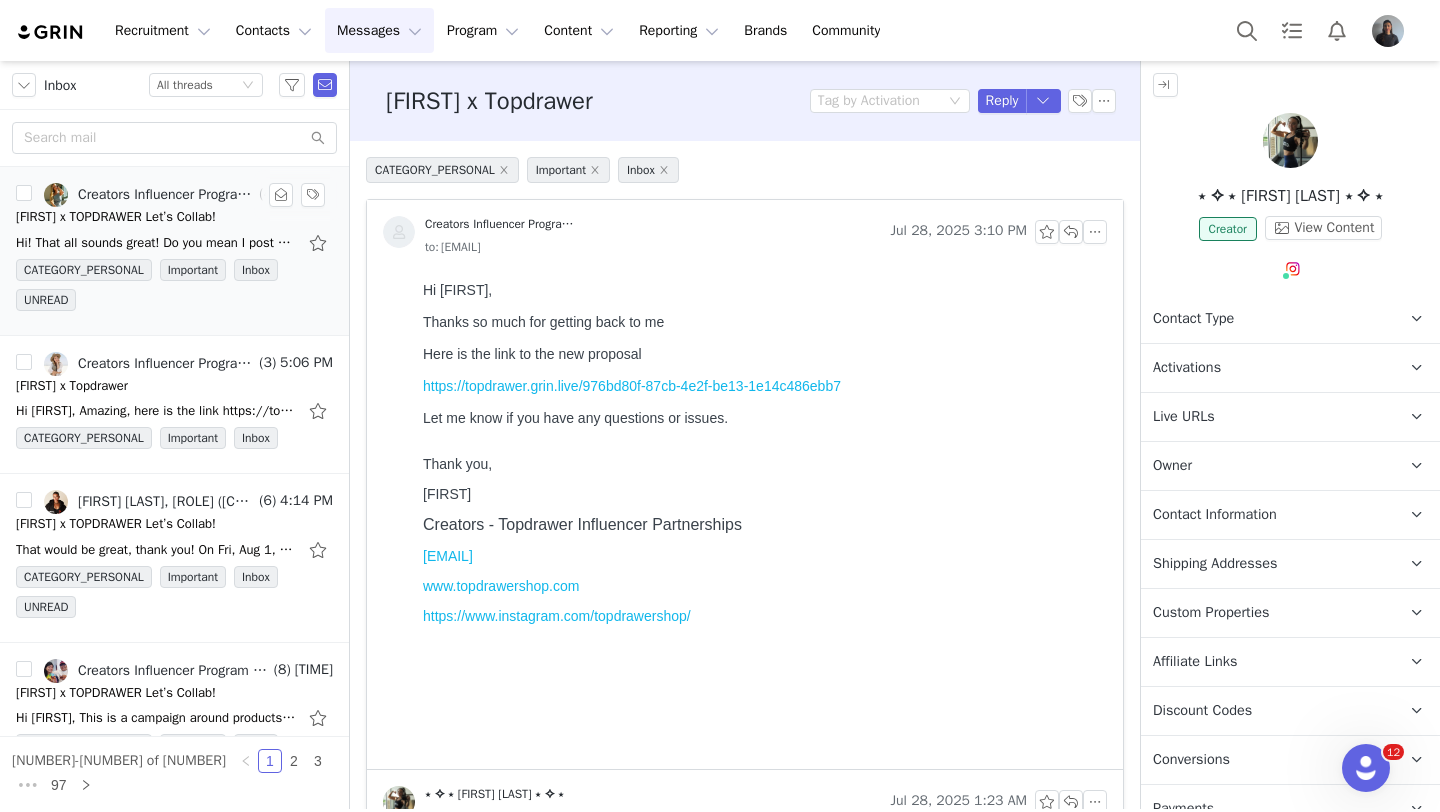 click on "Hi! That all sounds great! Do you mean I post a Tiktok and one story or post on Instagram? On Fri, Aug 1, 2025 at 1:51 PM Creators Influencer Program (Grin) <[EMAIL]> wrote: Hi" at bounding box center [174, 243] 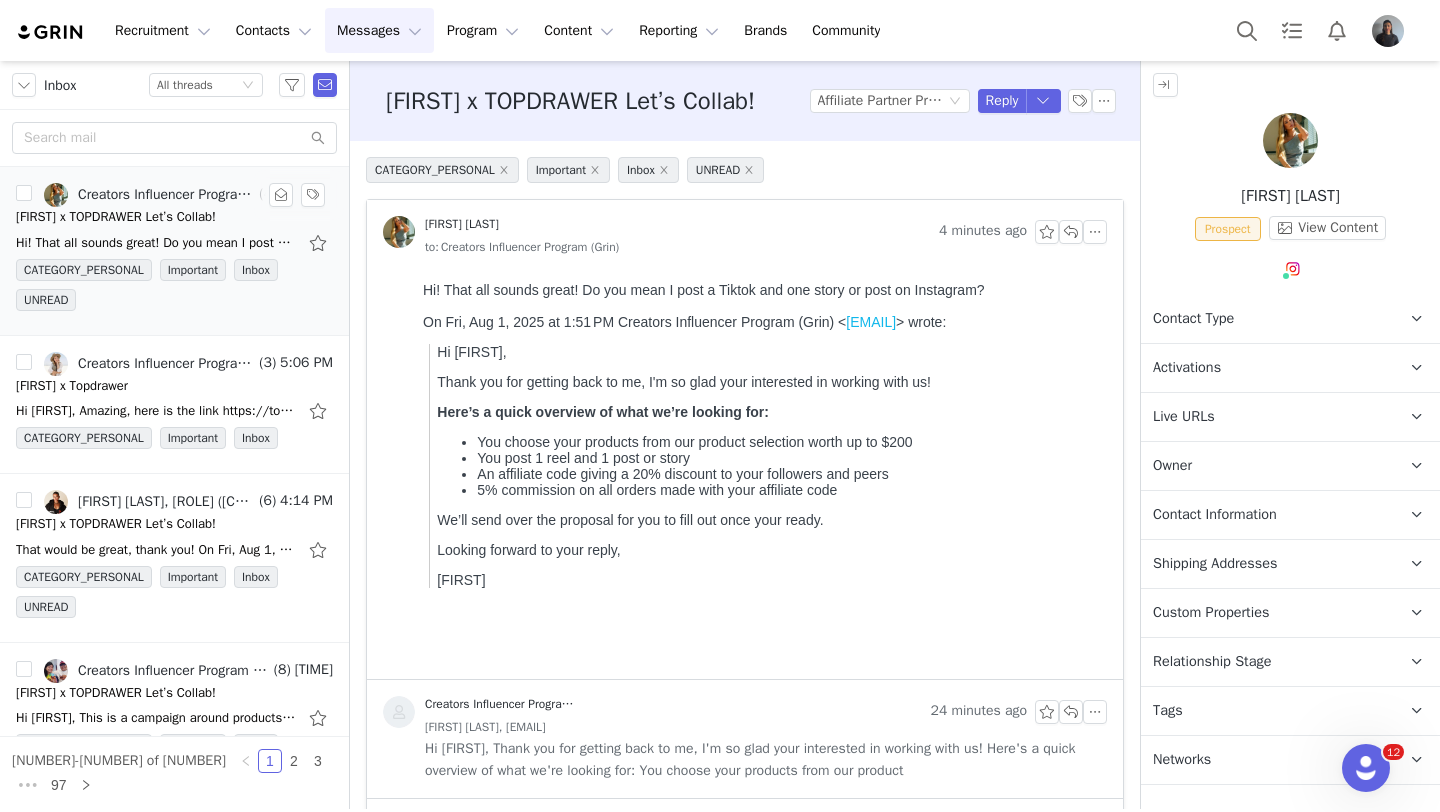 scroll, scrollTop: 0, scrollLeft: 0, axis: both 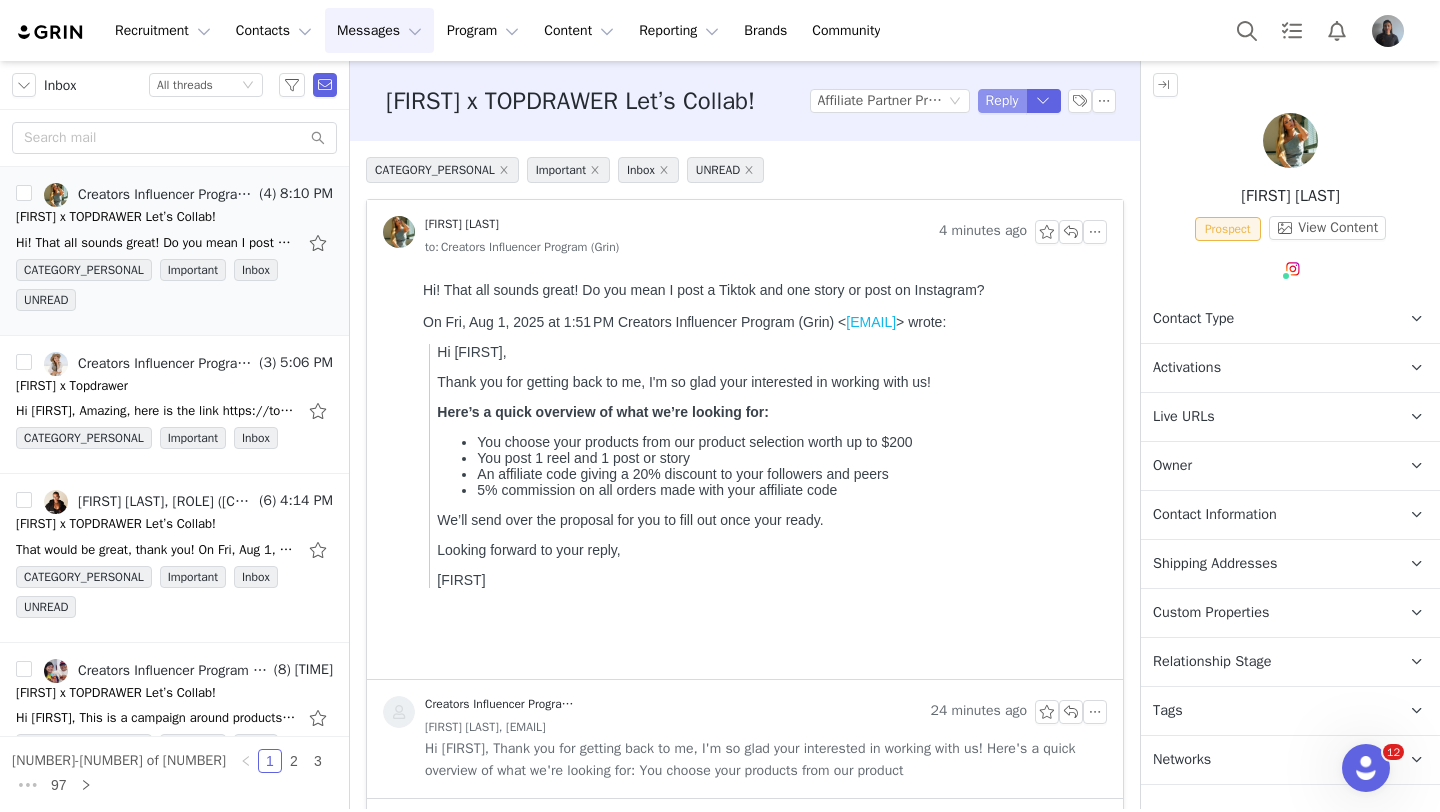 click on "Reply" at bounding box center (1002, 101) 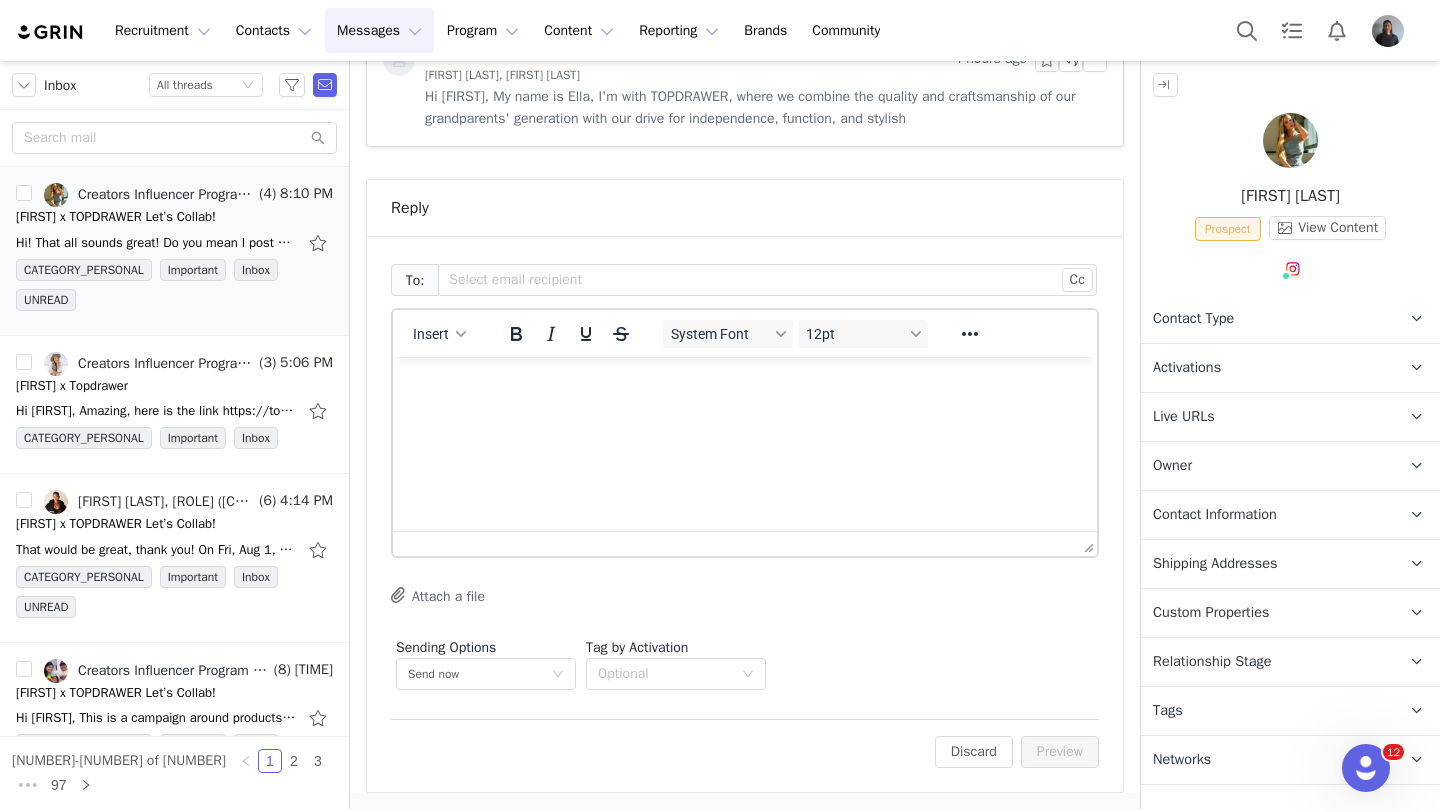 scroll, scrollTop: 0, scrollLeft: 0, axis: both 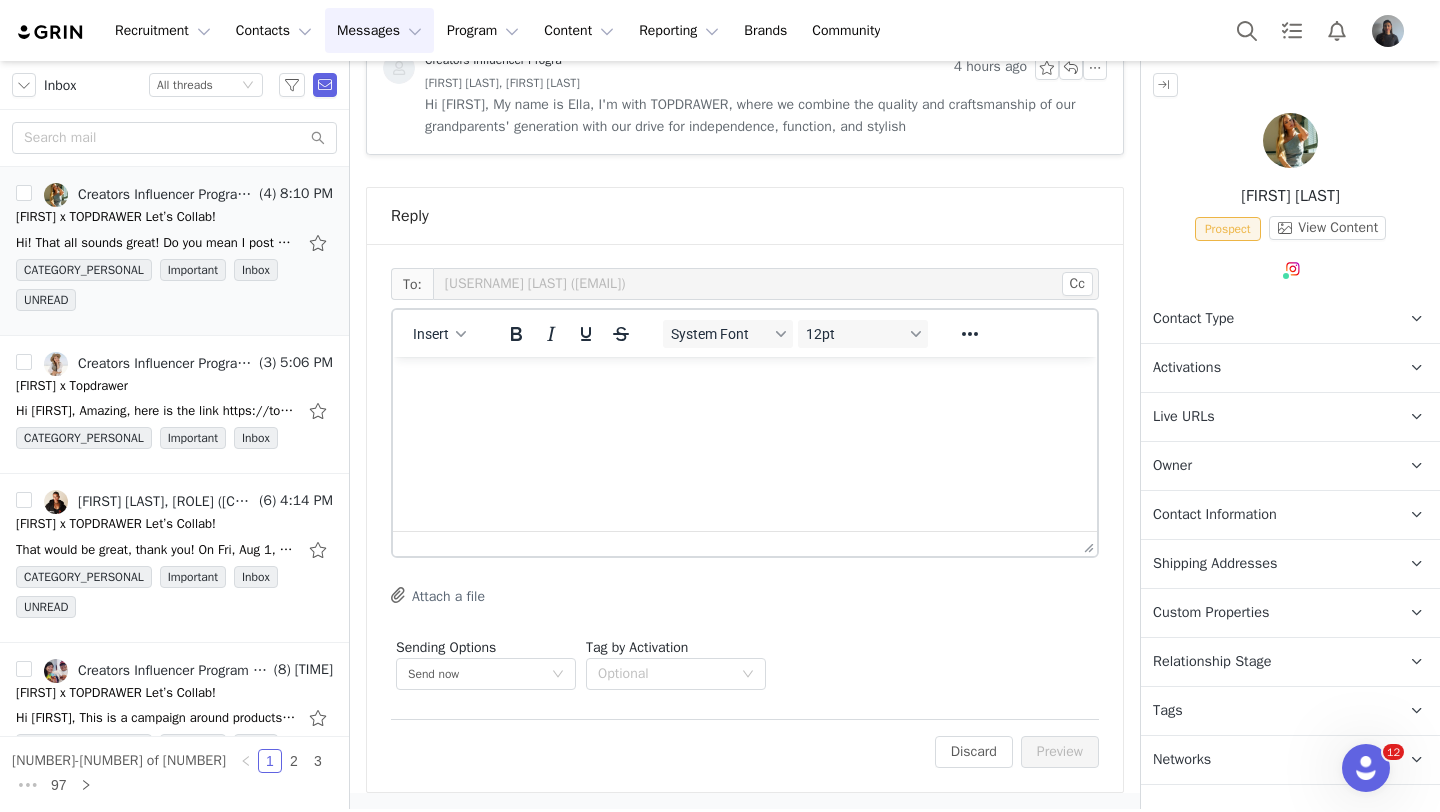 click at bounding box center [745, 384] 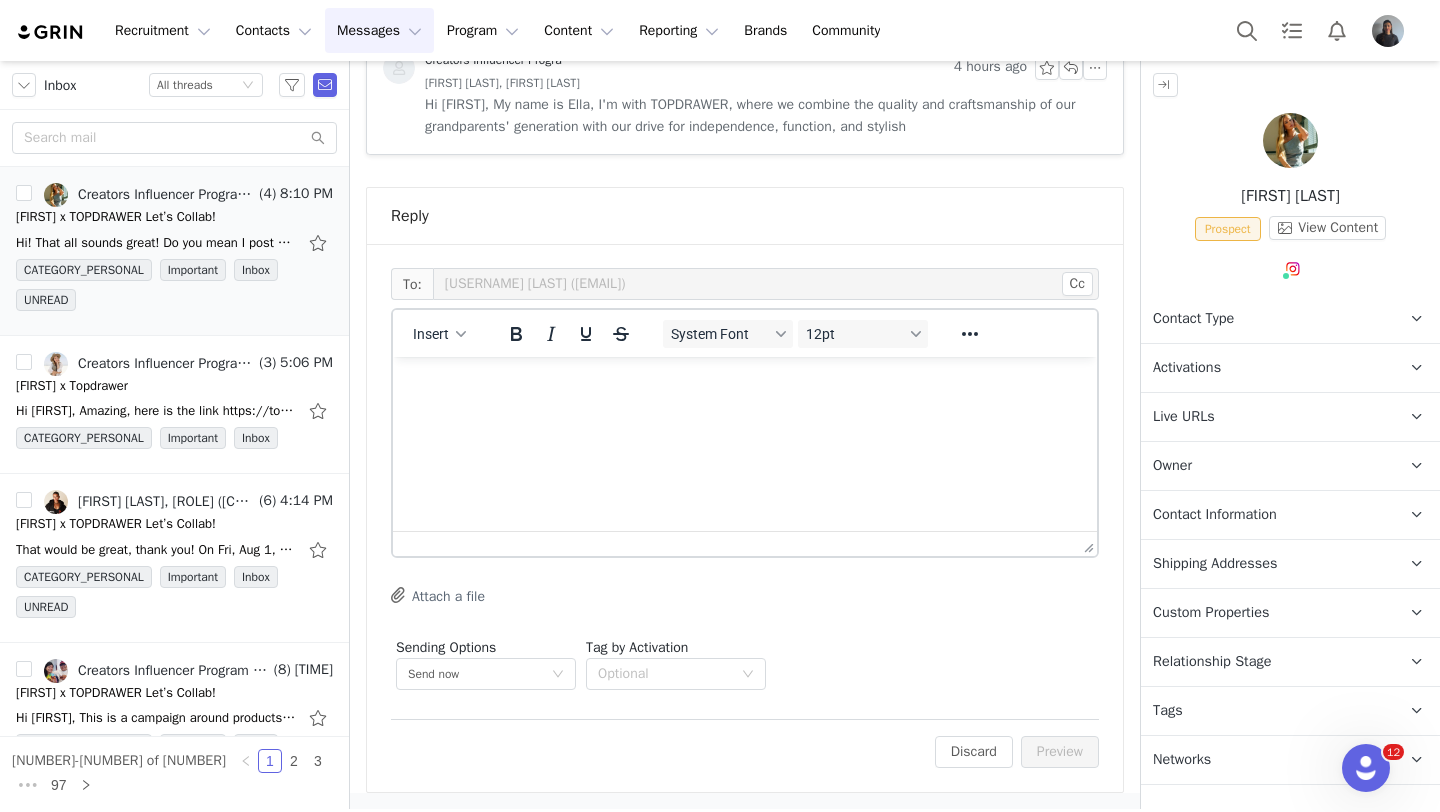 type 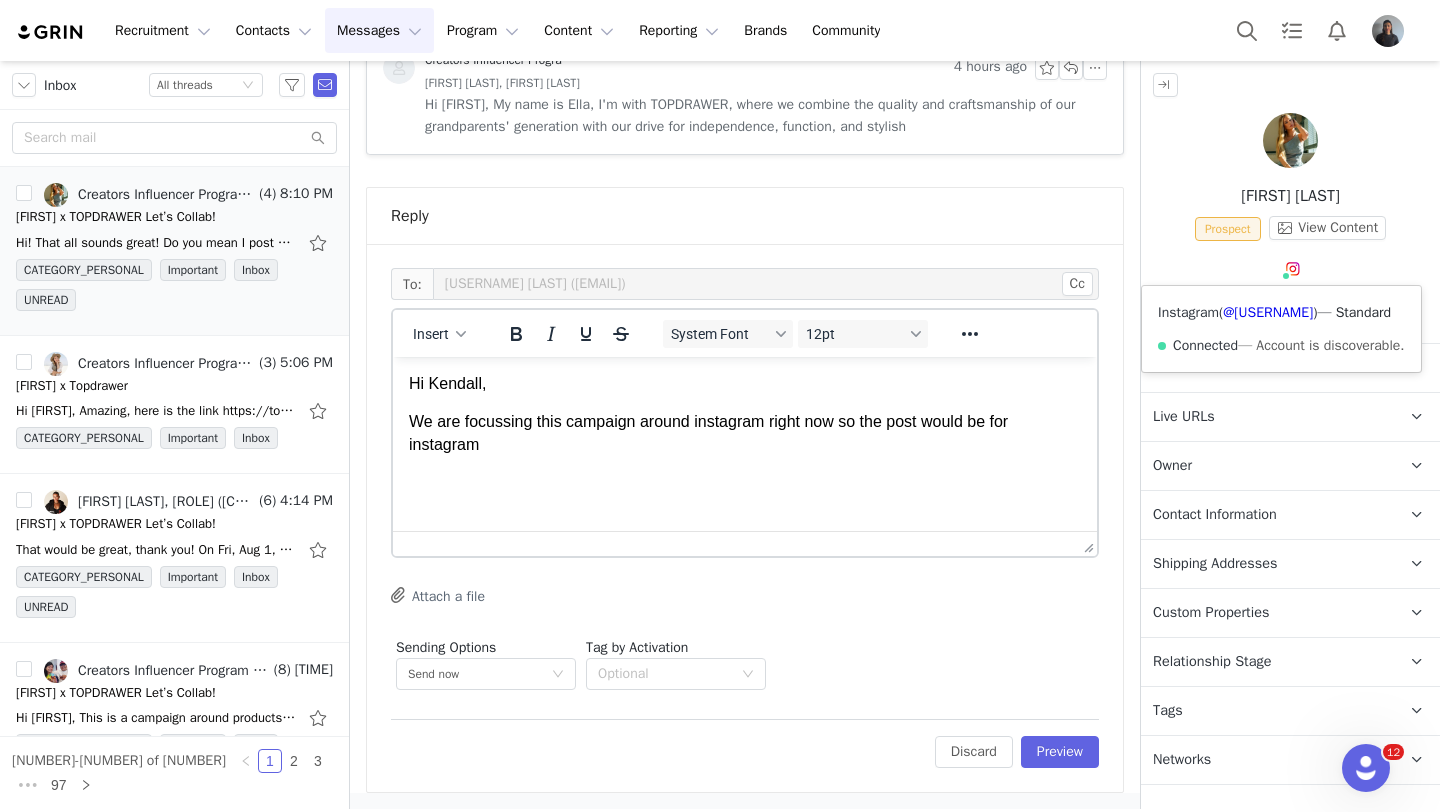 click at bounding box center (1286, 276) 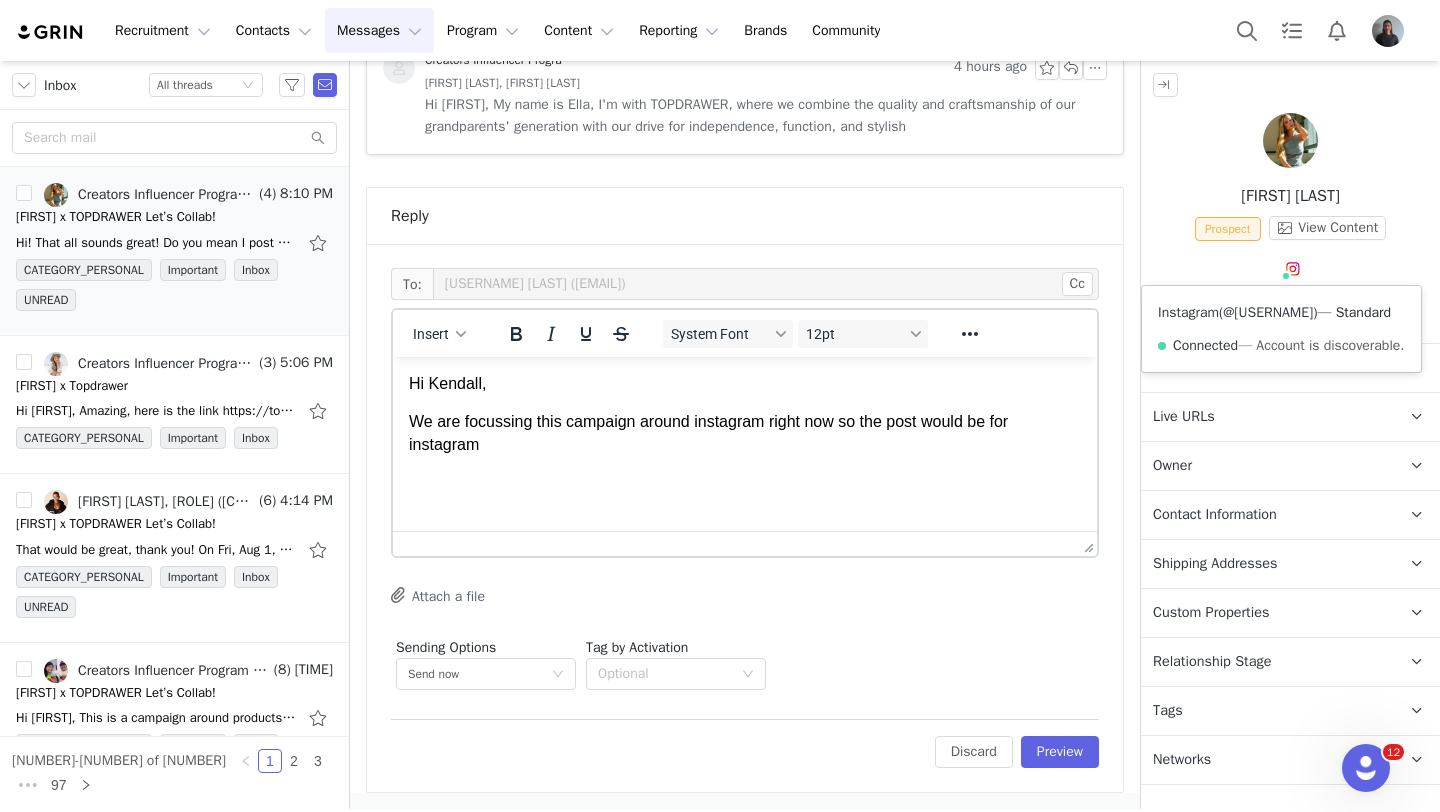 click on "@kendall.casey" at bounding box center (1268, 312) 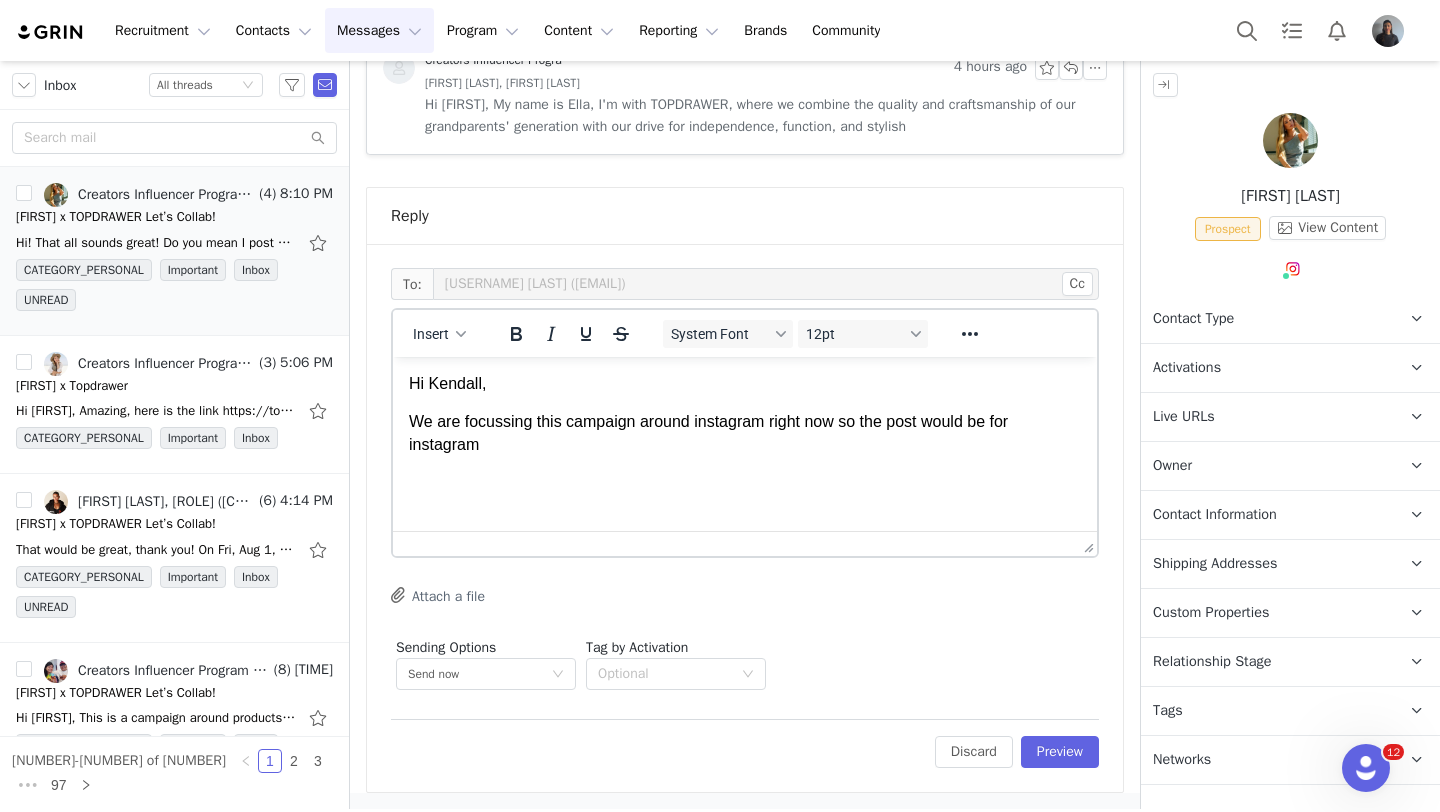 click on "We are focussing this campaign around instagram right now so the post would be for instagram" at bounding box center [745, 433] 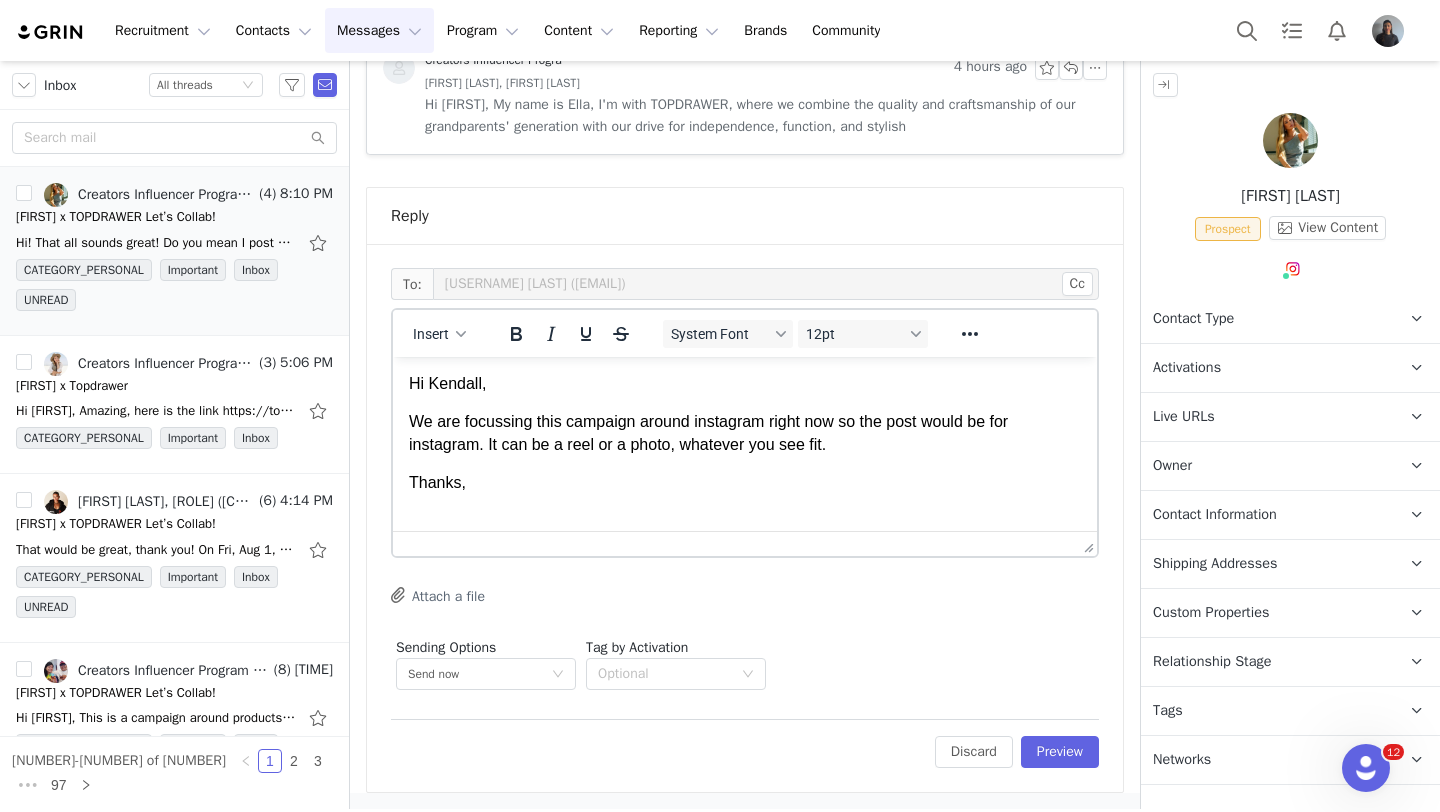 scroll, scrollTop: 2, scrollLeft: 0, axis: vertical 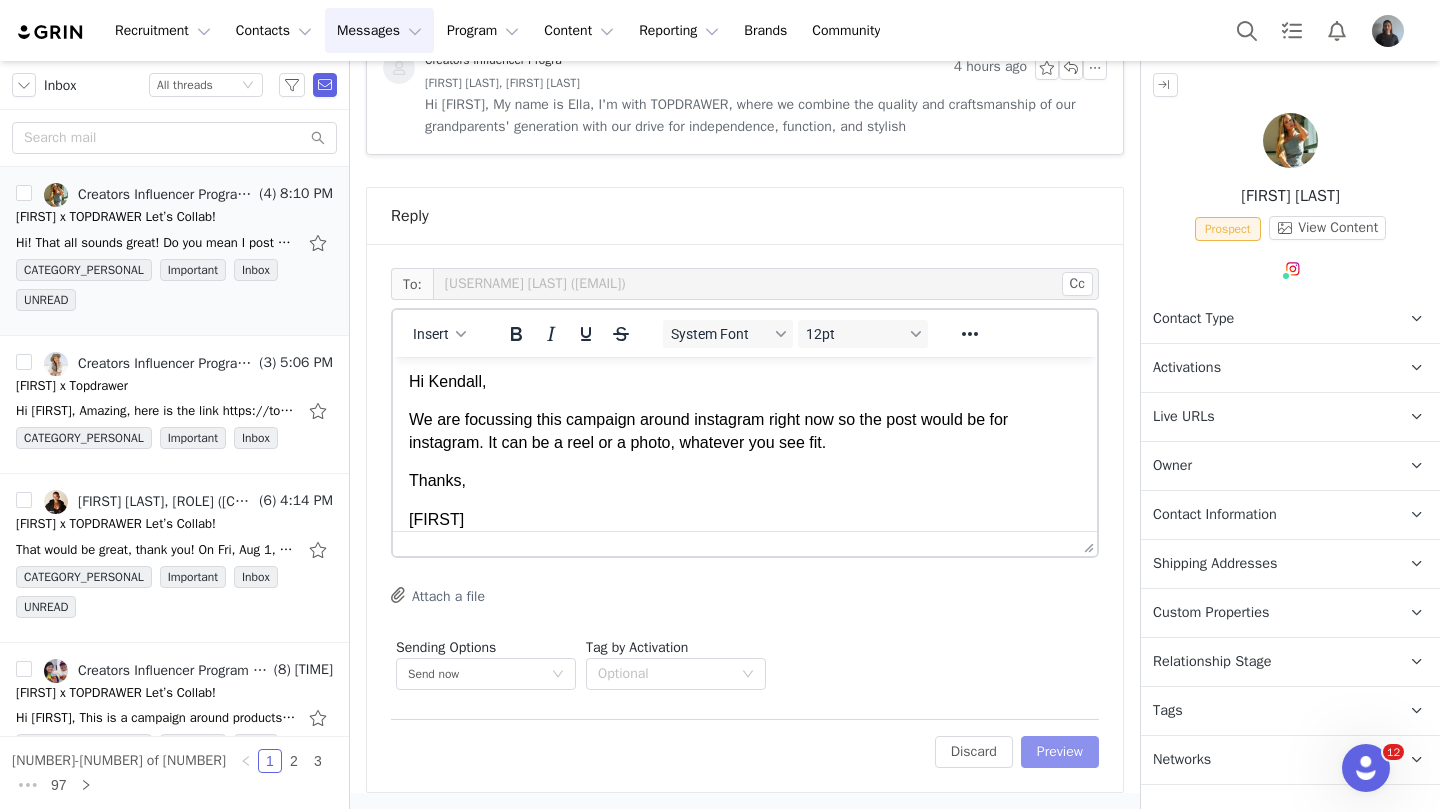 click on "Preview" at bounding box center (1060, 752) 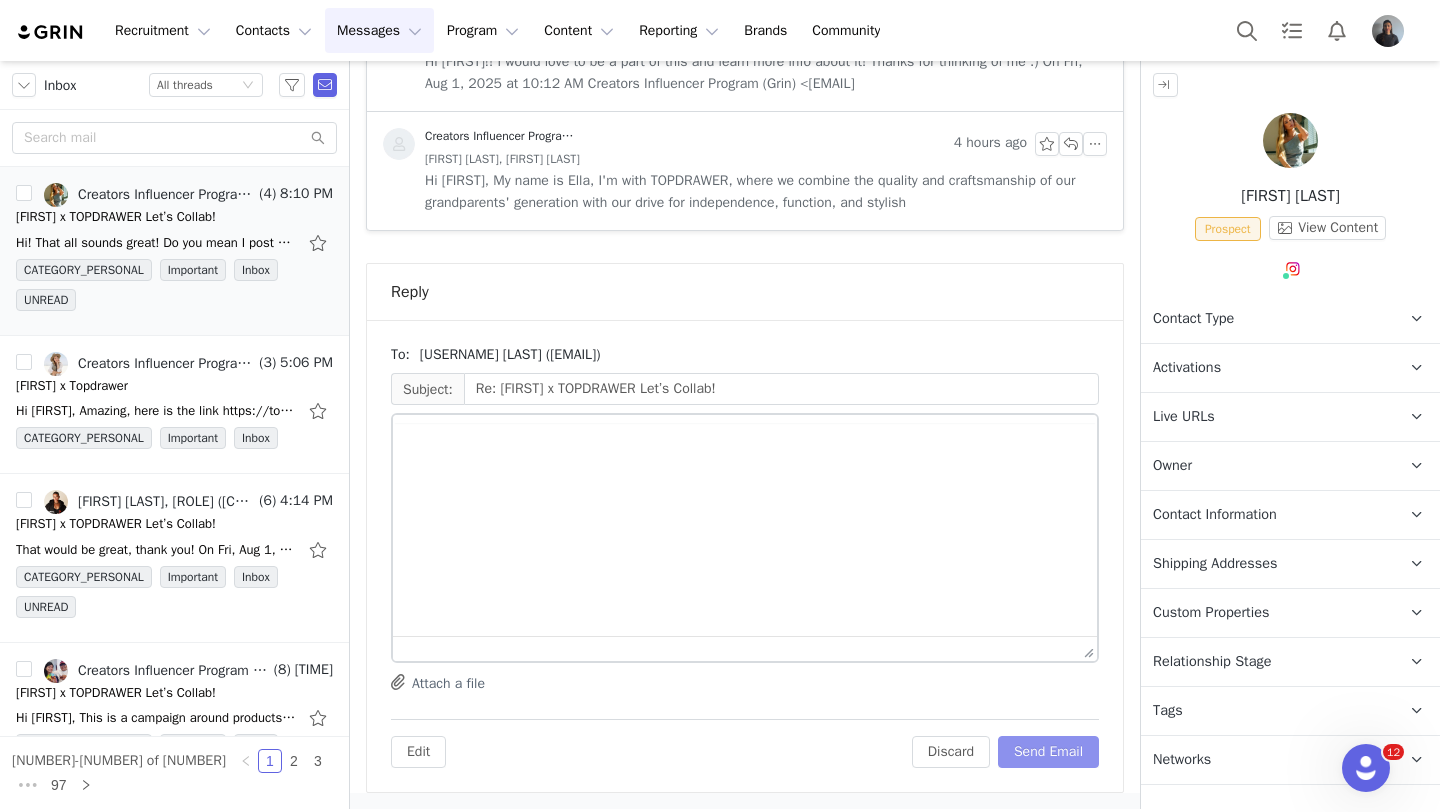 scroll, scrollTop: 806, scrollLeft: 0, axis: vertical 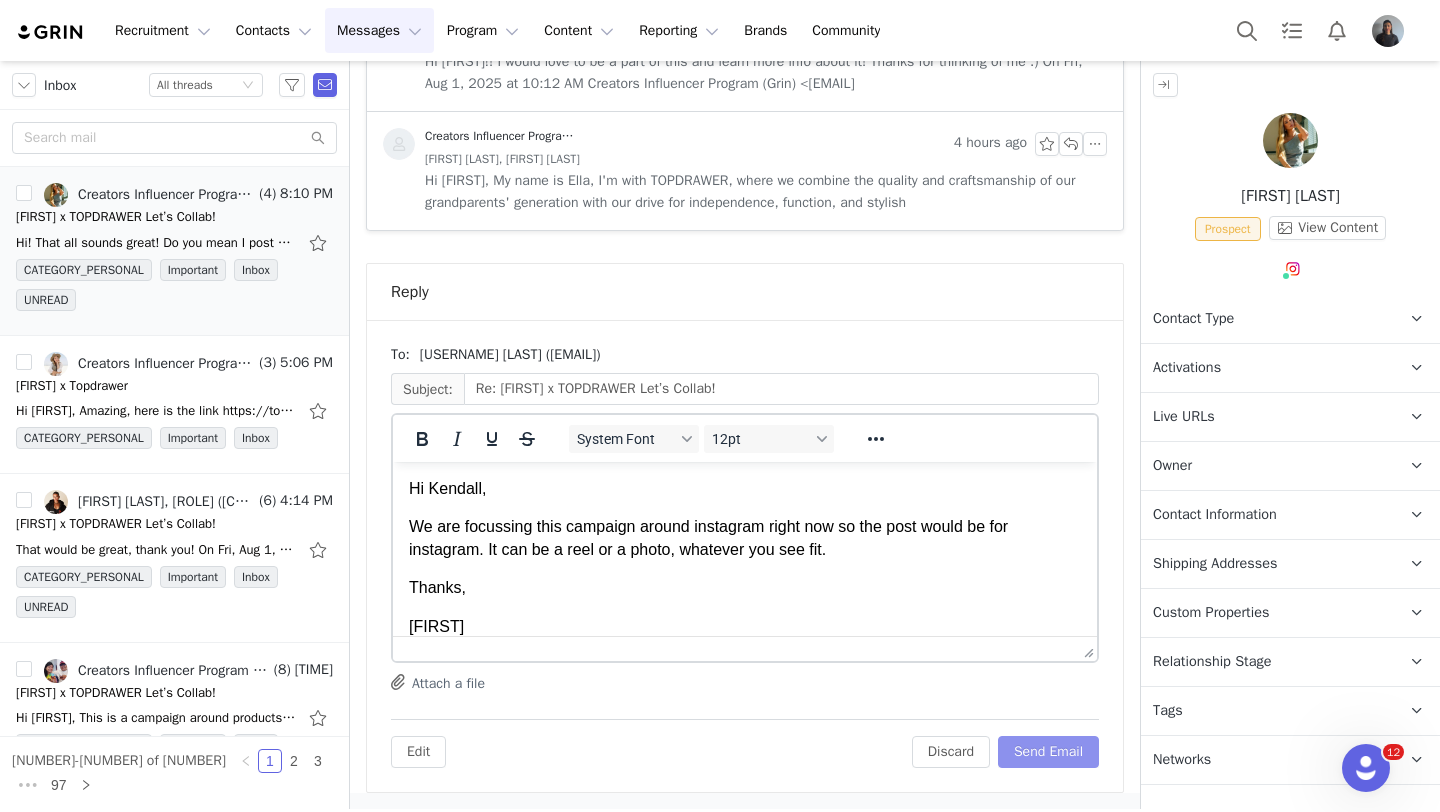 click on "Send Email" at bounding box center [1048, 752] 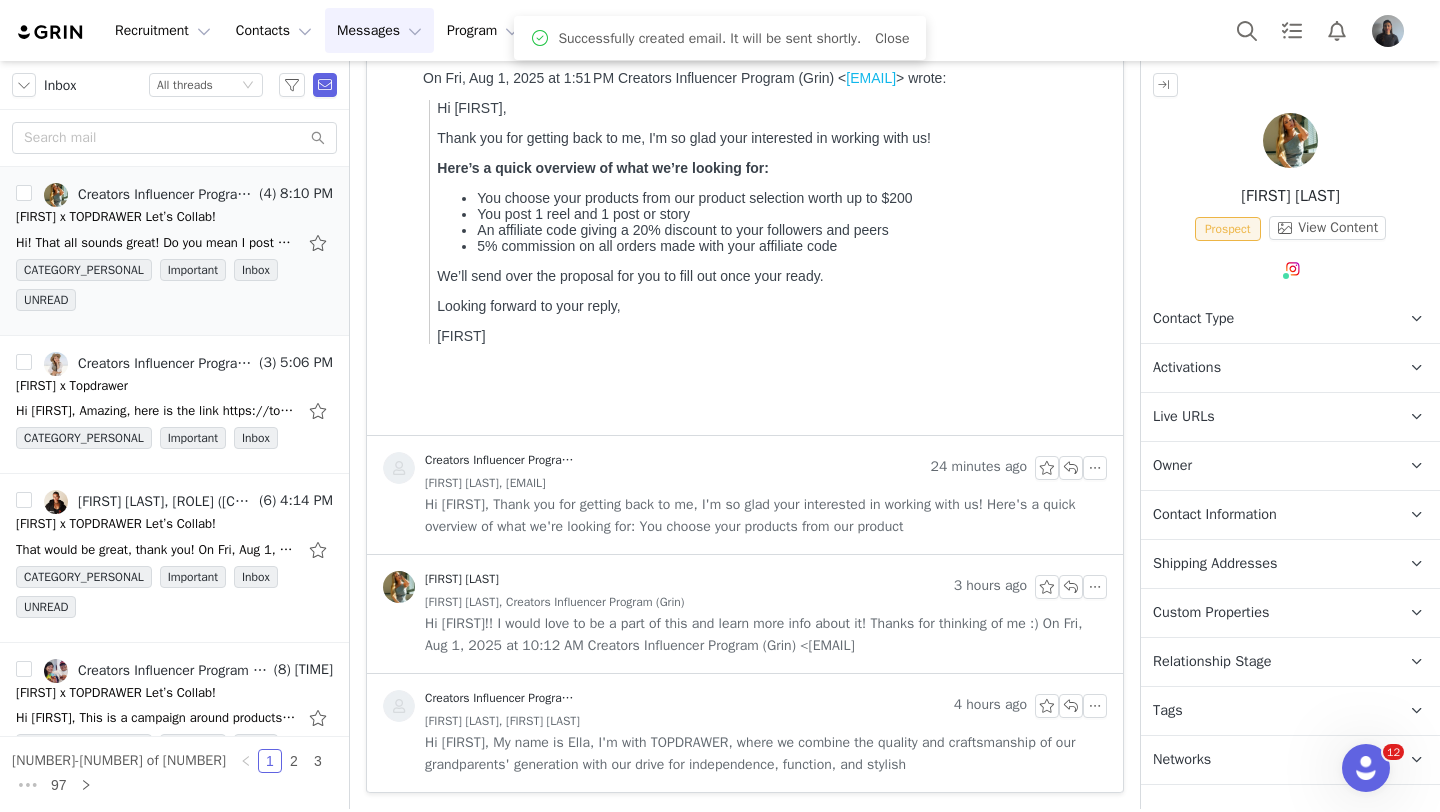 scroll, scrollTop: 244, scrollLeft: 0, axis: vertical 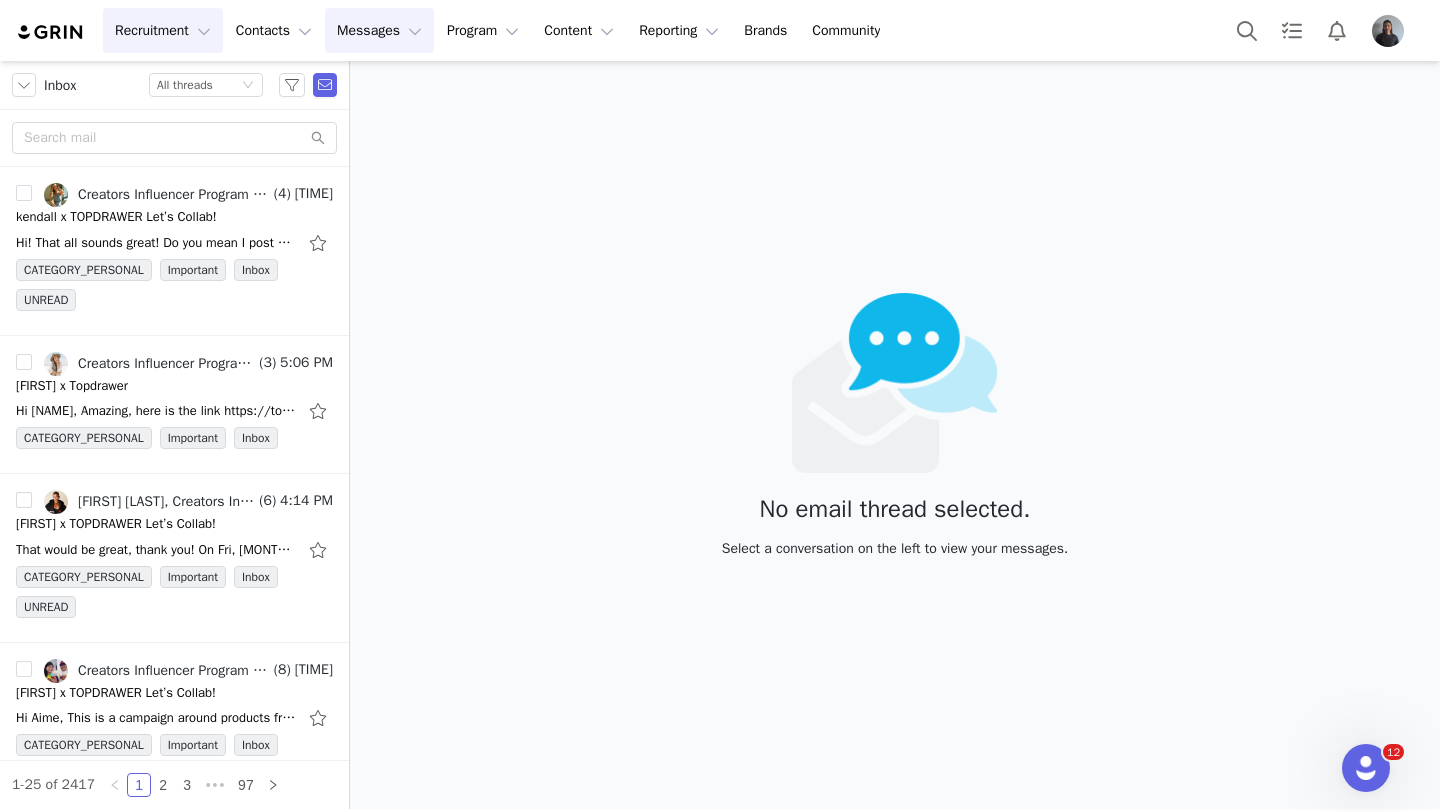 click on "Recruitment Recruitment" at bounding box center [163, 30] 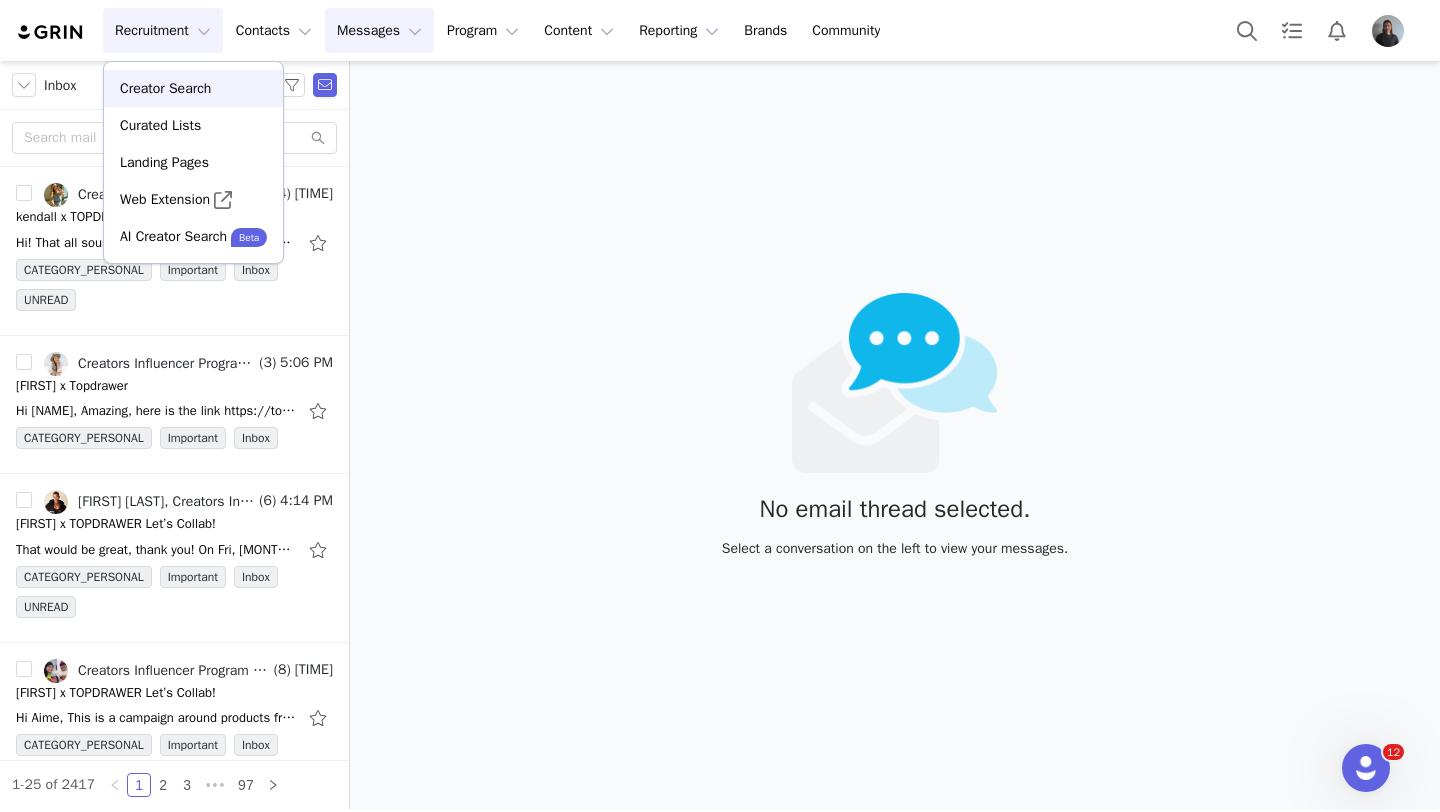 click on "Creator Search" at bounding box center (193, 88) 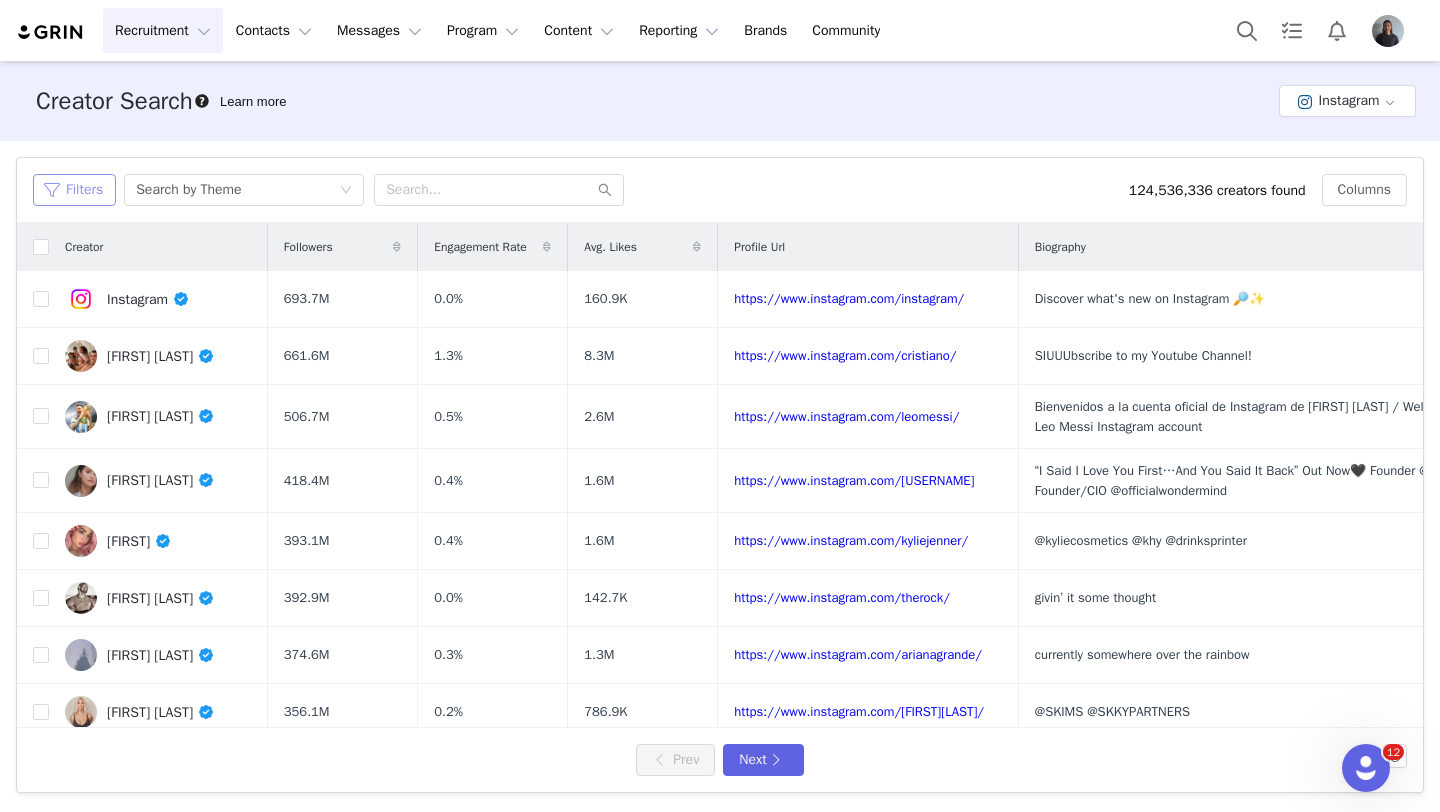 click on "Filters" at bounding box center (74, 190) 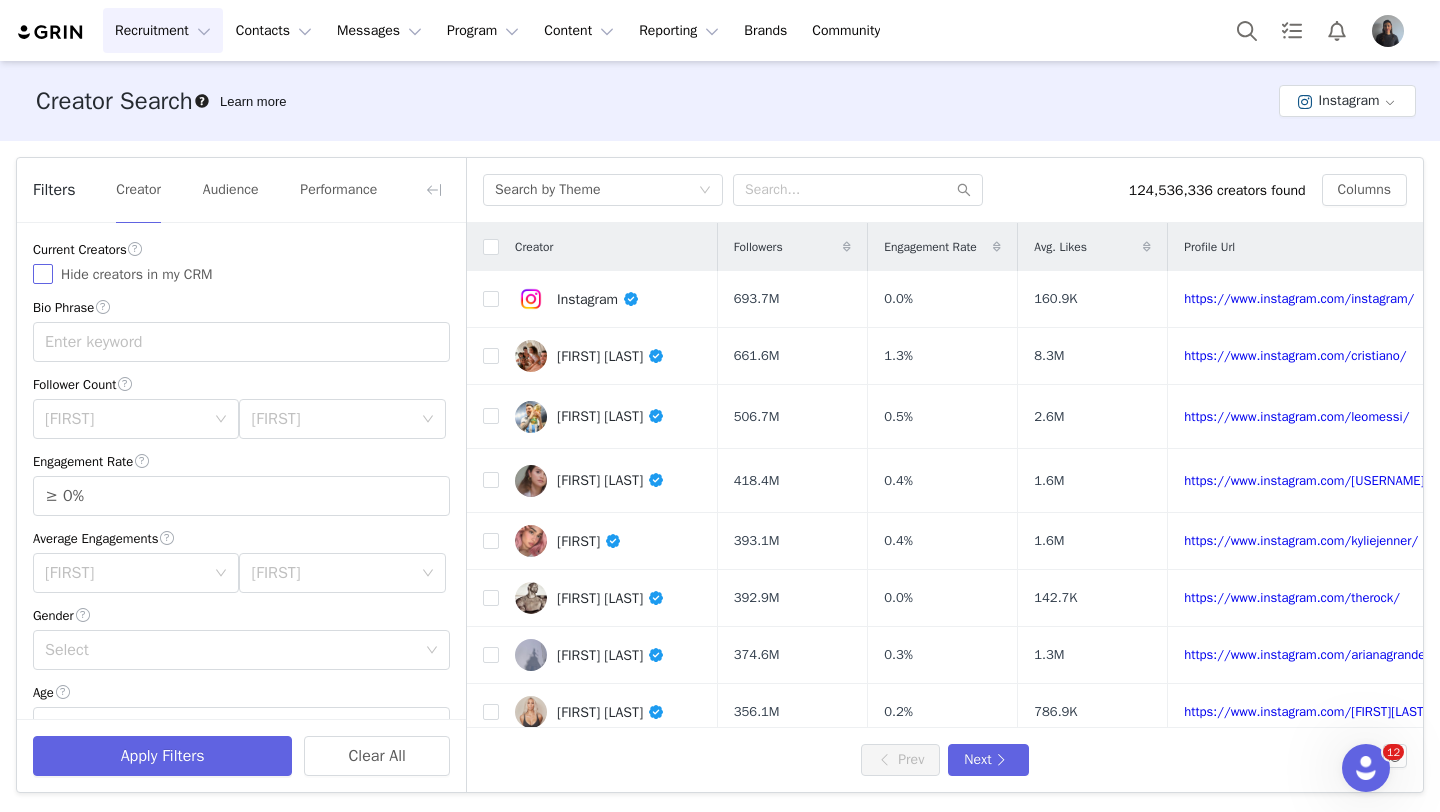 click on "Hide creators in my CRM" at bounding box center (43, 274) 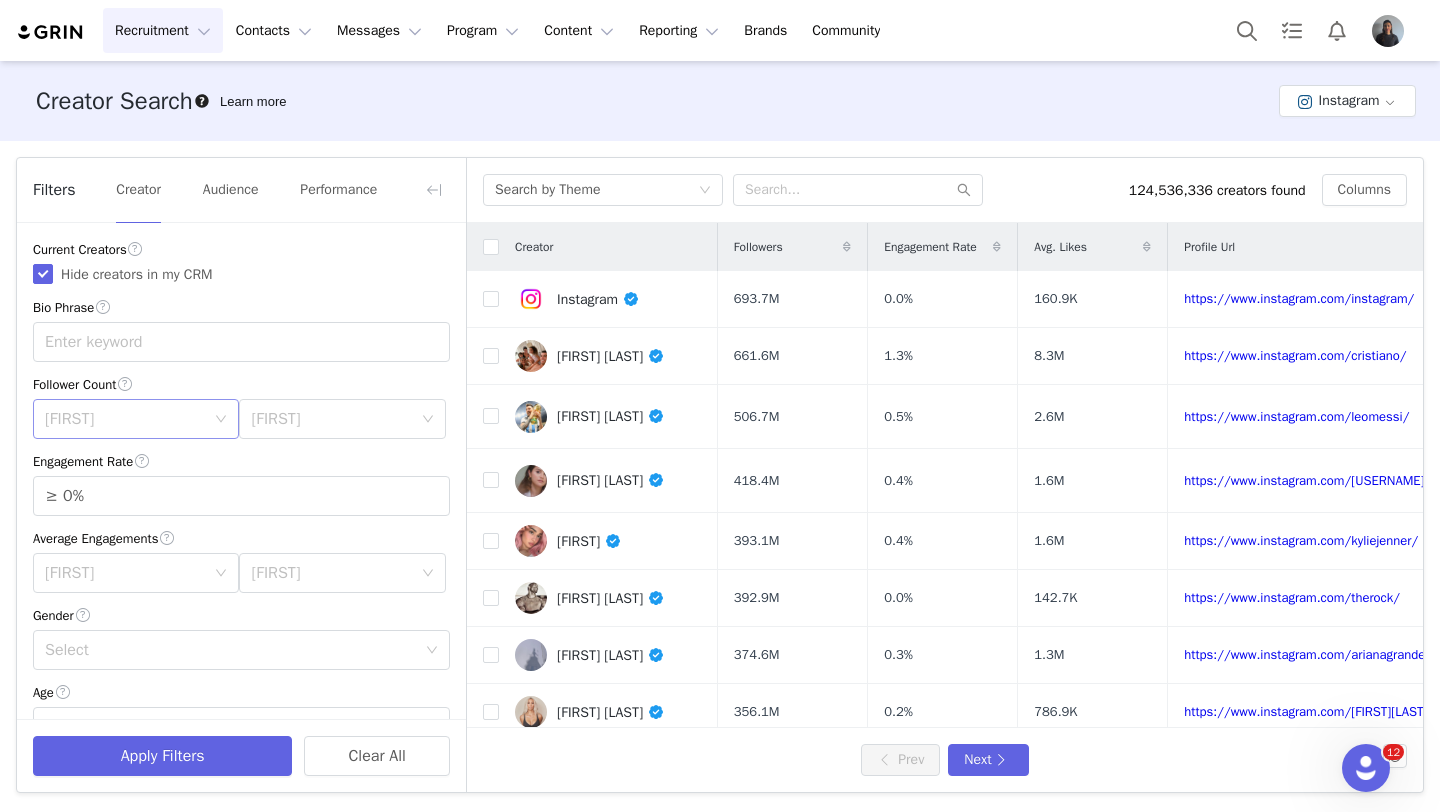 click on "[FIRST]" at bounding box center [125, 419] 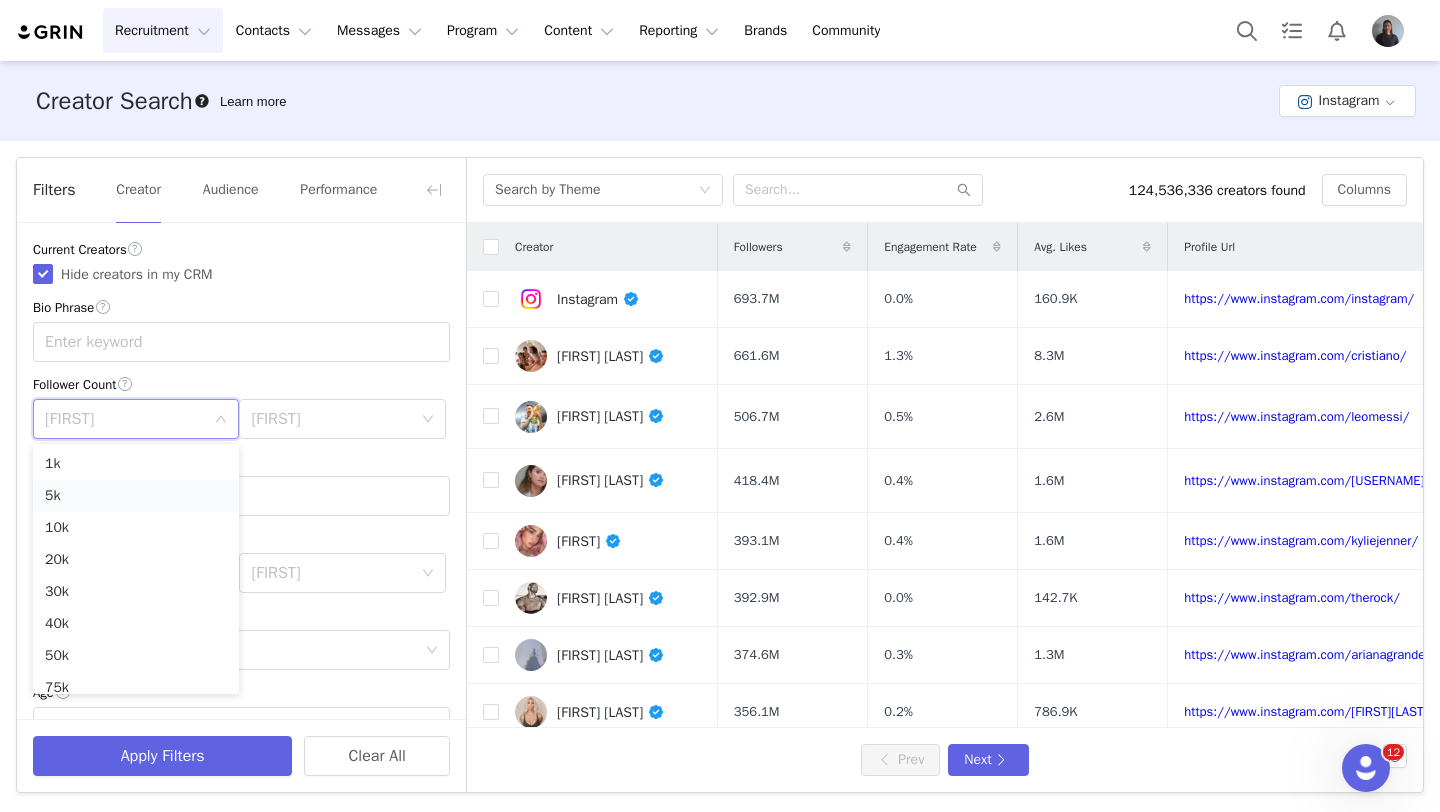 click on "5k" at bounding box center (136, 496) 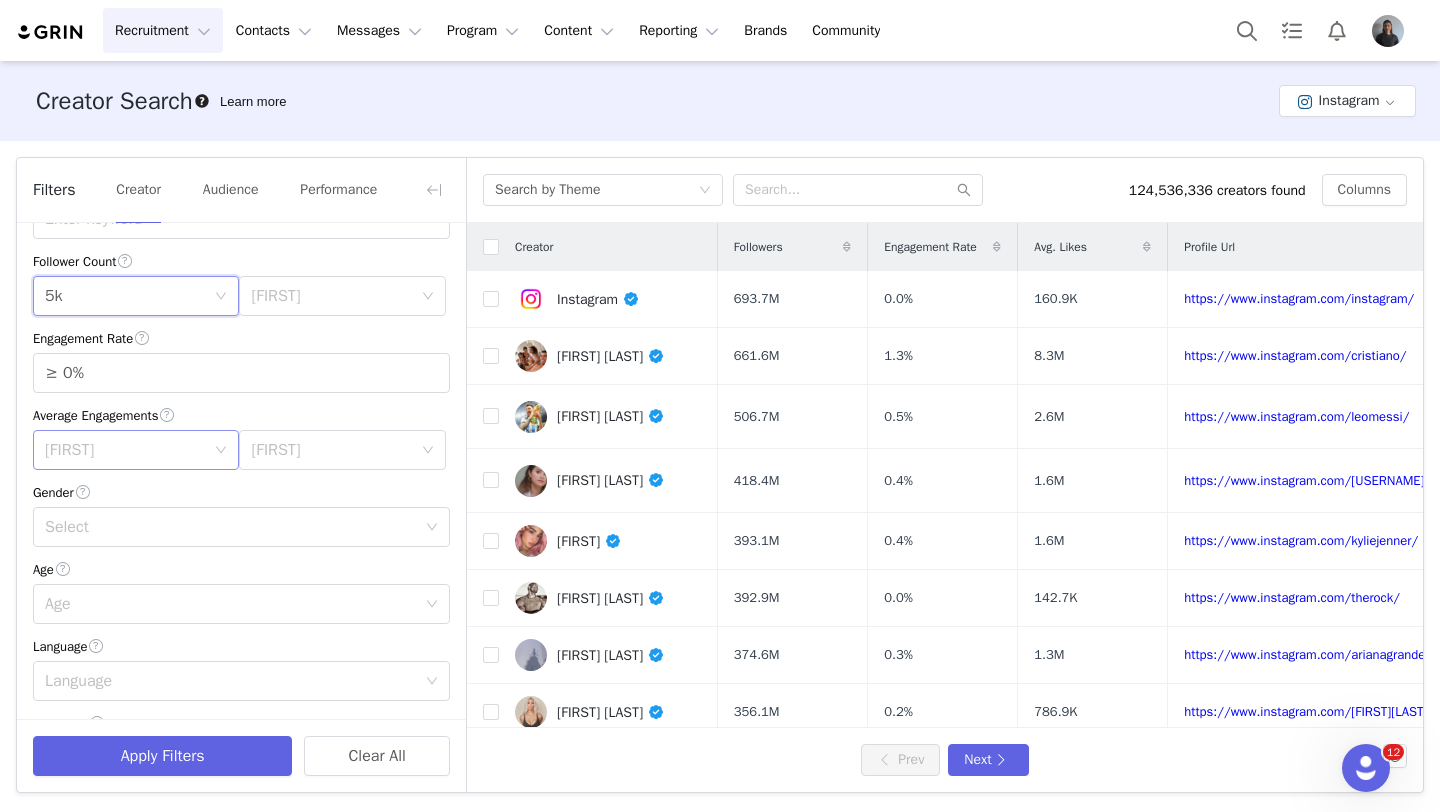 scroll, scrollTop: 124, scrollLeft: 0, axis: vertical 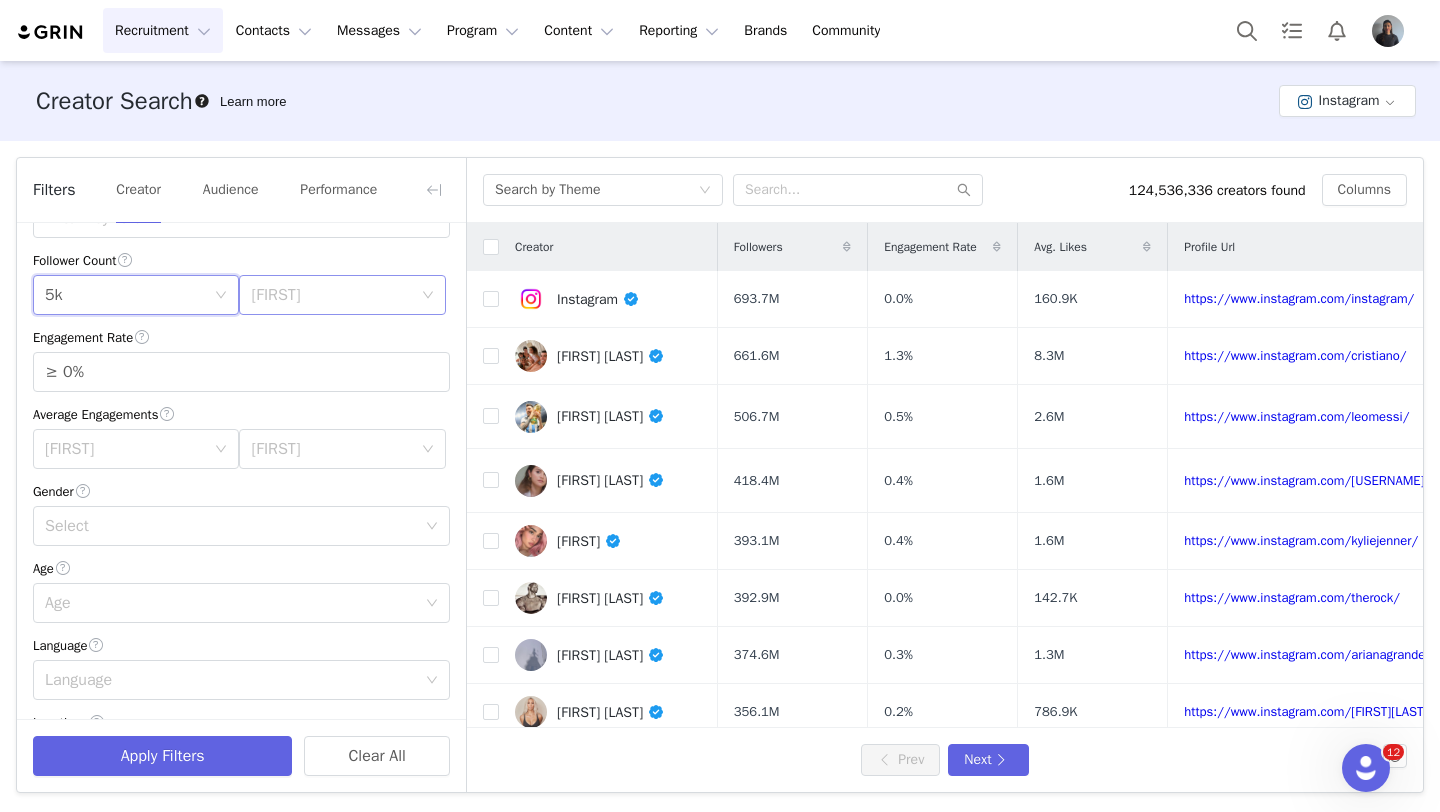 click on "[FIRST]" at bounding box center (331, 295) 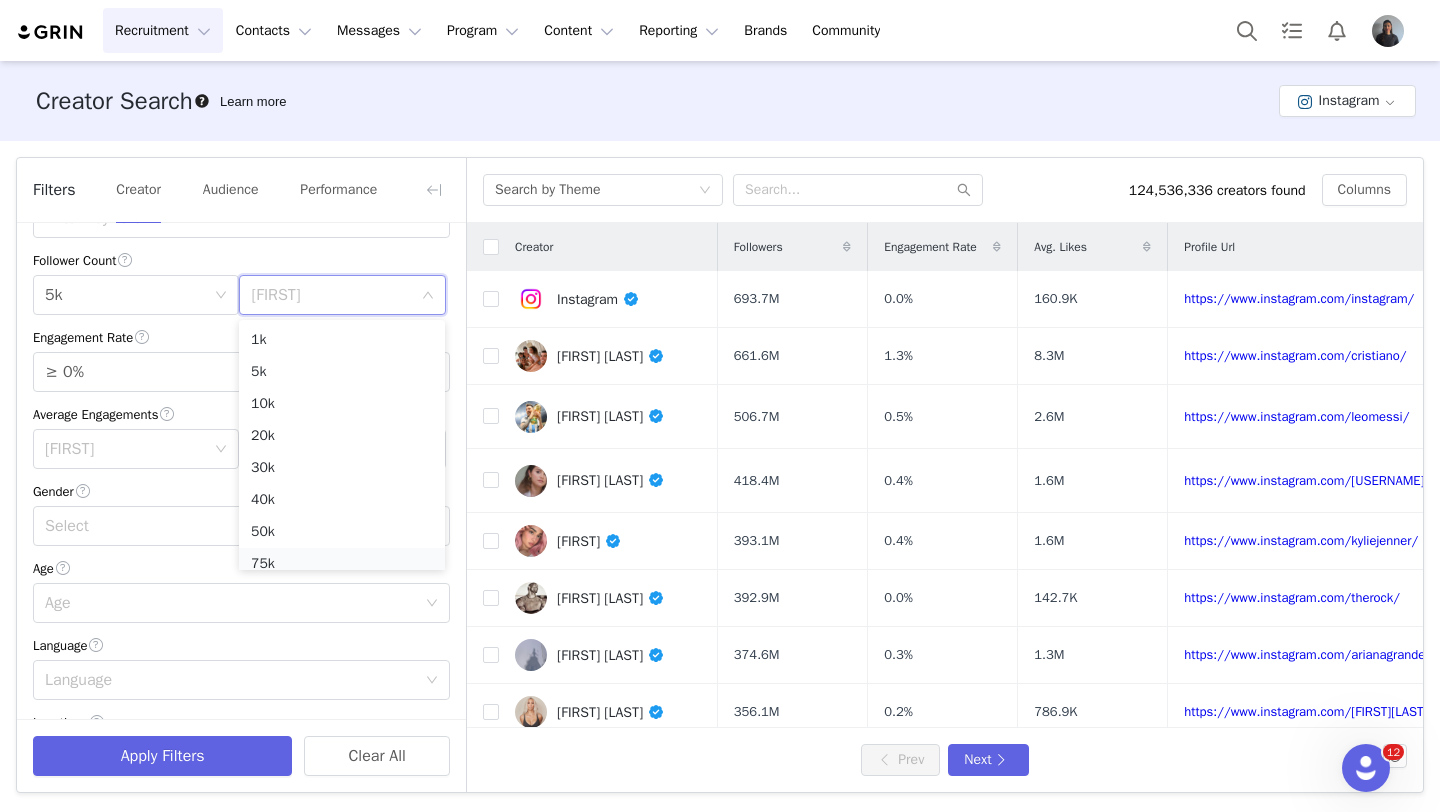 scroll, scrollTop: 10, scrollLeft: 0, axis: vertical 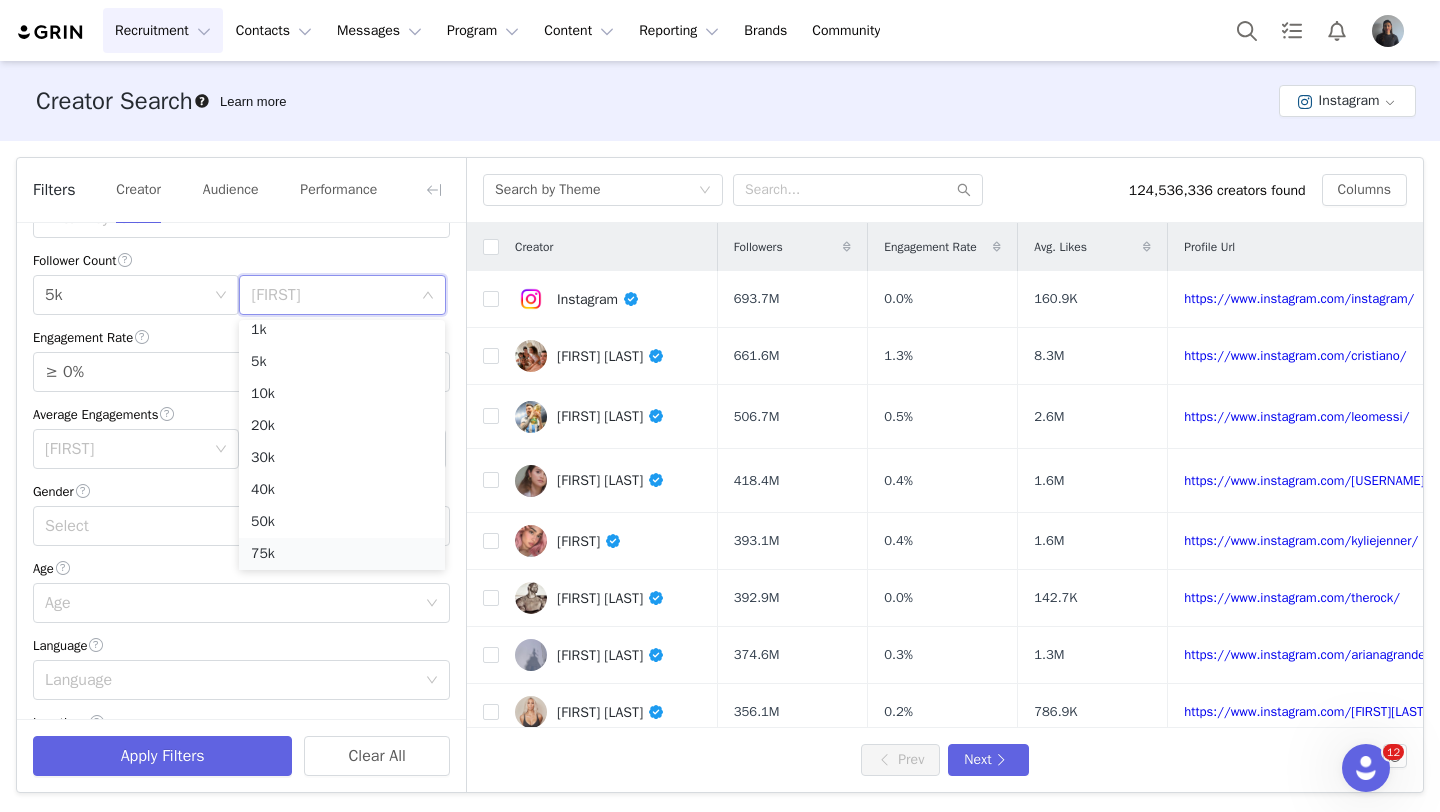click on "75k" at bounding box center [342, 554] 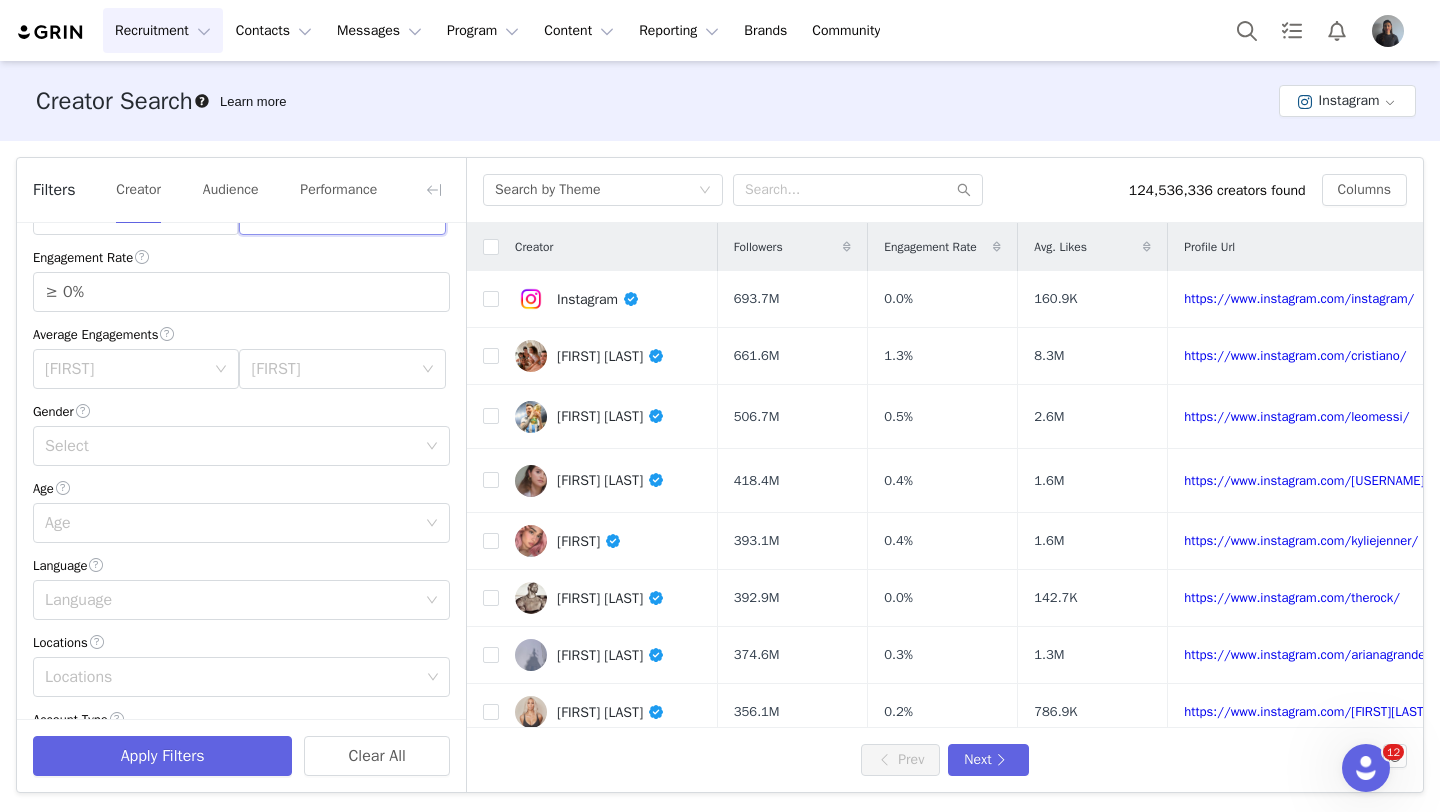 scroll, scrollTop: 250, scrollLeft: 0, axis: vertical 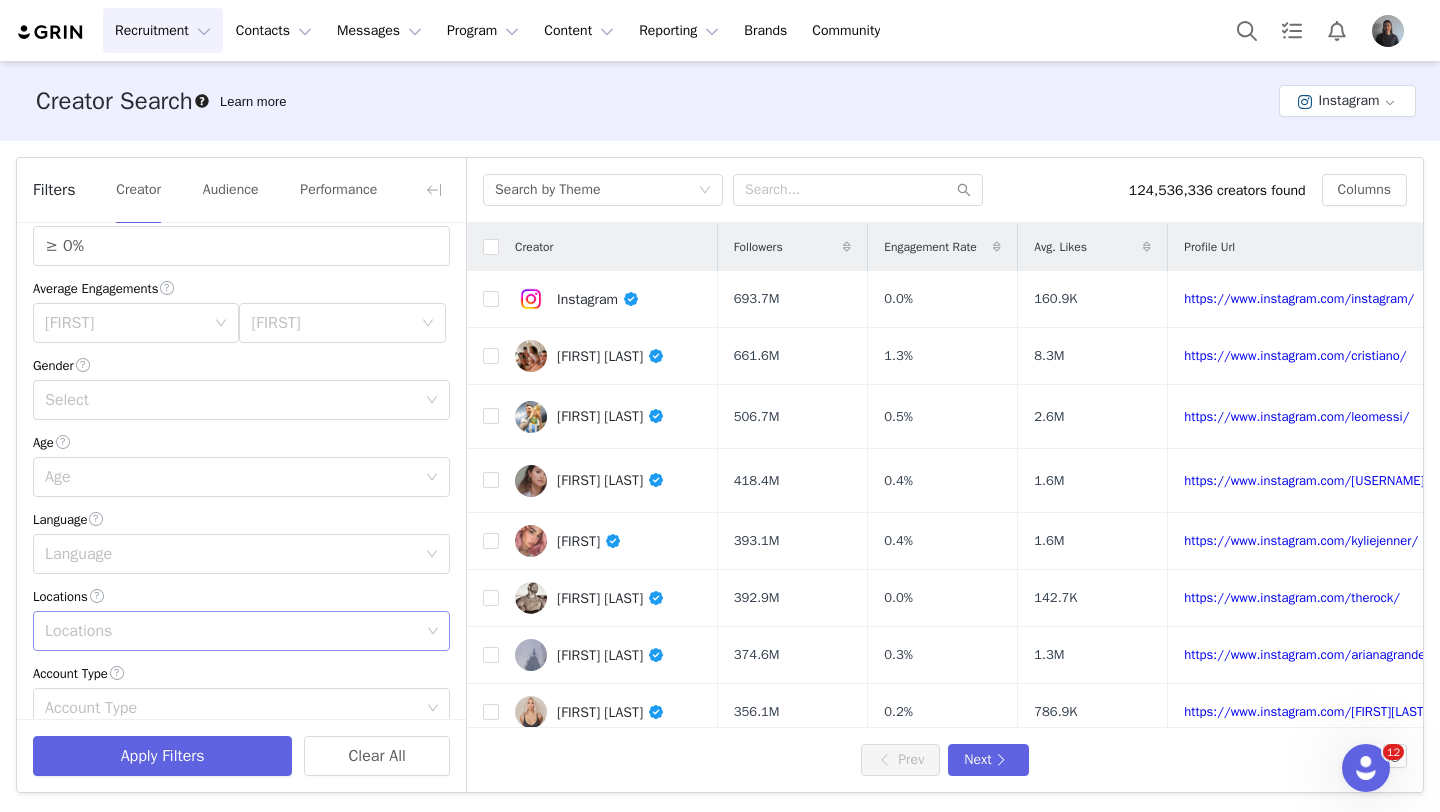click on "Locations" at bounding box center (232, 631) 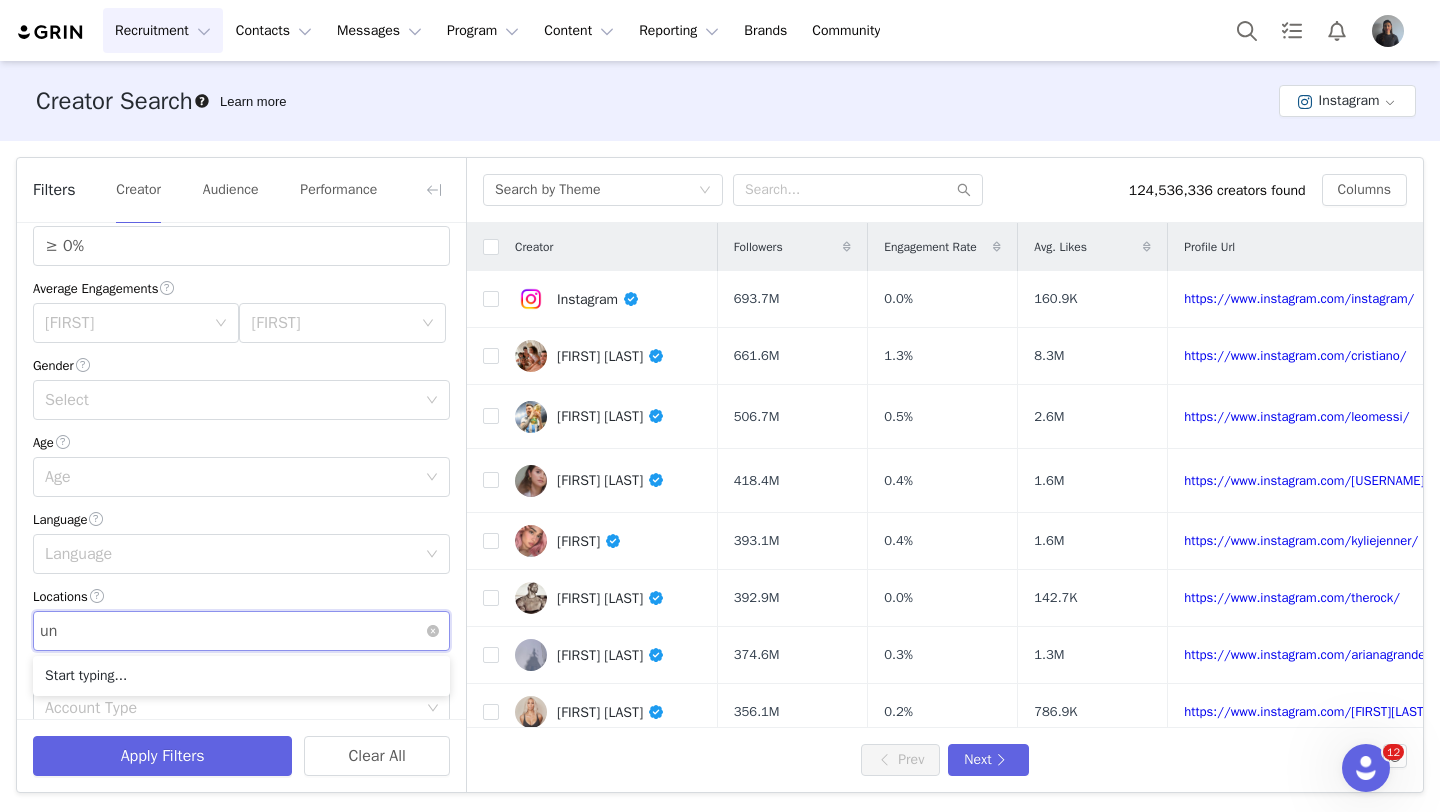 type on "uni" 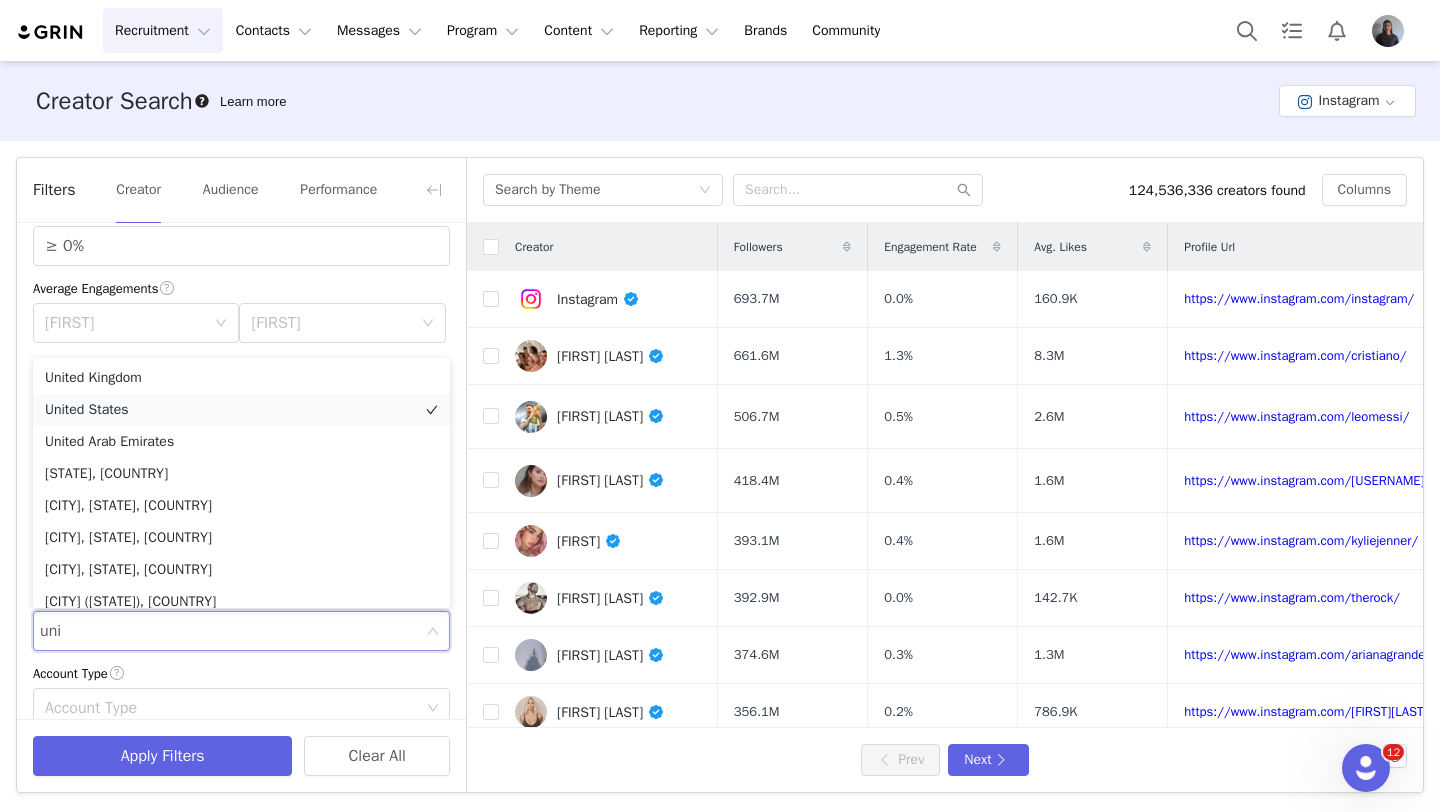 click on "United States" at bounding box center [241, 410] 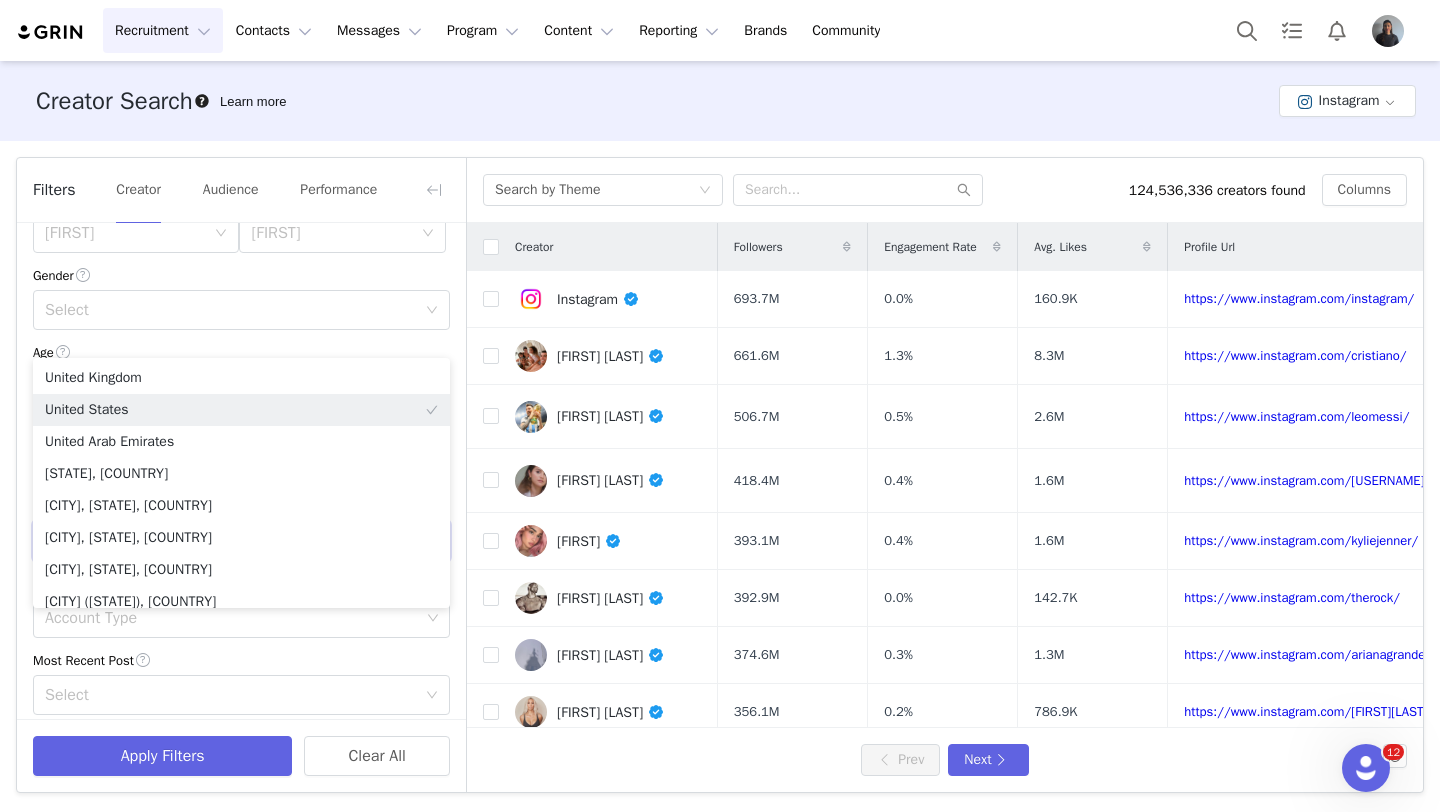 scroll, scrollTop: 342, scrollLeft: 0, axis: vertical 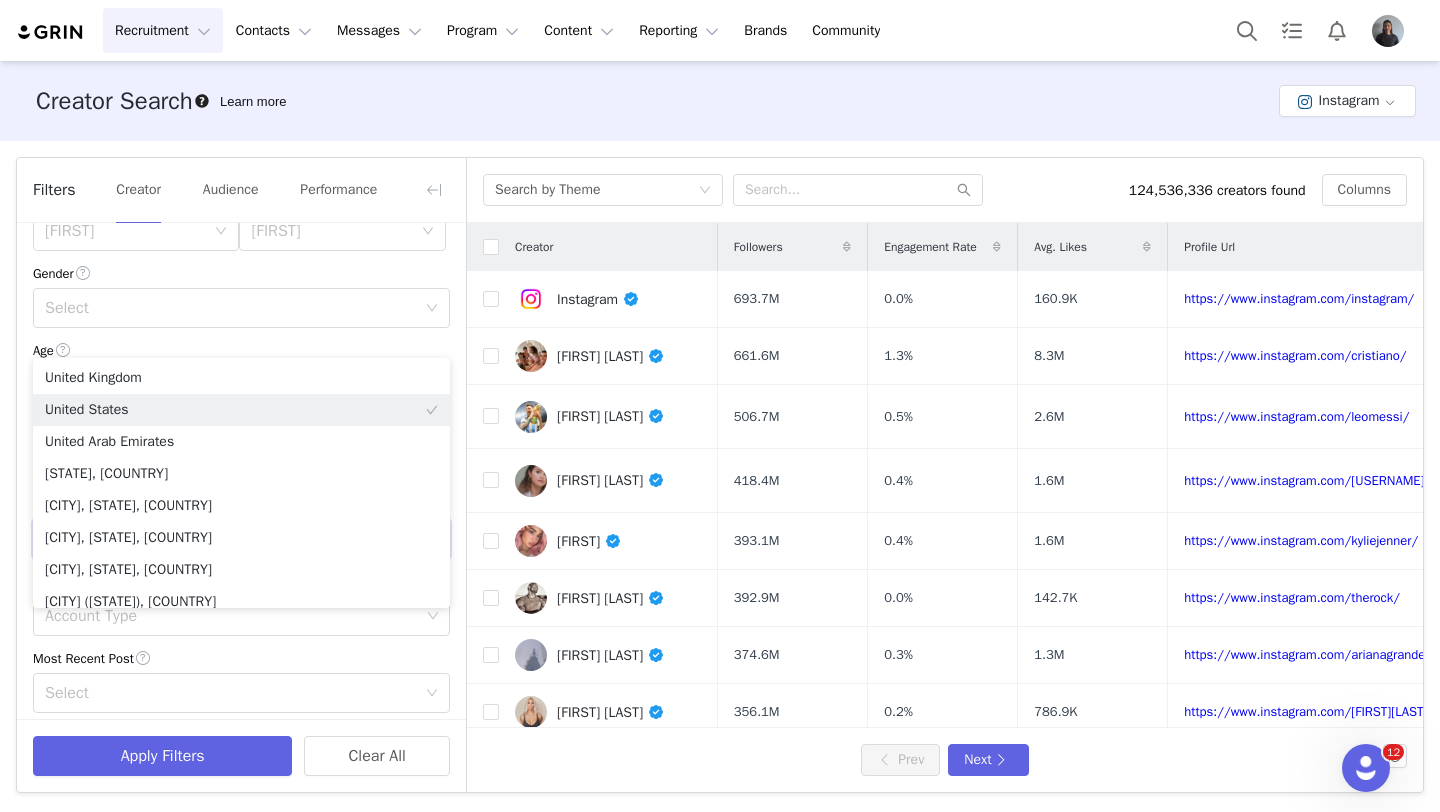click on "Most Recent Post" at bounding box center (241, 658) 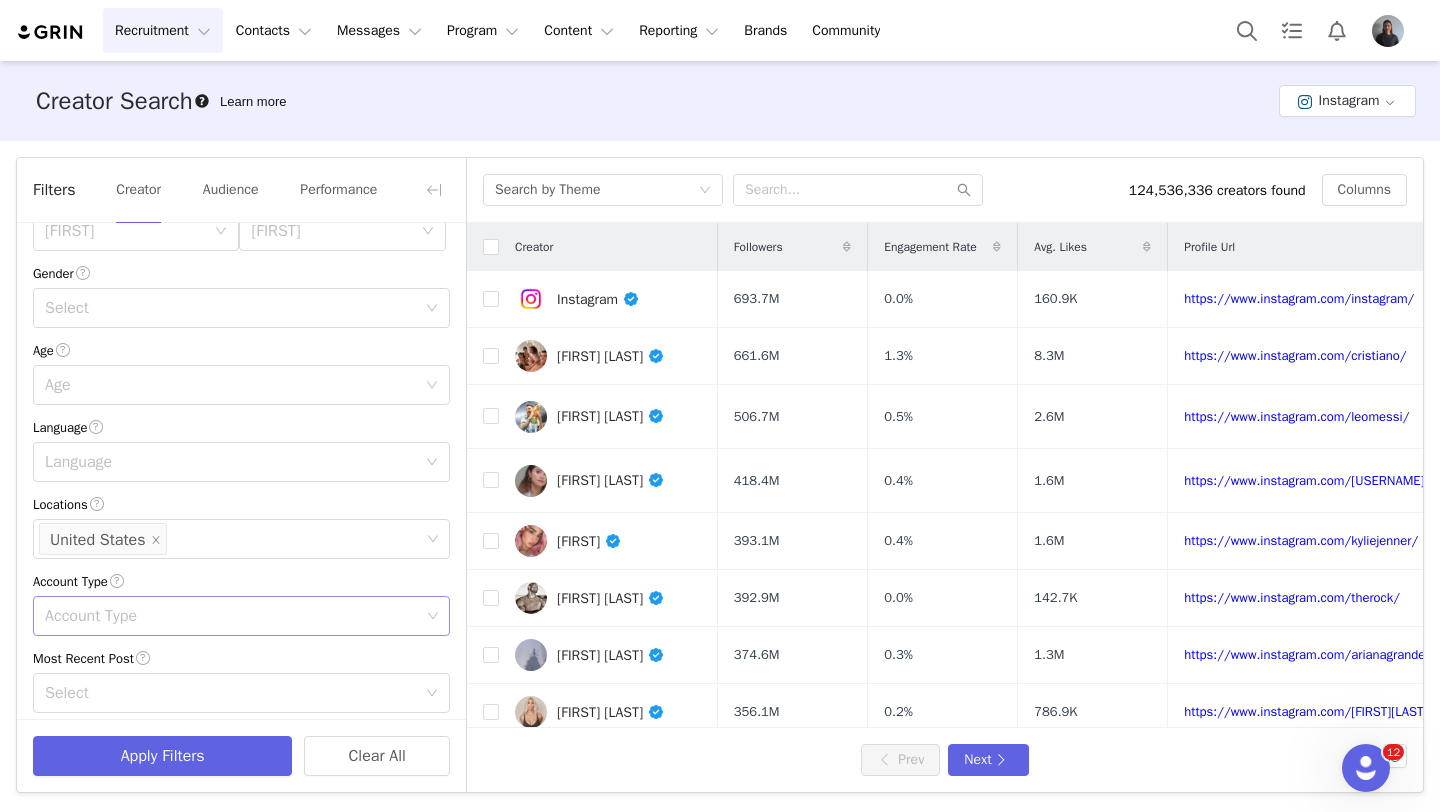 click on "Account Type" at bounding box center [232, 616] 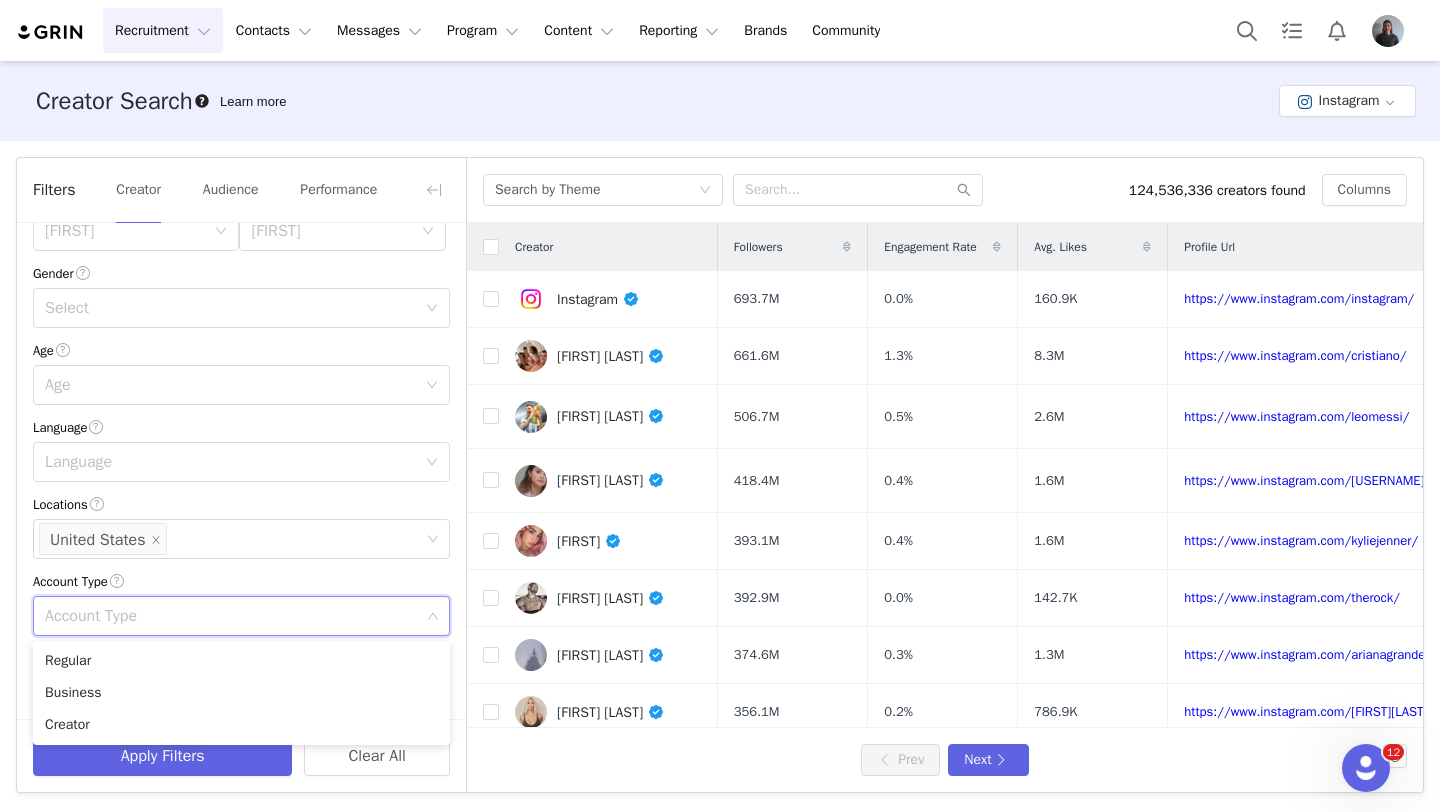 click on "Account Type" at bounding box center [241, 581] 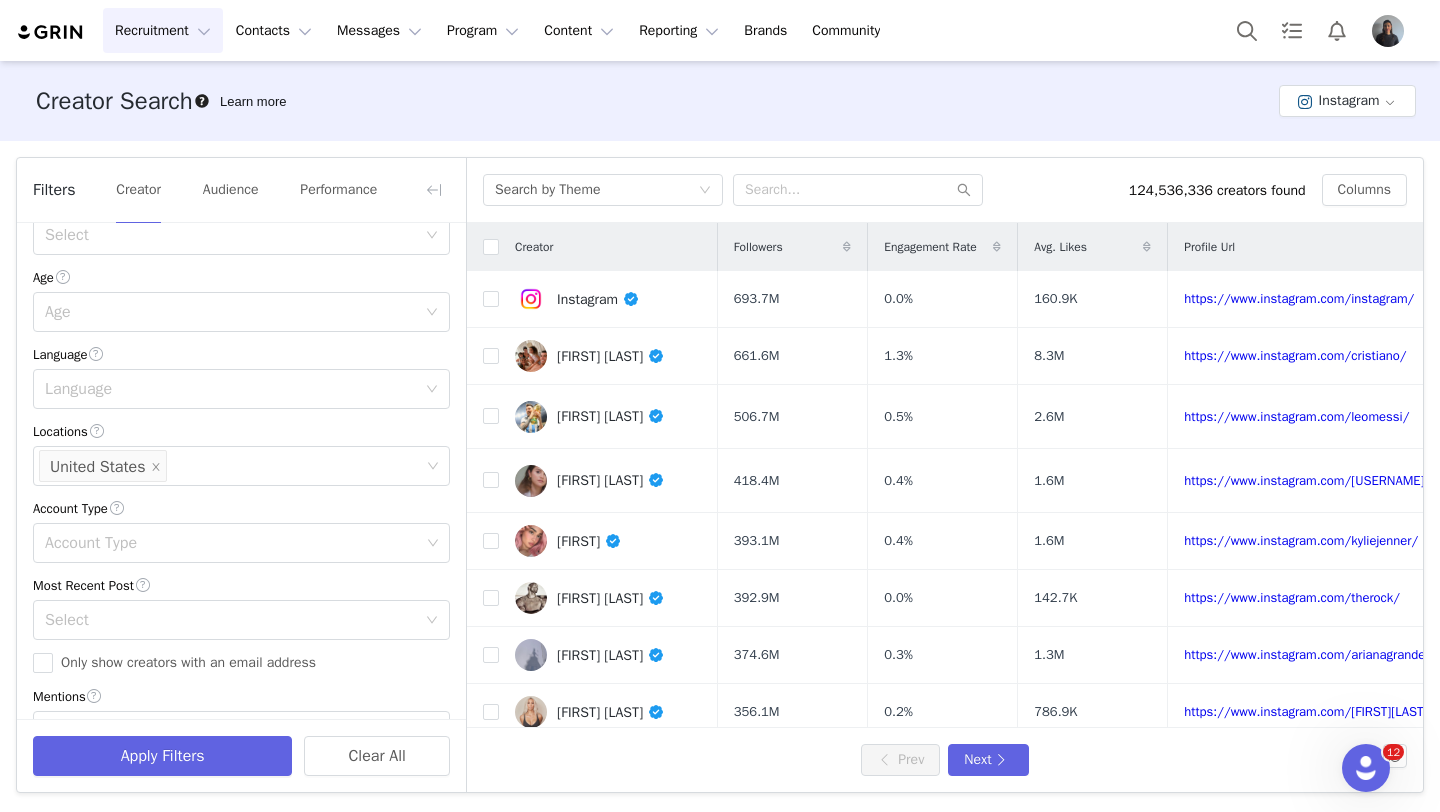 scroll, scrollTop: 417, scrollLeft: 0, axis: vertical 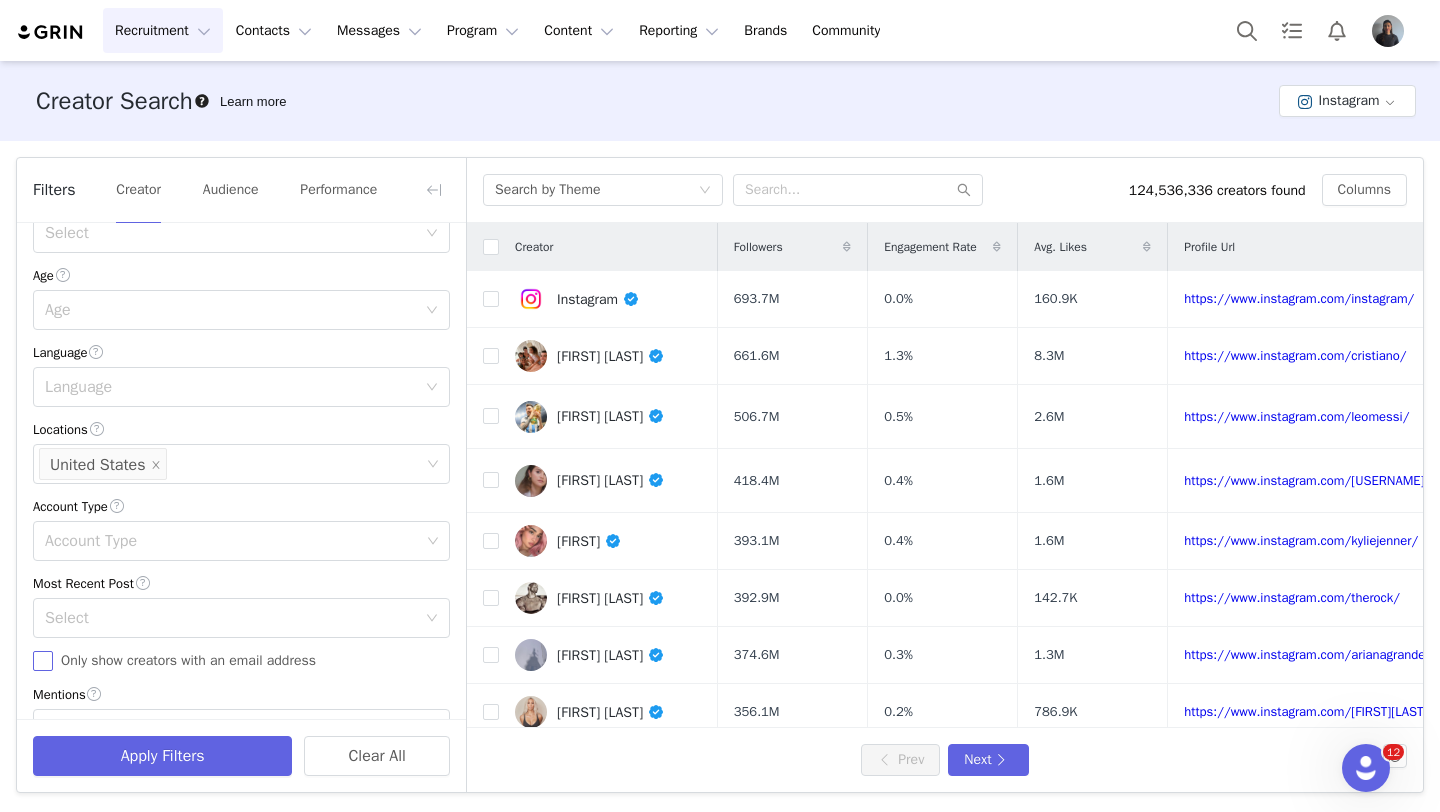 click on "Only show creators with an email address" at bounding box center (43, 661) 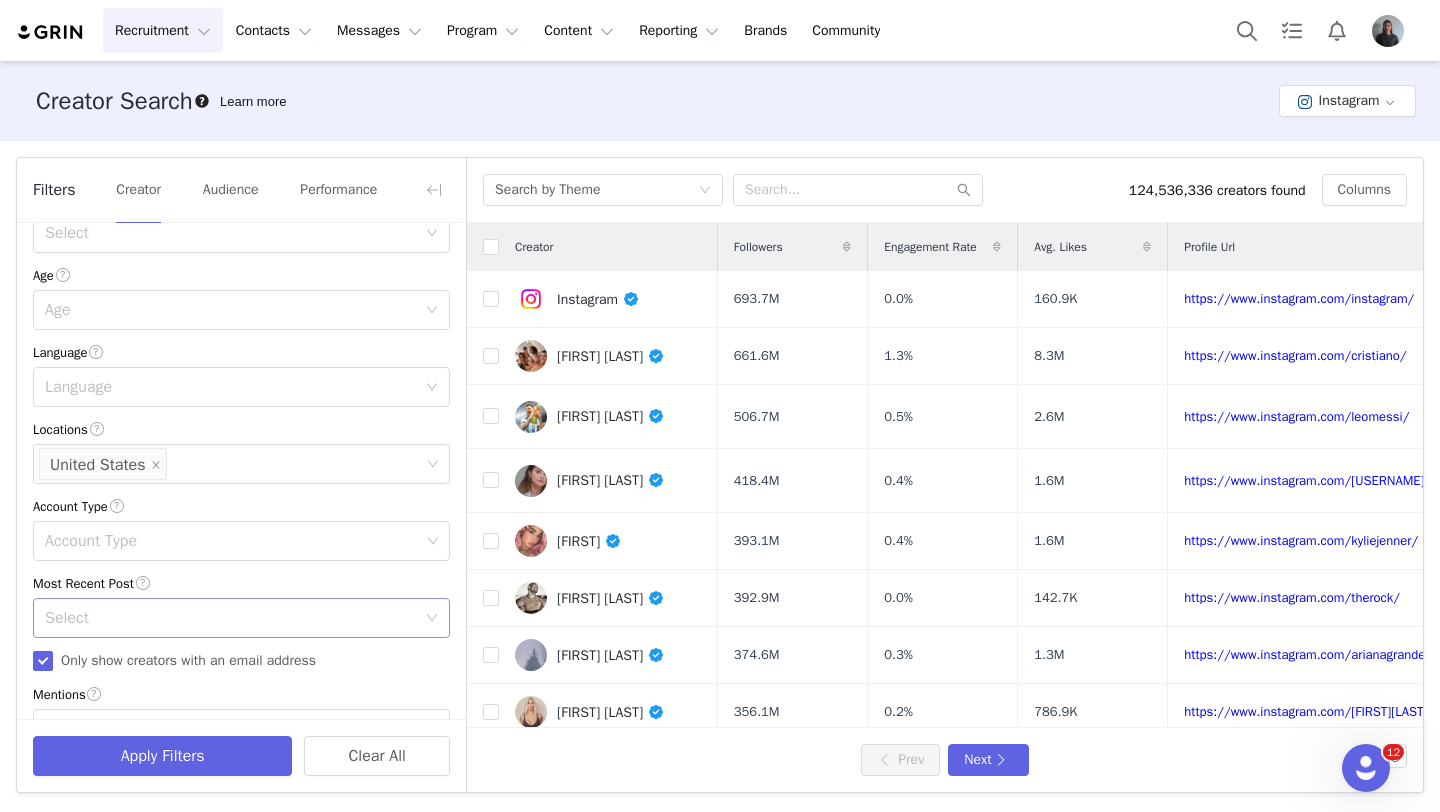 click on "Select" at bounding box center (235, 618) 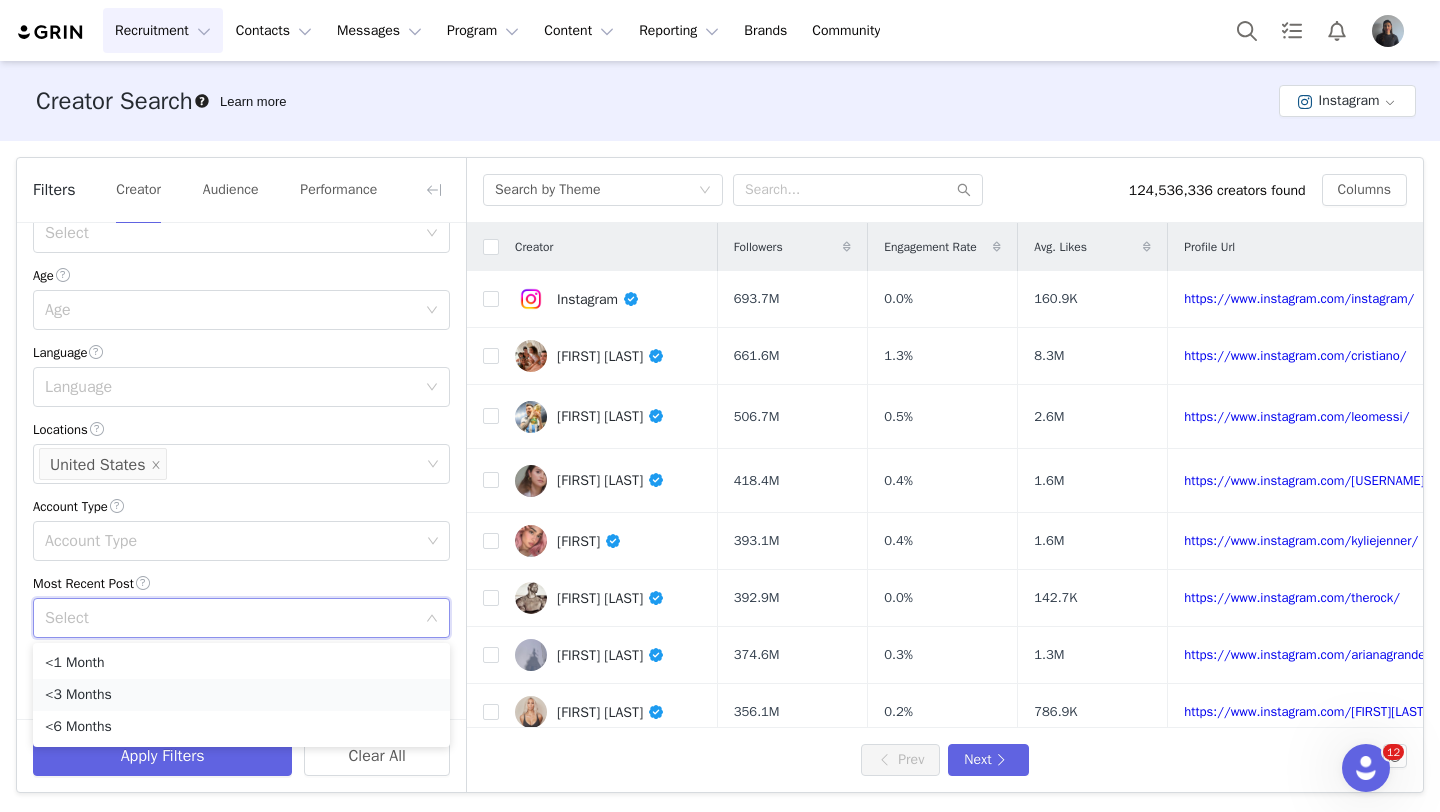 click on "<3 Months" at bounding box center [241, 695] 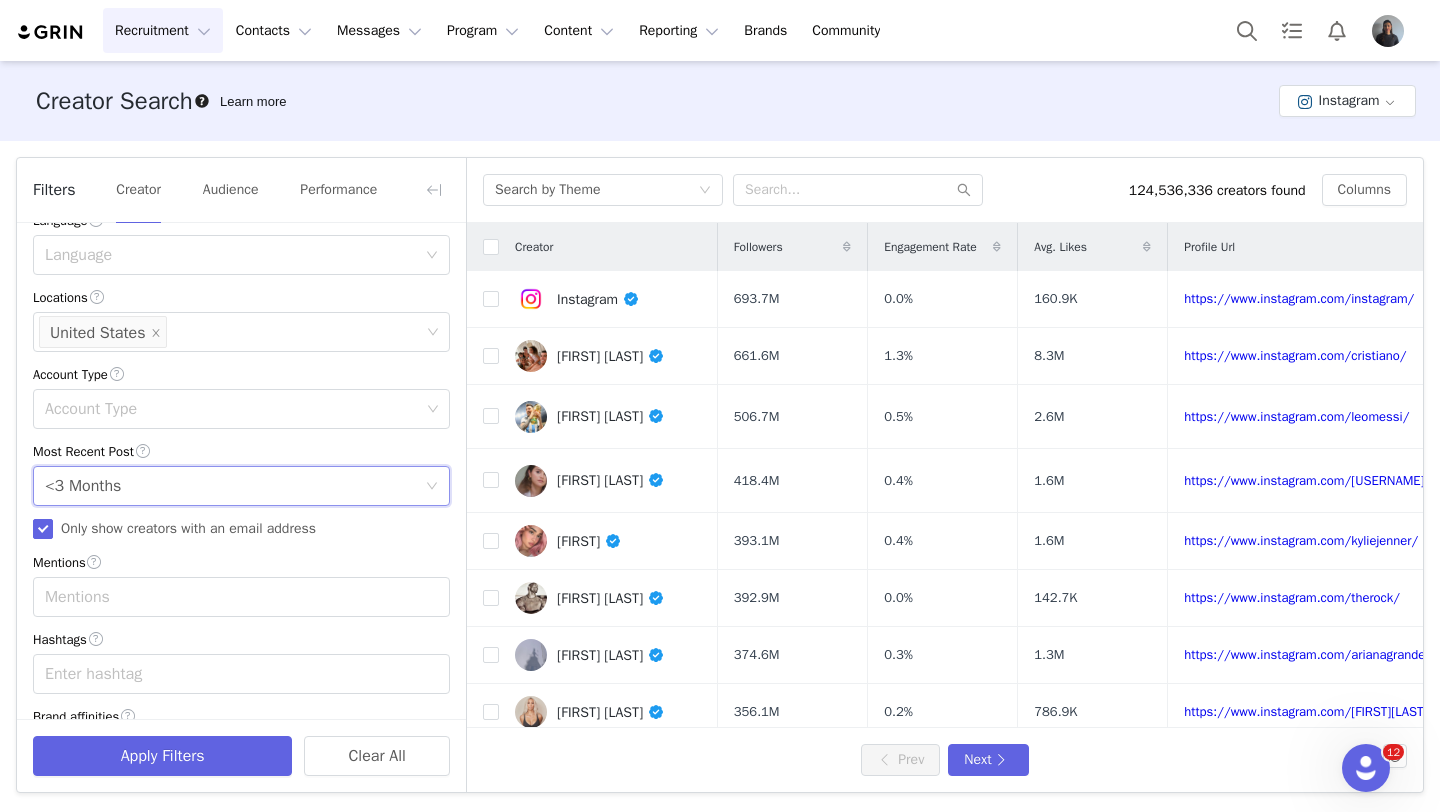 scroll, scrollTop: 617, scrollLeft: 0, axis: vertical 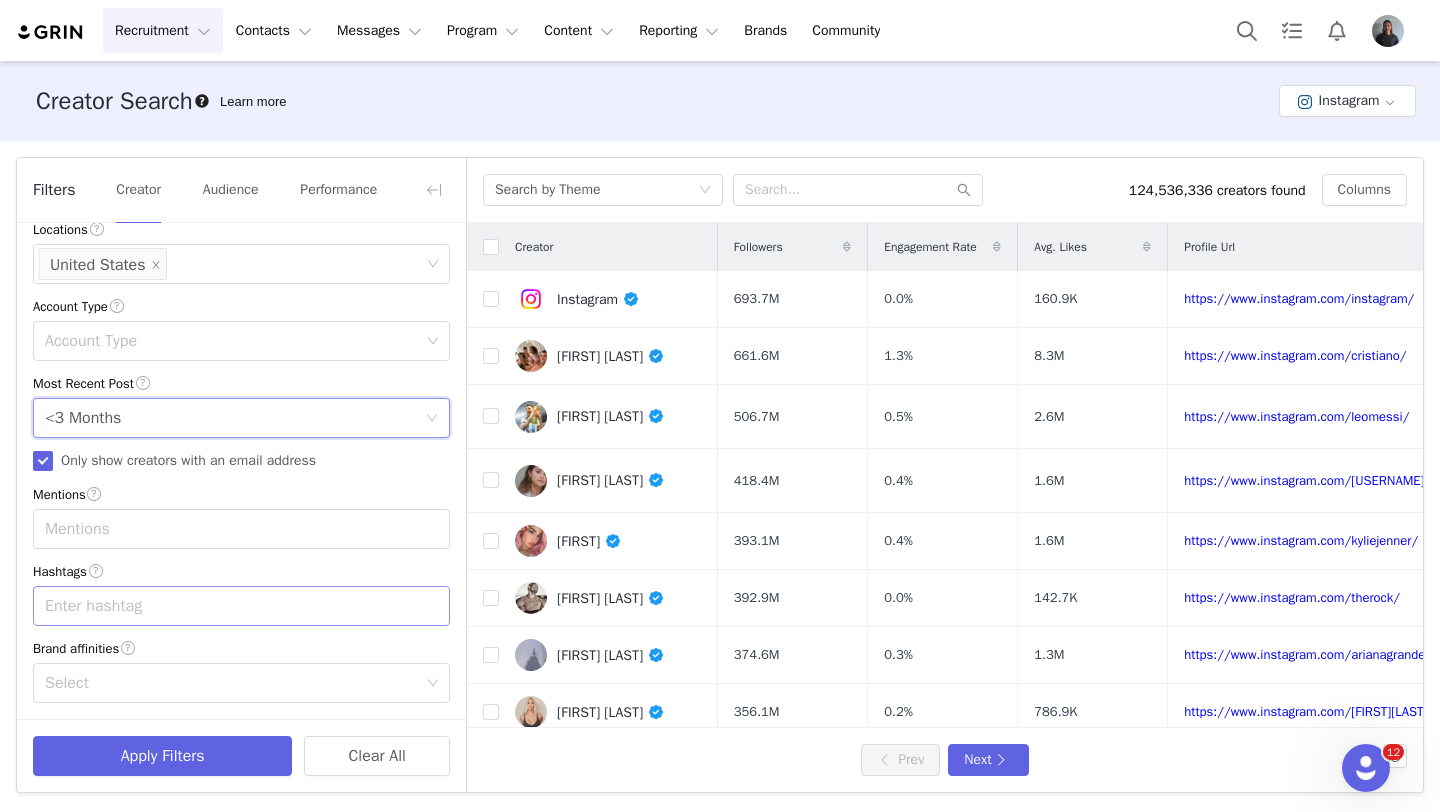 click on "Enter hashtag" at bounding box center [232, 606] 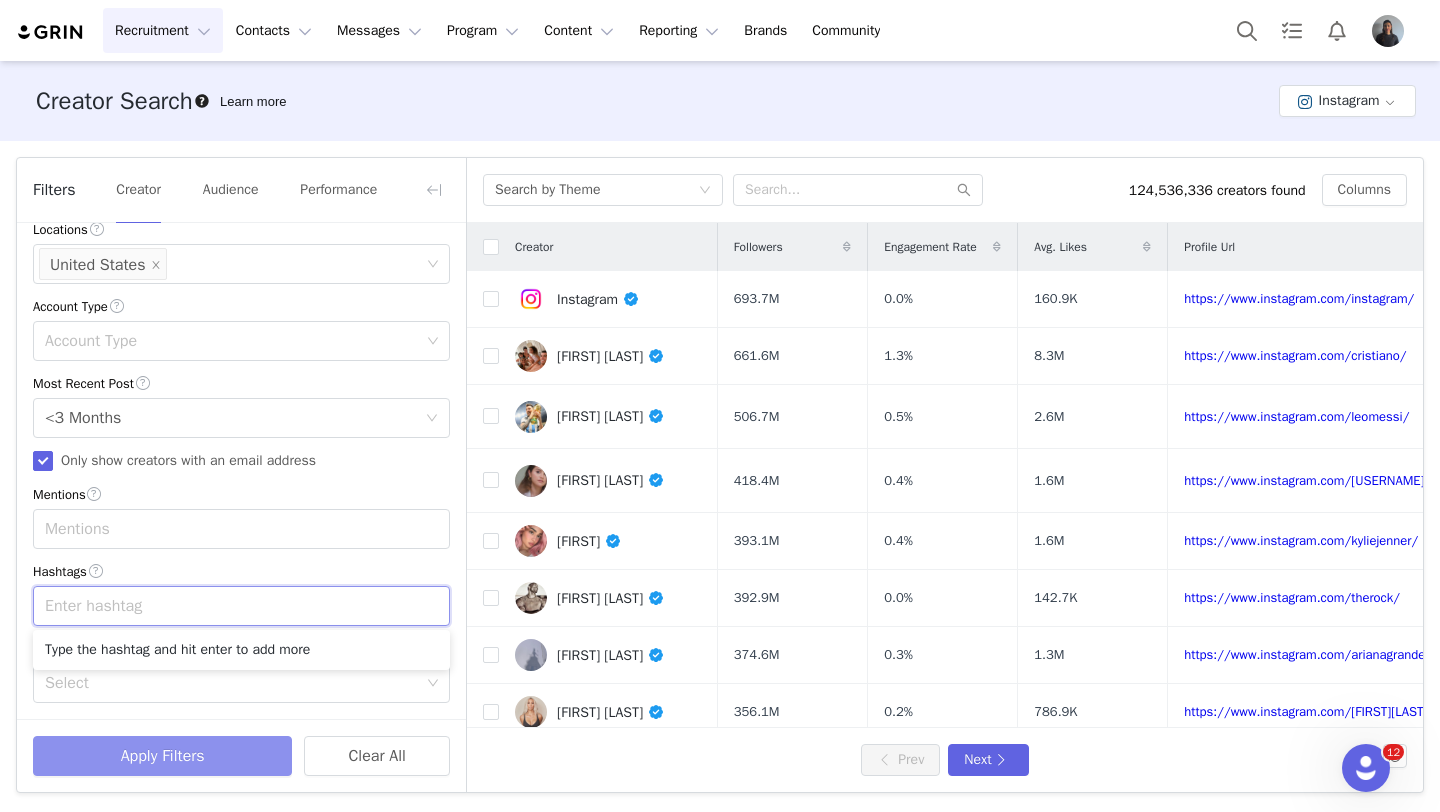 click on "Apply Filters" at bounding box center [162, 756] 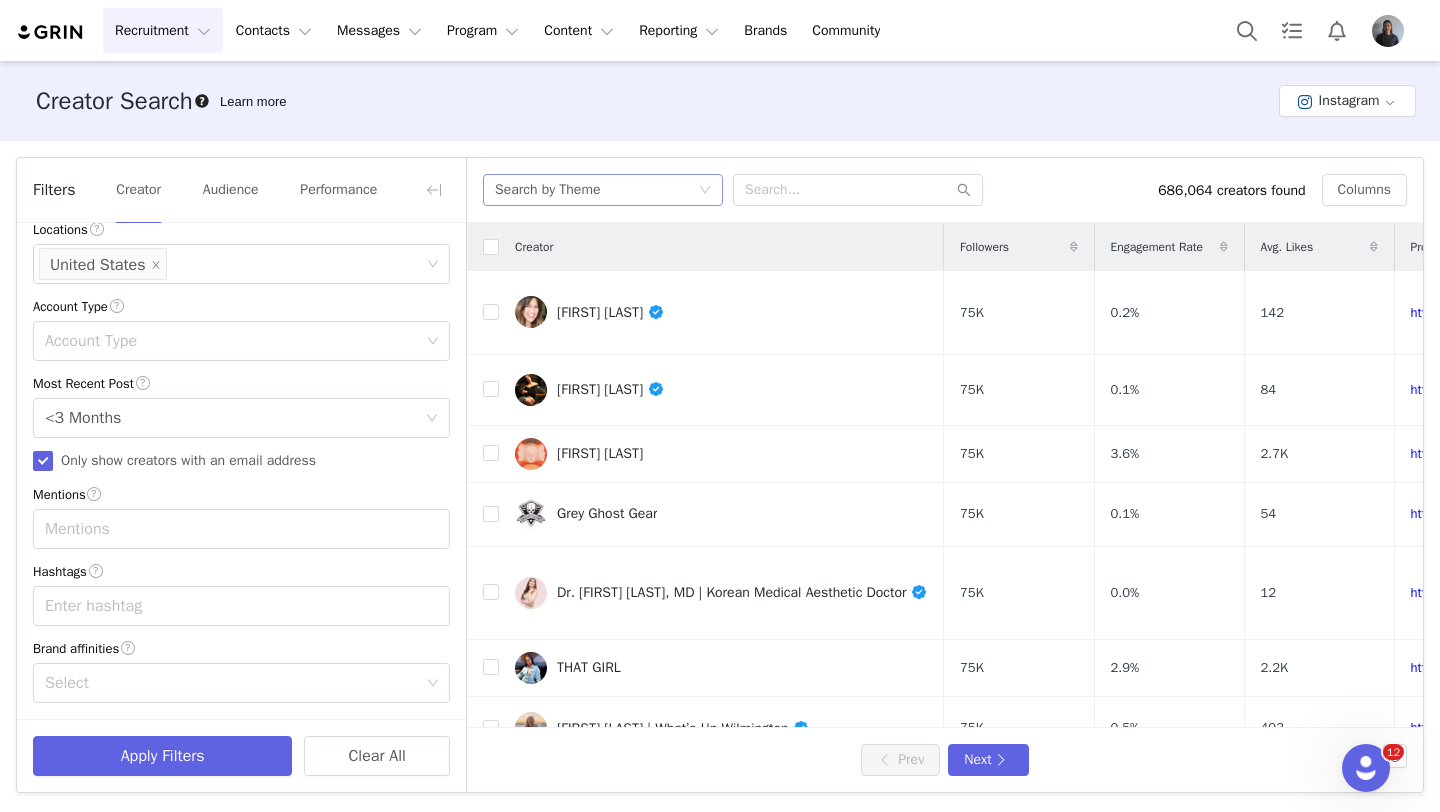 click on "Search by Theme" at bounding box center [596, 190] 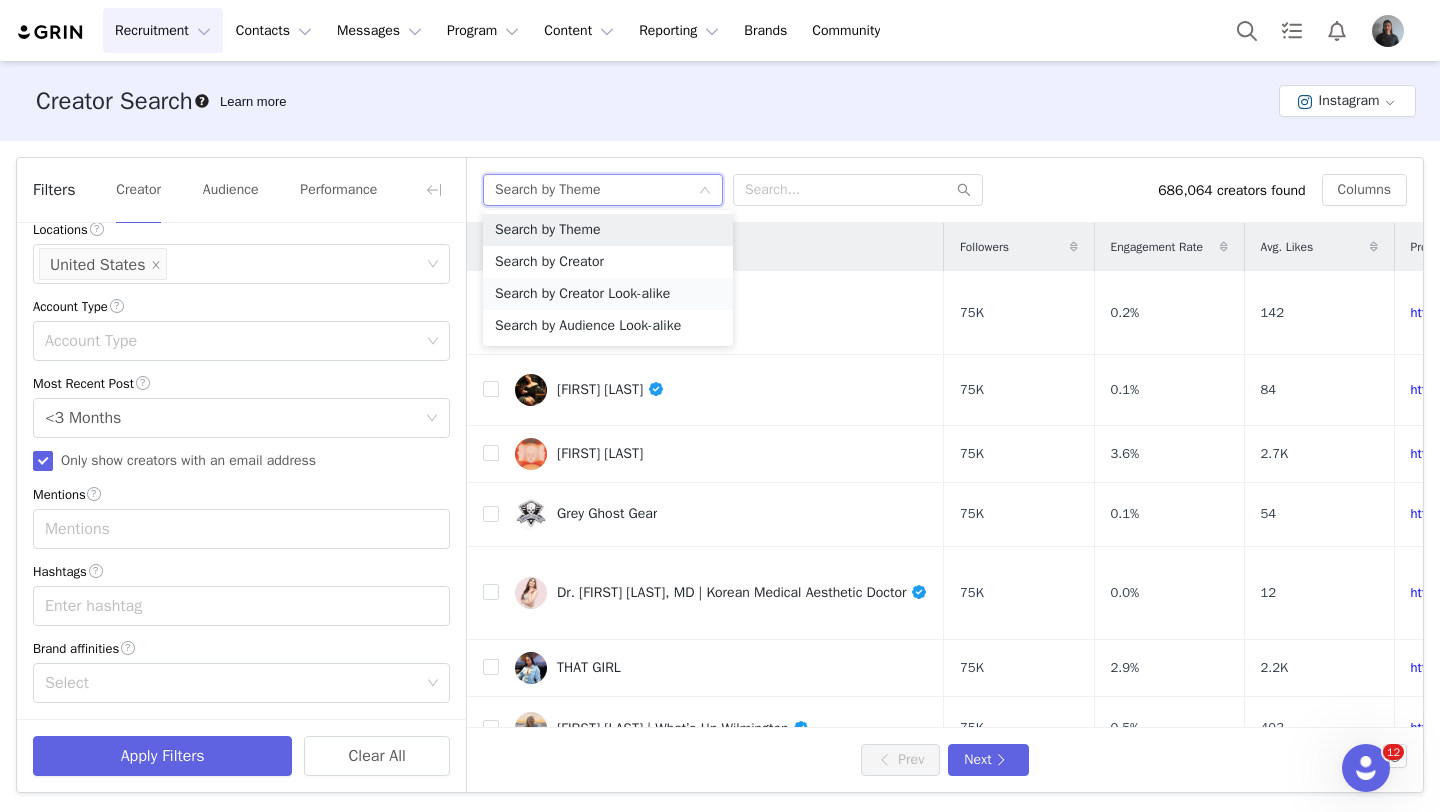 click on "Search by Creator Look-alike" at bounding box center [608, 294] 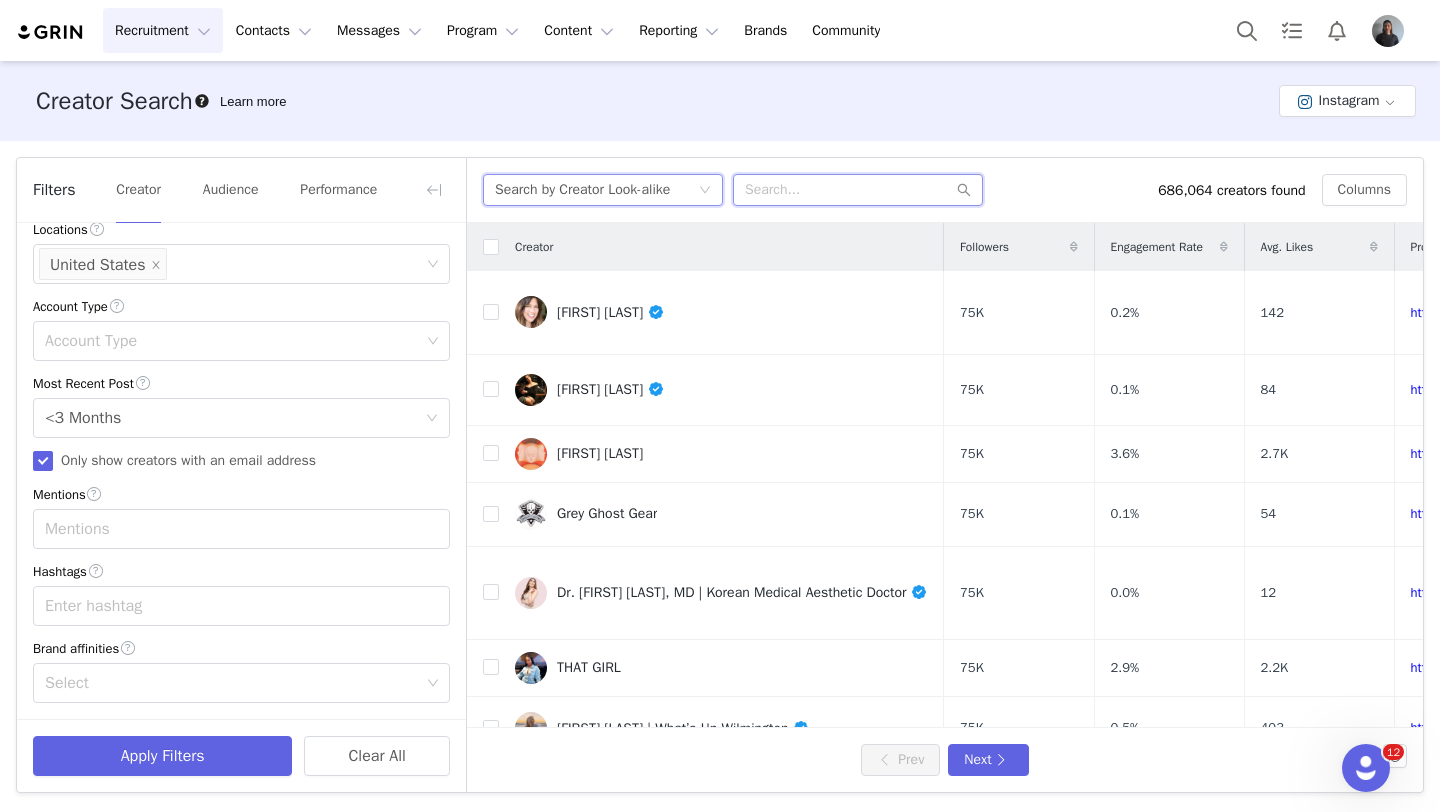 click at bounding box center (858, 190) 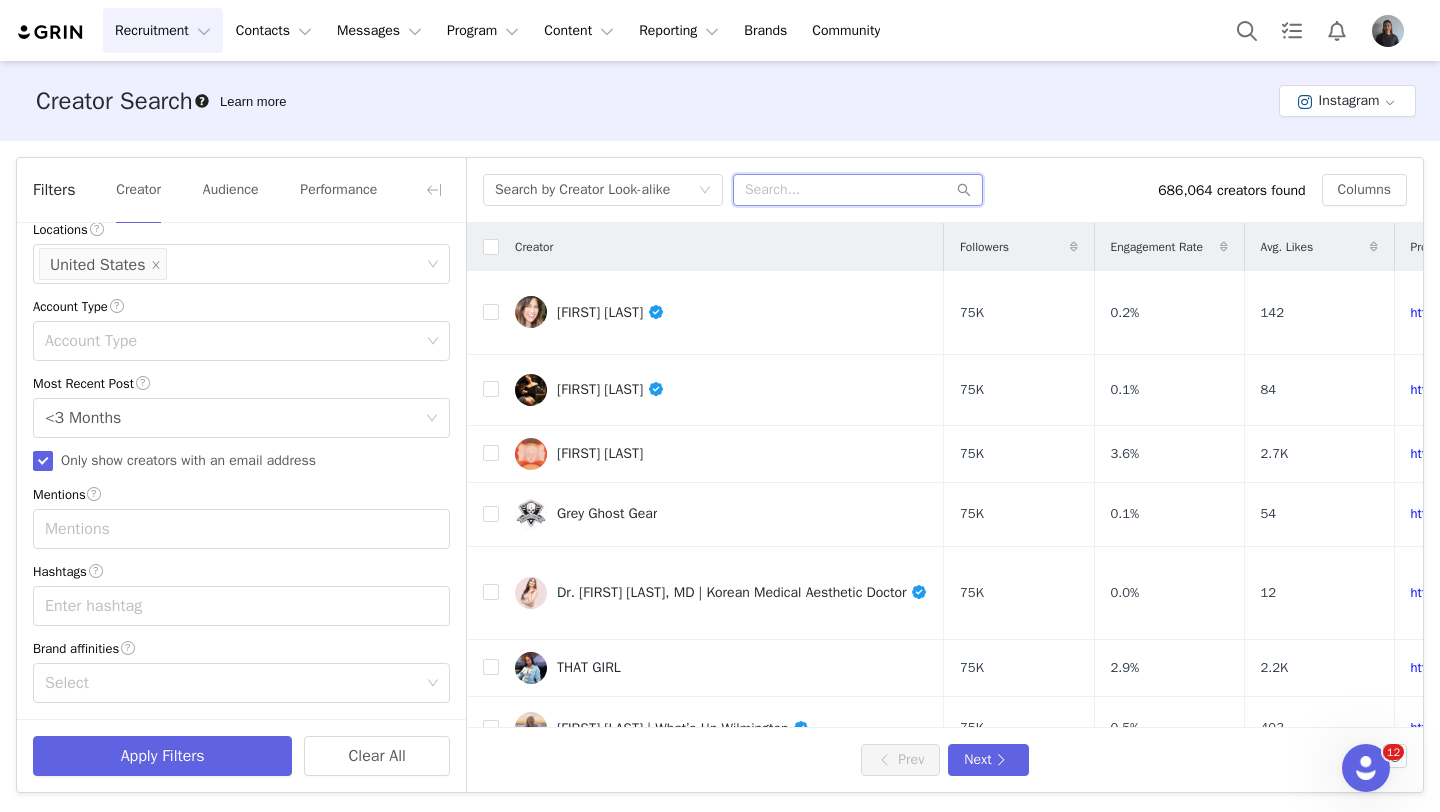 paste on "my_[FIRST]" 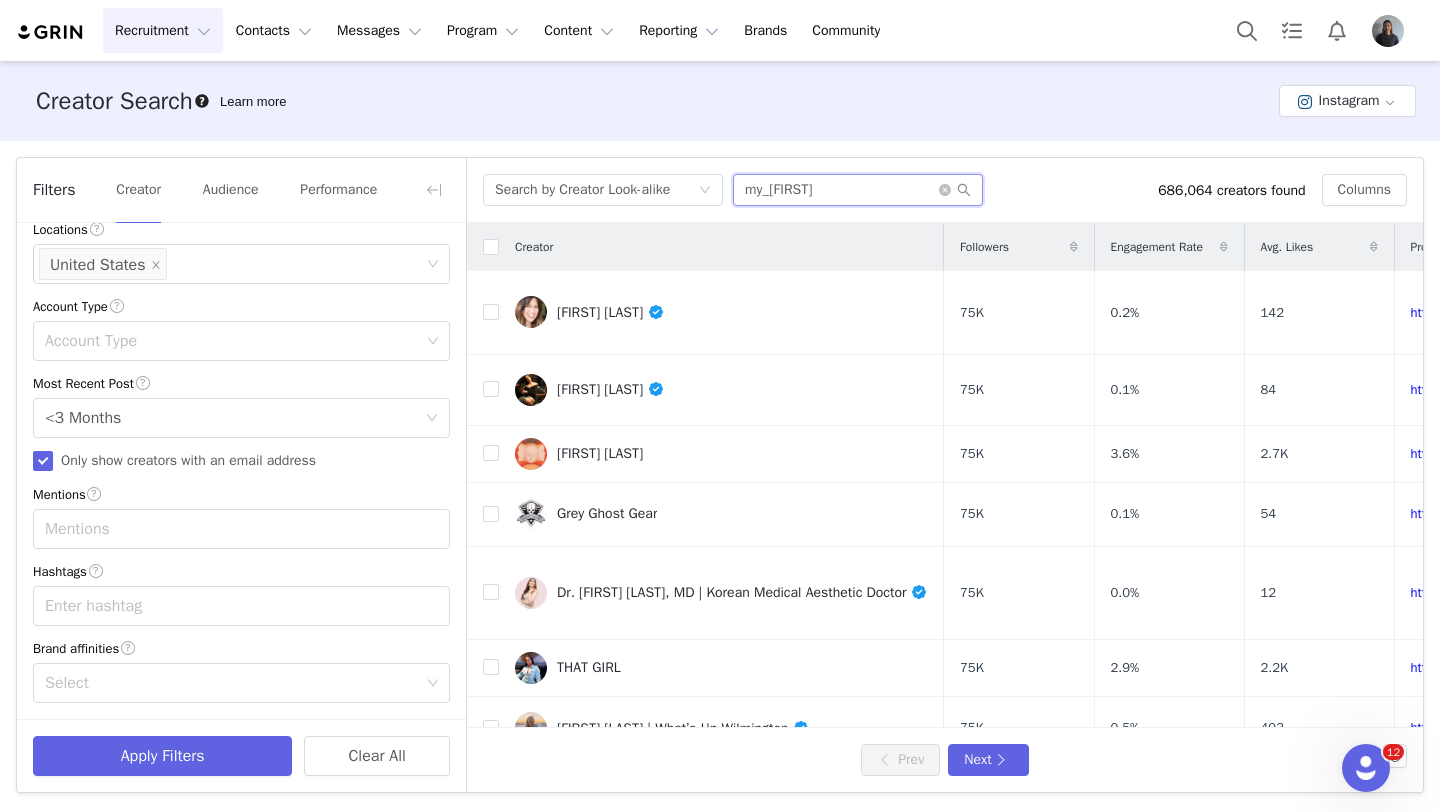 type on "my_[FIRST]" 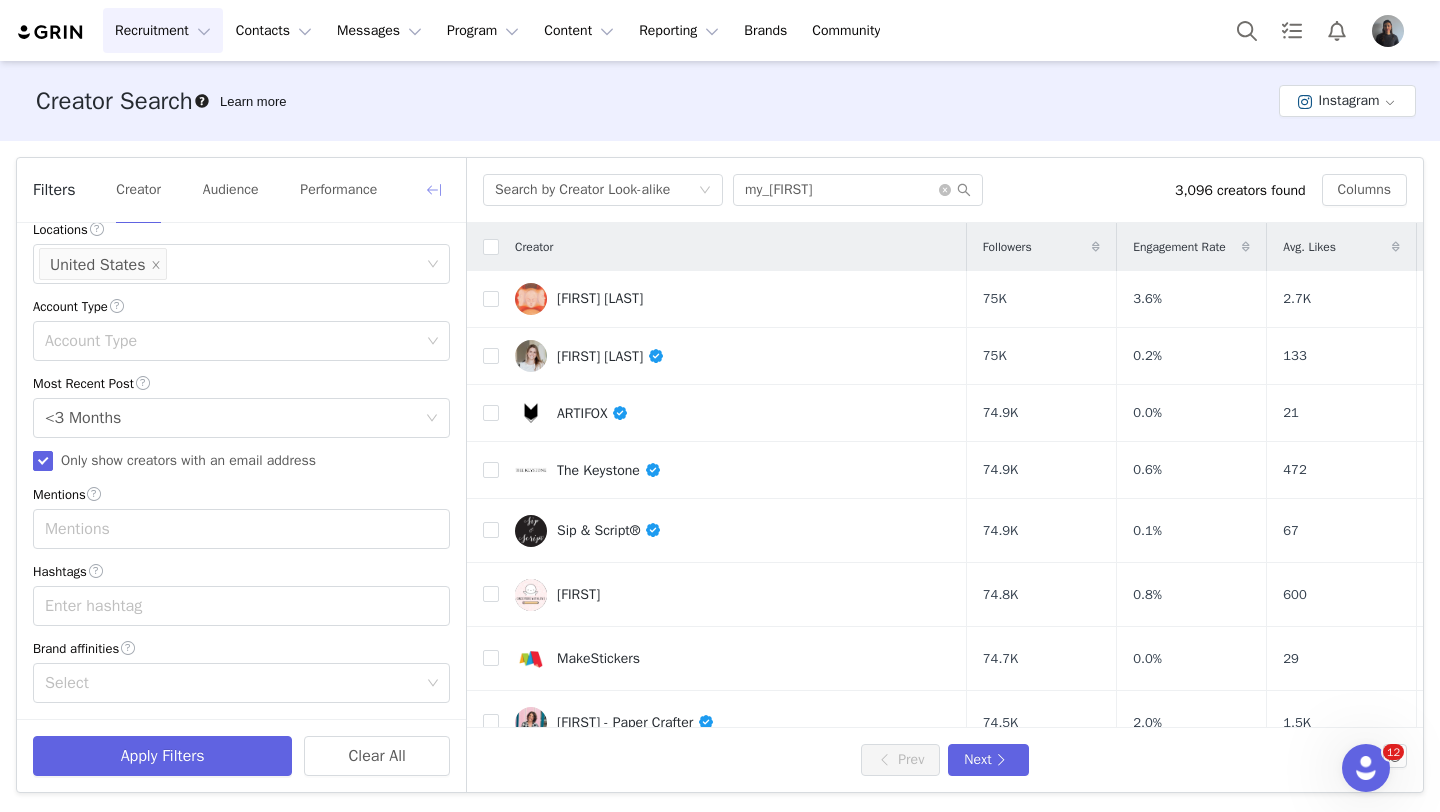 click at bounding box center [434, 190] 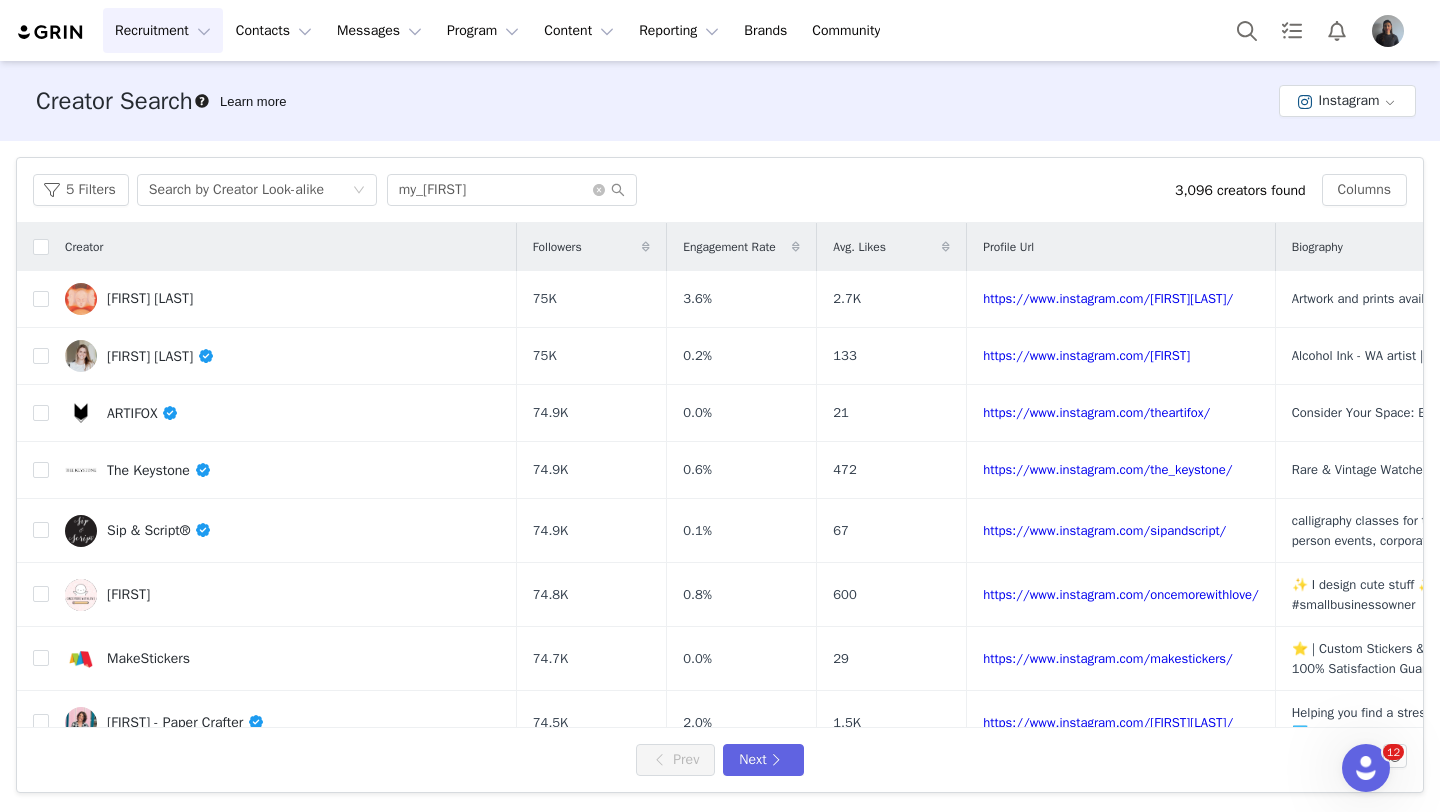 scroll, scrollTop: 1016, scrollLeft: 0, axis: vertical 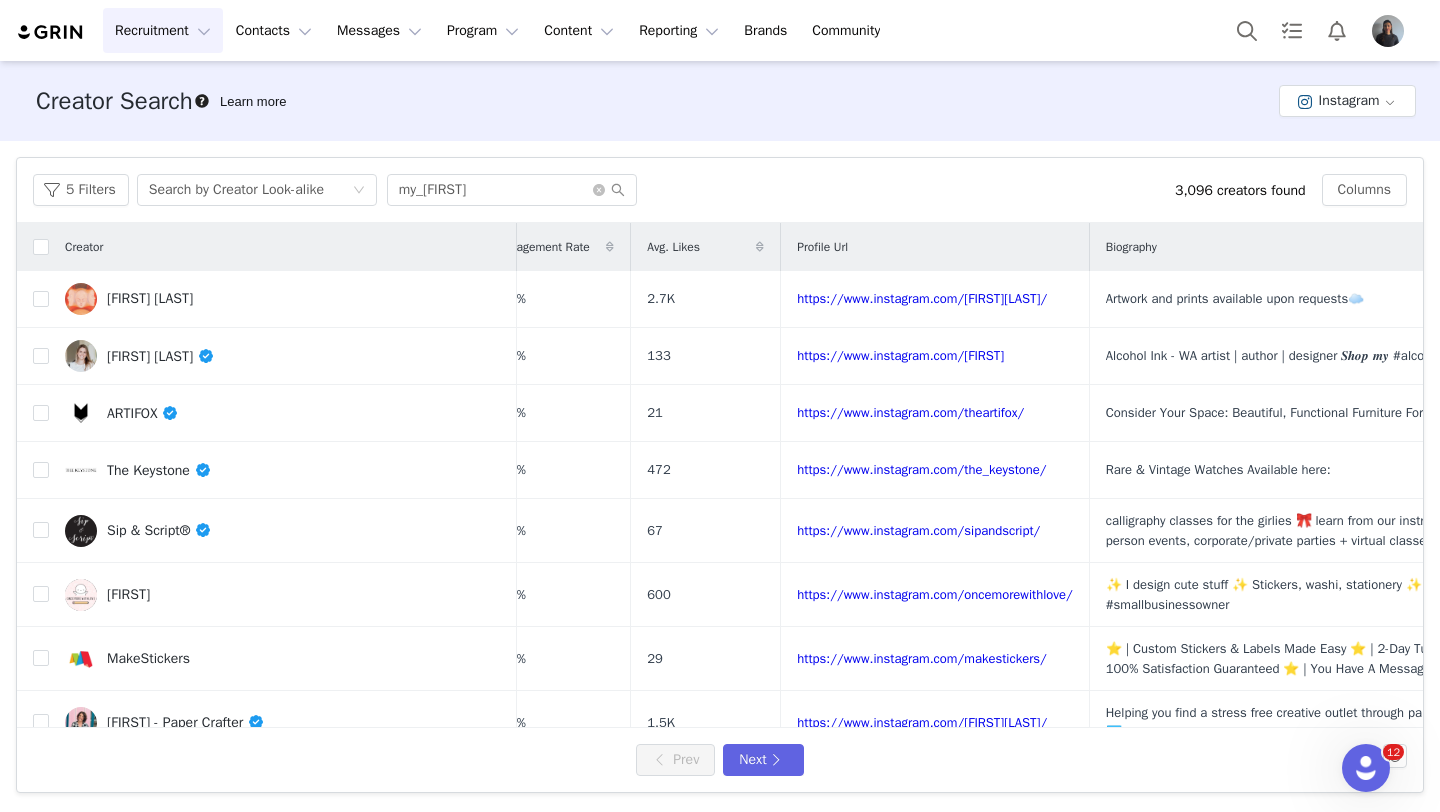 click on "Engagement Rate" at bounding box center (543, 247) 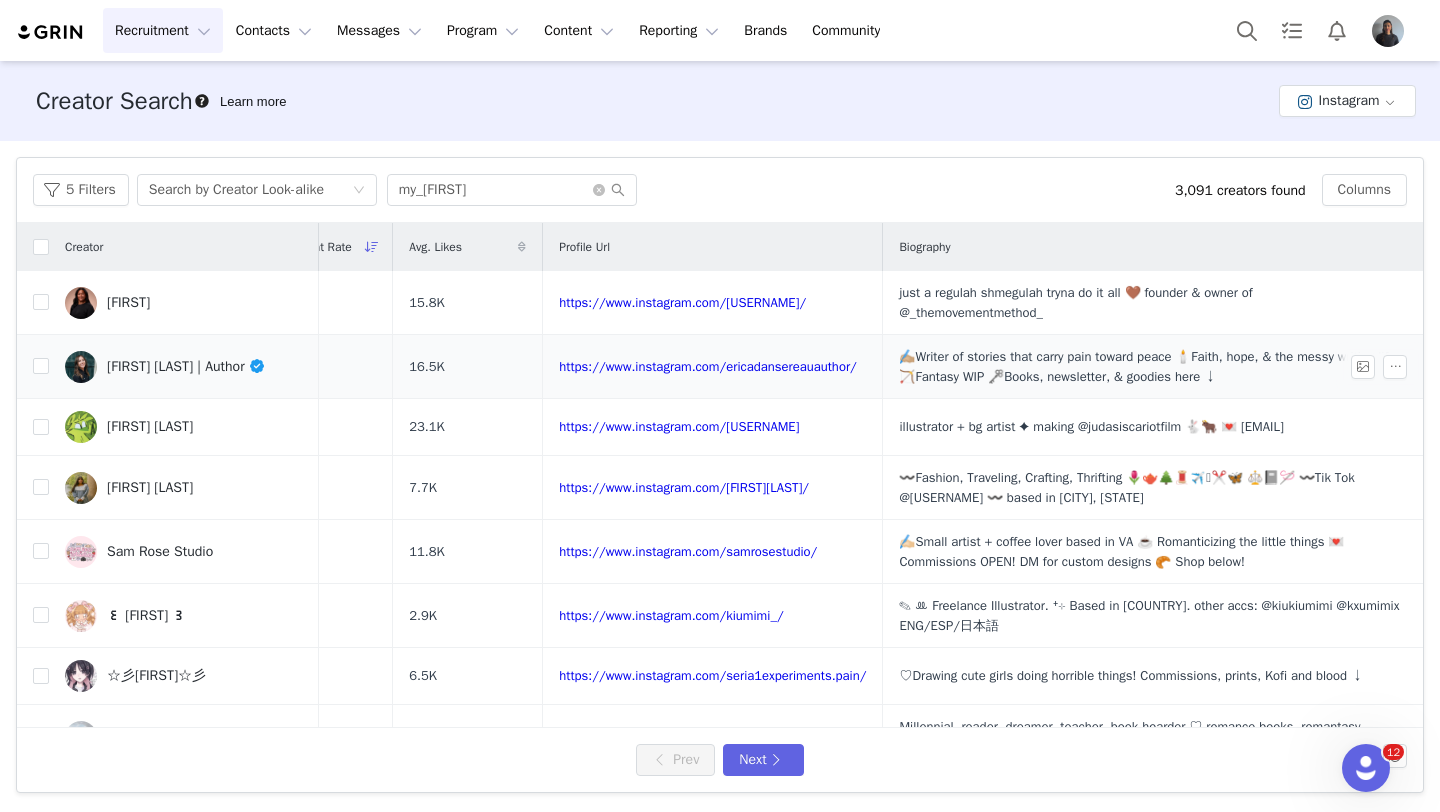 scroll, scrollTop: 0, scrollLeft: 246, axis: horizontal 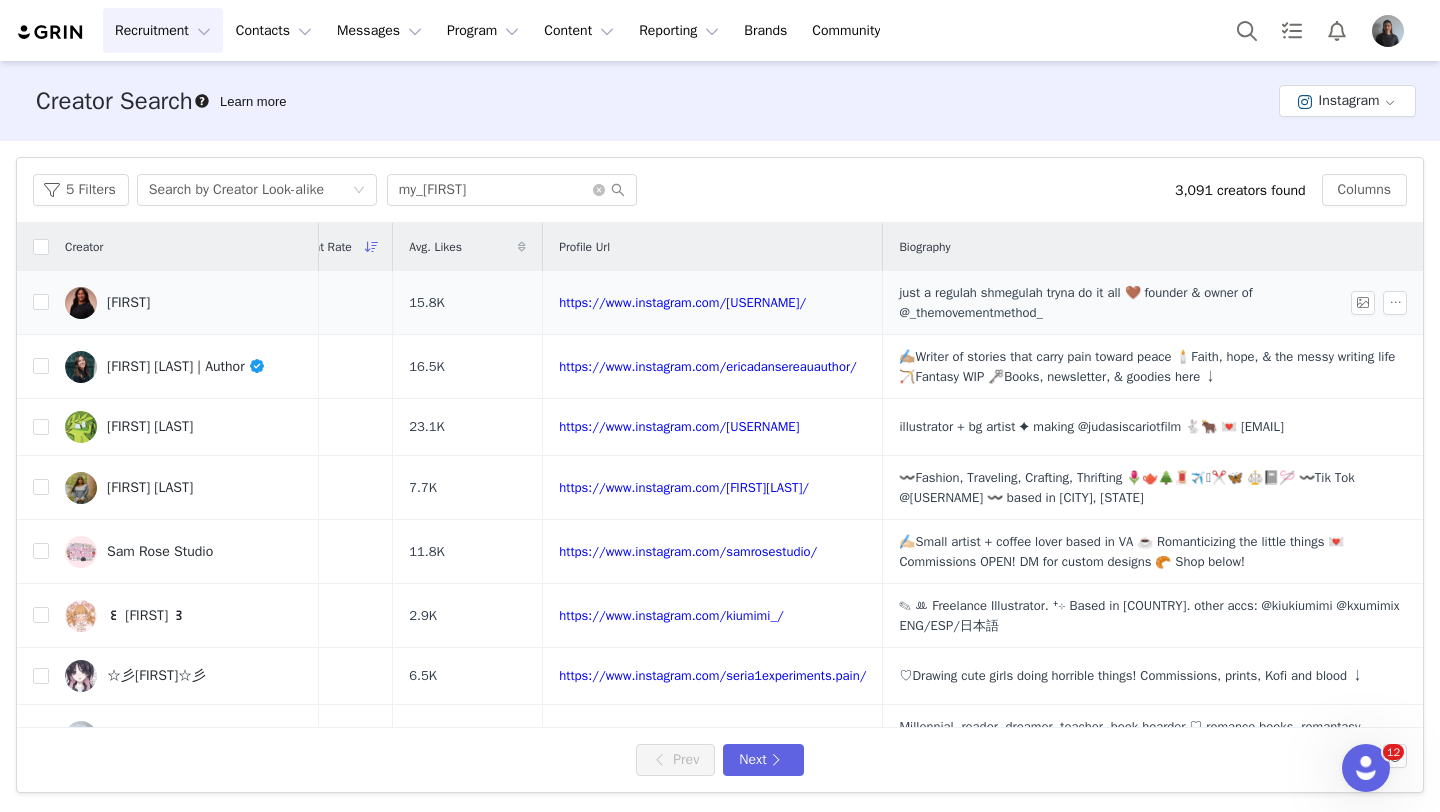 click on "[FIRST]" at bounding box center [128, 303] 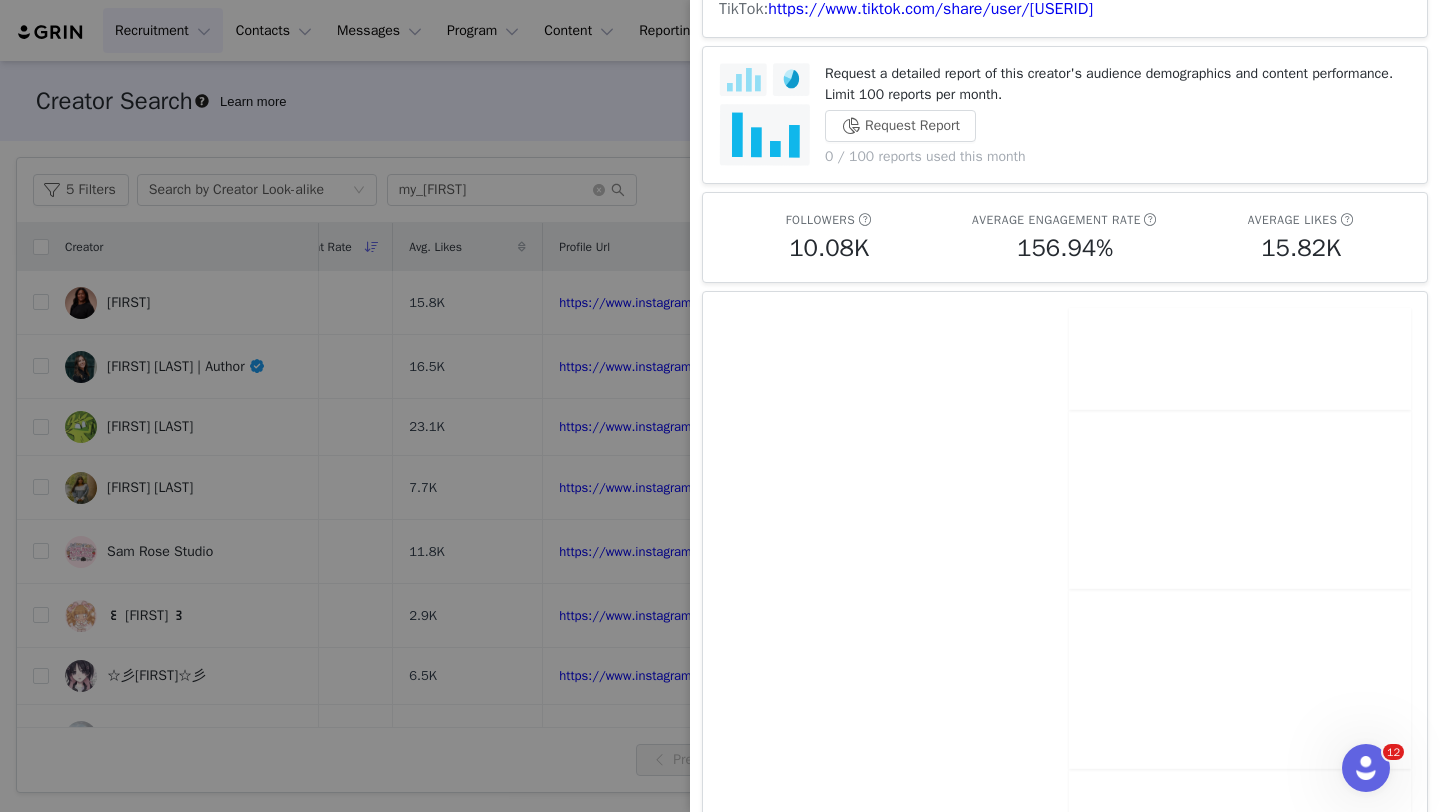 scroll, scrollTop: 440, scrollLeft: 0, axis: vertical 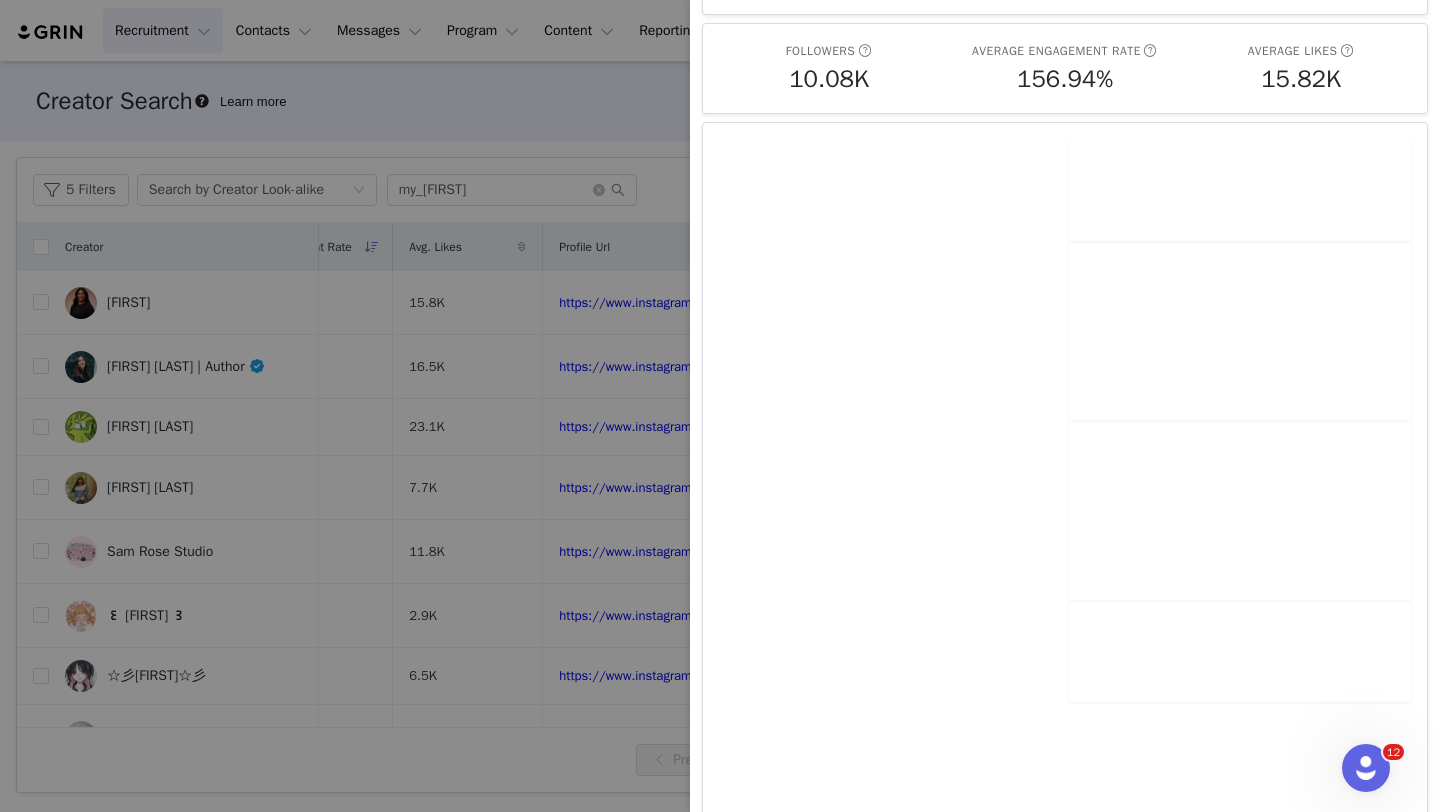 click at bounding box center [720, 406] 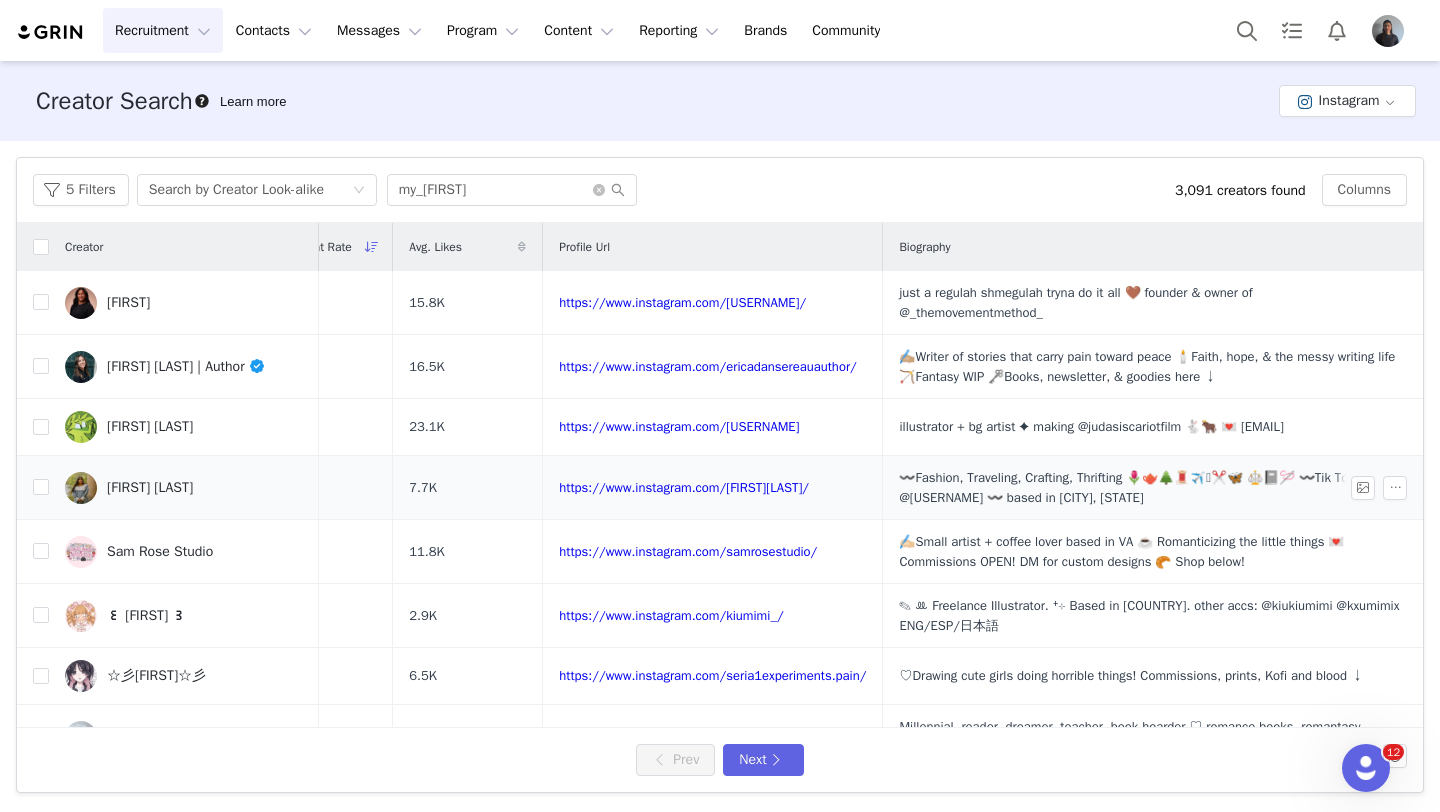 click on "[FIRST] [LAST]" at bounding box center (184, 488) 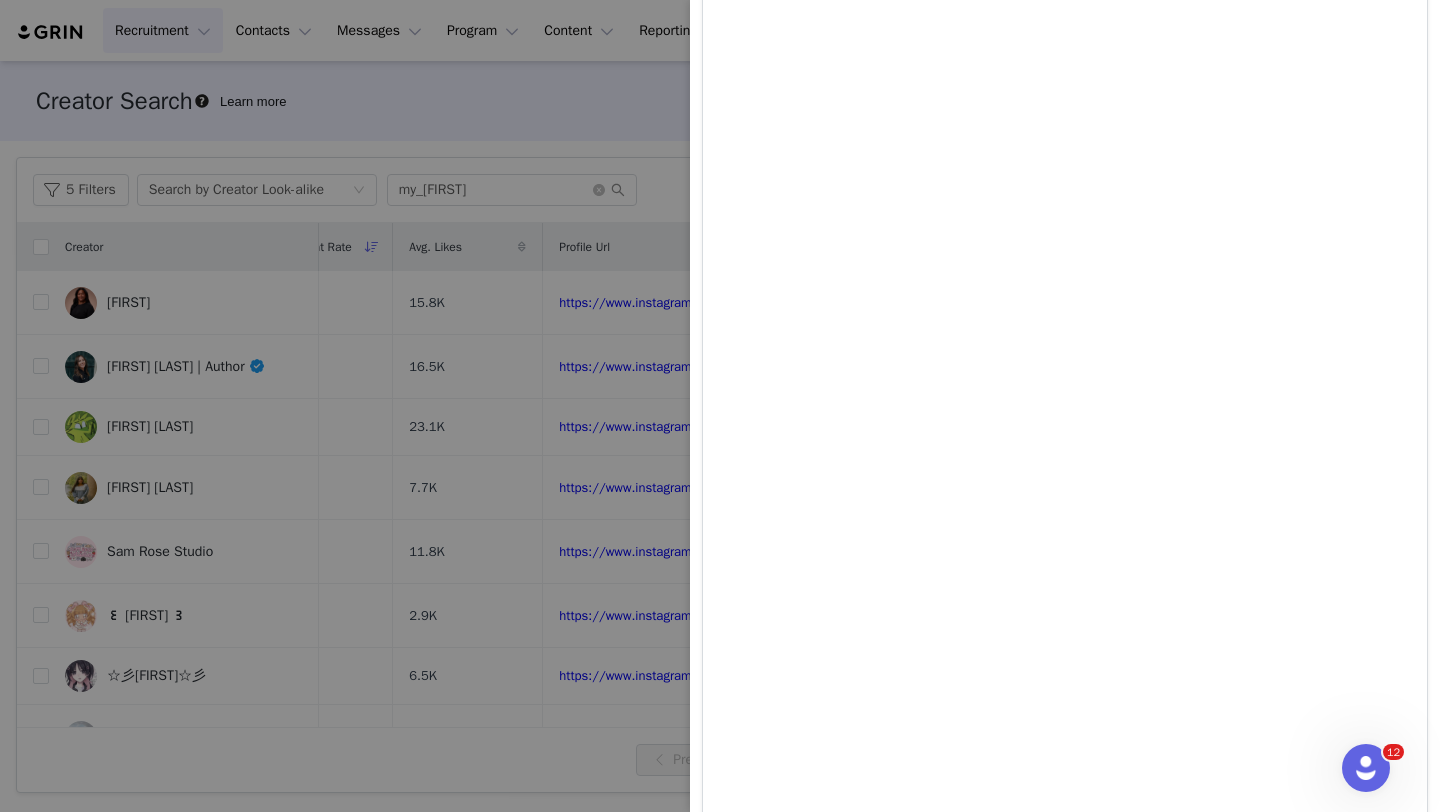 scroll, scrollTop: 1111, scrollLeft: 0, axis: vertical 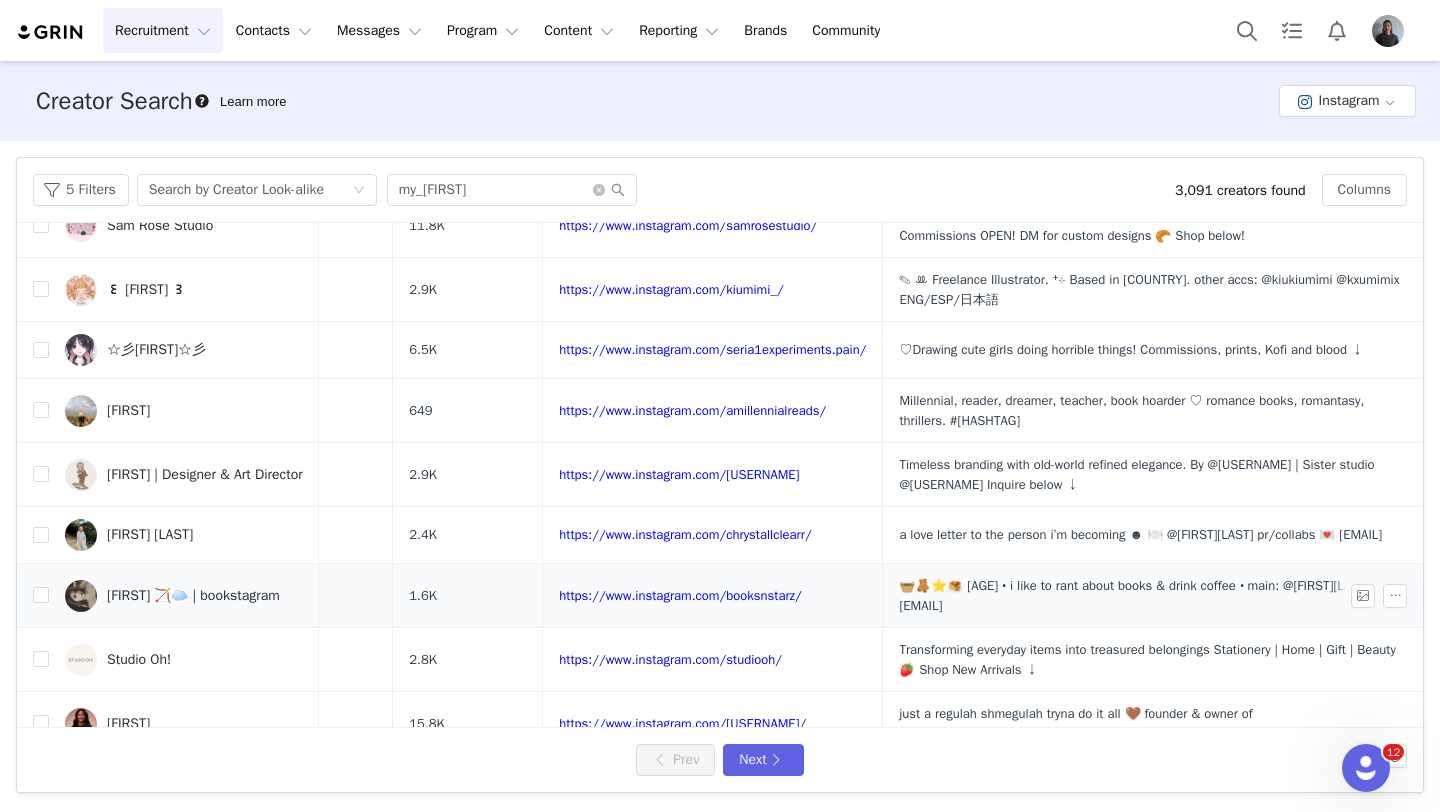 click on "[FIRST] 🏹☁️ | bookstagram" at bounding box center (193, 596) 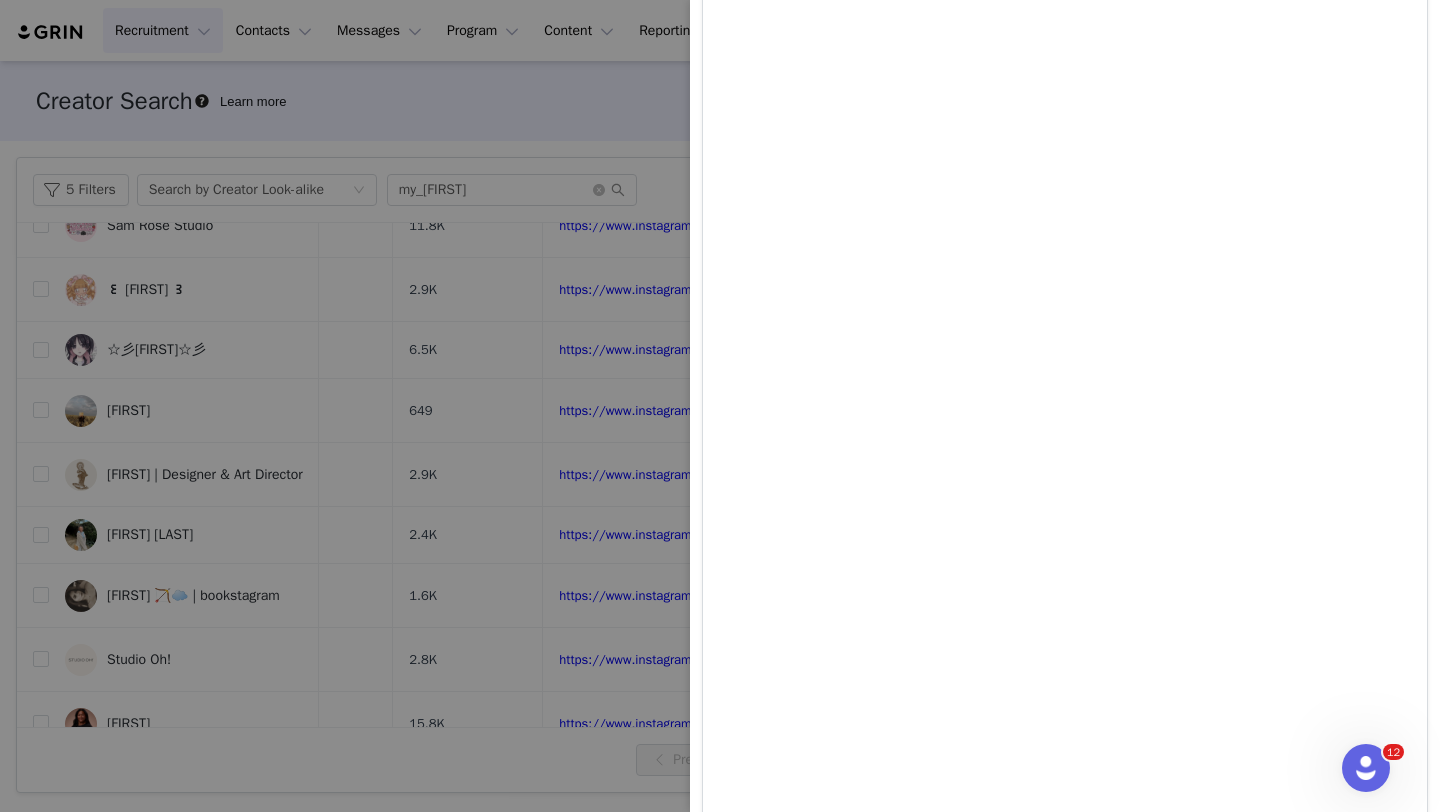 scroll, scrollTop: 3269, scrollLeft: 0, axis: vertical 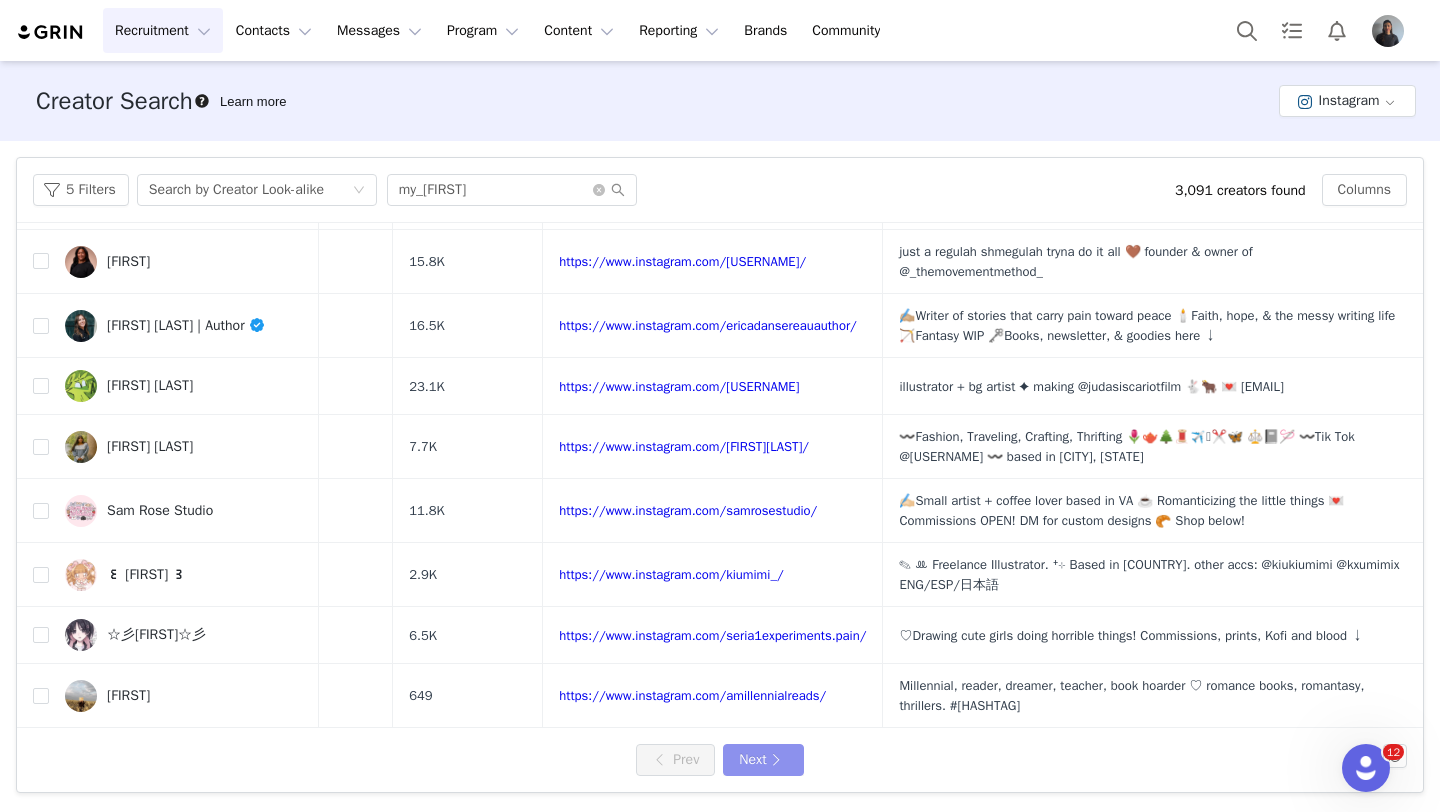 click on "Next" at bounding box center (763, 760) 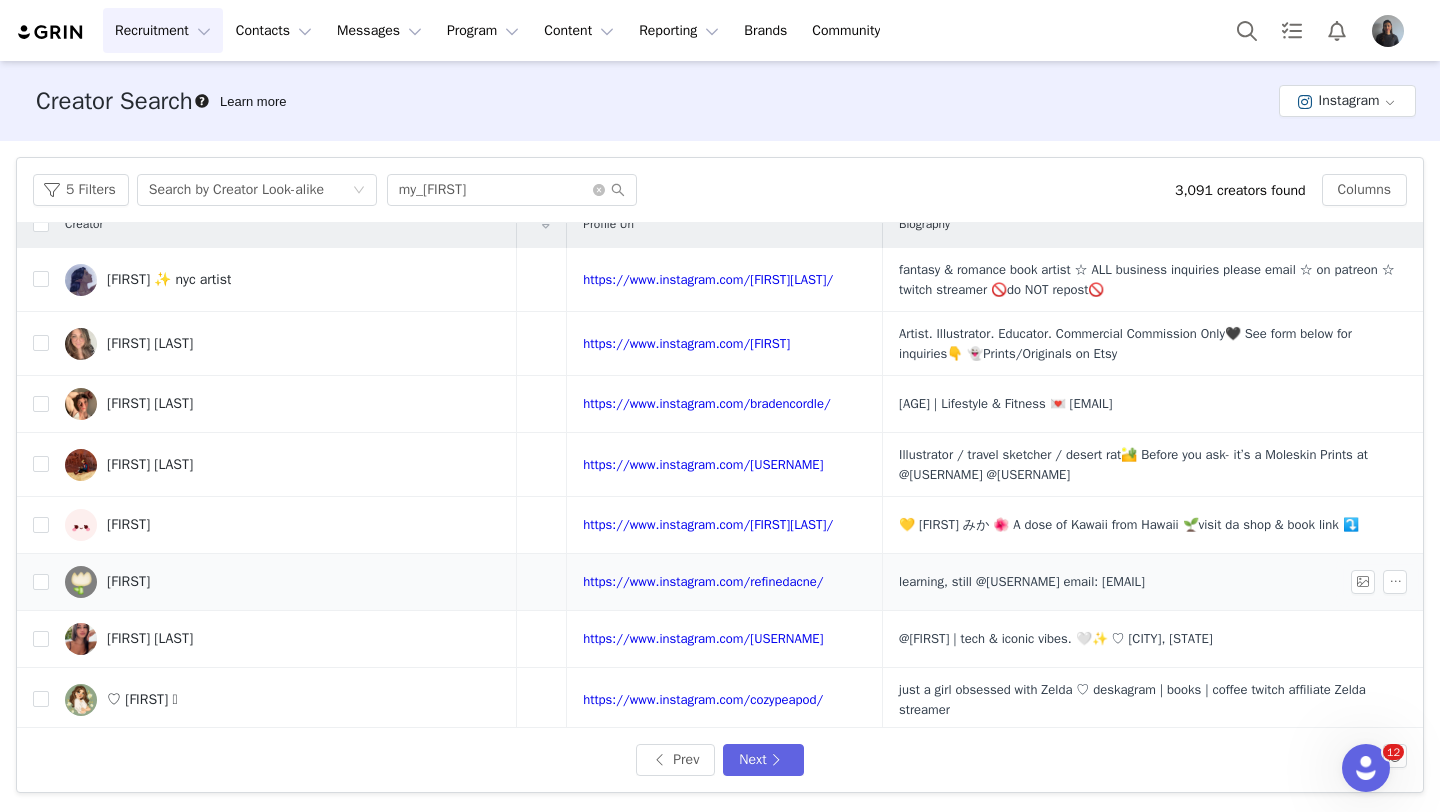 scroll, scrollTop: 31, scrollLeft: 444, axis: both 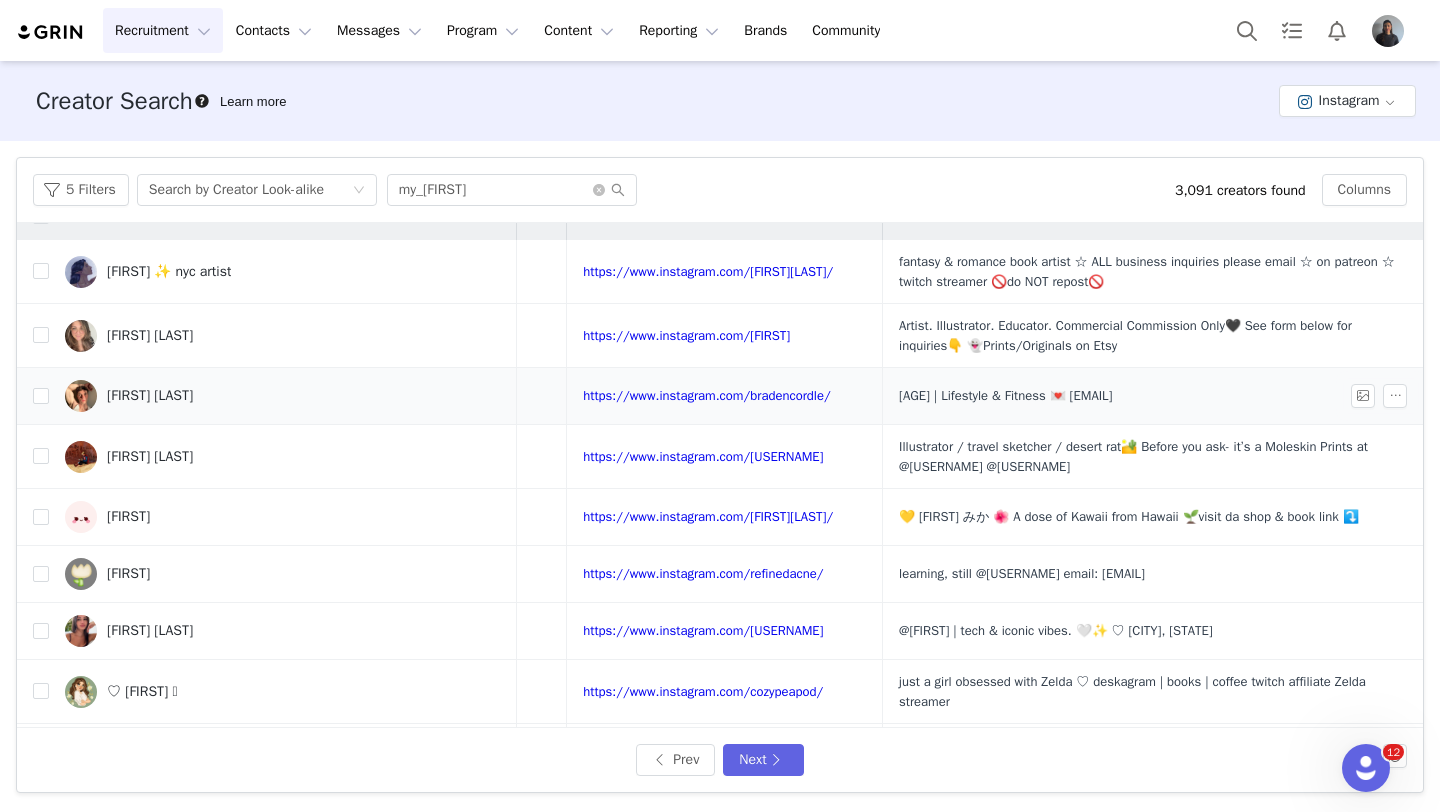 click on "[FIRST] [LAST]" at bounding box center (283, 396) 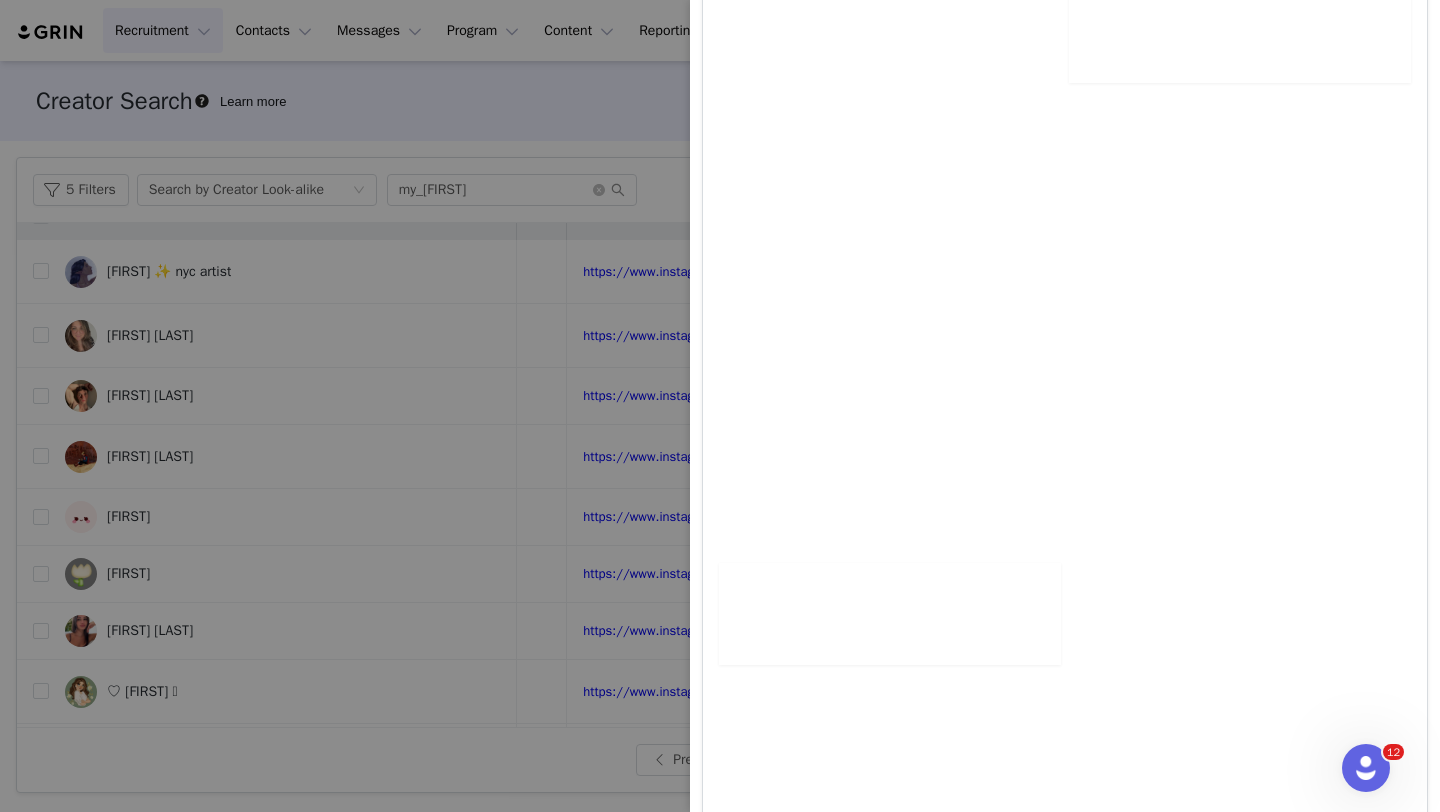 scroll, scrollTop: 1738, scrollLeft: 0, axis: vertical 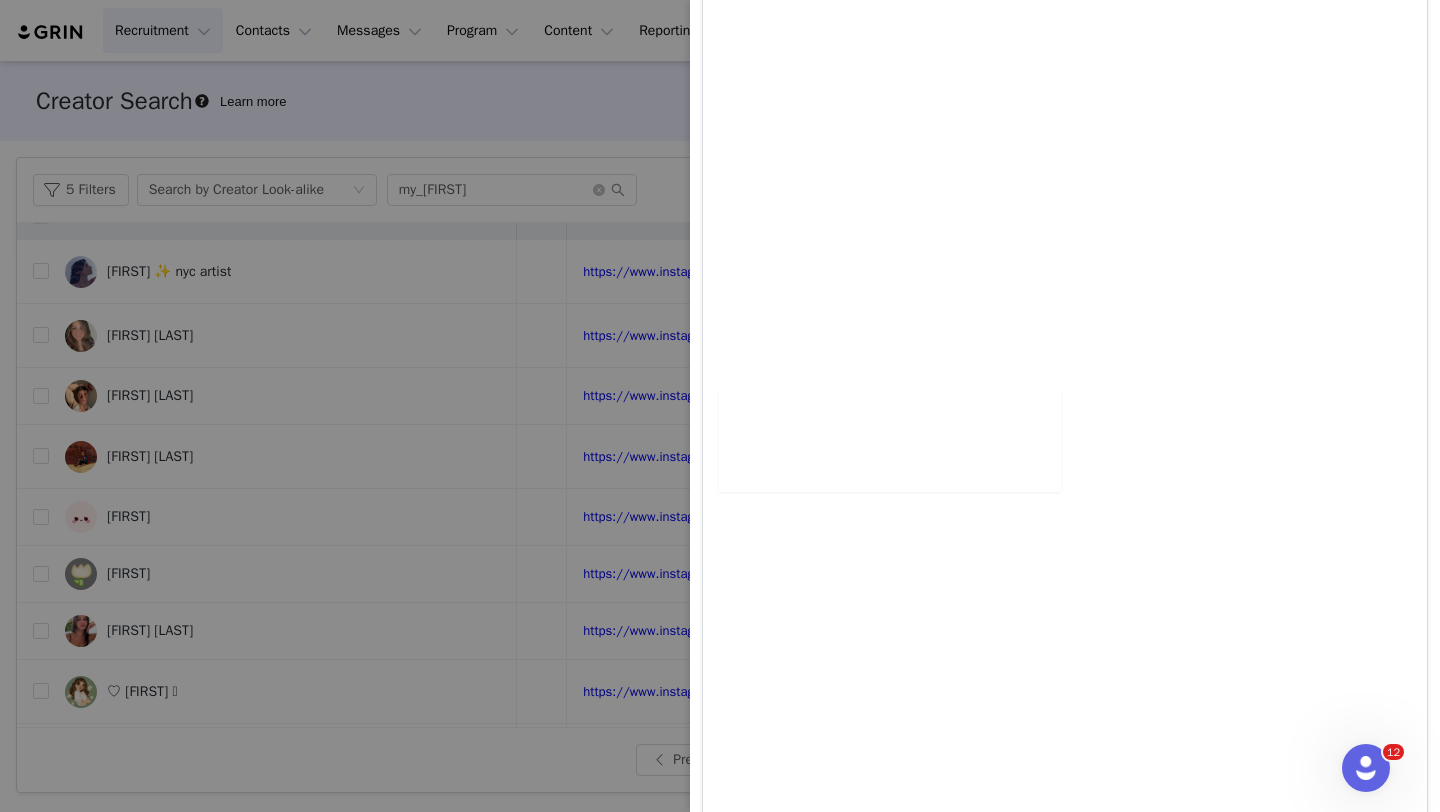 click at bounding box center [720, 406] 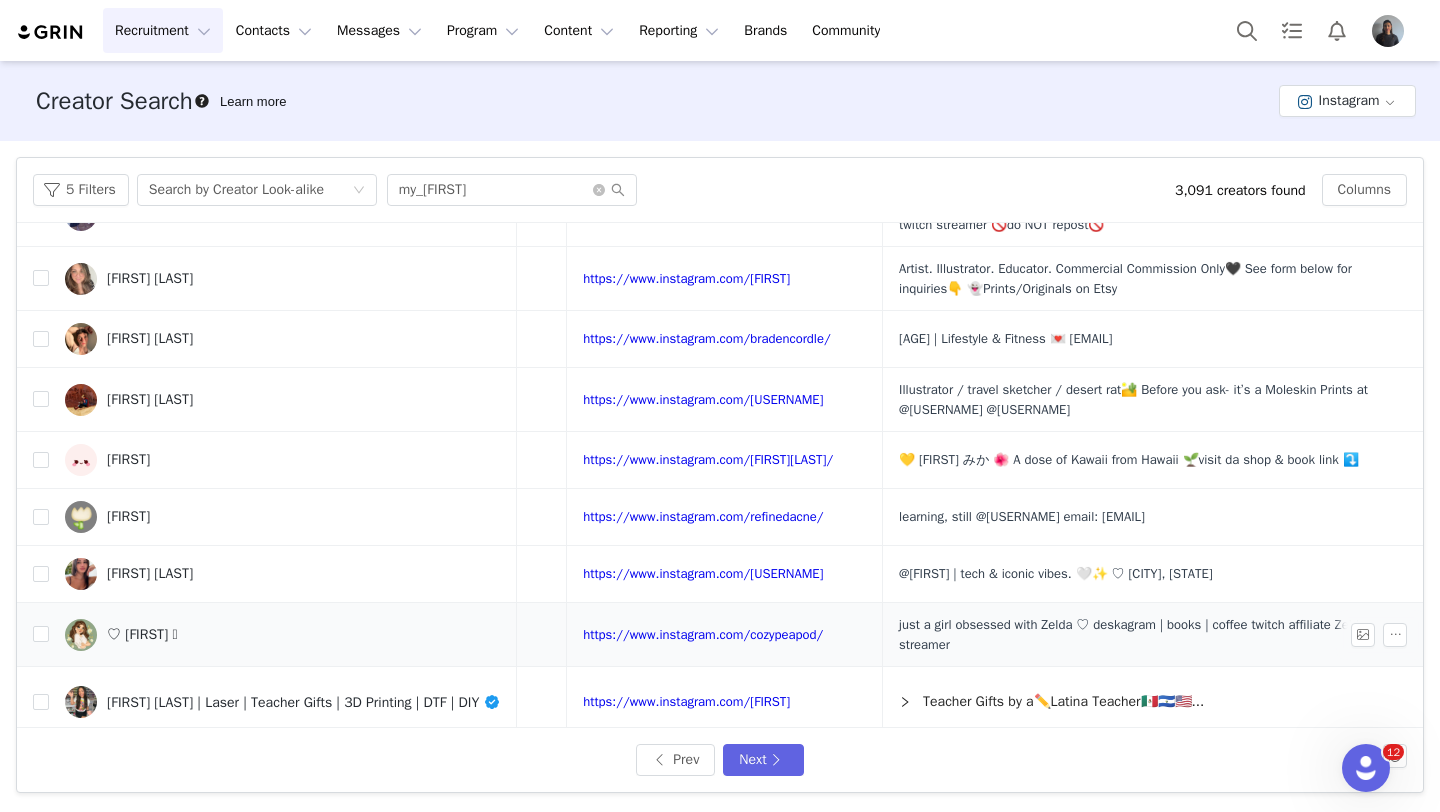 scroll, scrollTop: 90, scrollLeft: 444, axis: both 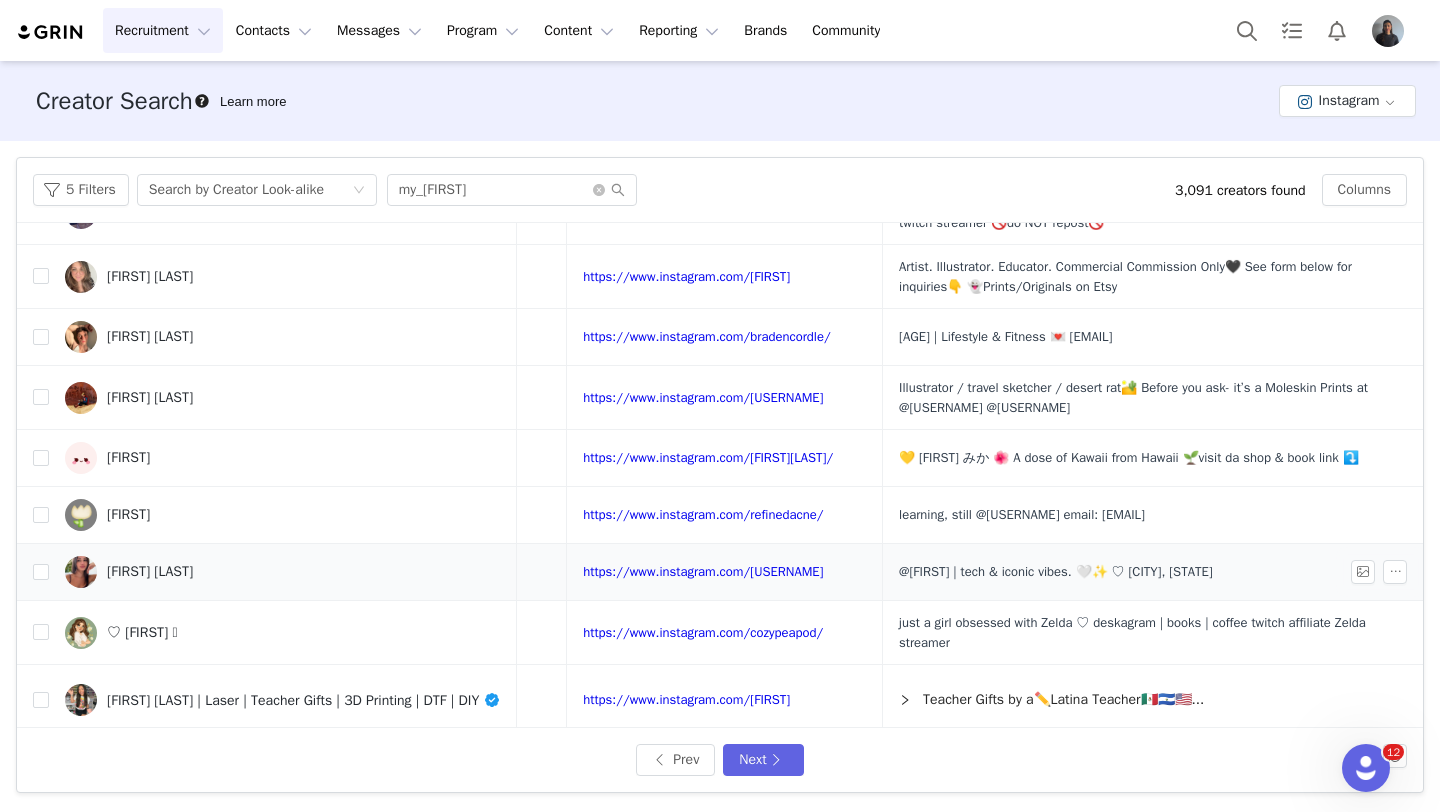 click on "[FIRST] [LAST]" at bounding box center [150, 572] 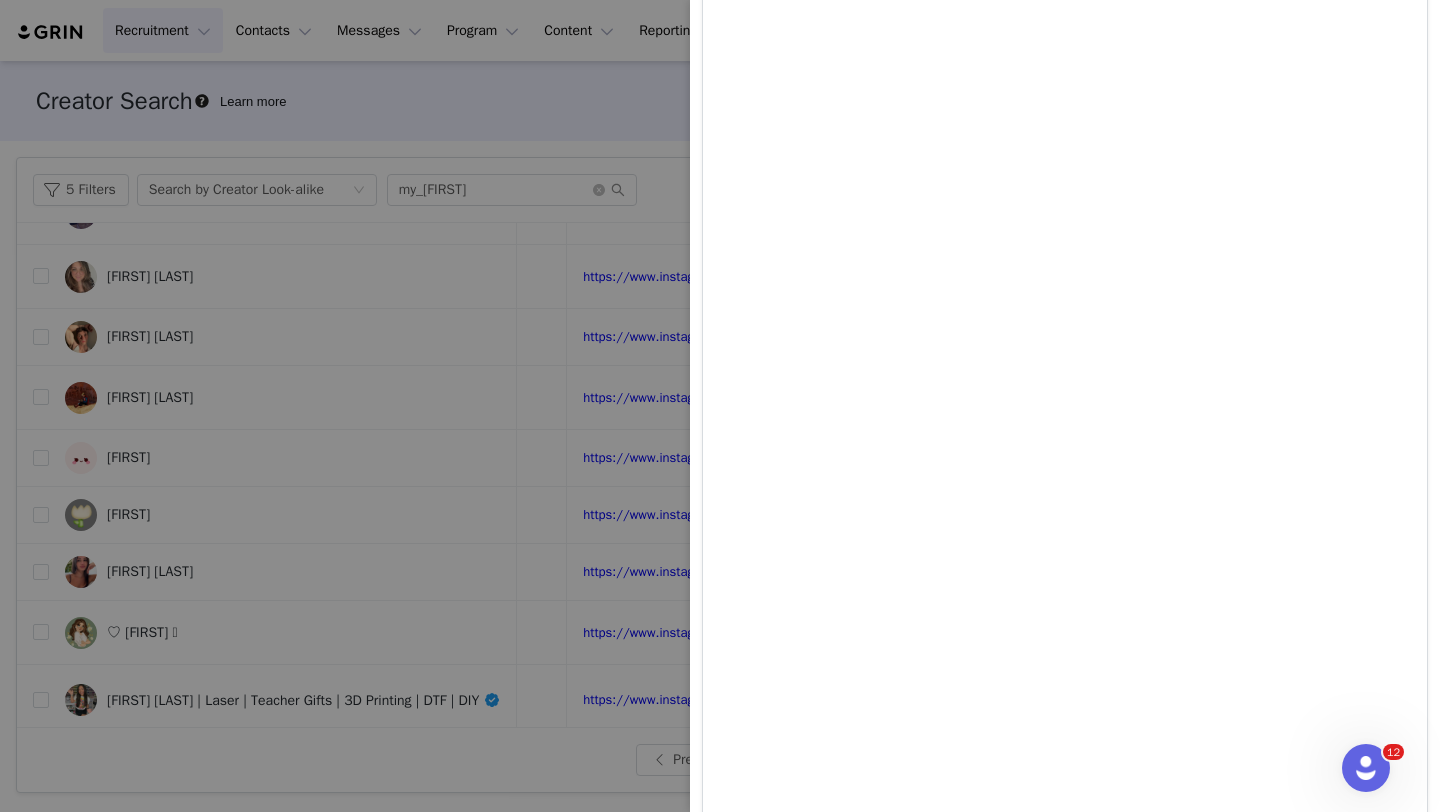 scroll, scrollTop: 1426, scrollLeft: 0, axis: vertical 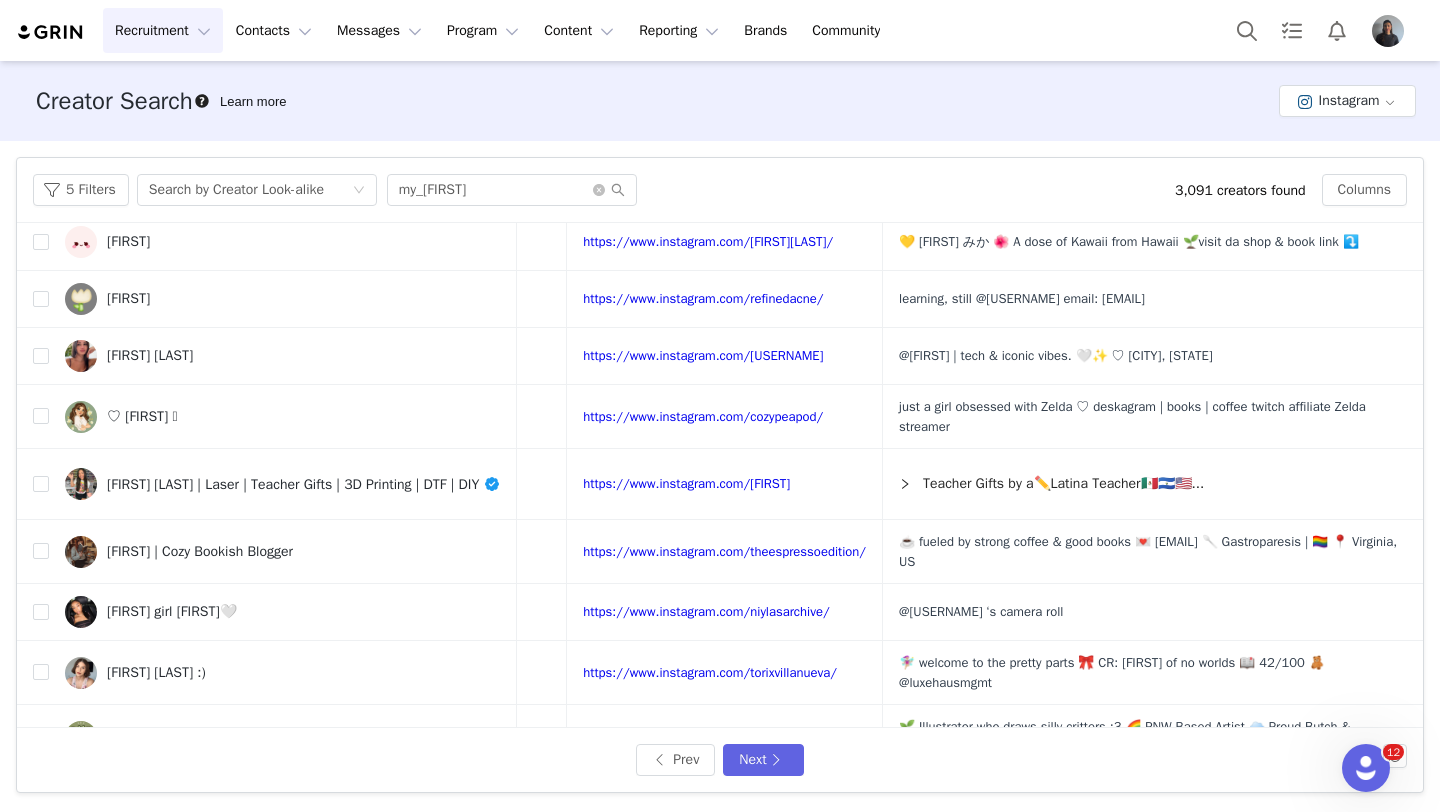 click on "5 Filters  Search by Creator Look-alike  my_travelers_notebook      3,091 creators found      Columns" at bounding box center [720, 190] 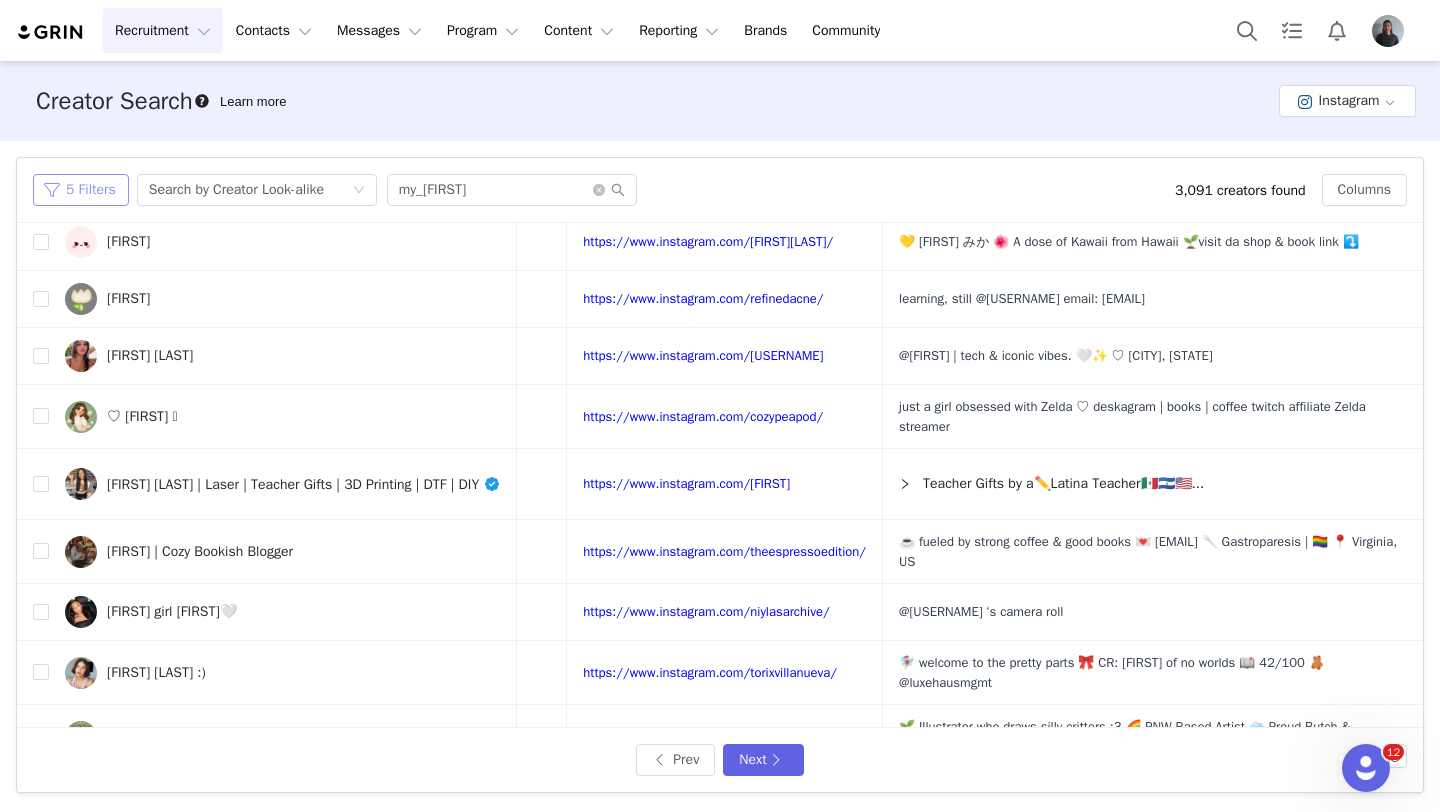 click on "5 Filters" at bounding box center [81, 190] 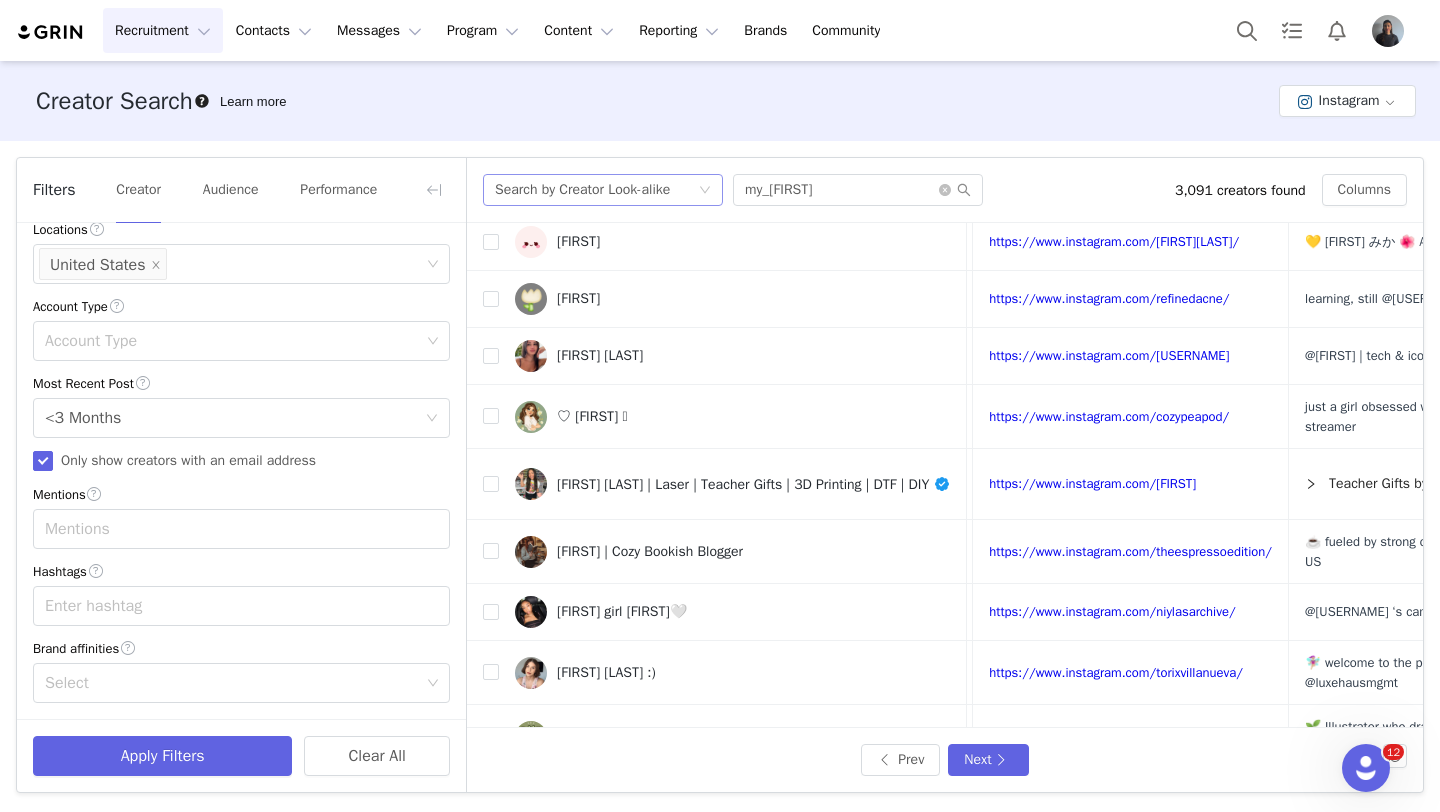 scroll, scrollTop: 617, scrollLeft: 0, axis: vertical 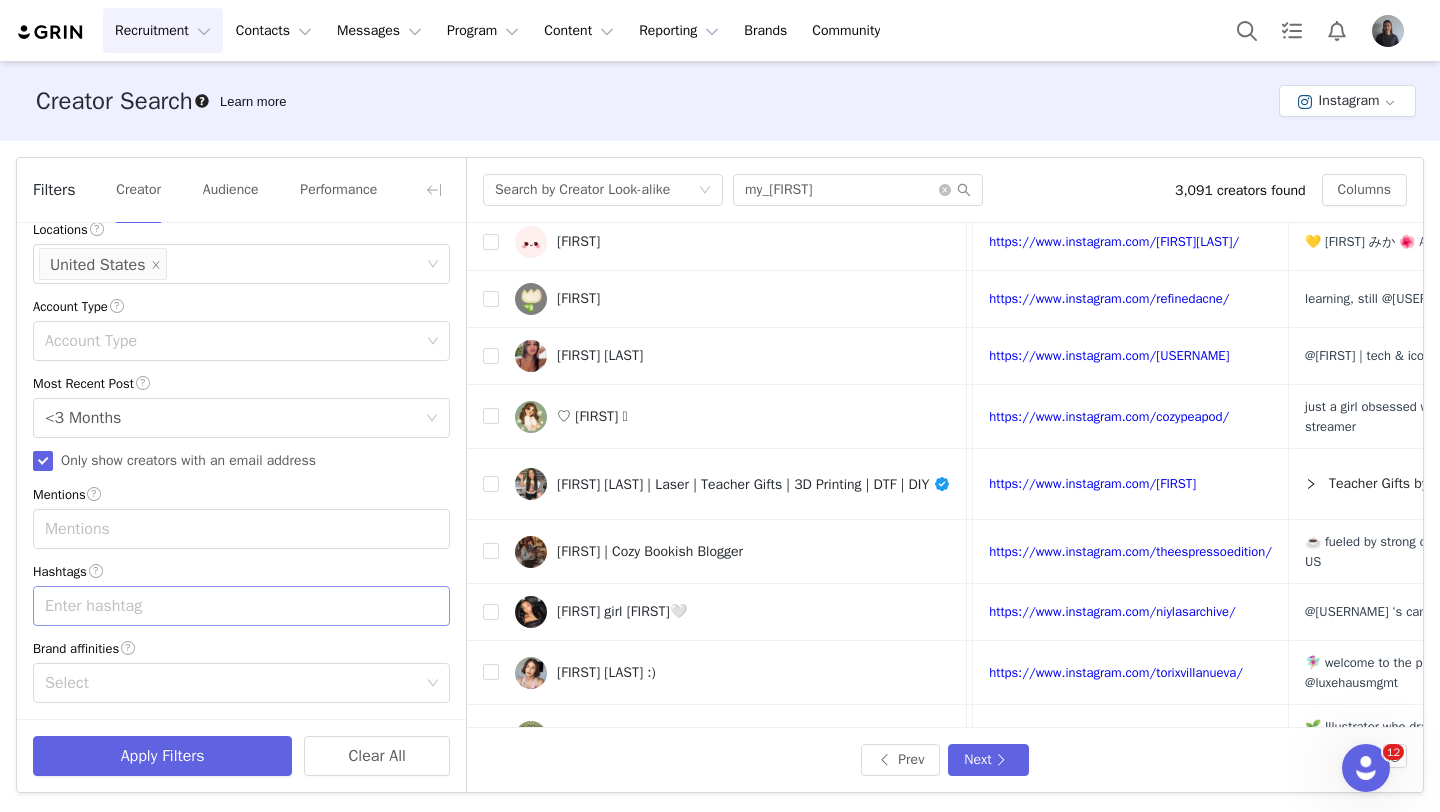 click on "Enter hashtag" at bounding box center [232, 606] 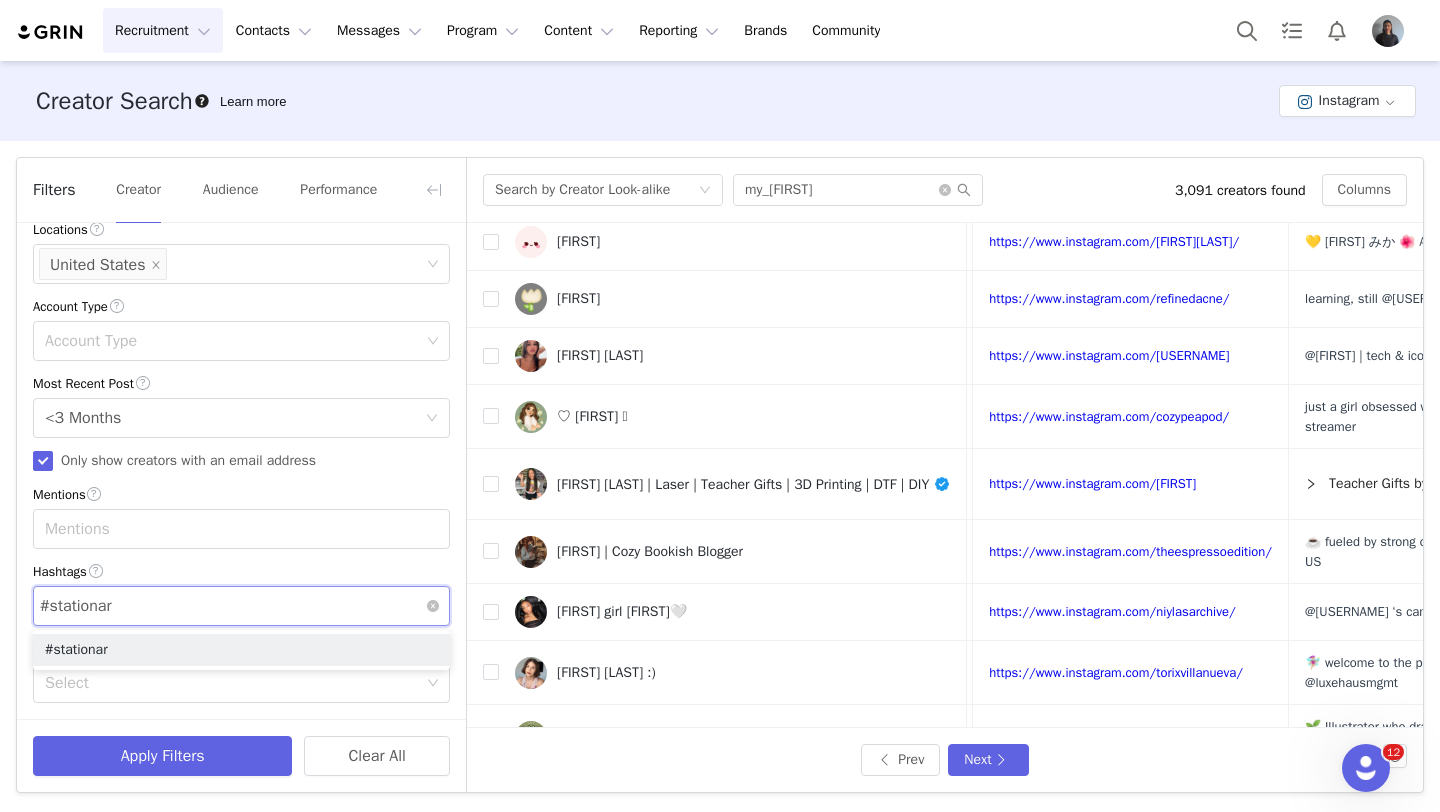type on "#stationary" 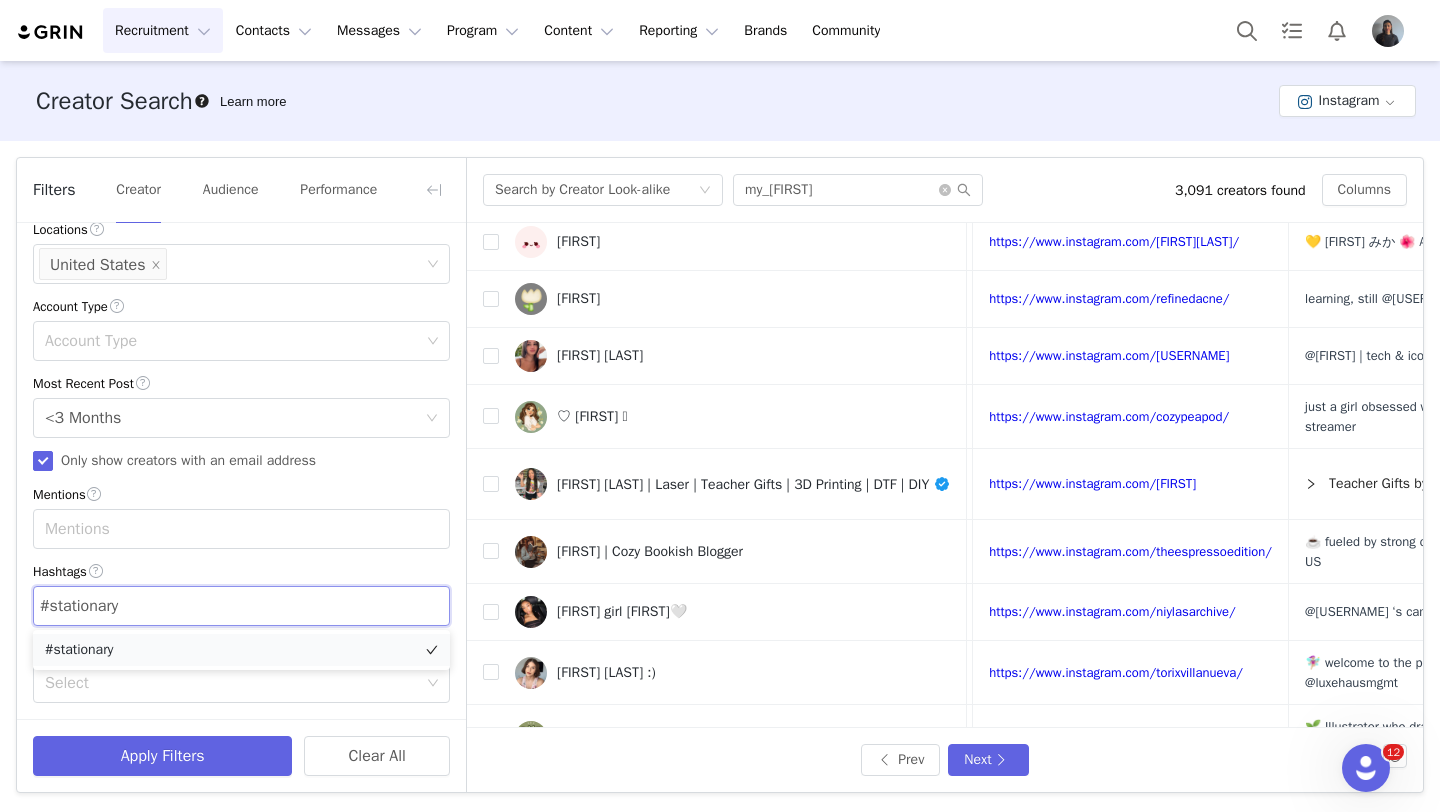 click on "#stationary" at bounding box center (241, 650) 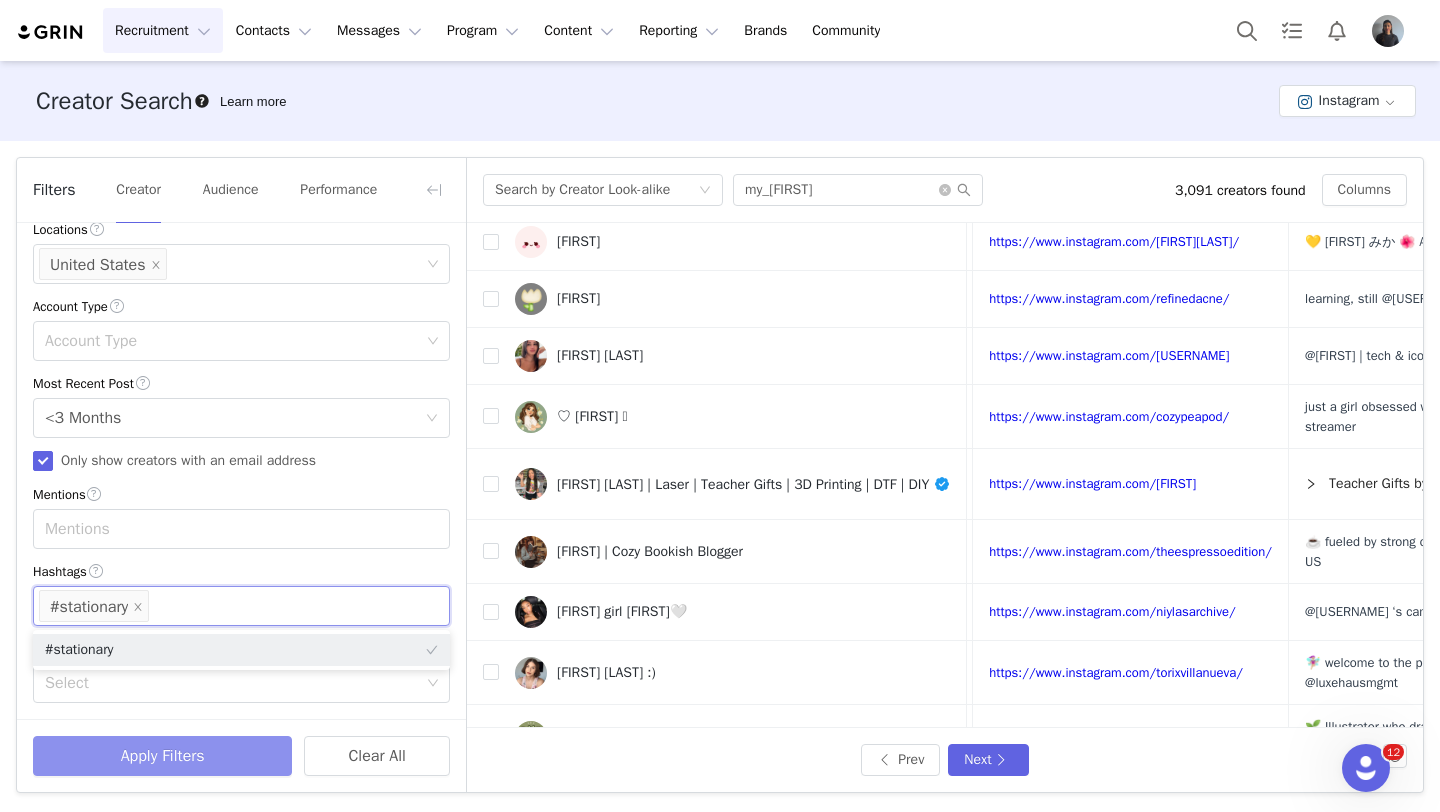 click on "Apply Filters" at bounding box center (162, 756) 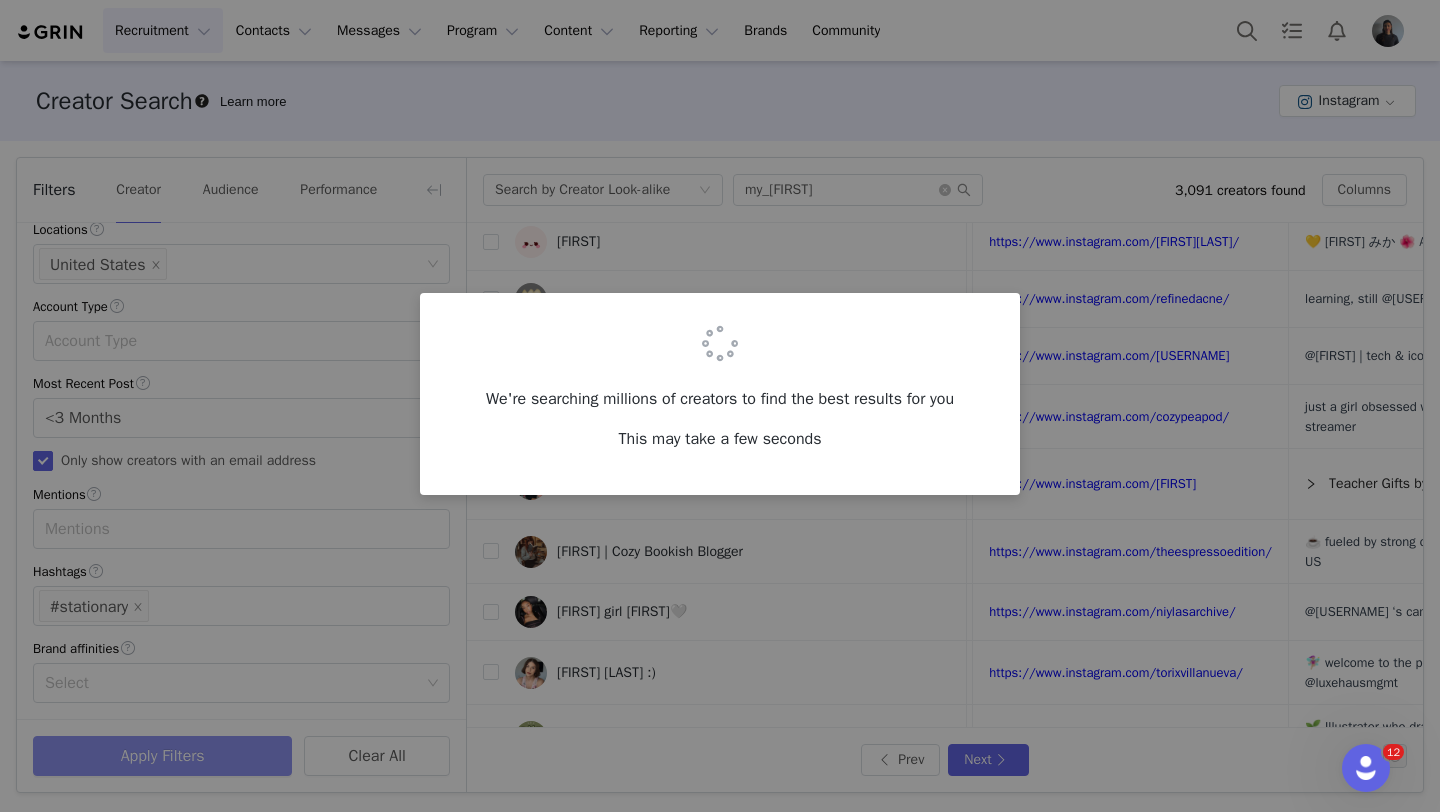 scroll, scrollTop: 0, scrollLeft: 0, axis: both 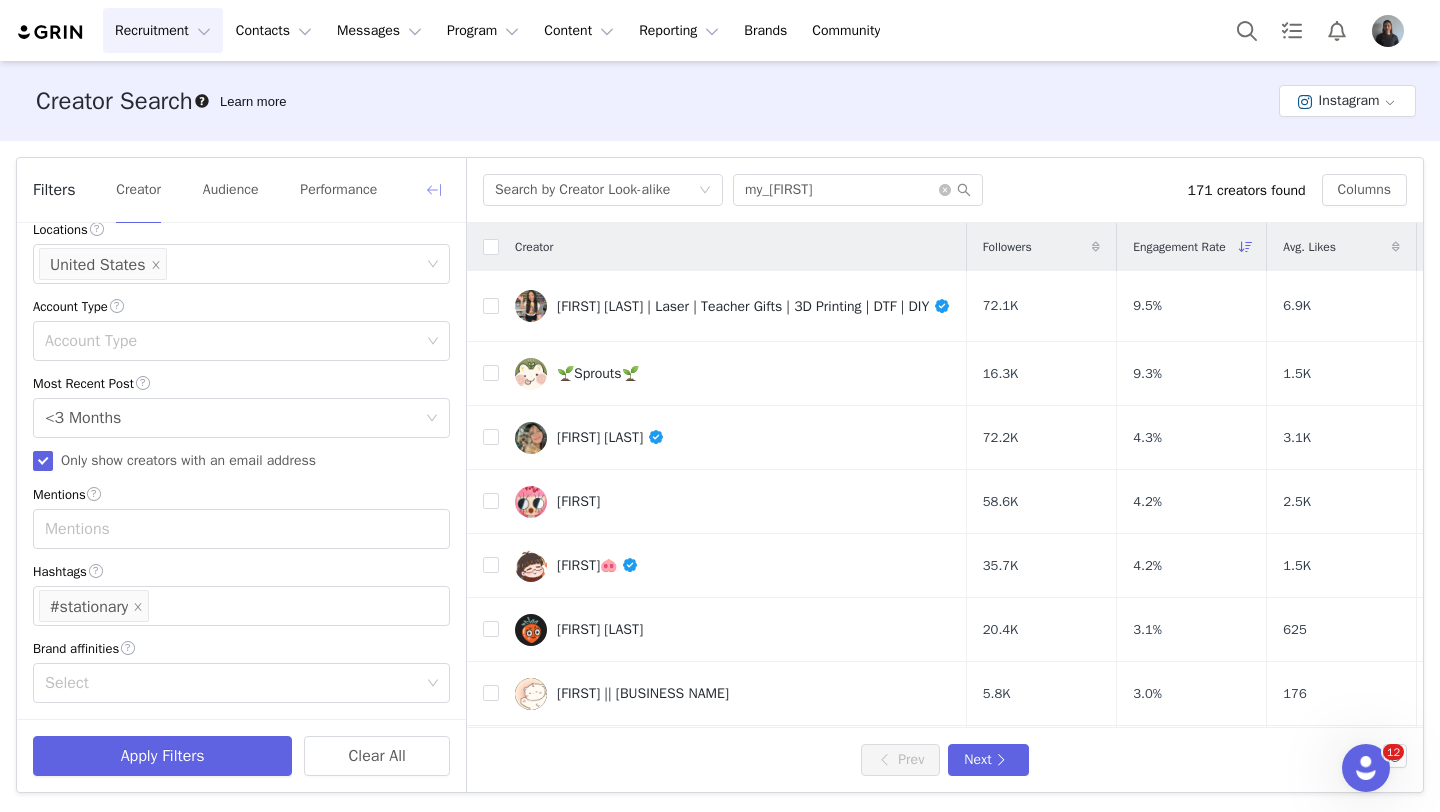 click at bounding box center (434, 190) 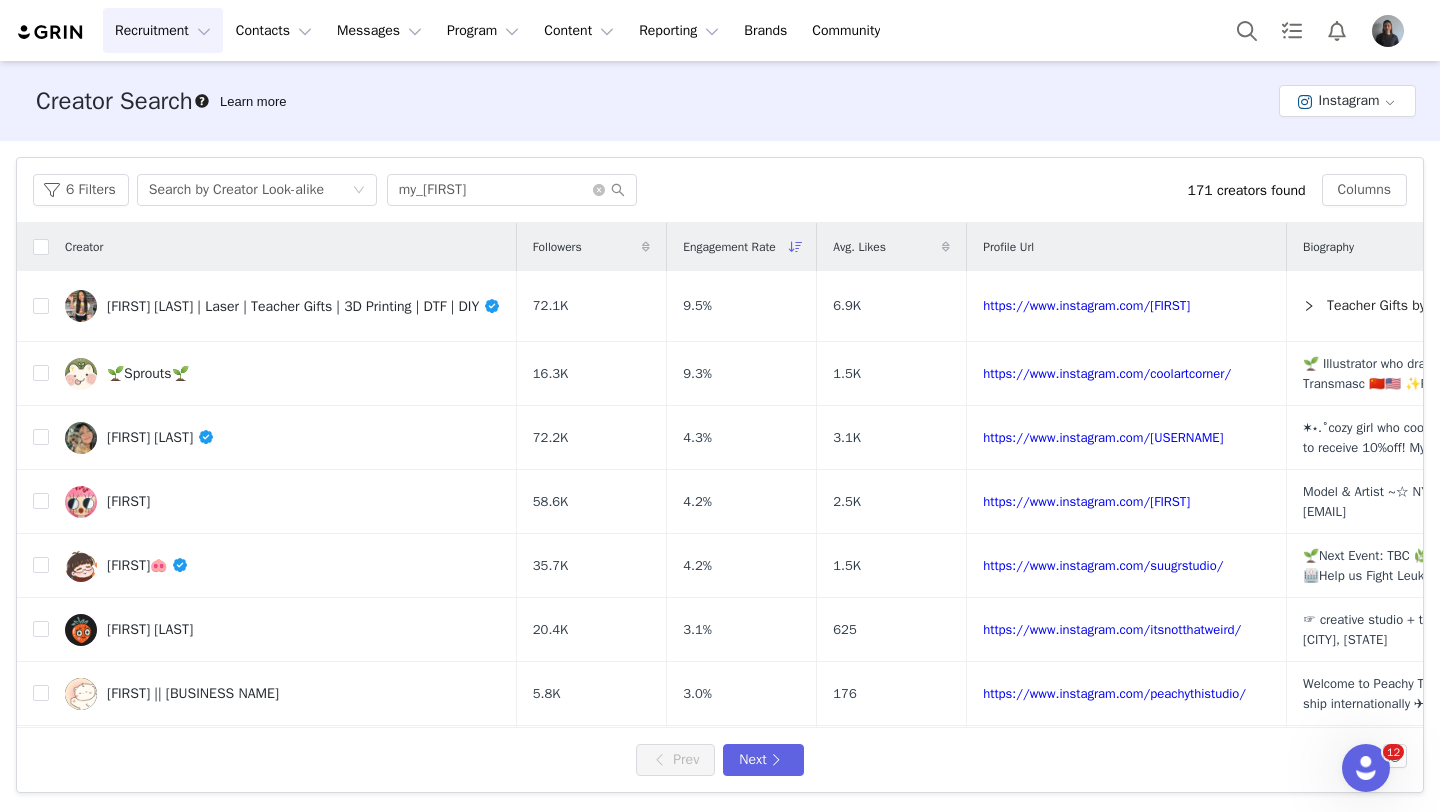 scroll, scrollTop: 1016, scrollLeft: 0, axis: vertical 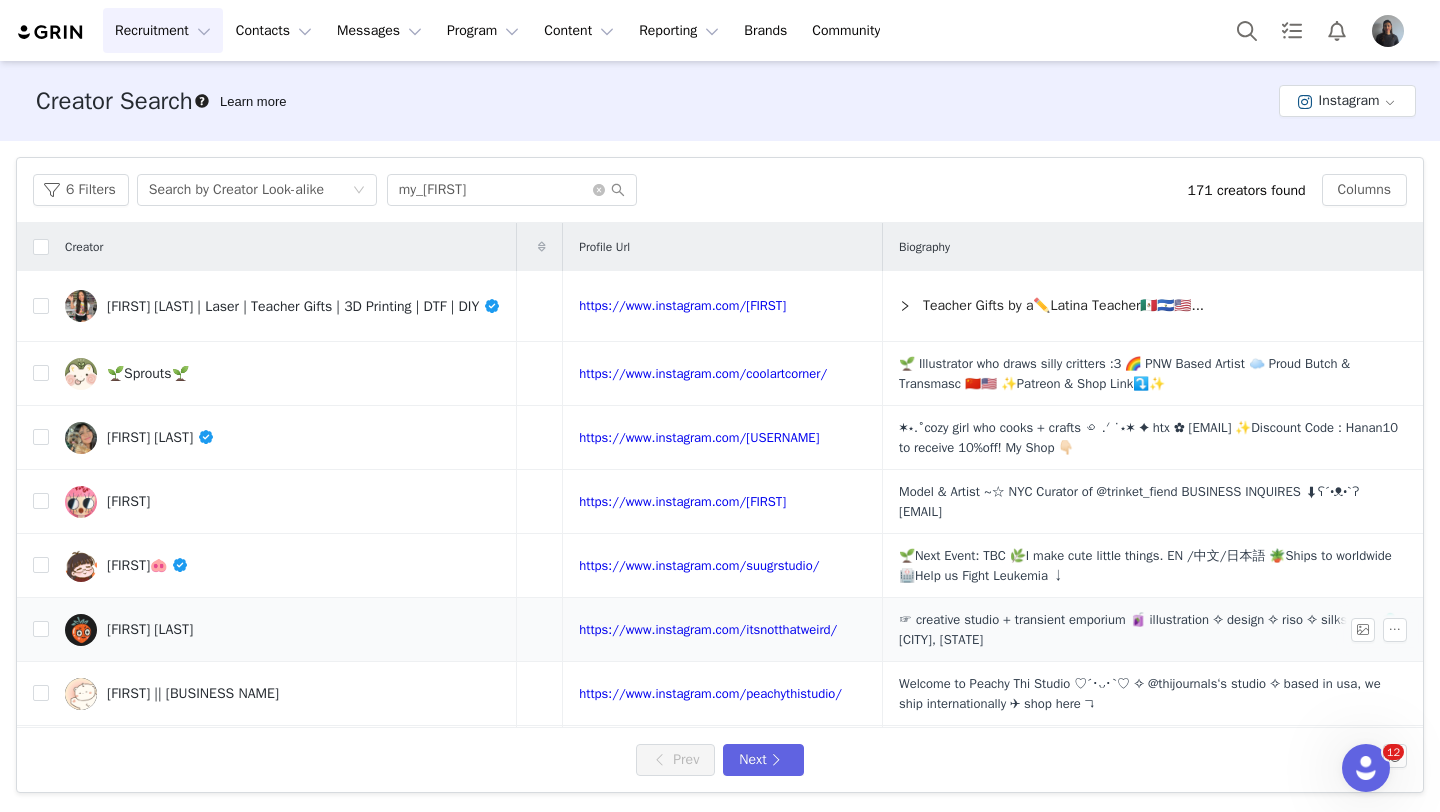 click on "[FIRST] [LAST]" at bounding box center (150, 630) 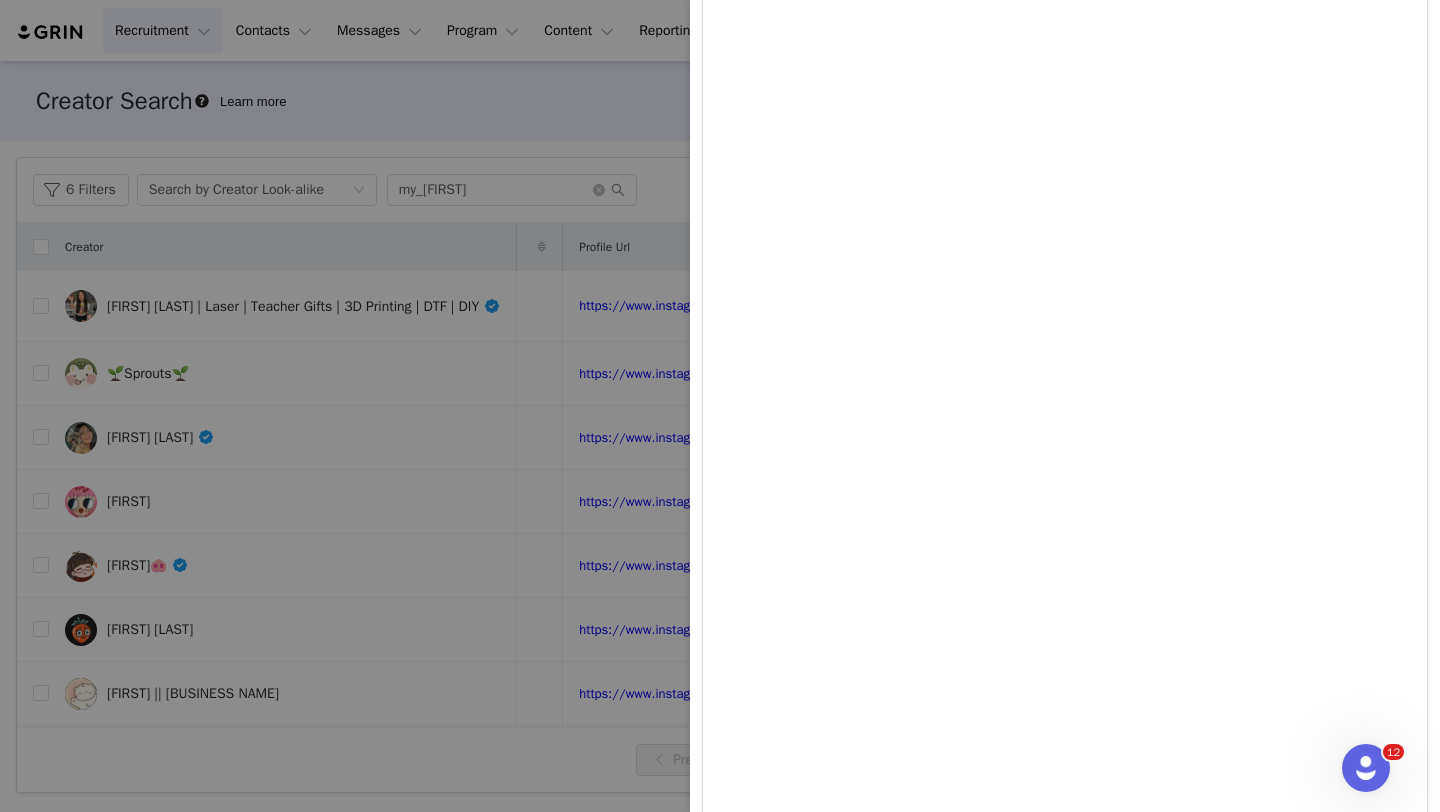 scroll, scrollTop: 3223, scrollLeft: 0, axis: vertical 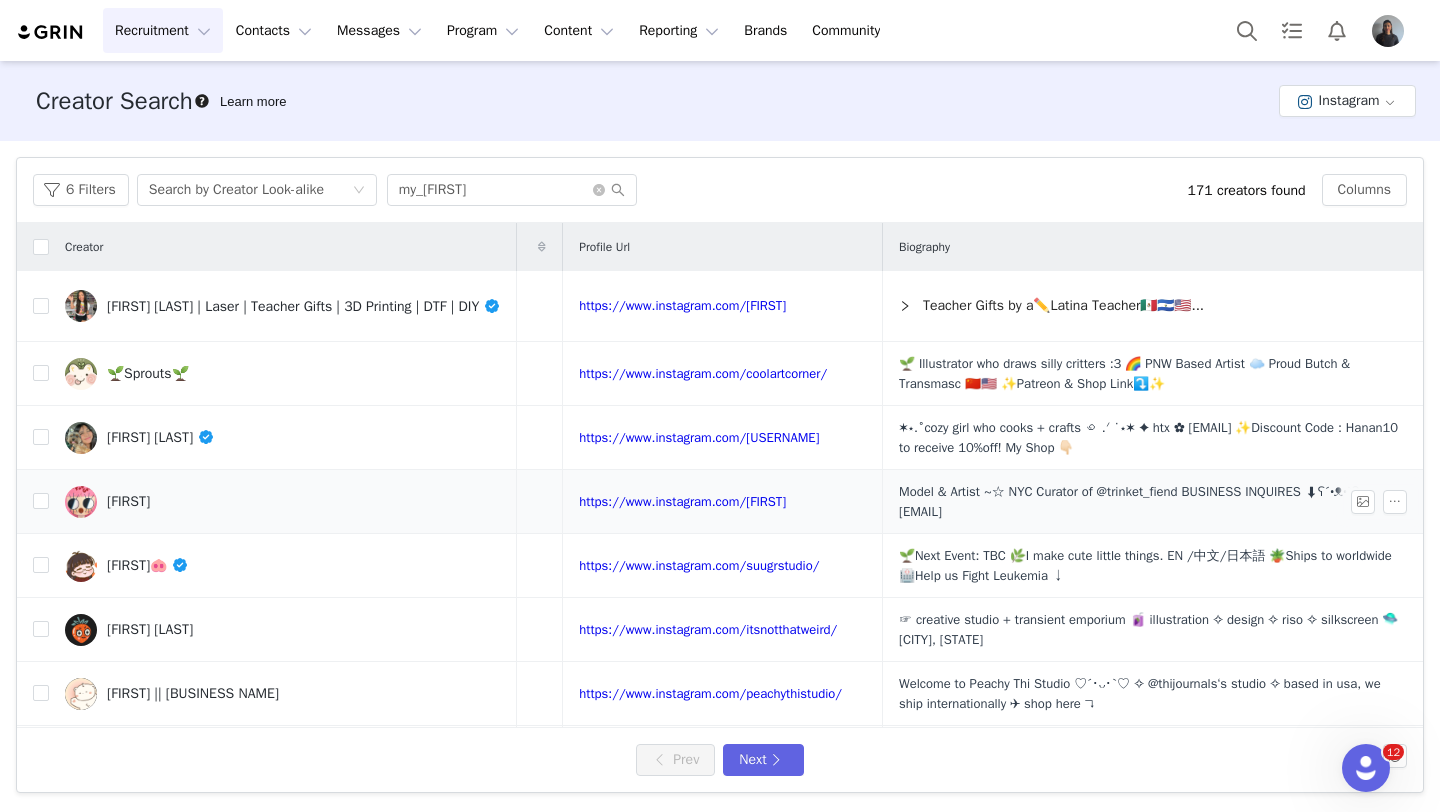 click on "[FIRST]" at bounding box center (283, 502) 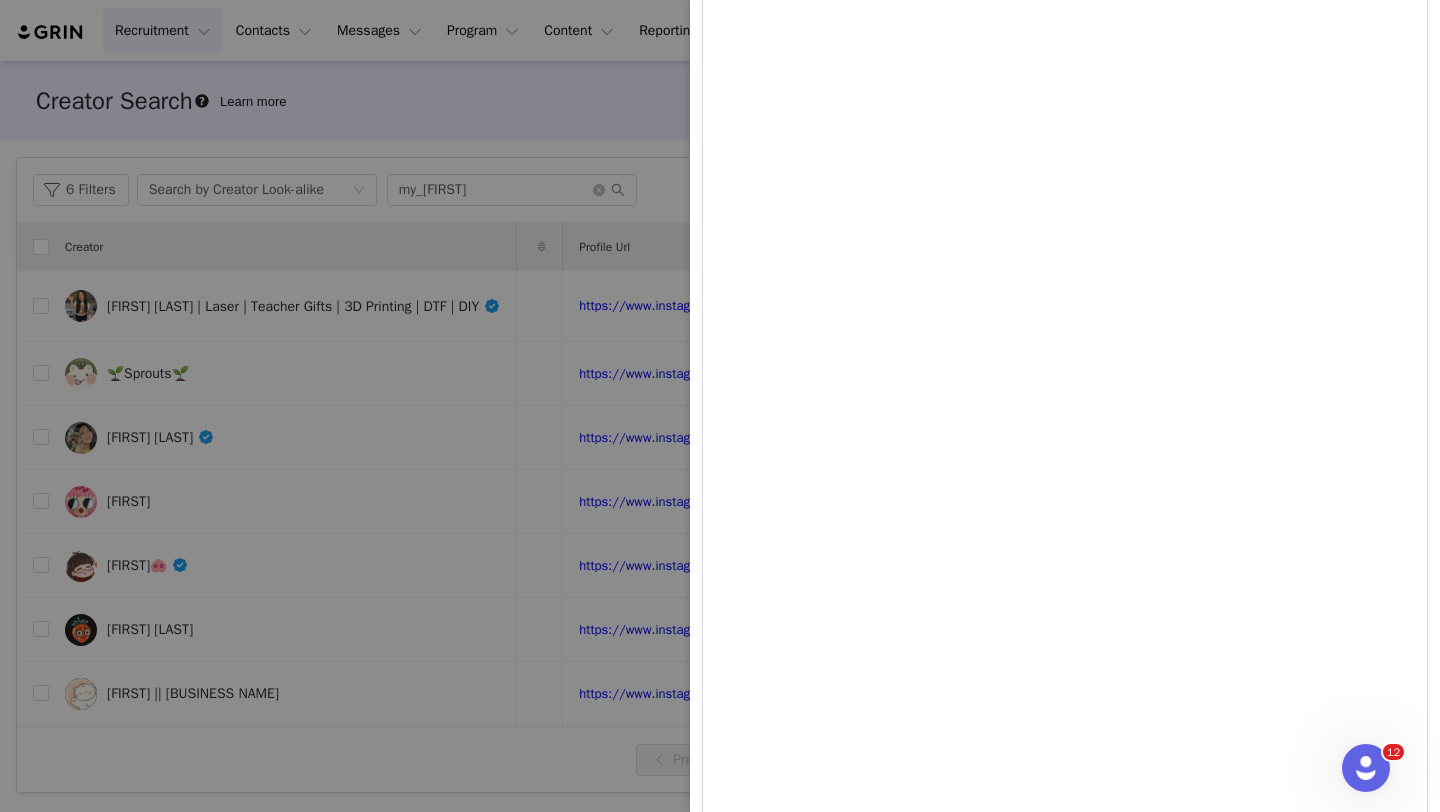 scroll, scrollTop: 906, scrollLeft: 0, axis: vertical 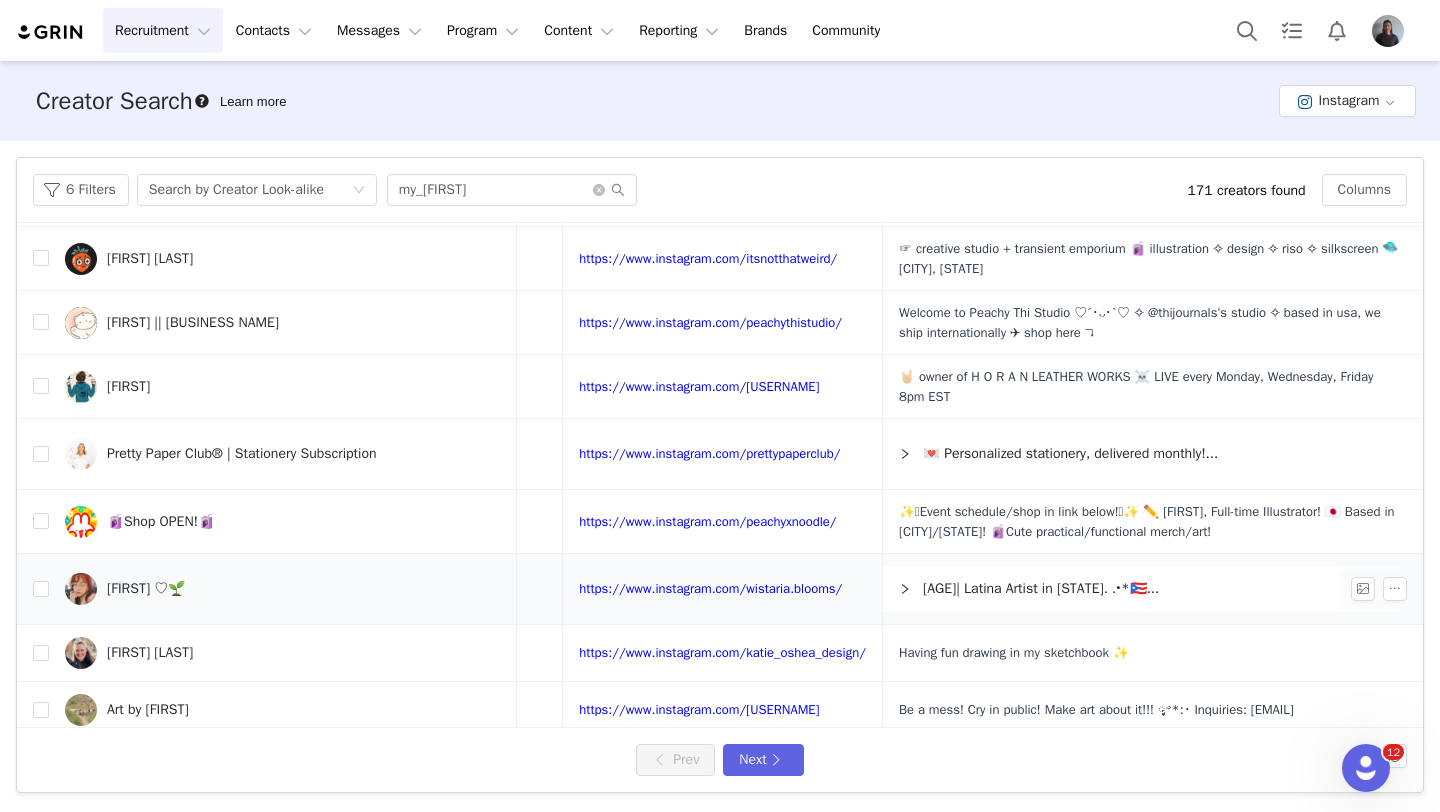 click on "[FIRST] ♡🌱" at bounding box center (146, 589) 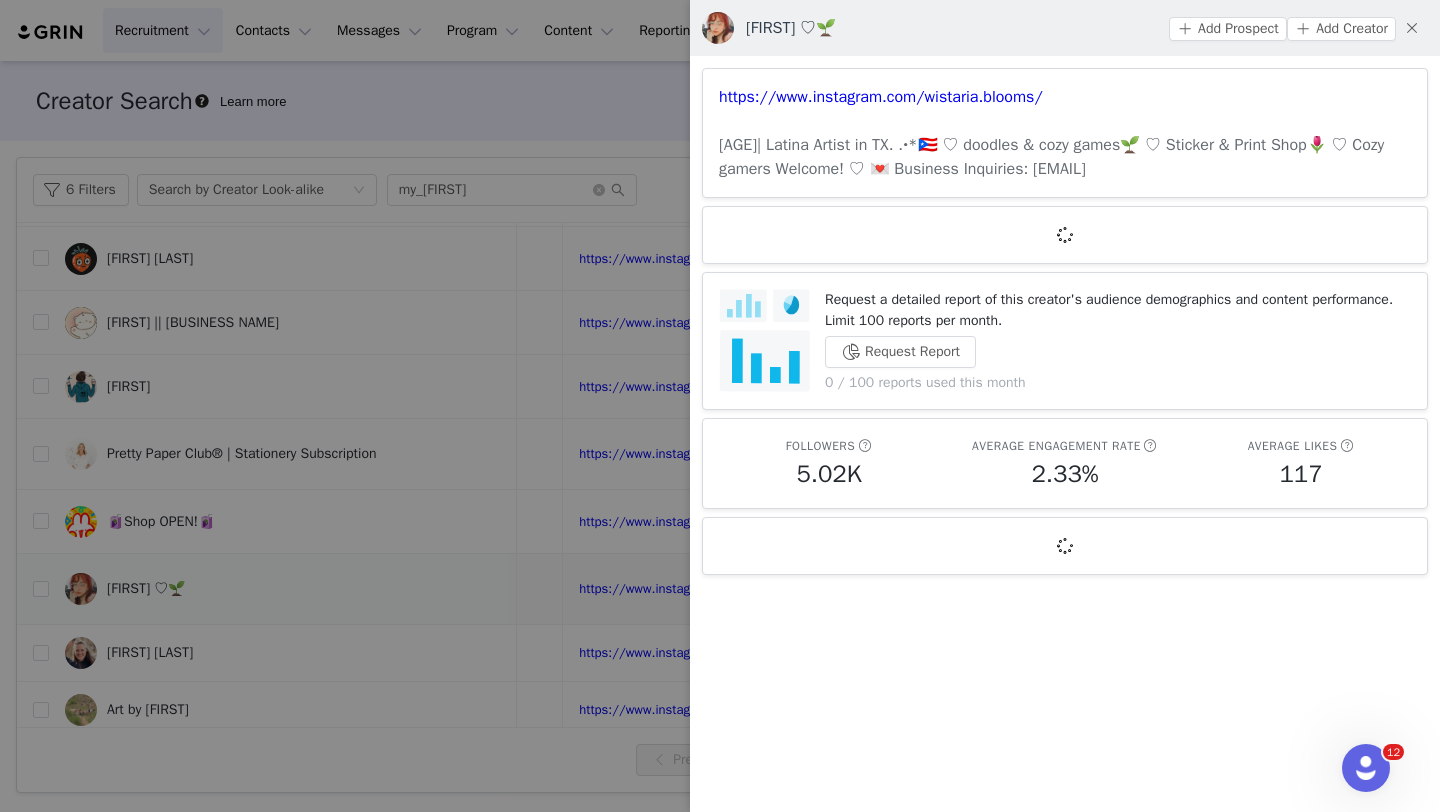 scroll, scrollTop: 0, scrollLeft: 0, axis: both 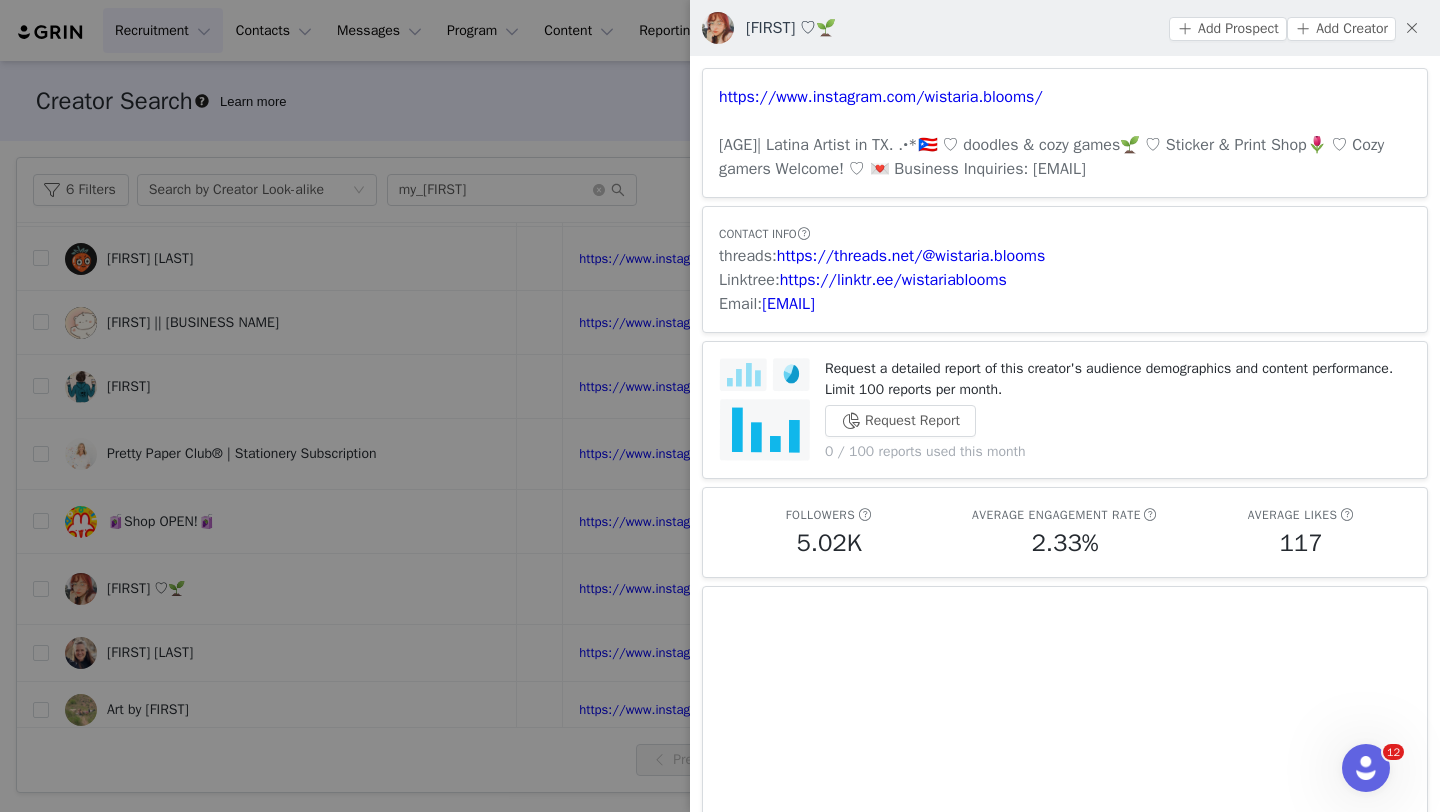 click at bounding box center (720, 406) 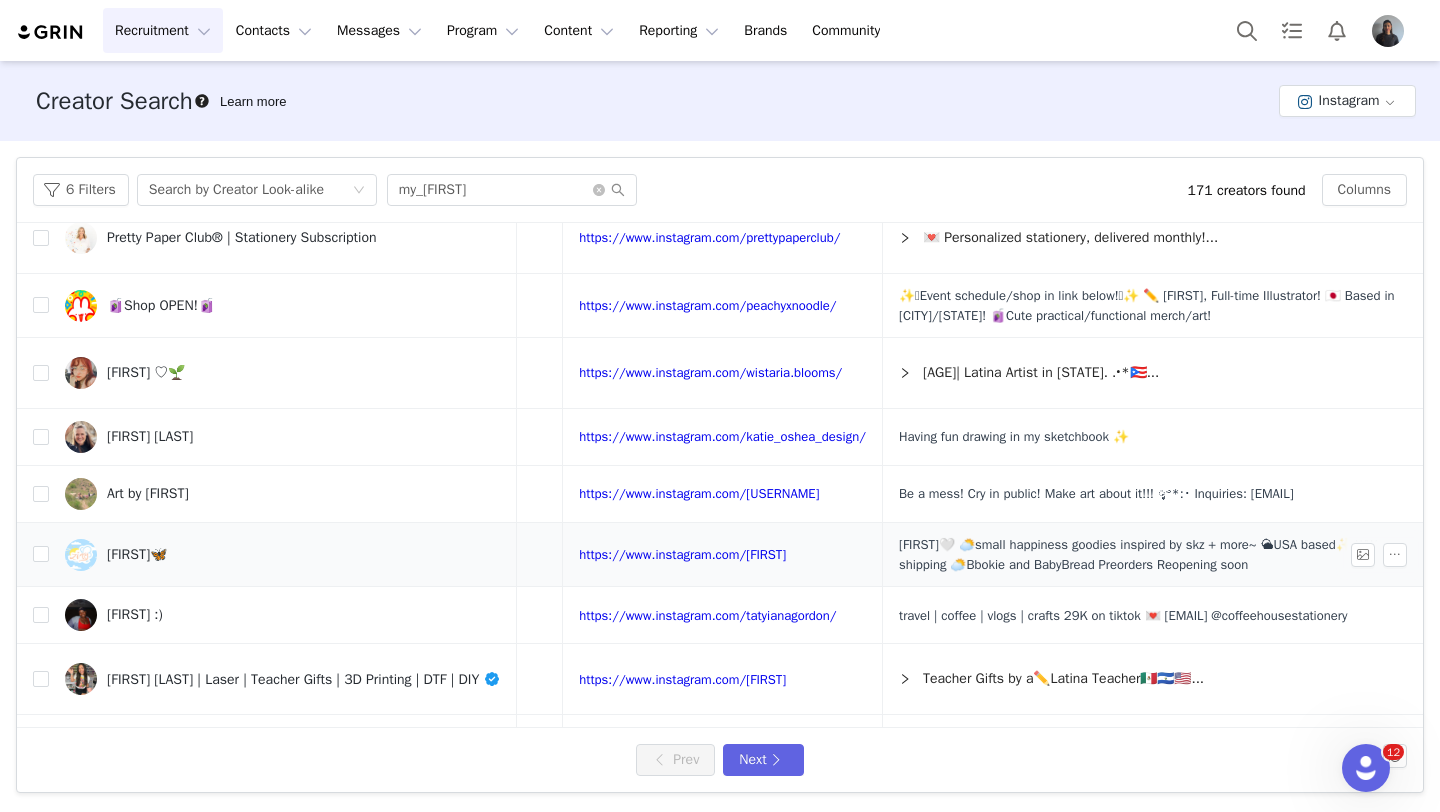 scroll, scrollTop: 589, scrollLeft: 448, axis: both 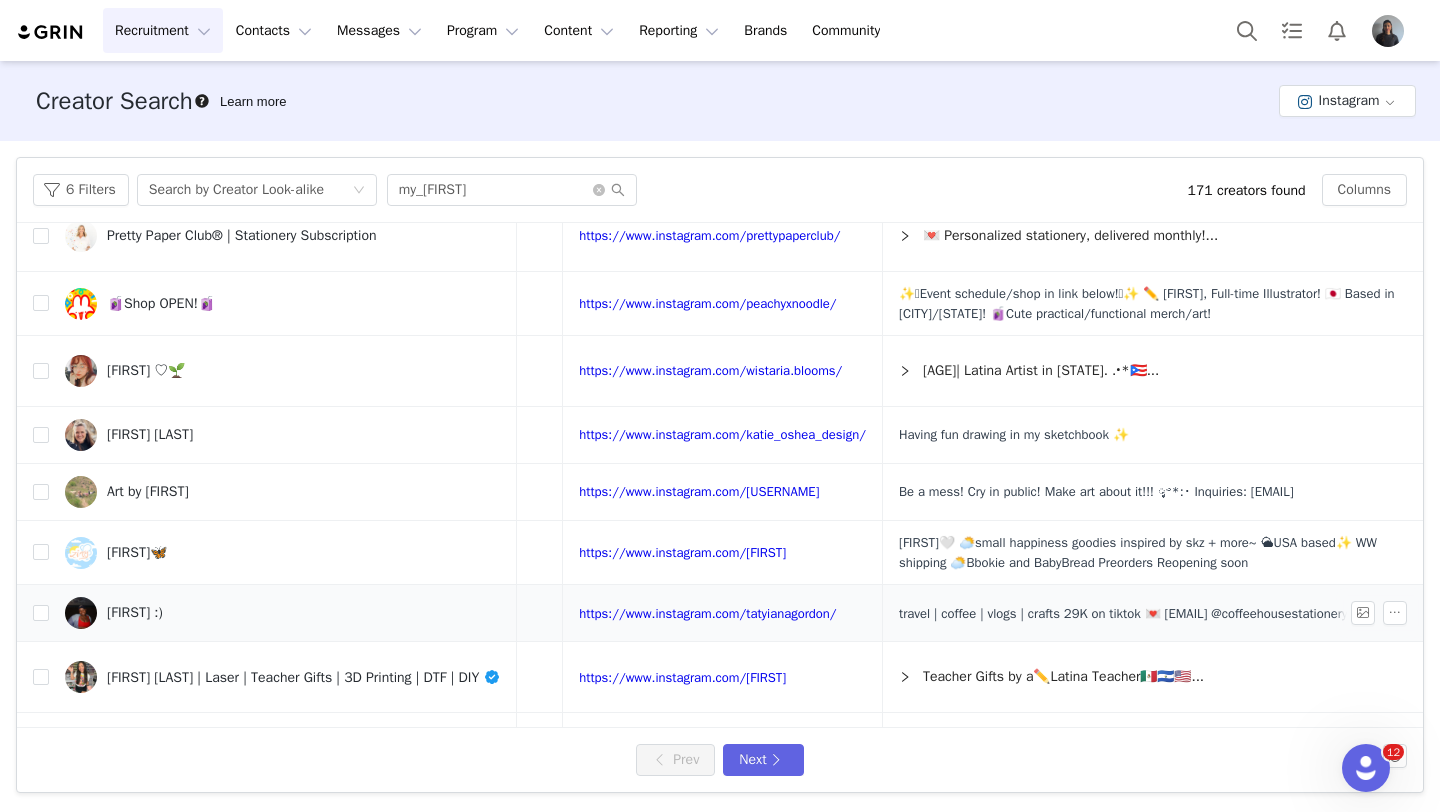 click on "[FIRST] :)" at bounding box center [135, 613] 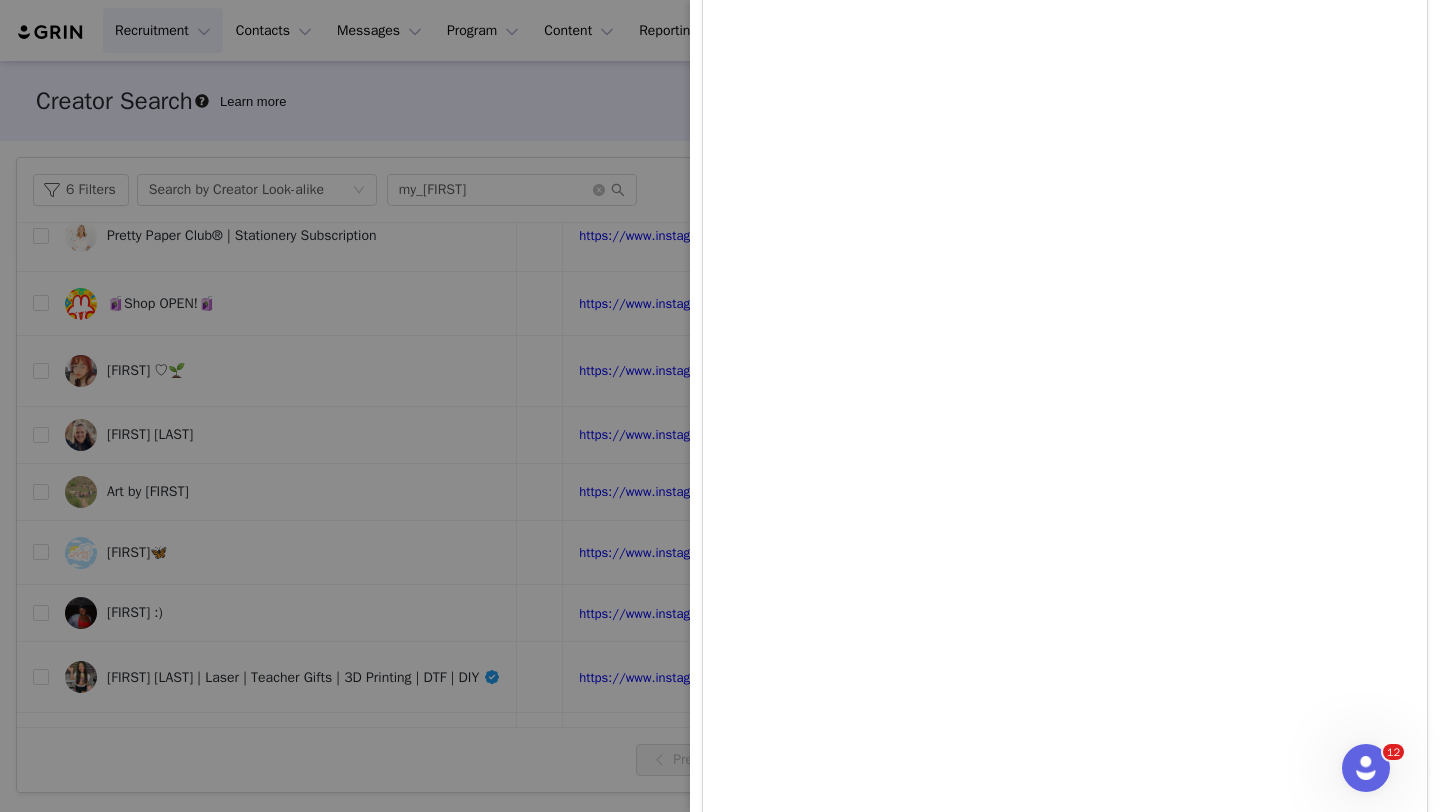 scroll, scrollTop: 2441, scrollLeft: 0, axis: vertical 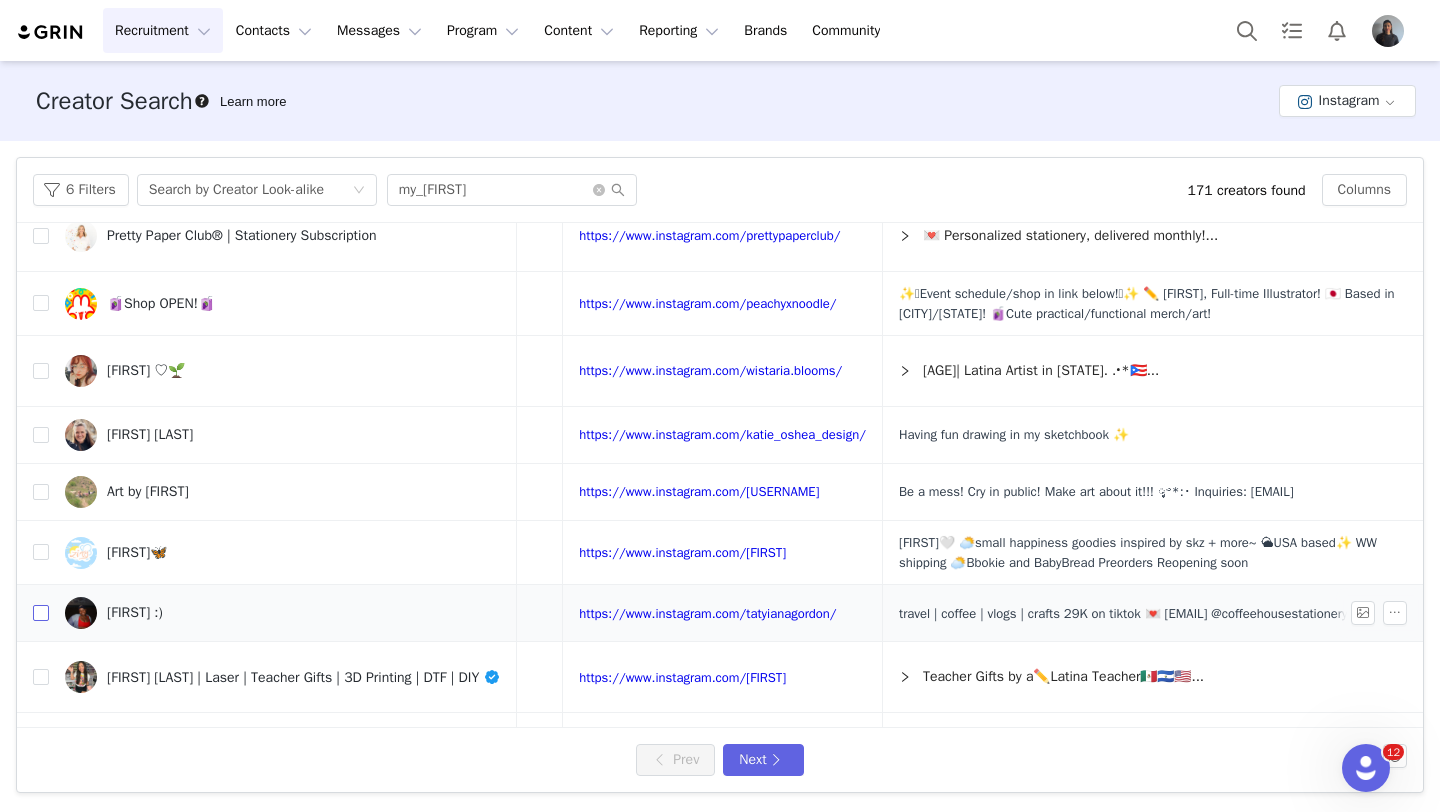 click at bounding box center [41, 613] 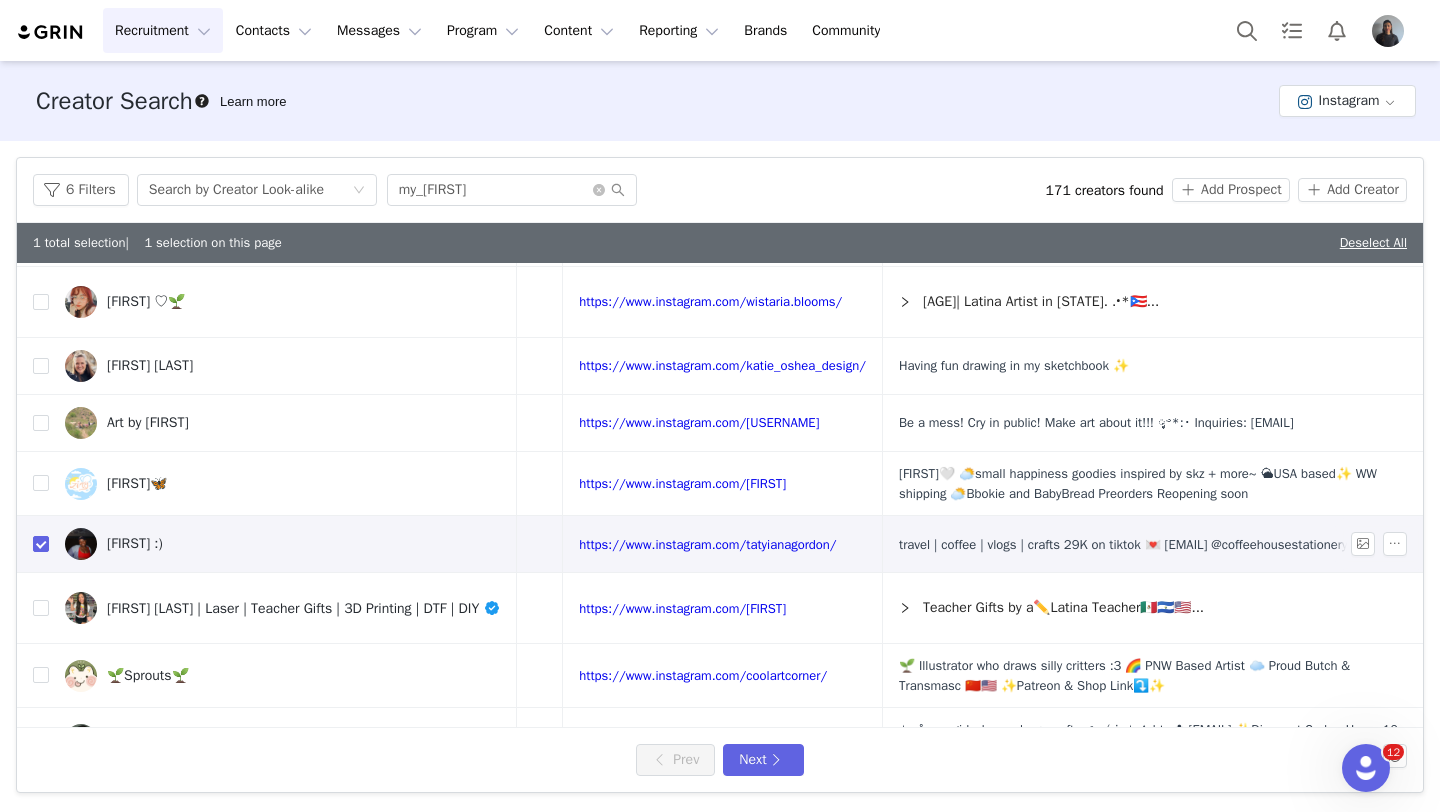 scroll, scrollTop: 870, scrollLeft: 448, axis: both 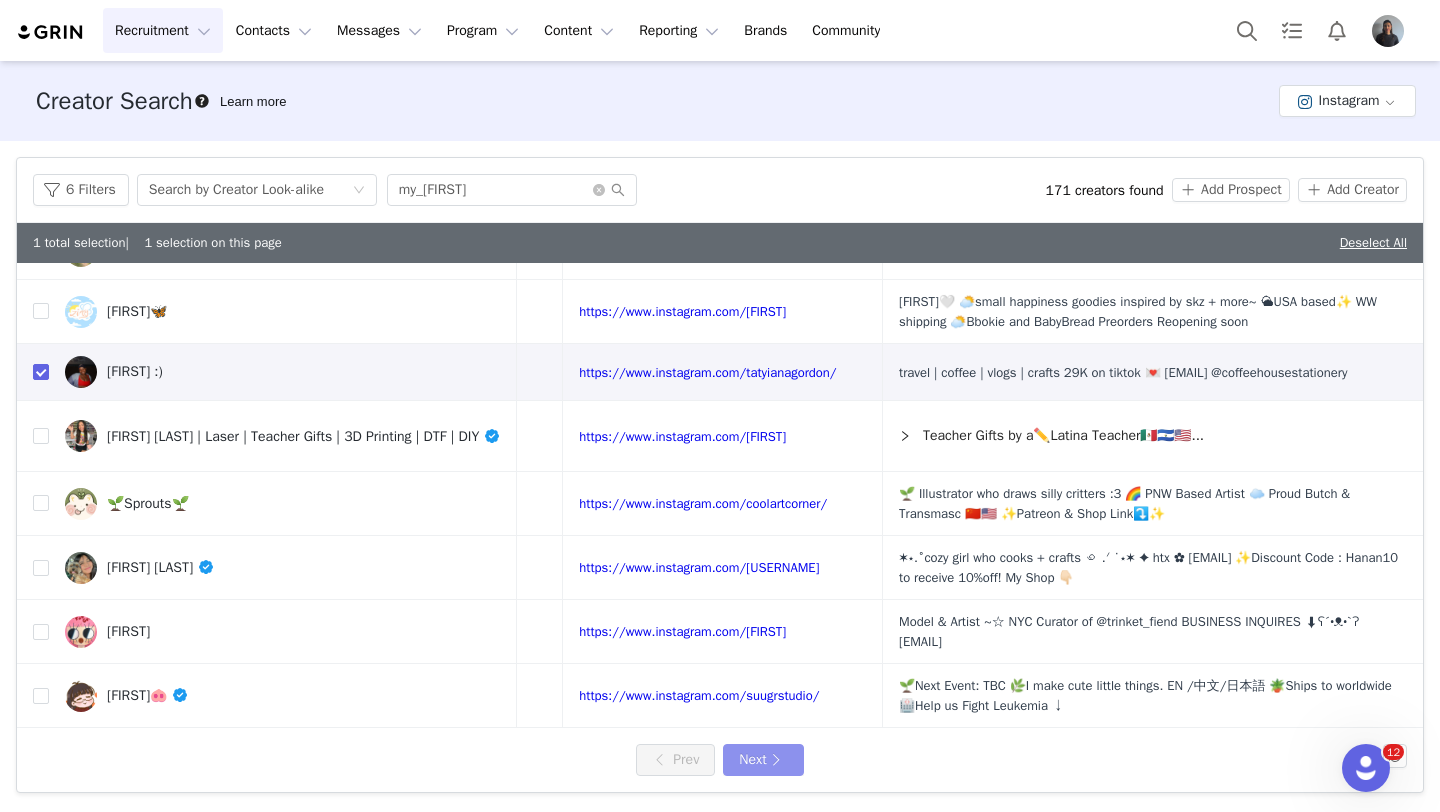 click on "Next" at bounding box center (763, 760) 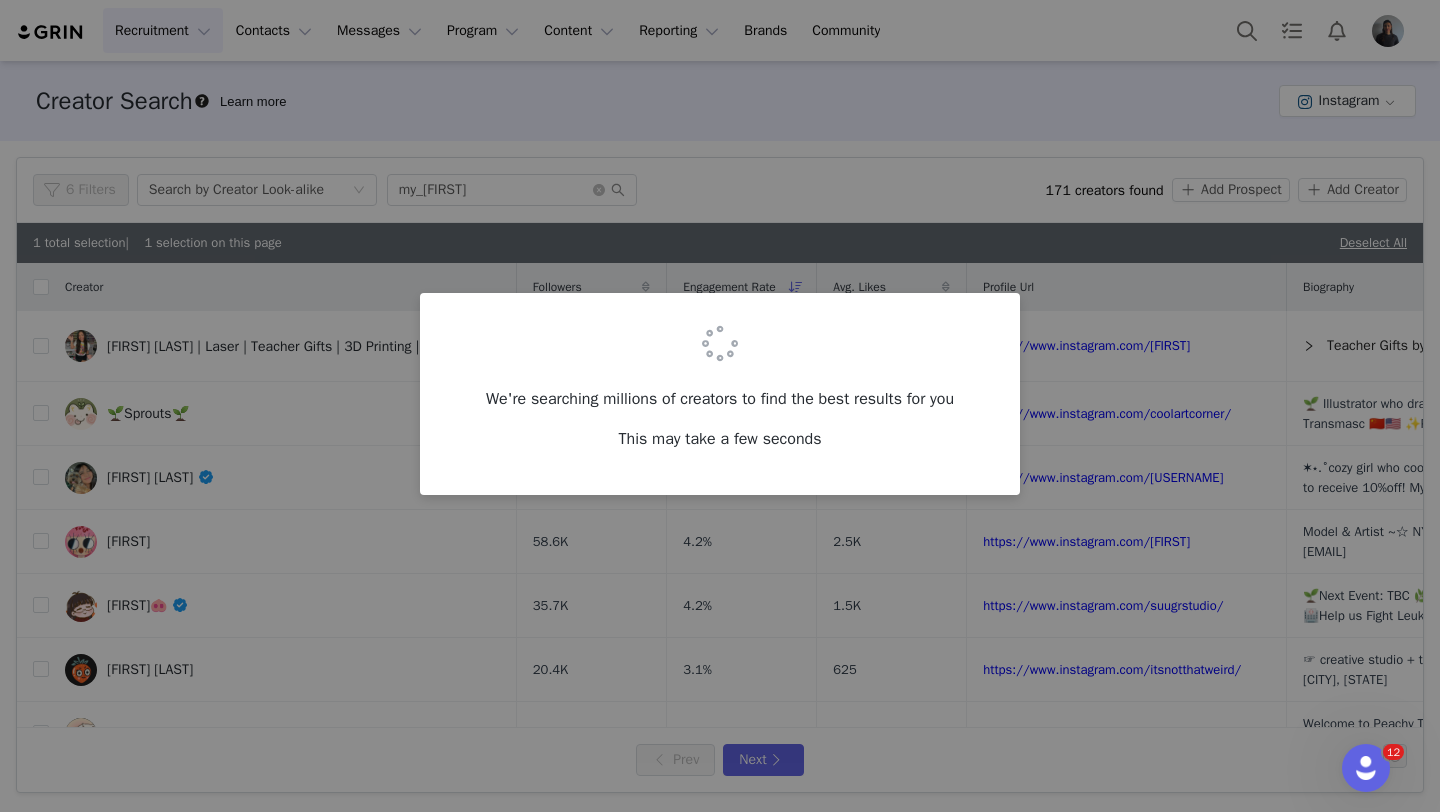 checkbox on "false" 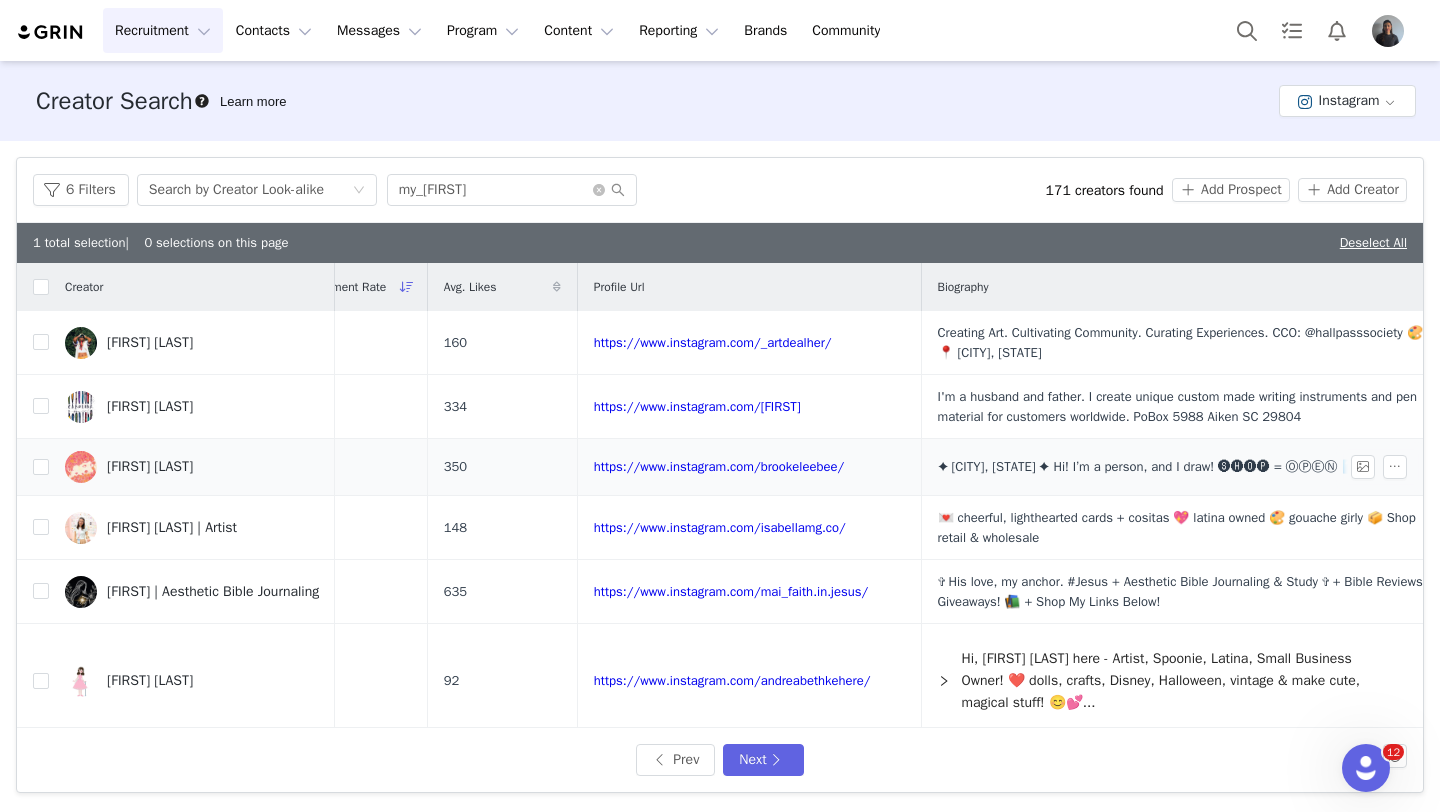 scroll, scrollTop: 0, scrollLeft: 210, axis: horizontal 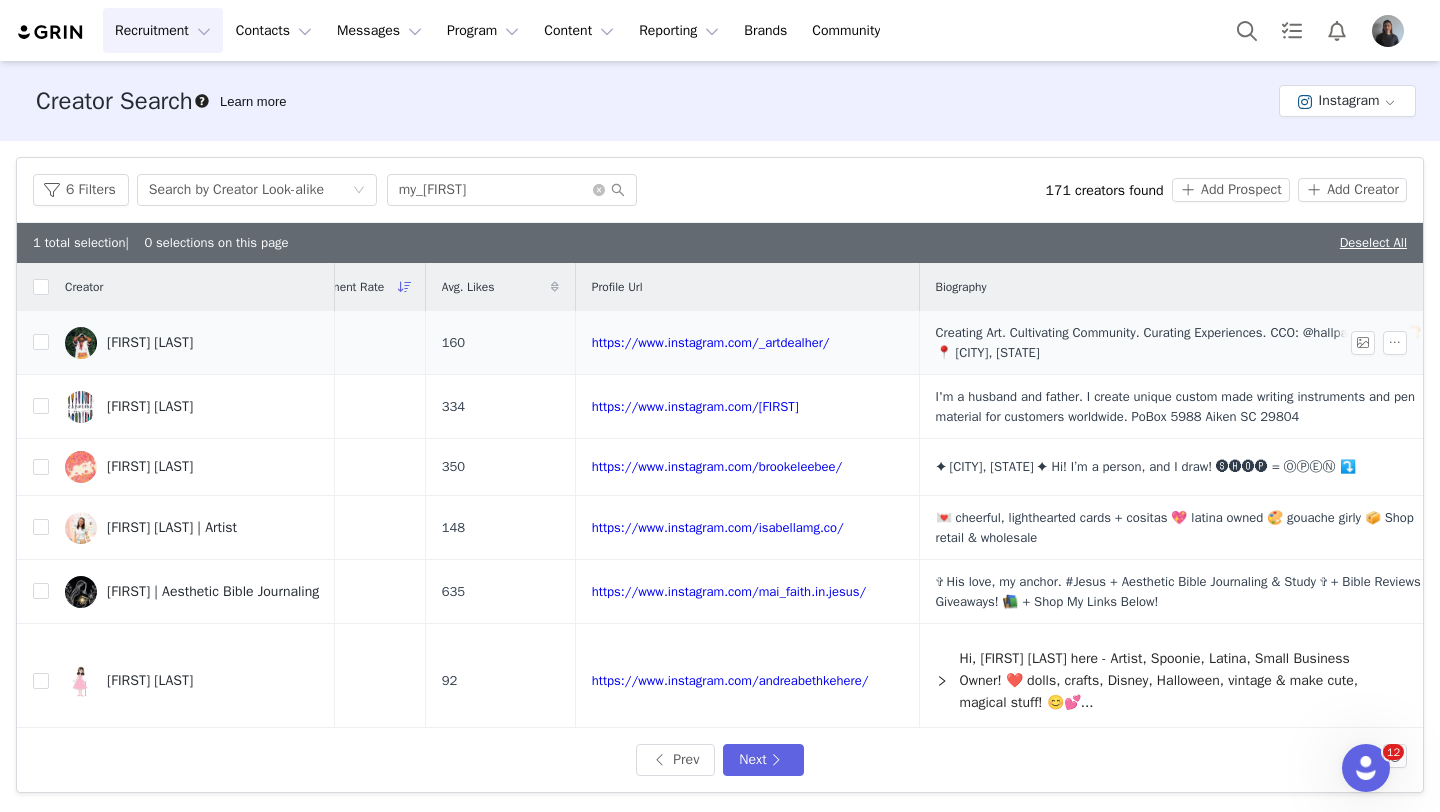 click on "[FIRST] [LAST]" at bounding box center [192, 343] 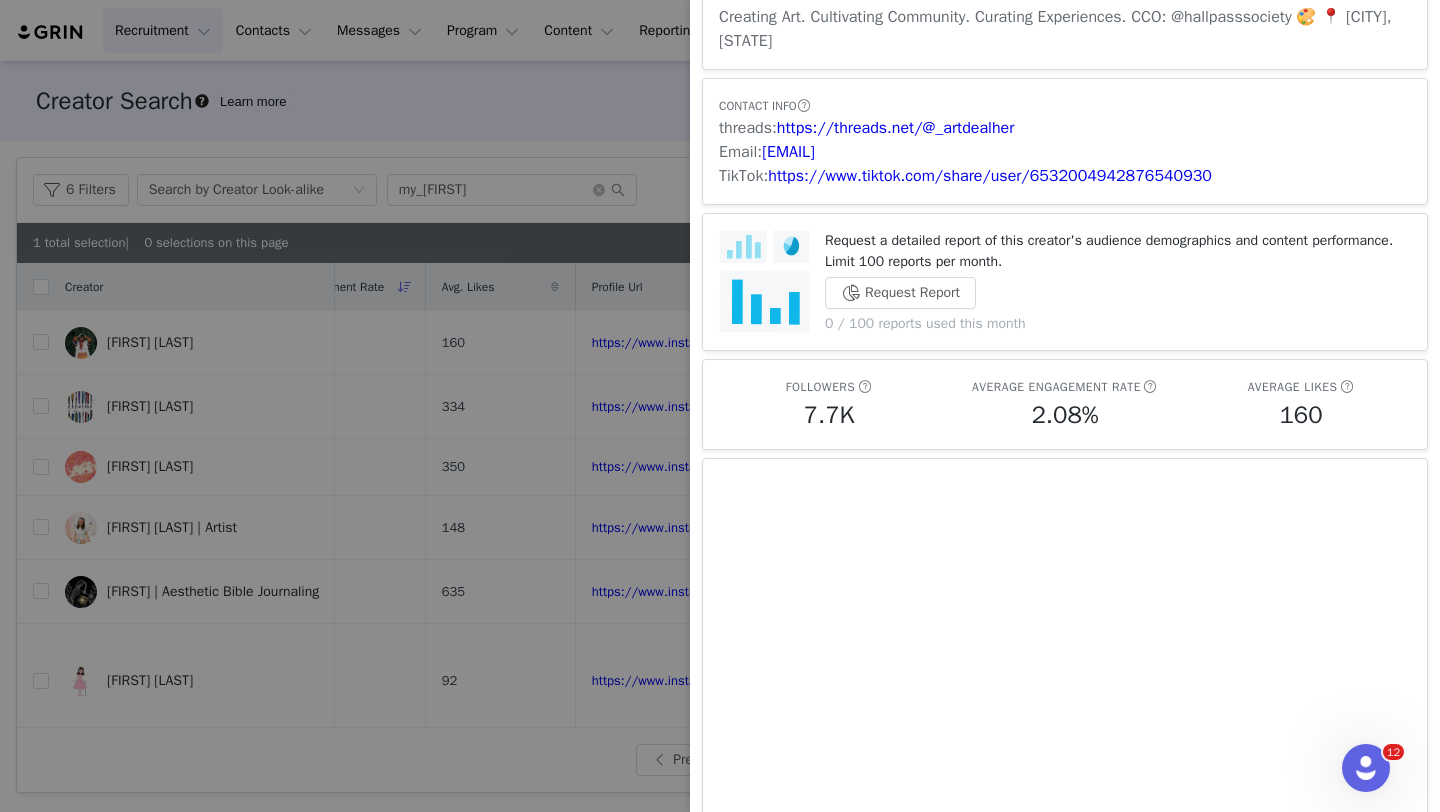 scroll, scrollTop: 66, scrollLeft: 0, axis: vertical 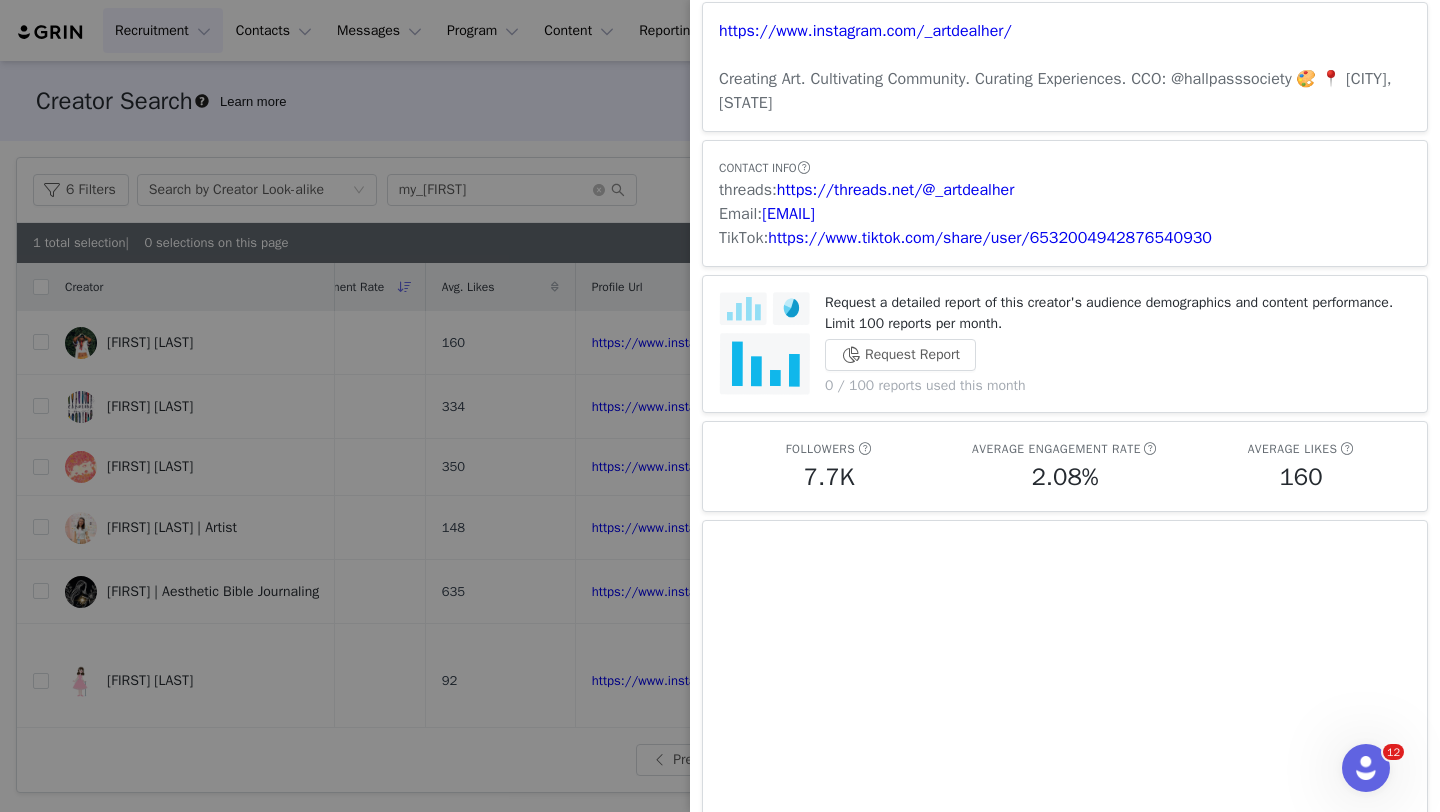 click at bounding box center [720, 406] 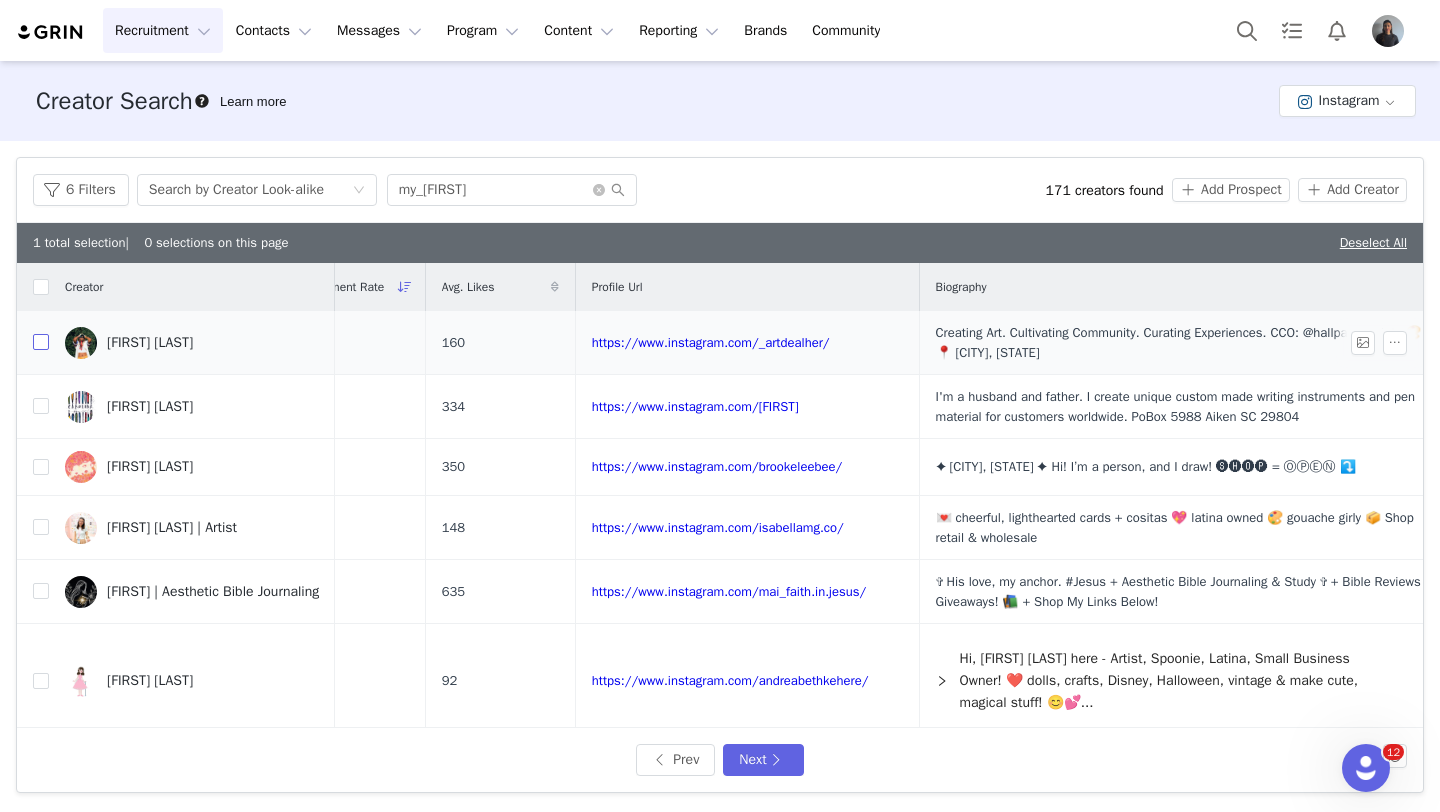 click at bounding box center (41, 342) 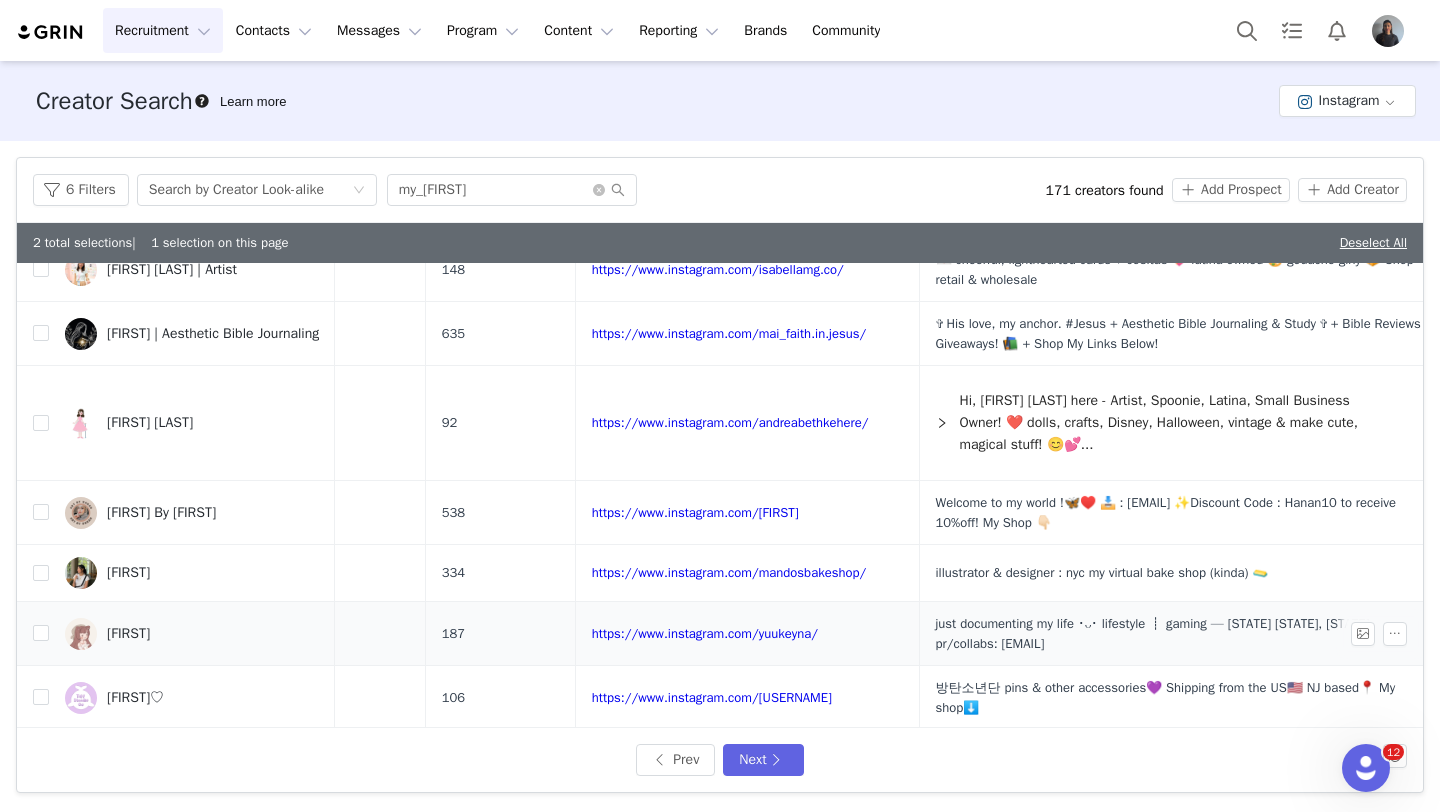 scroll, scrollTop: 329, scrollLeft: 210, axis: both 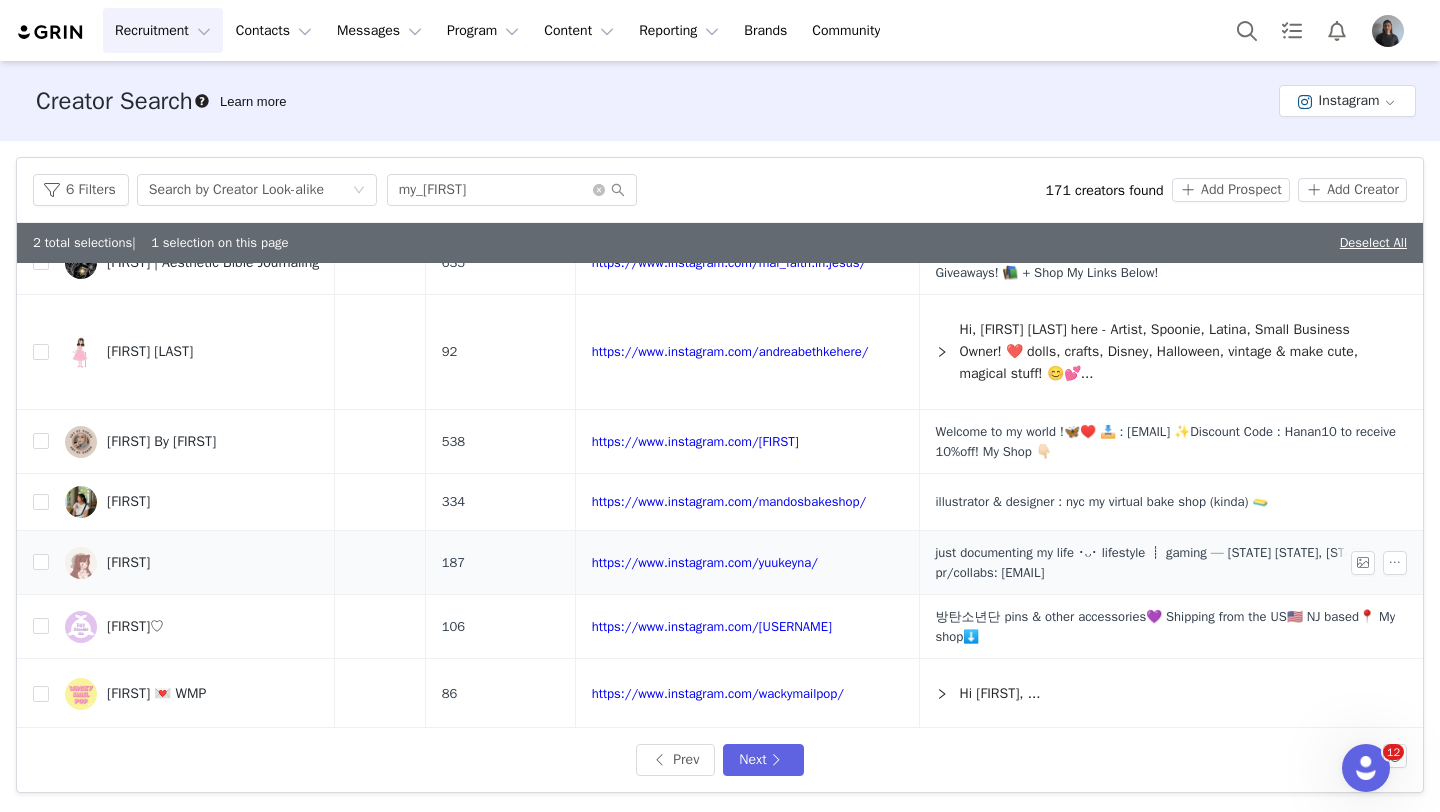 click on "[FIRST]" at bounding box center (128, 563) 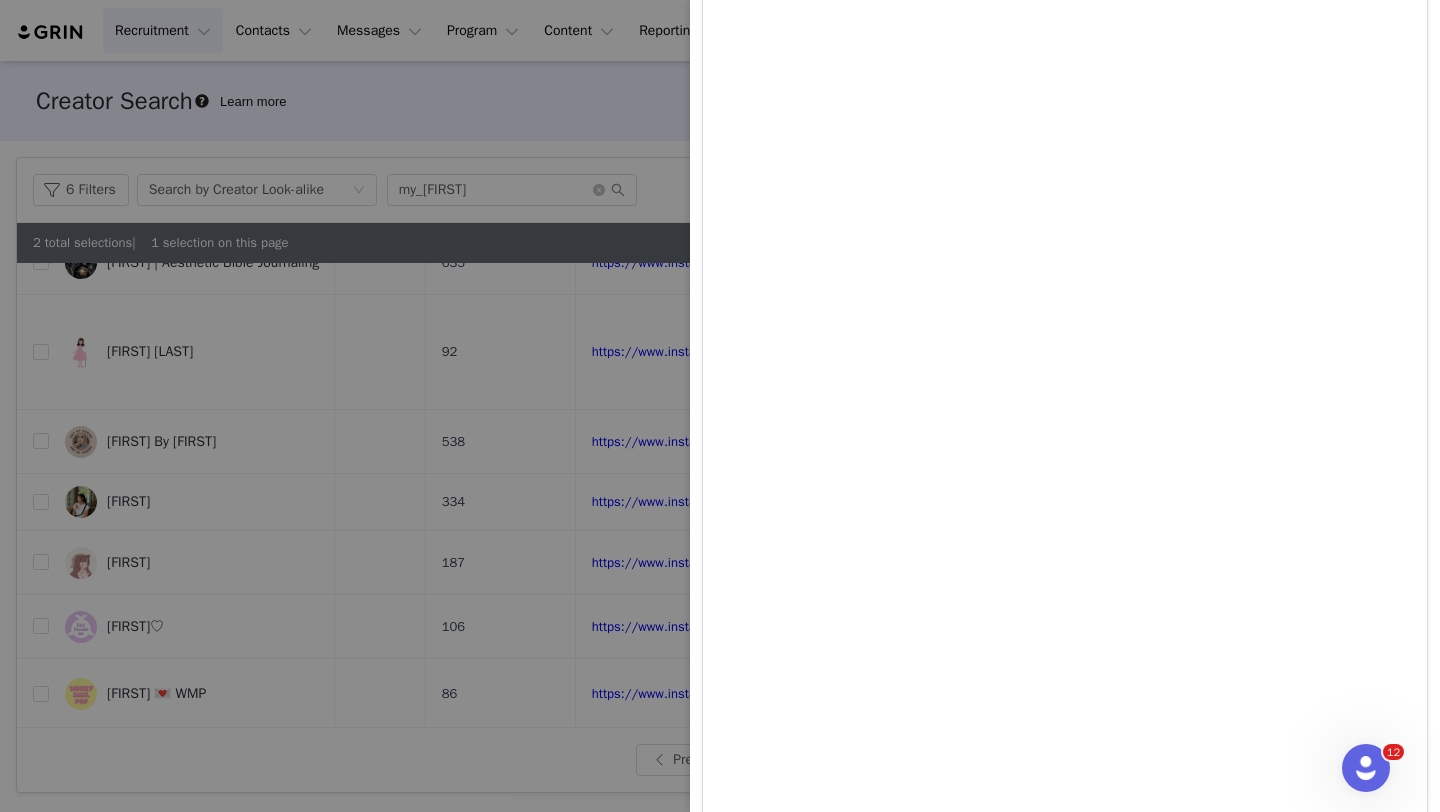 scroll, scrollTop: 4933, scrollLeft: 0, axis: vertical 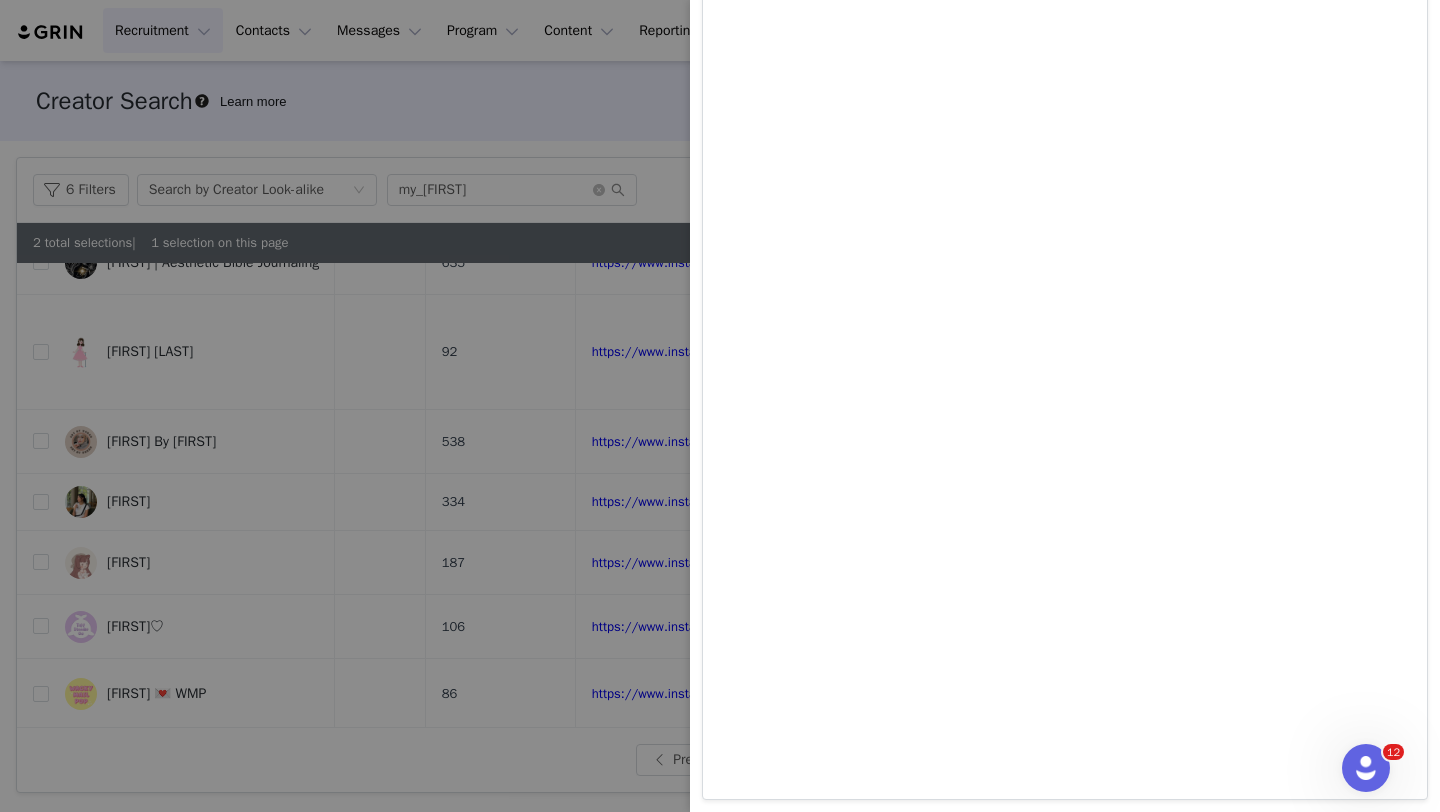 click at bounding box center [720, 406] 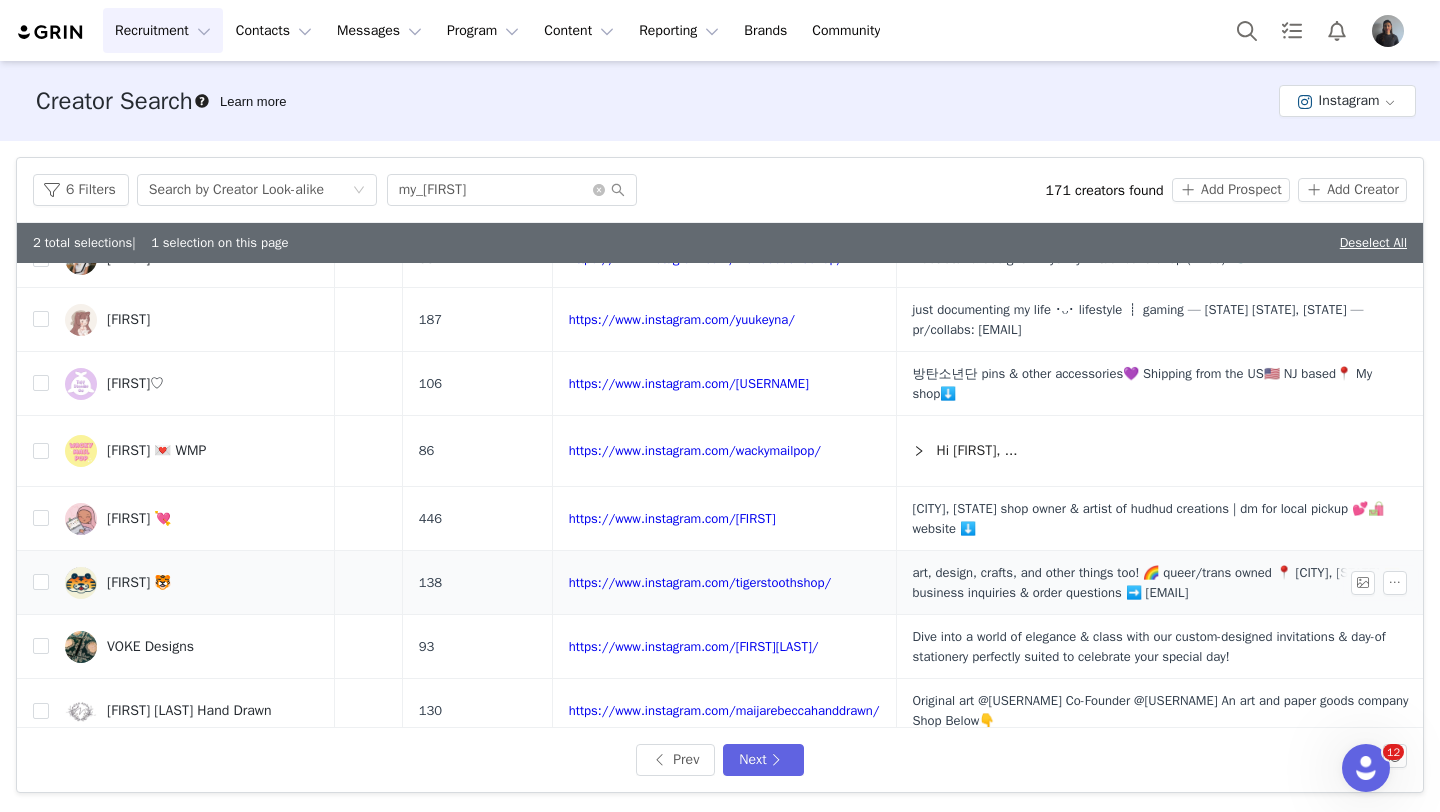 scroll, scrollTop: 572, scrollLeft: 261, axis: both 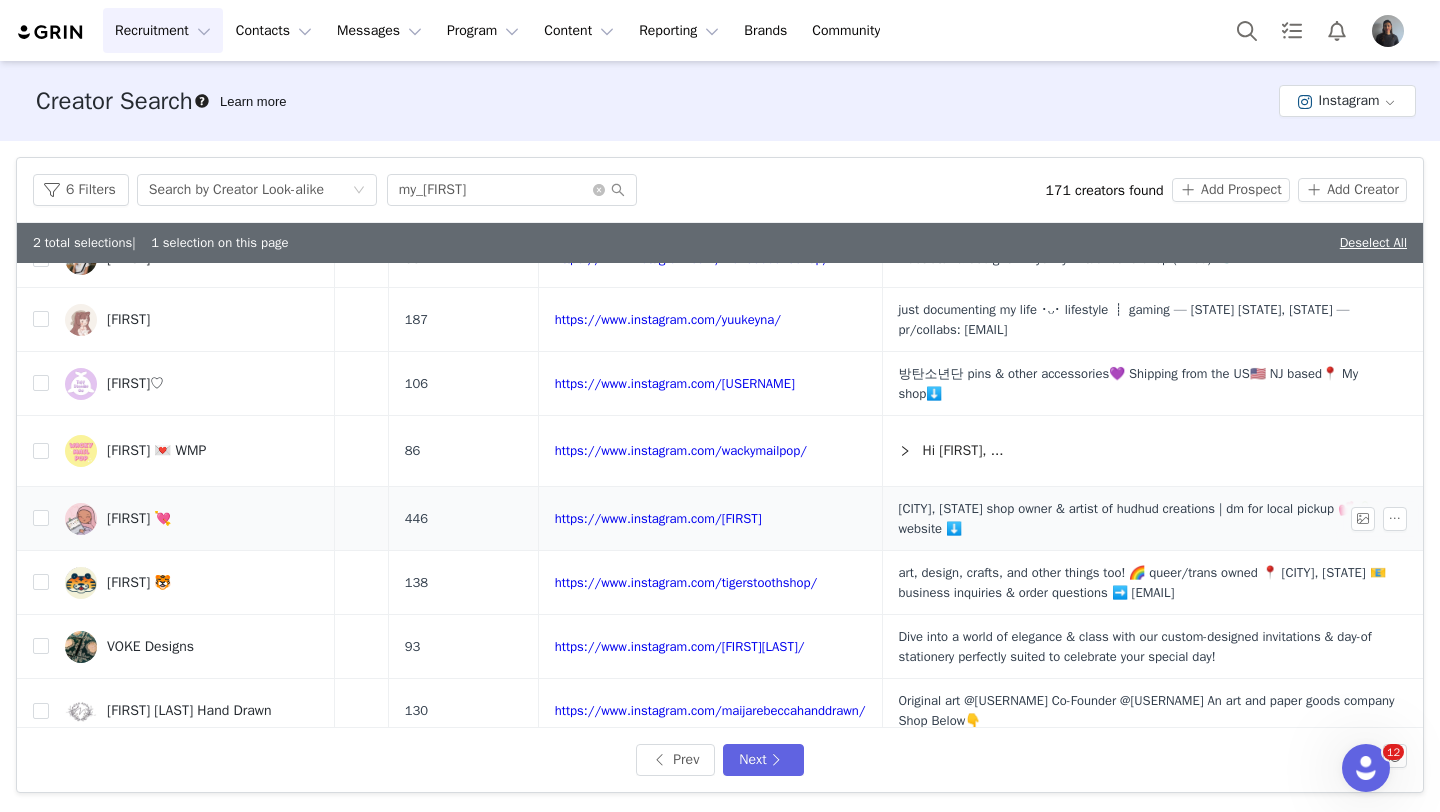 click on "[FIRST] 💘" at bounding box center [192, 519] 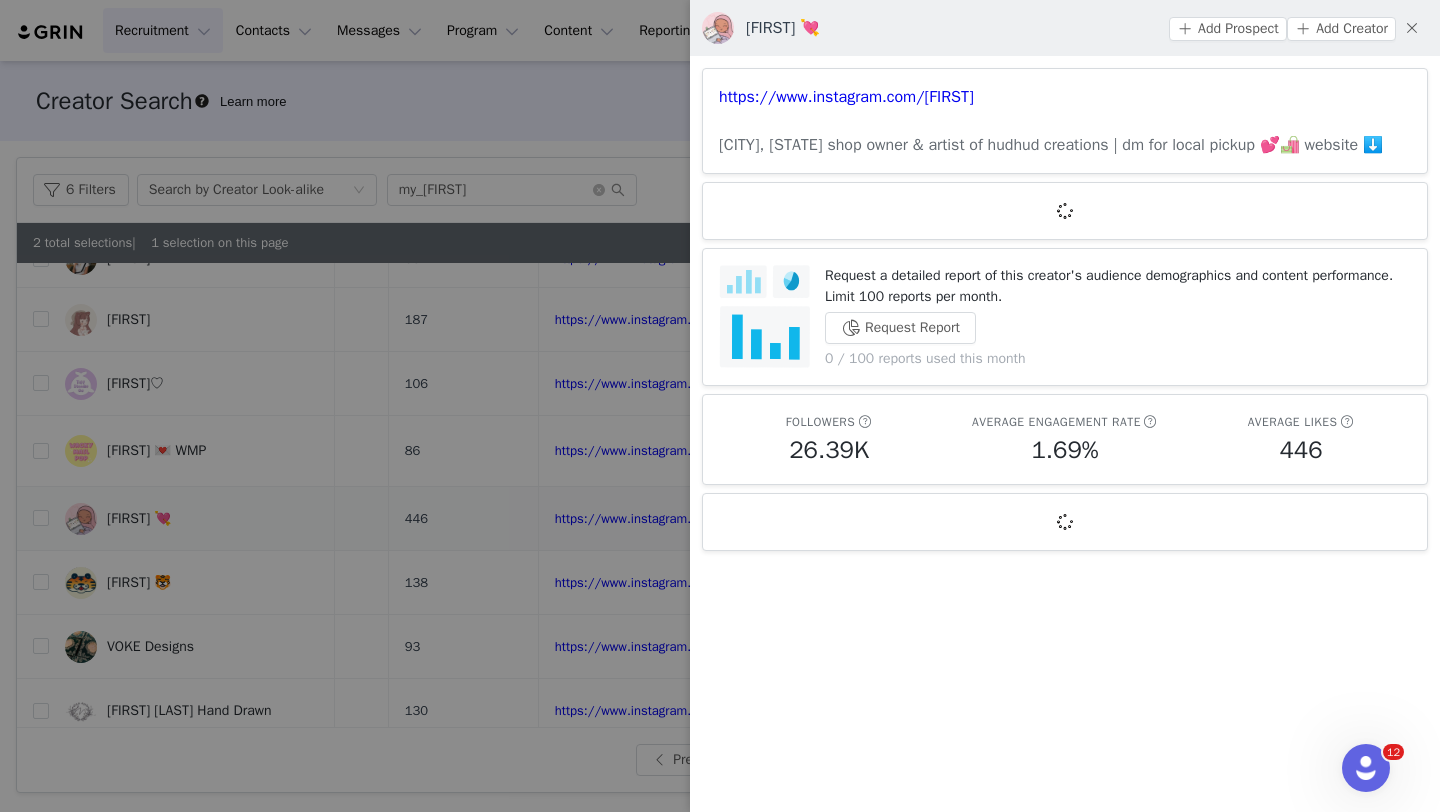 scroll, scrollTop: 0, scrollLeft: 0, axis: both 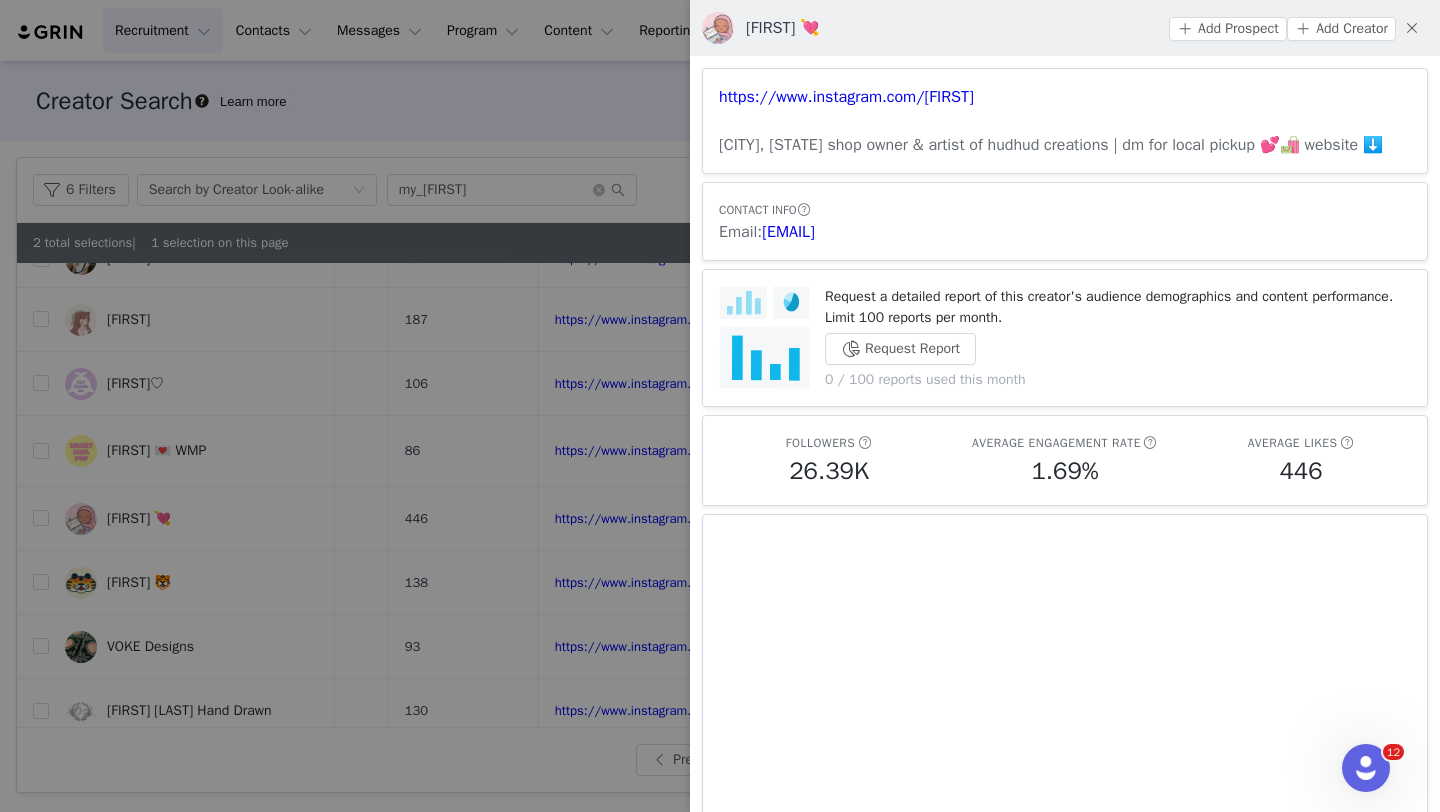 click at bounding box center (720, 406) 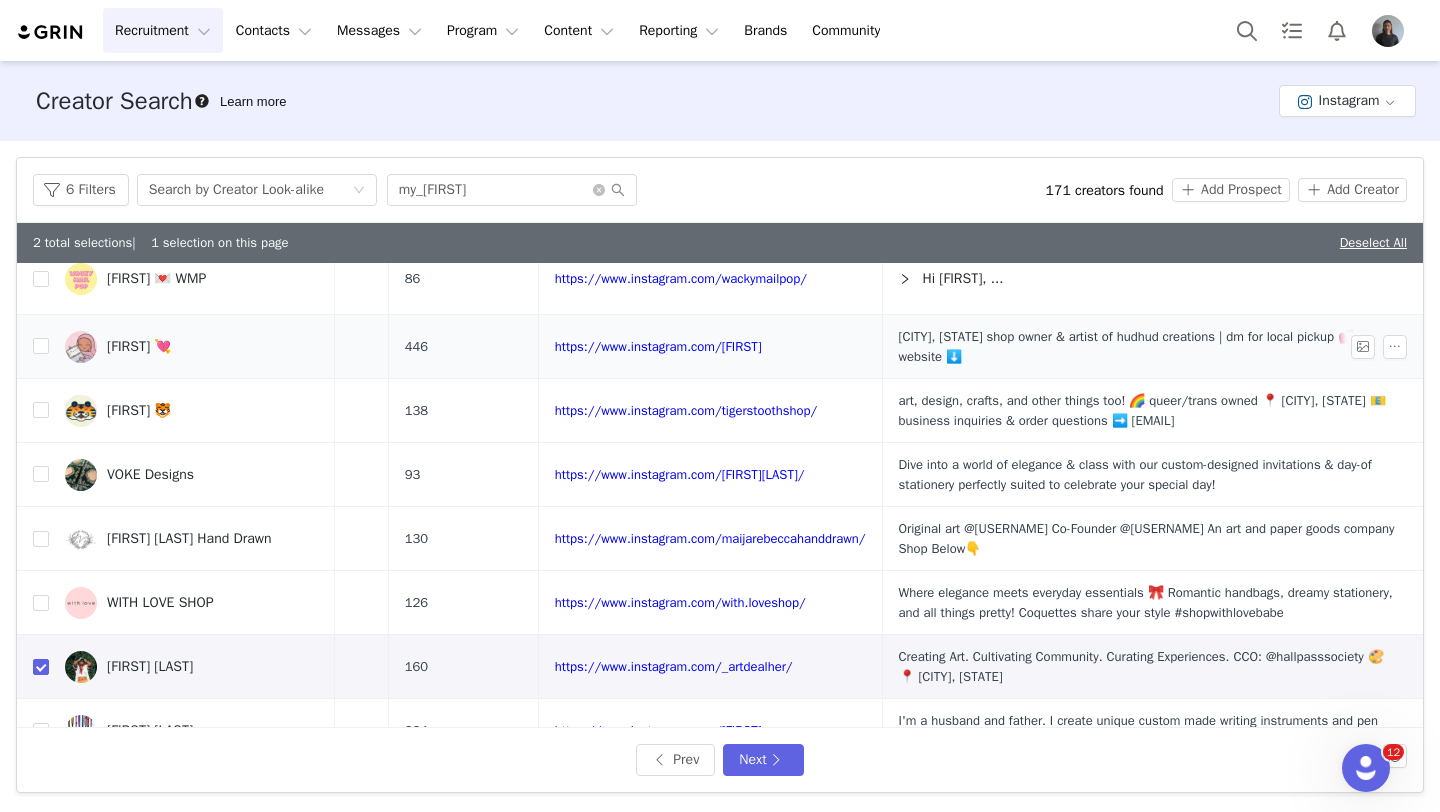 scroll, scrollTop: 756, scrollLeft: 261, axis: both 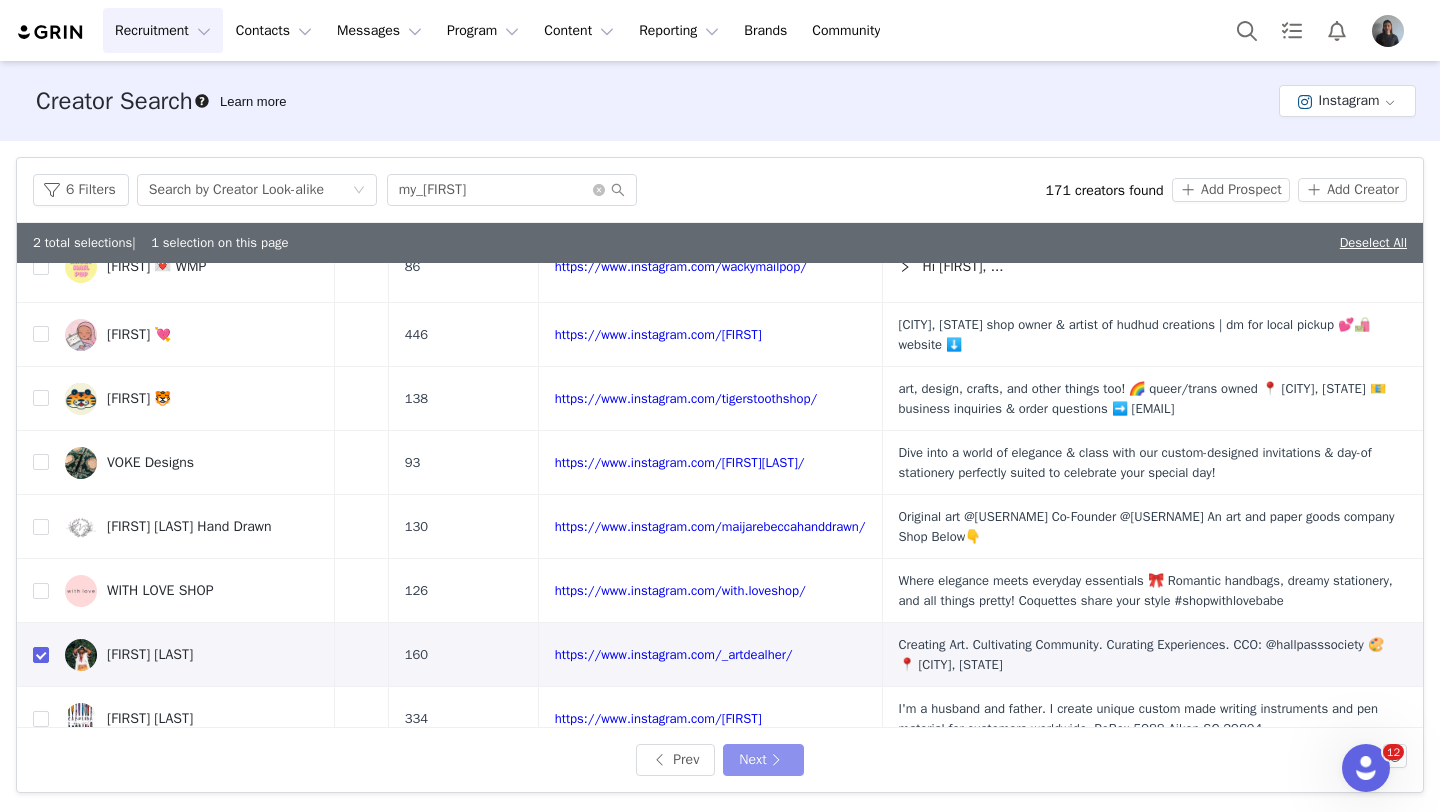 click on "Next" at bounding box center (763, 760) 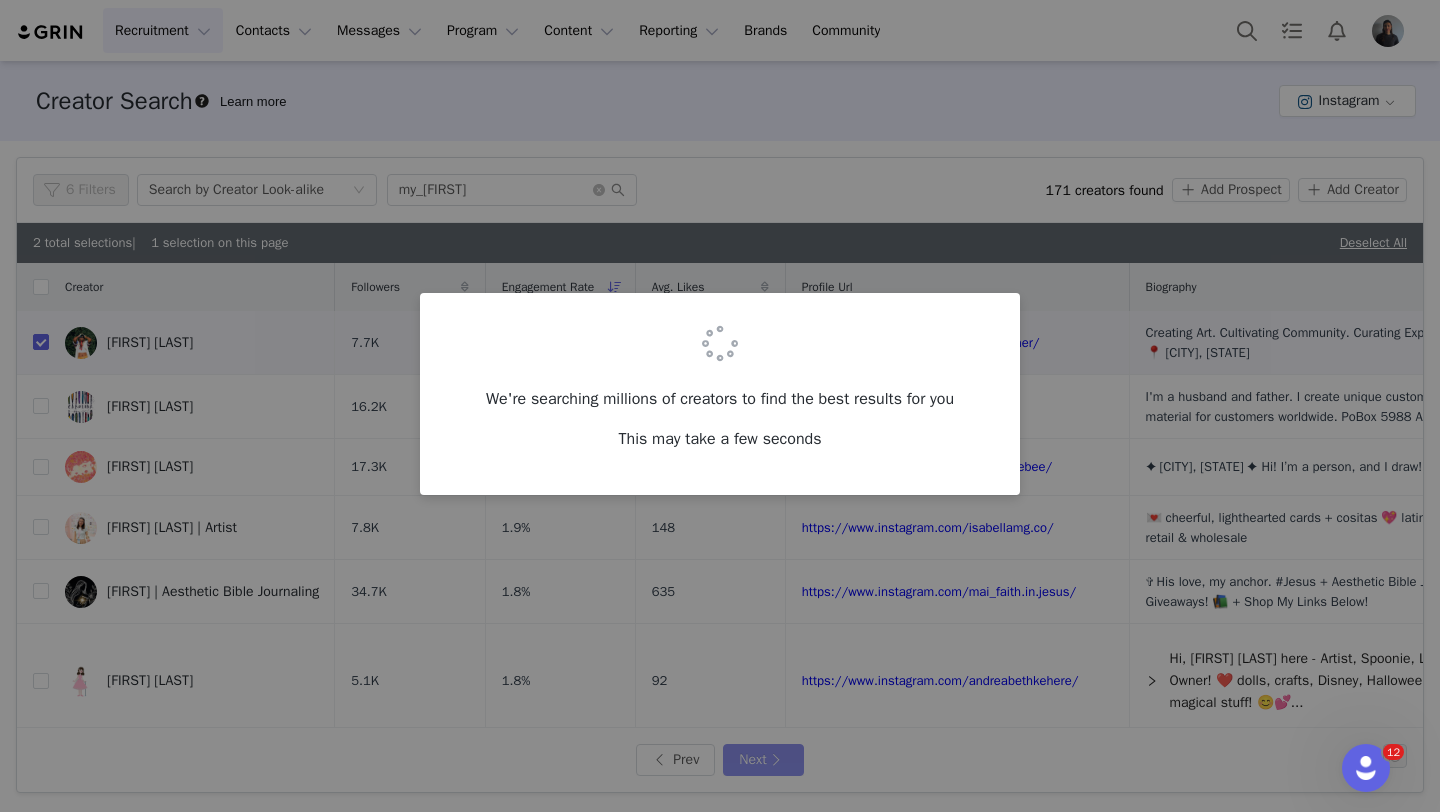 checkbox on "false" 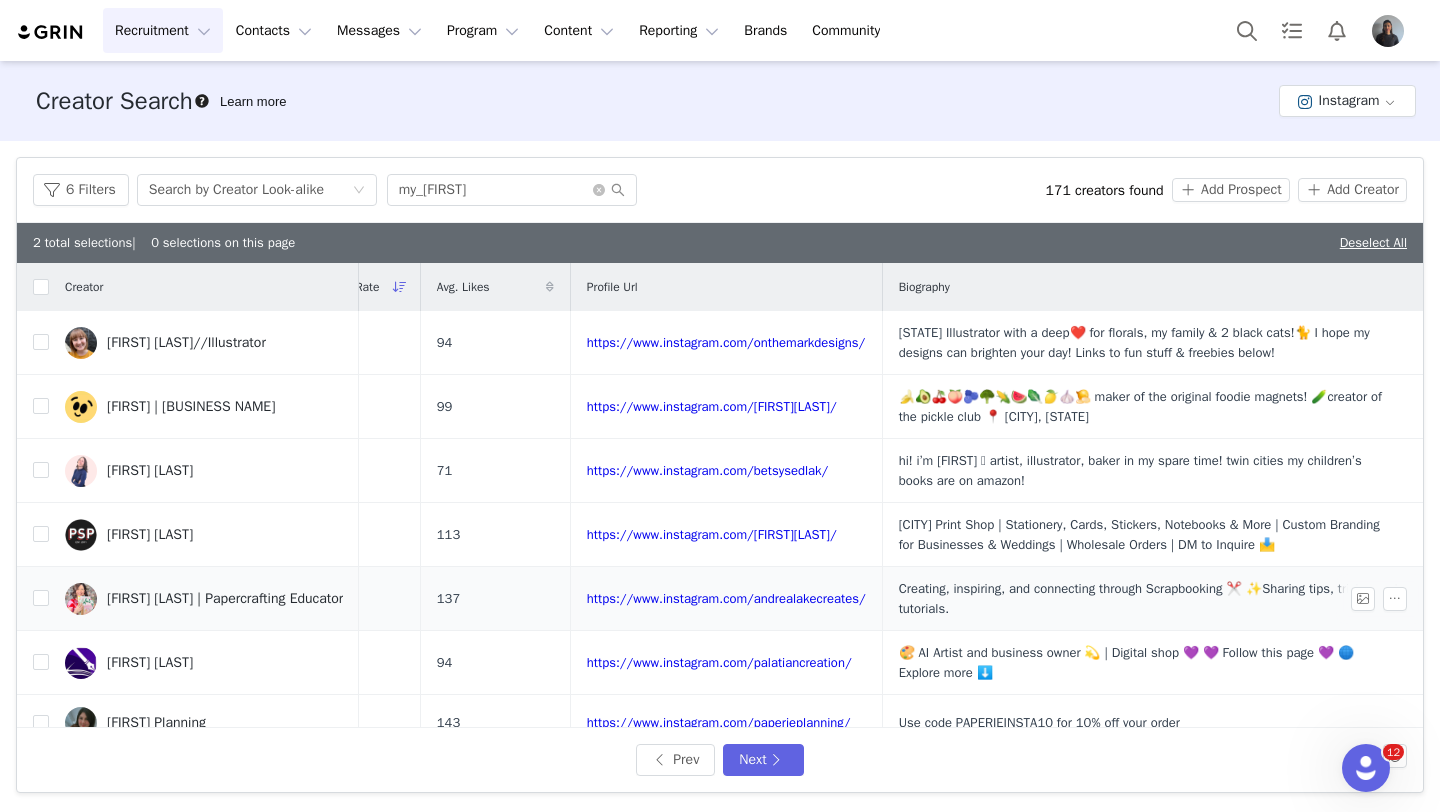 scroll, scrollTop: 0, scrollLeft: 347, axis: horizontal 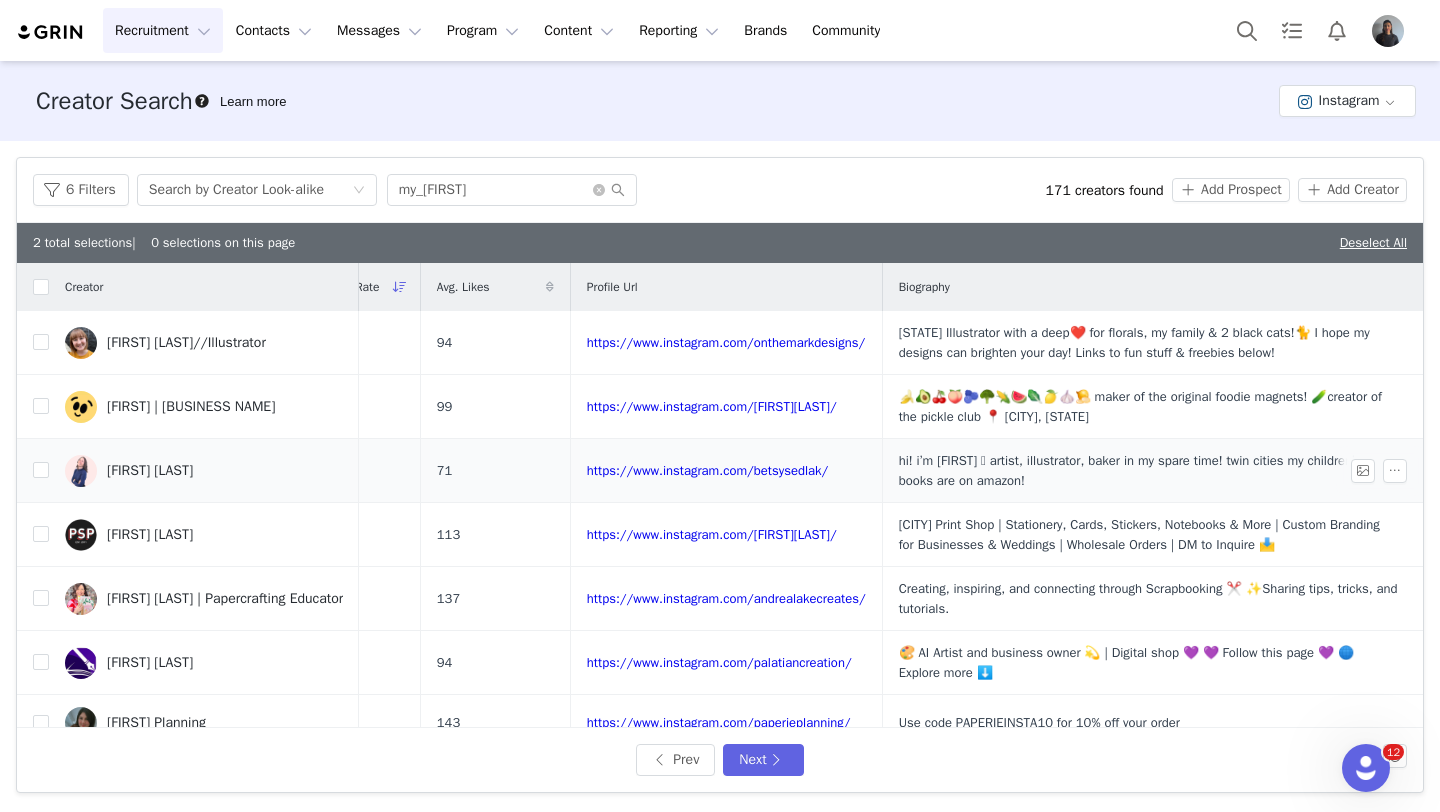 click on "[FIRST] [LAST]" at bounding box center (204, 471) 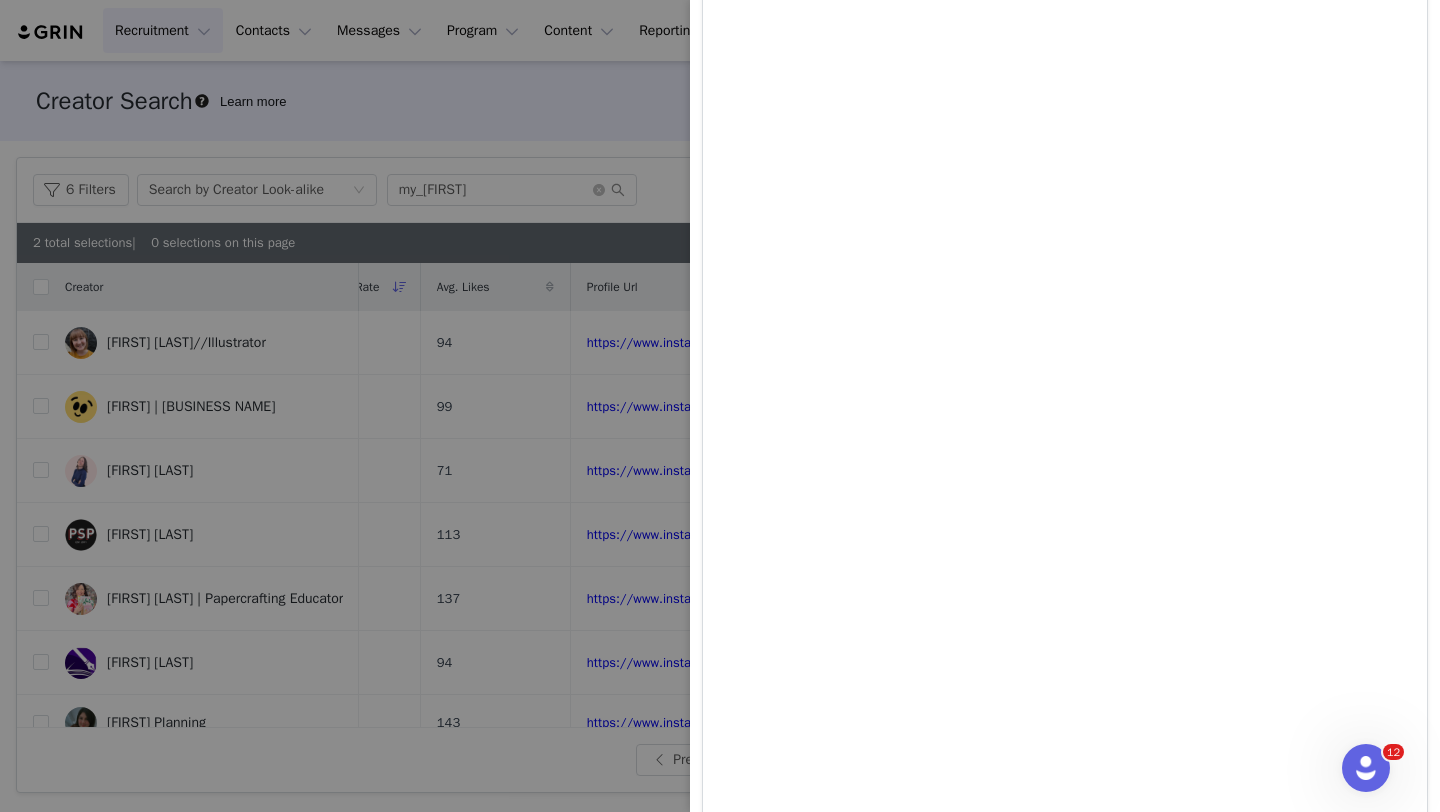 scroll, scrollTop: 2065, scrollLeft: 0, axis: vertical 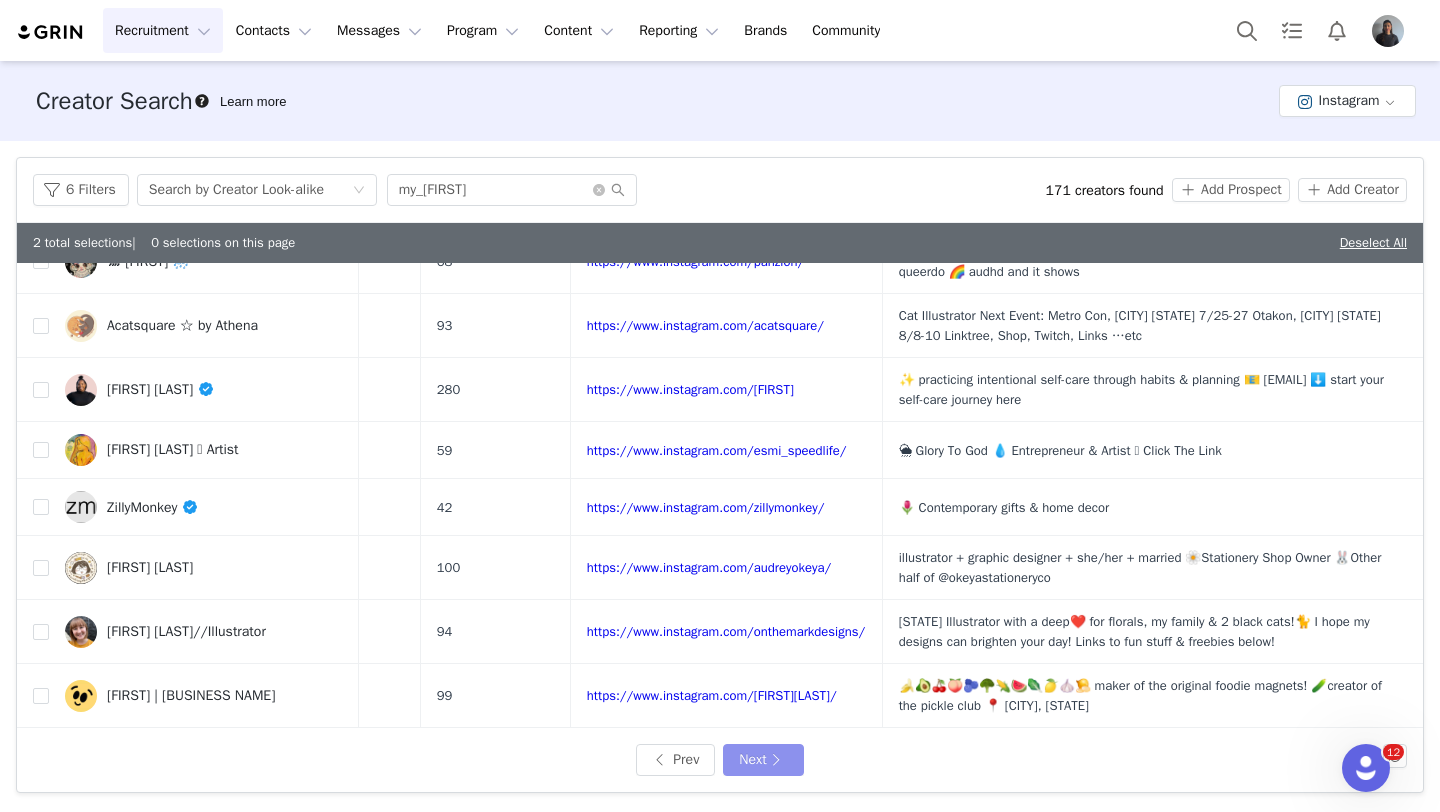 click on "Next" at bounding box center (763, 760) 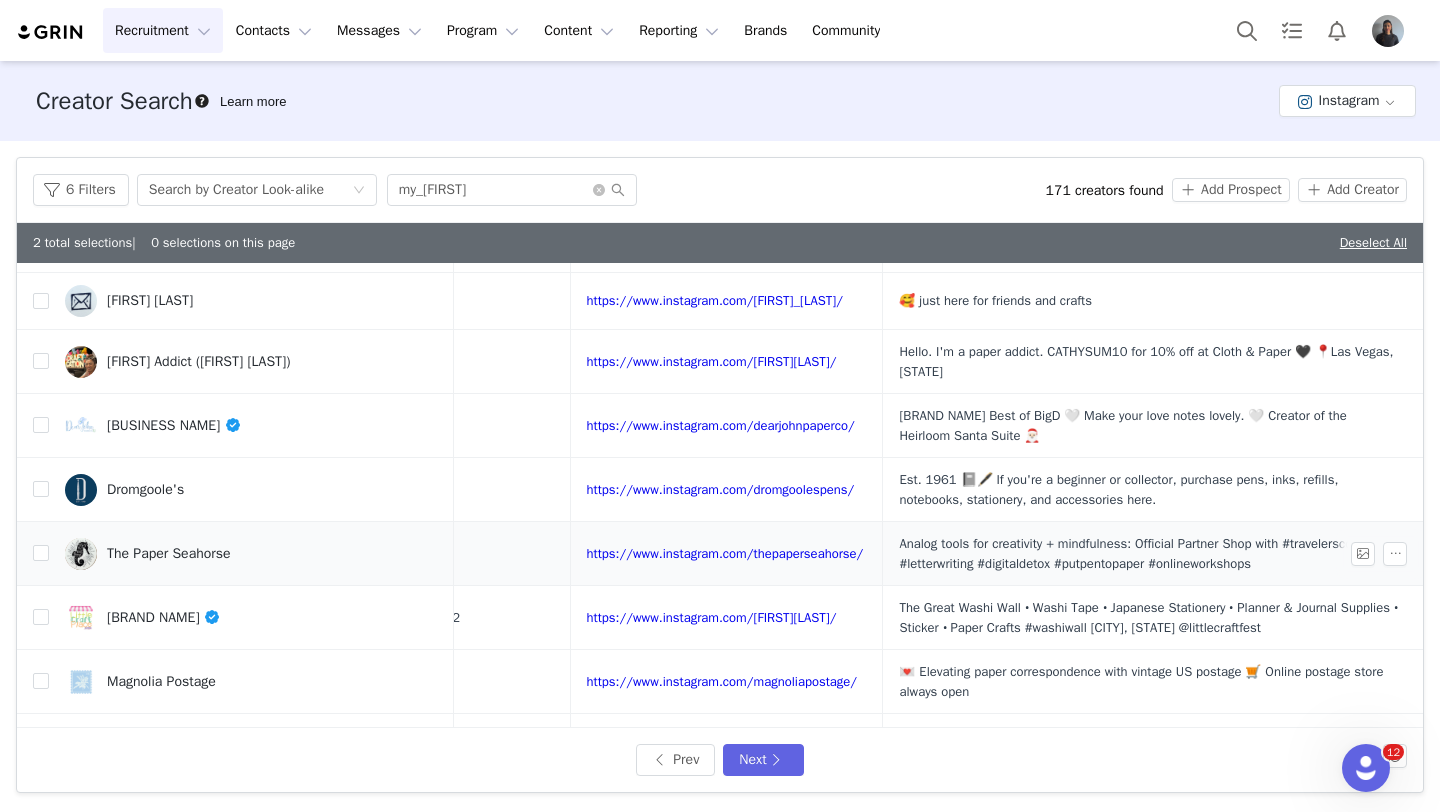 scroll, scrollTop: 363, scrollLeft: 377, axis: both 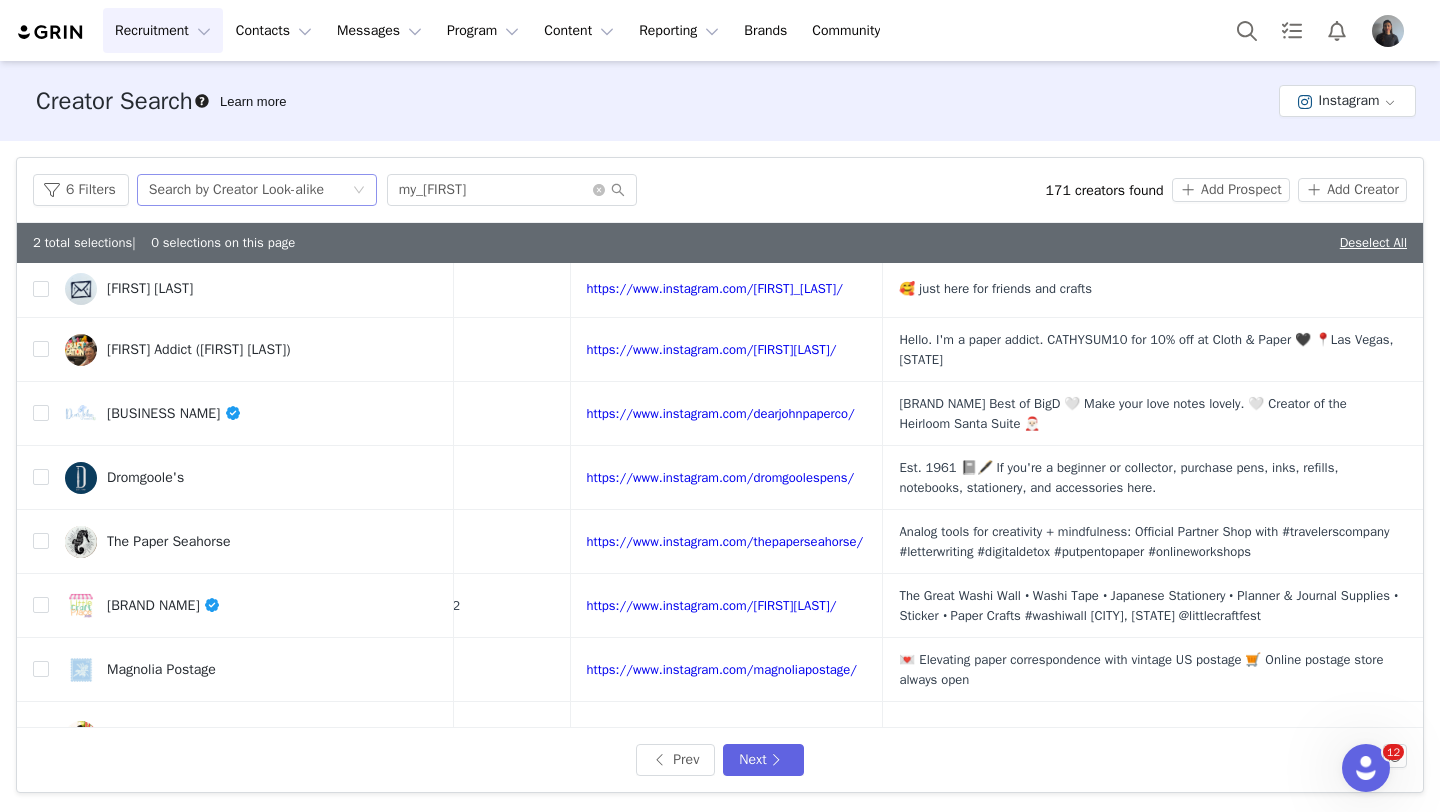 click on "Search by Creator Look-alike" at bounding box center [236, 190] 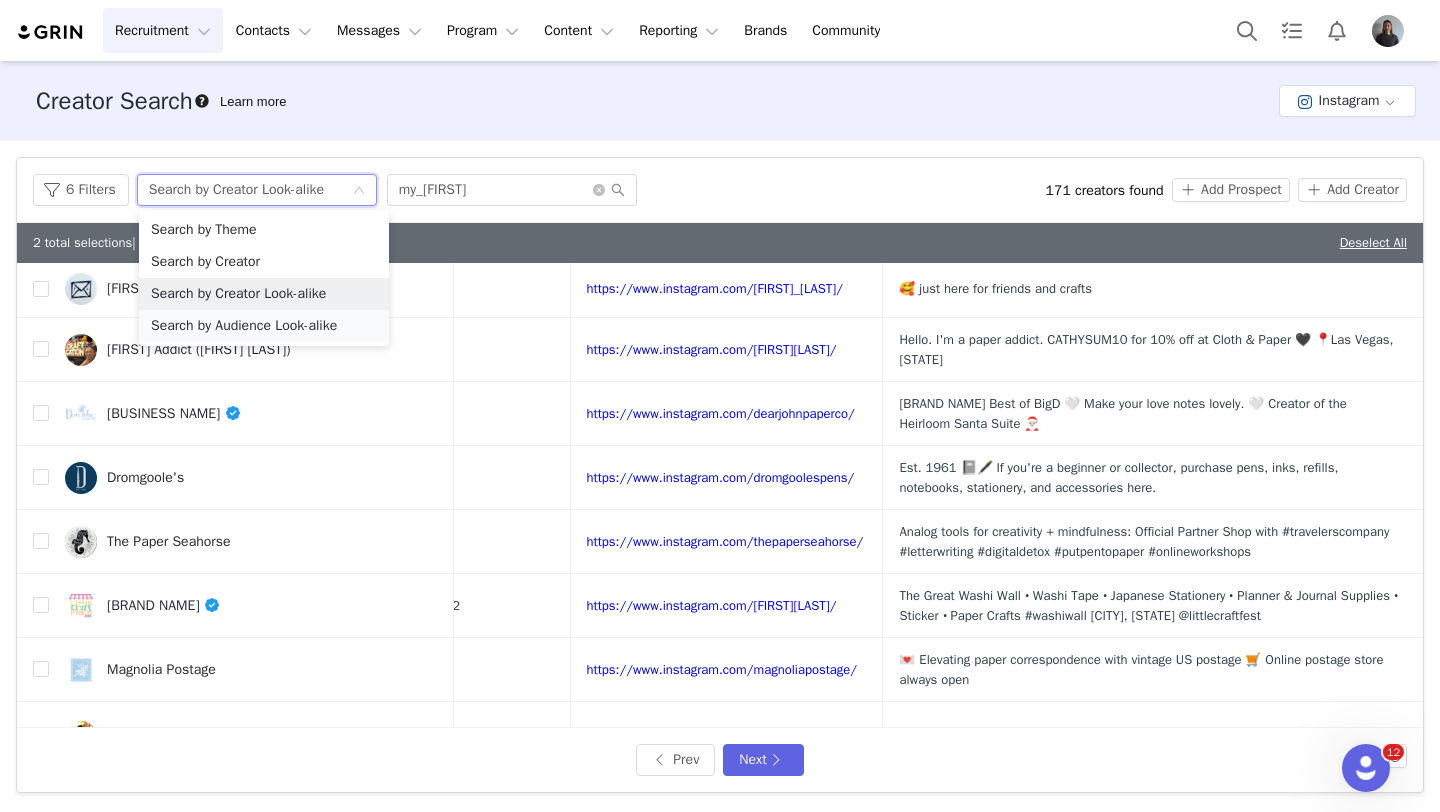 click on "Search by Audience Look-alike" at bounding box center [264, 326] 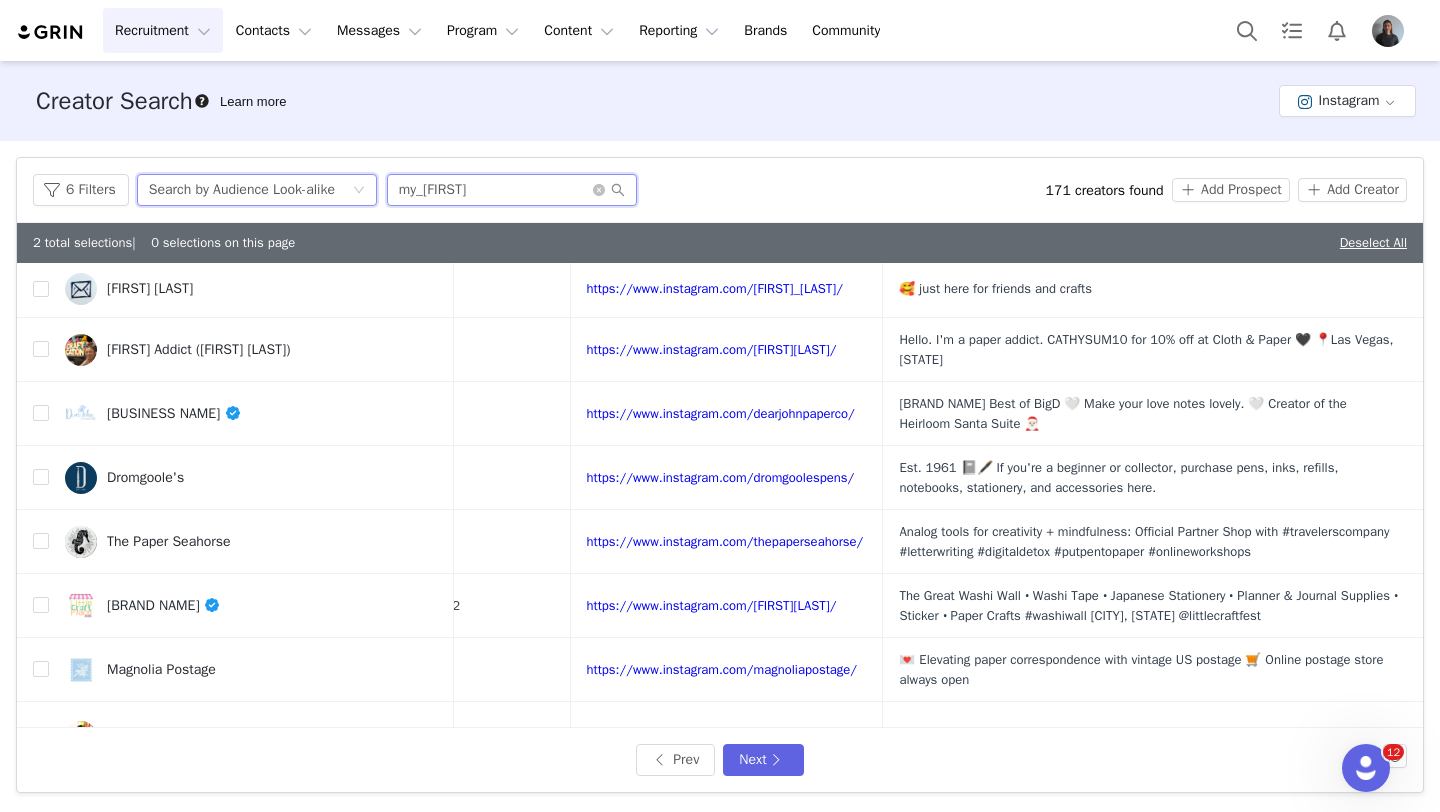 click on "my_[FIRST]" at bounding box center [512, 190] 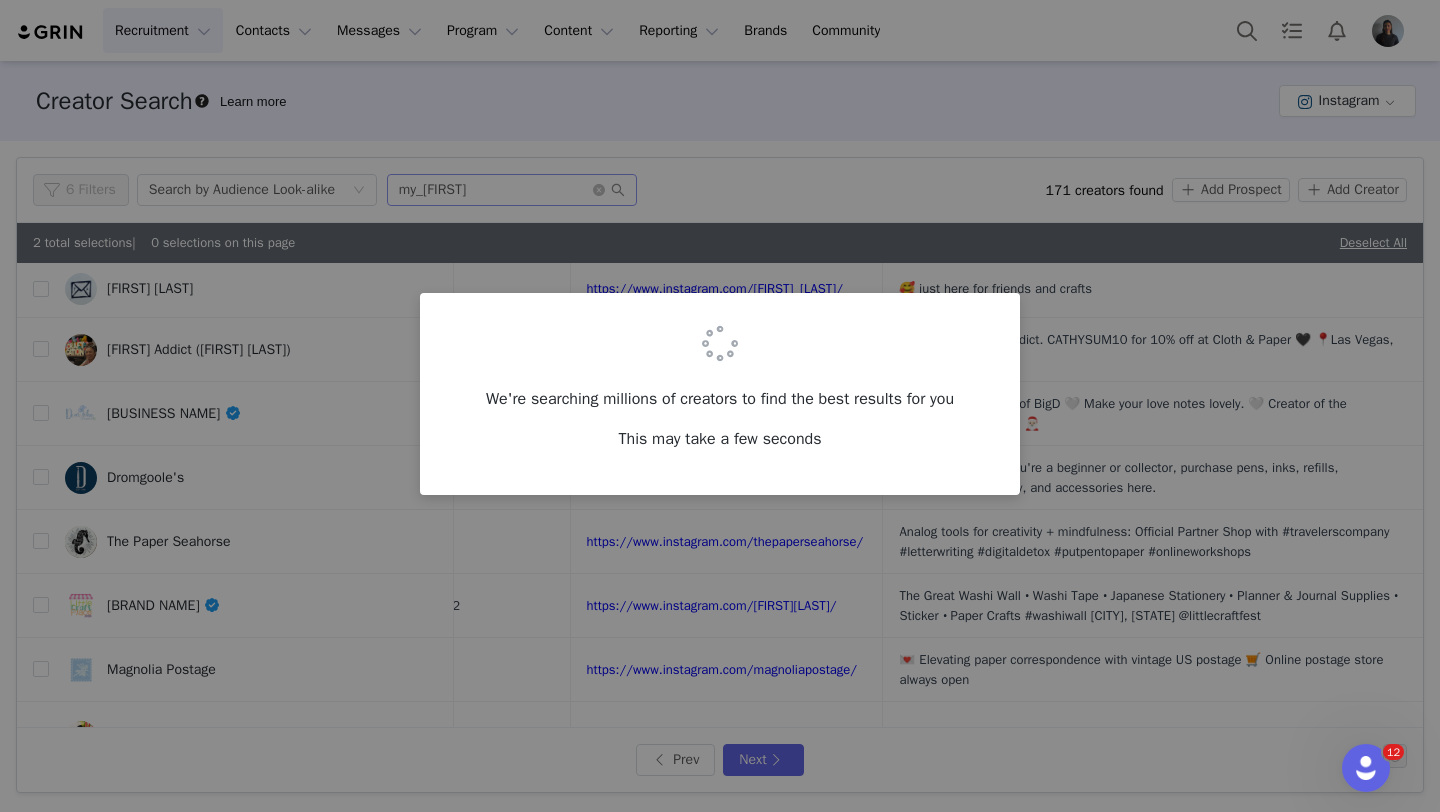 scroll, scrollTop: 0, scrollLeft: 0, axis: both 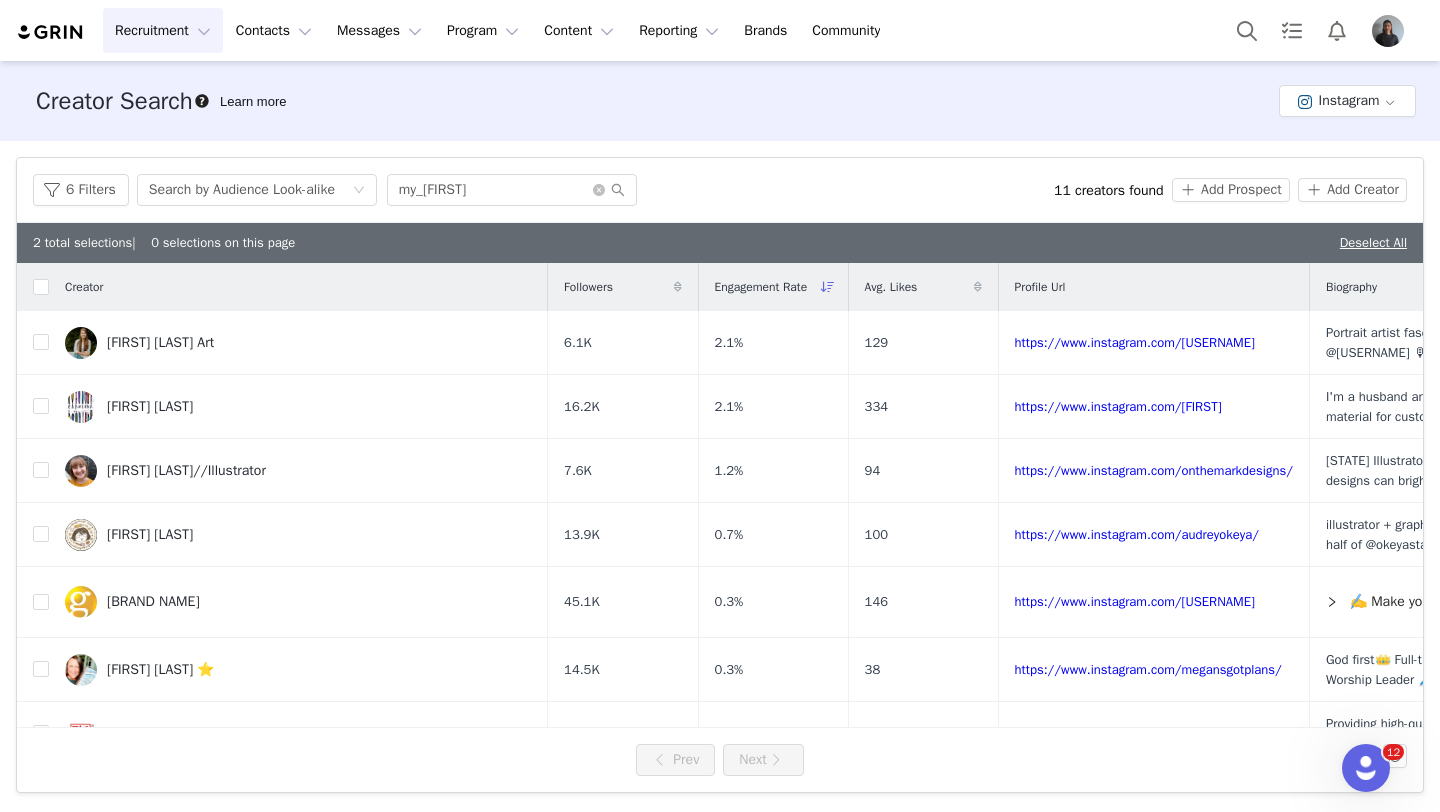 click on "Engagement Rate" at bounding box center (761, 287) 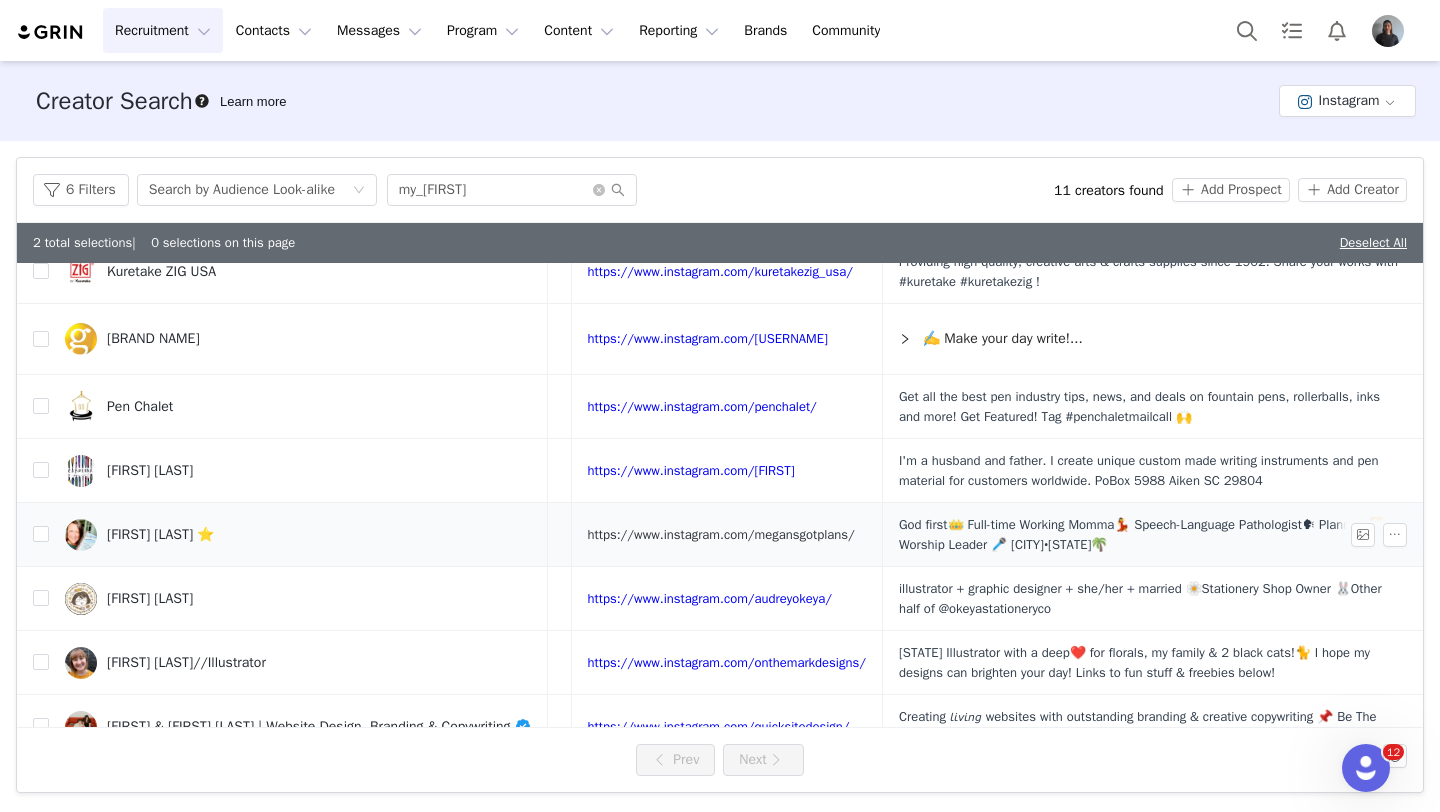 scroll, scrollTop: 71, scrollLeft: 489, axis: both 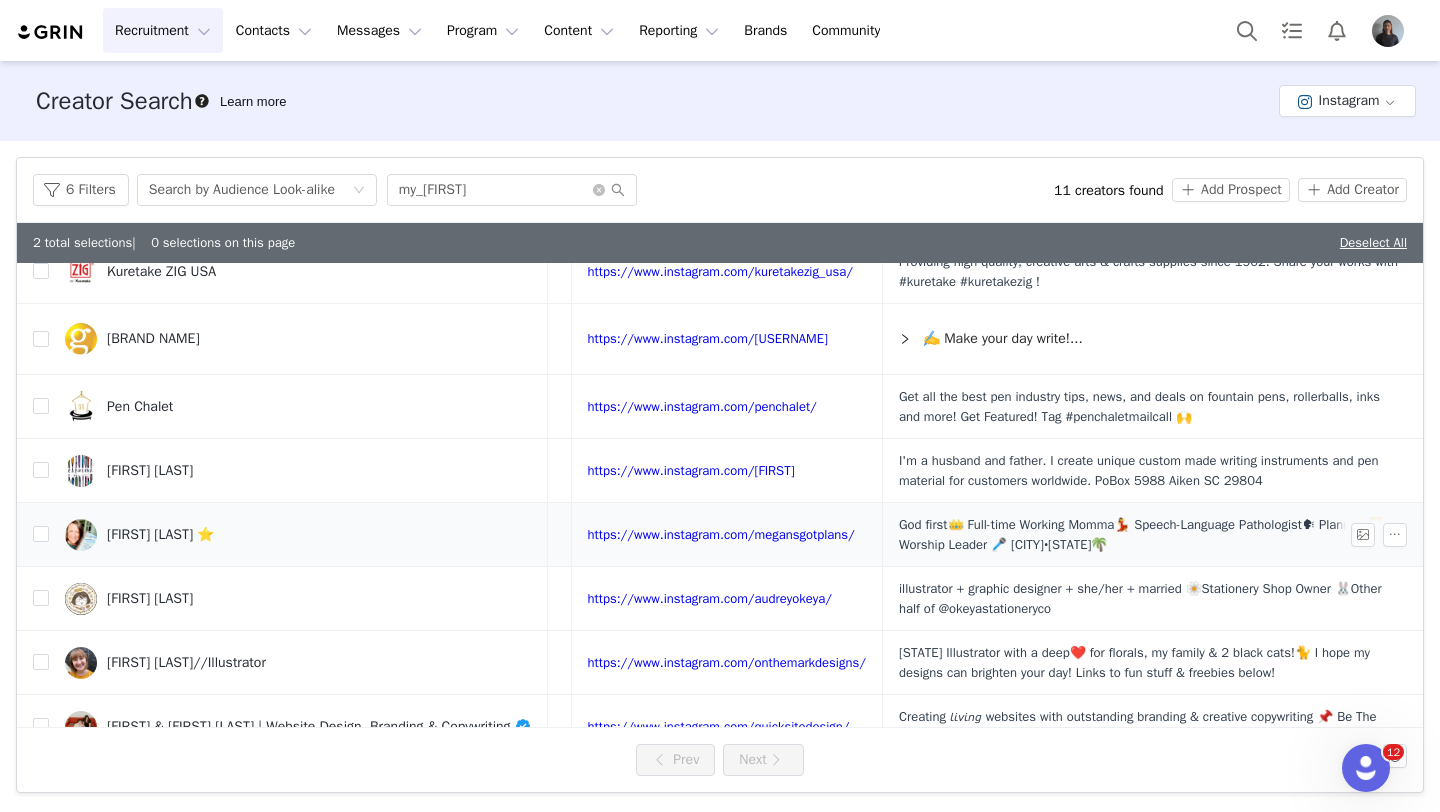 click on "[FIRST] [LAST] ⭐️" at bounding box center (160, 535) 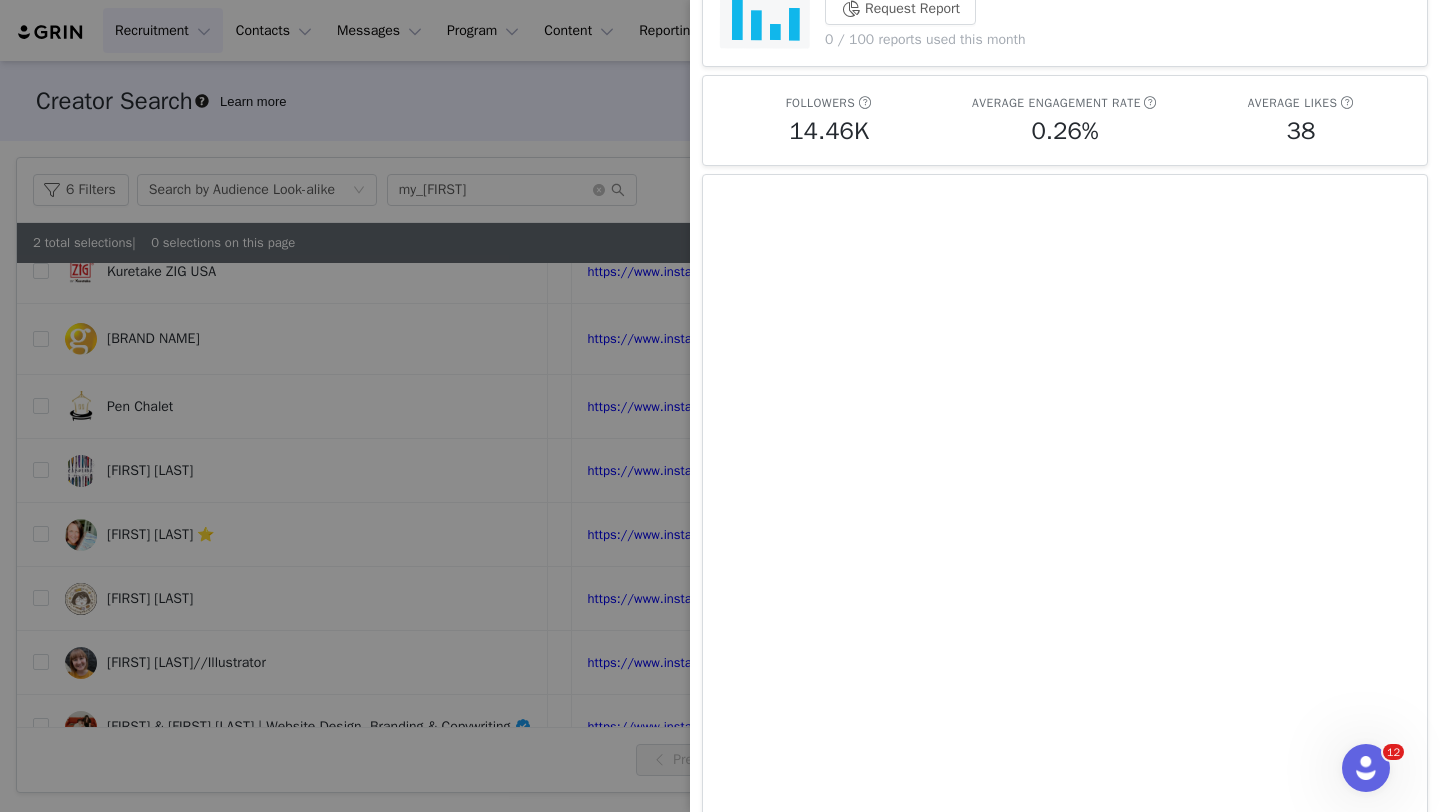 scroll, scrollTop: 0, scrollLeft: 0, axis: both 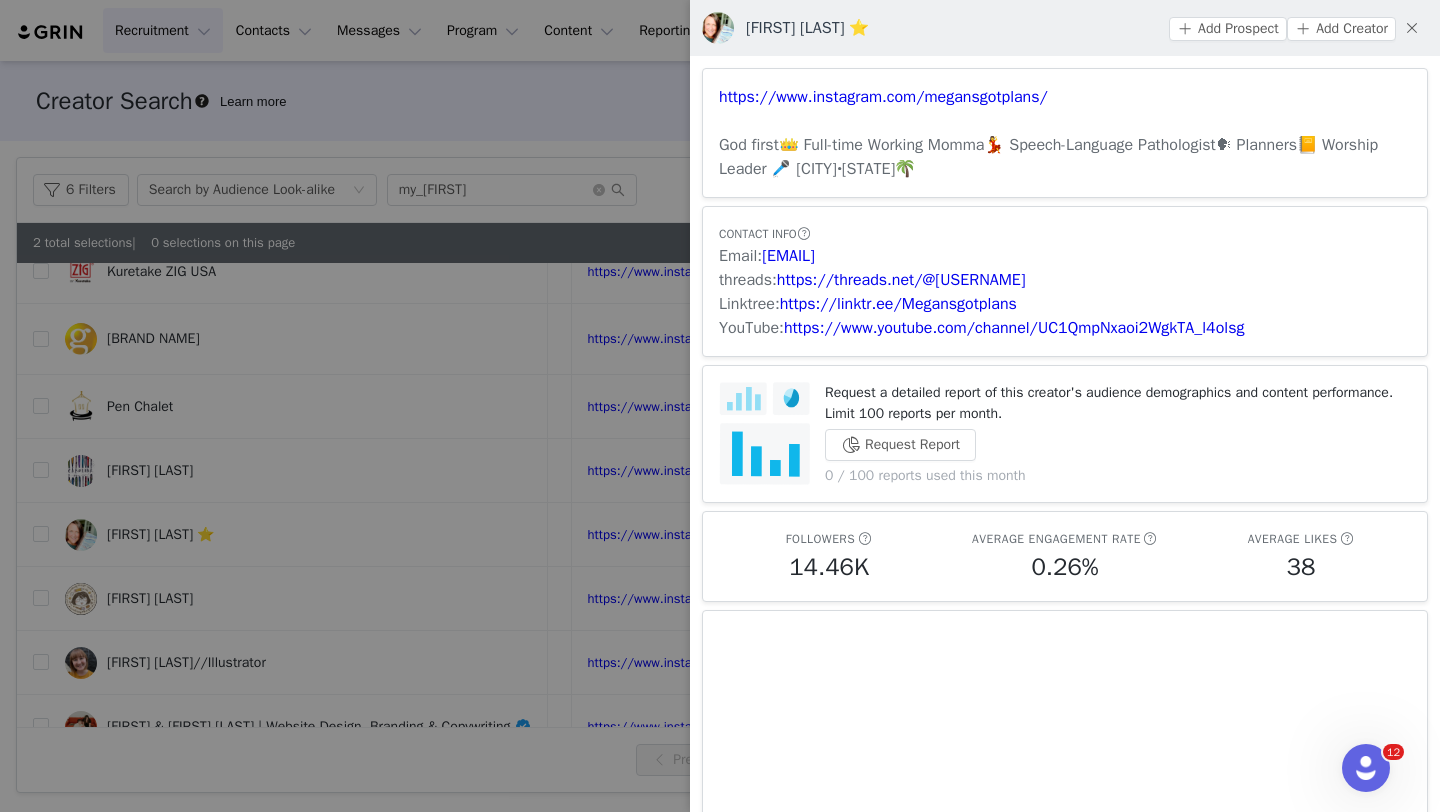 click at bounding box center (720, 406) 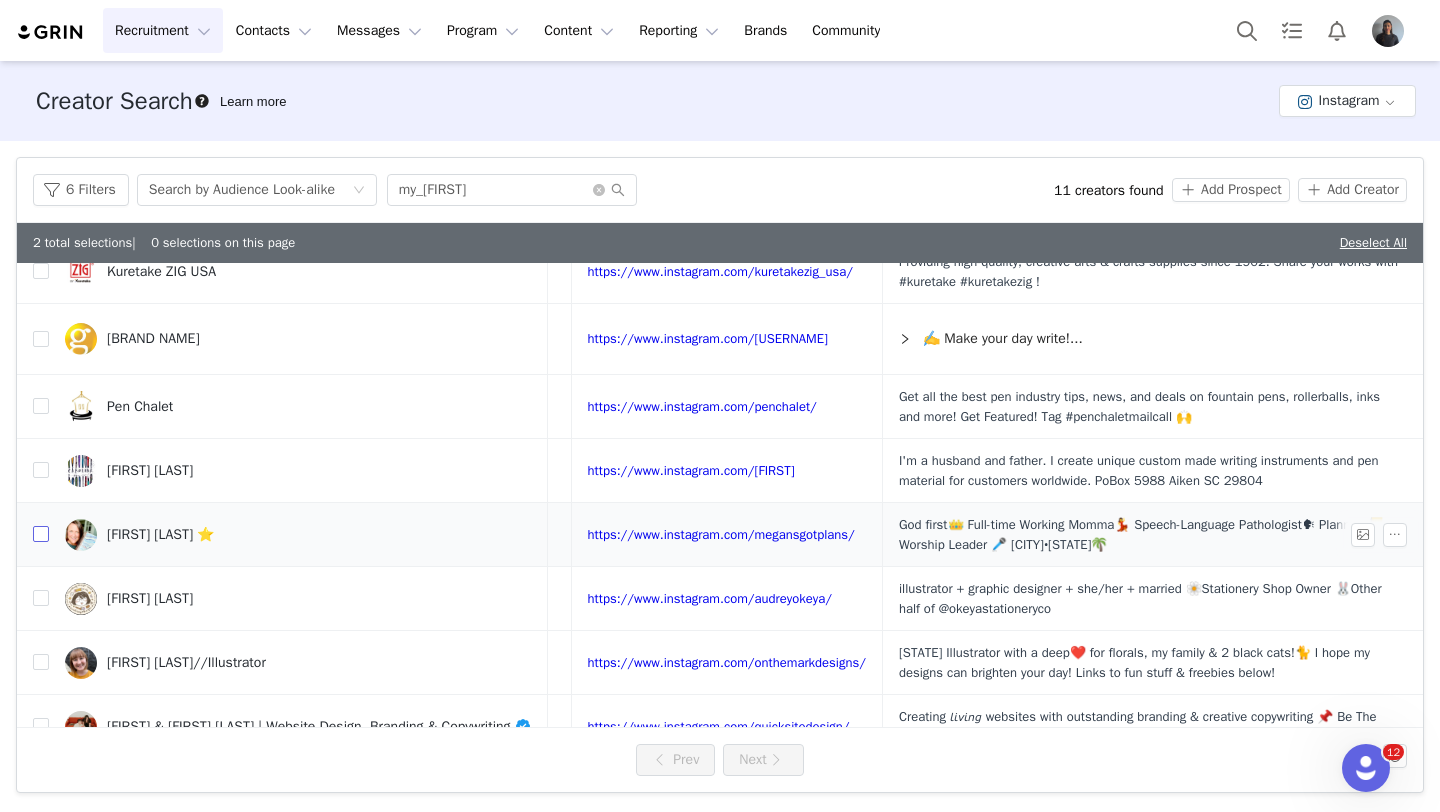 click at bounding box center (41, 534) 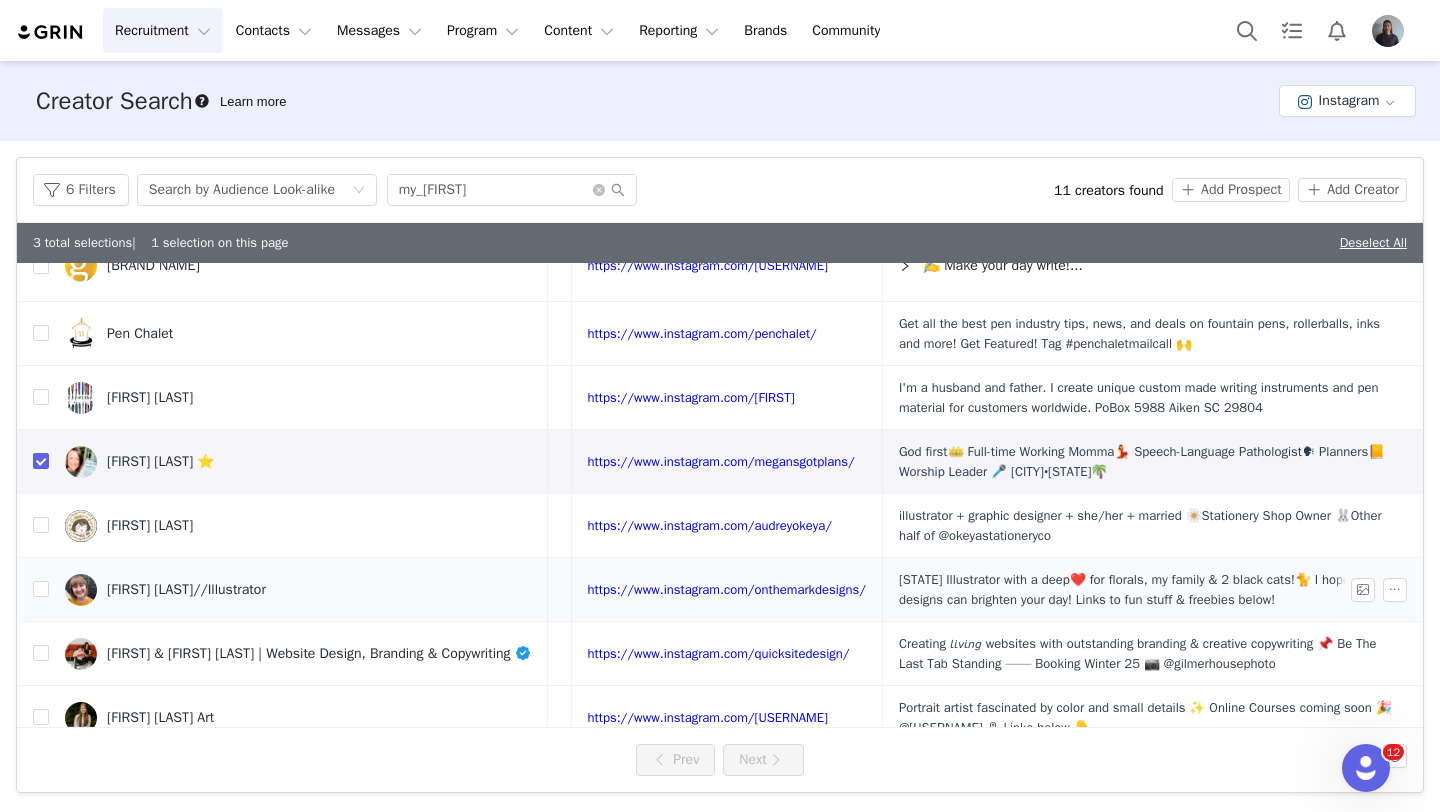 scroll, scrollTop: 147, scrollLeft: 489, axis: both 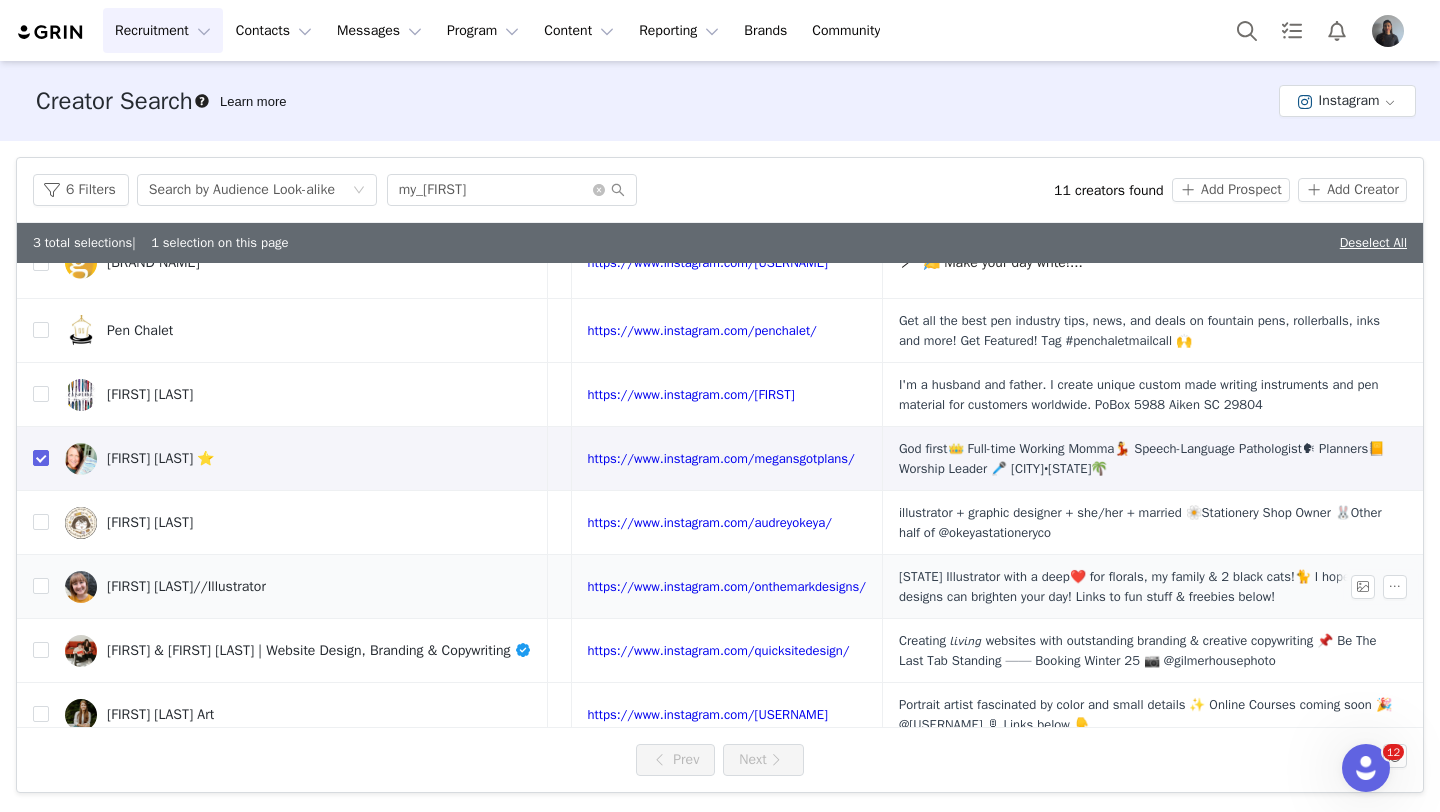 click on "[FIRST] [LAST]//Illustrator" at bounding box center [186, 587] 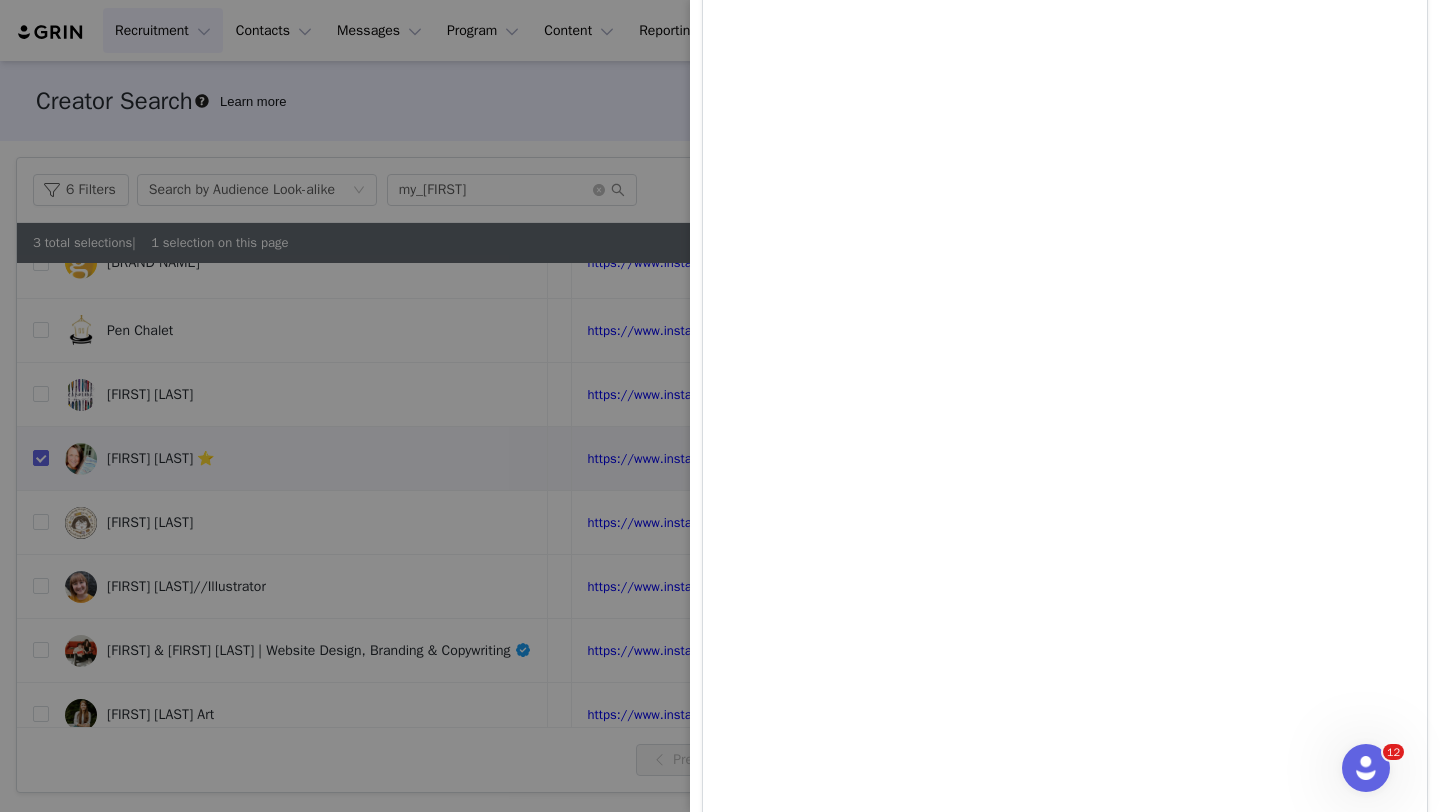 scroll, scrollTop: 1645, scrollLeft: 0, axis: vertical 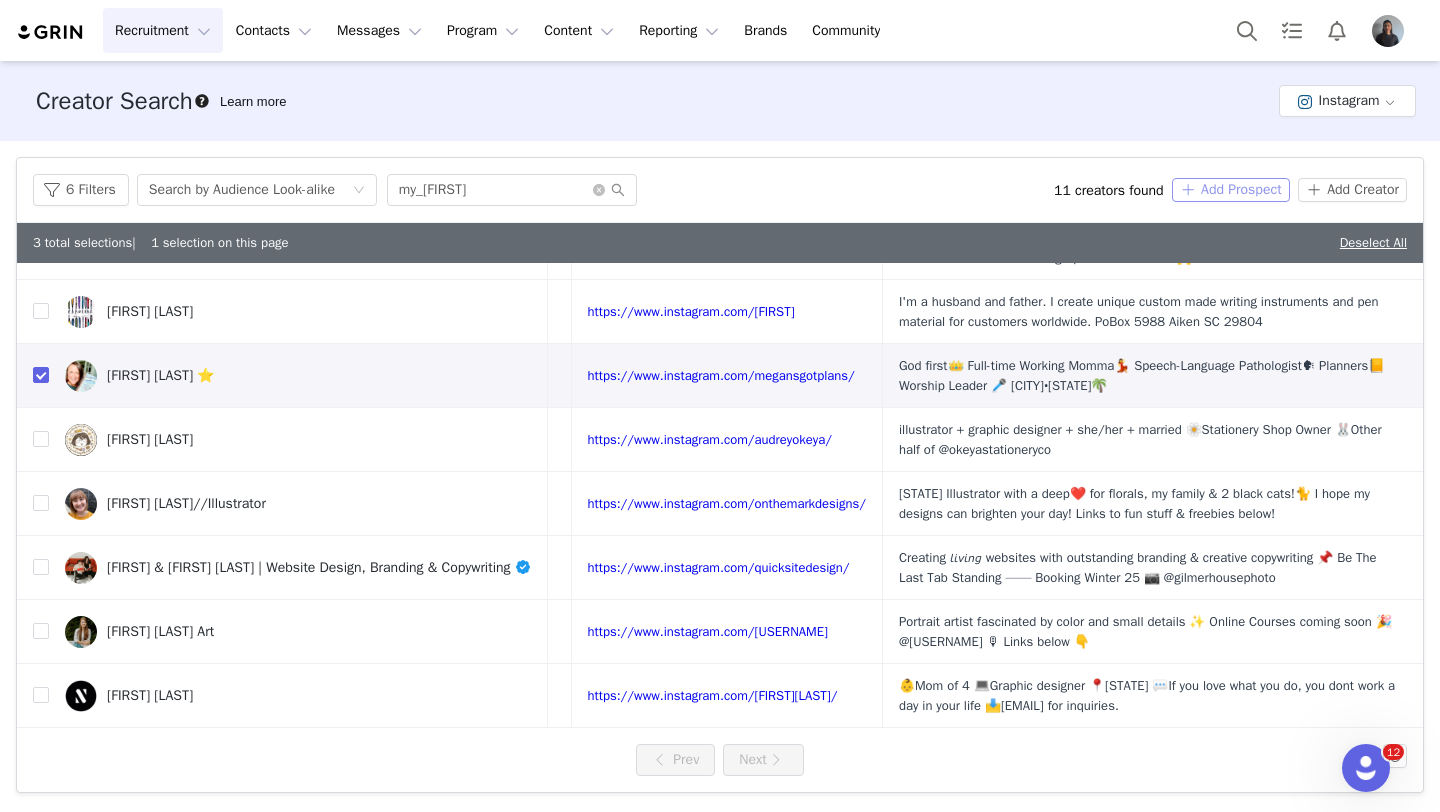 click on "Add Prospect" at bounding box center (1231, 190) 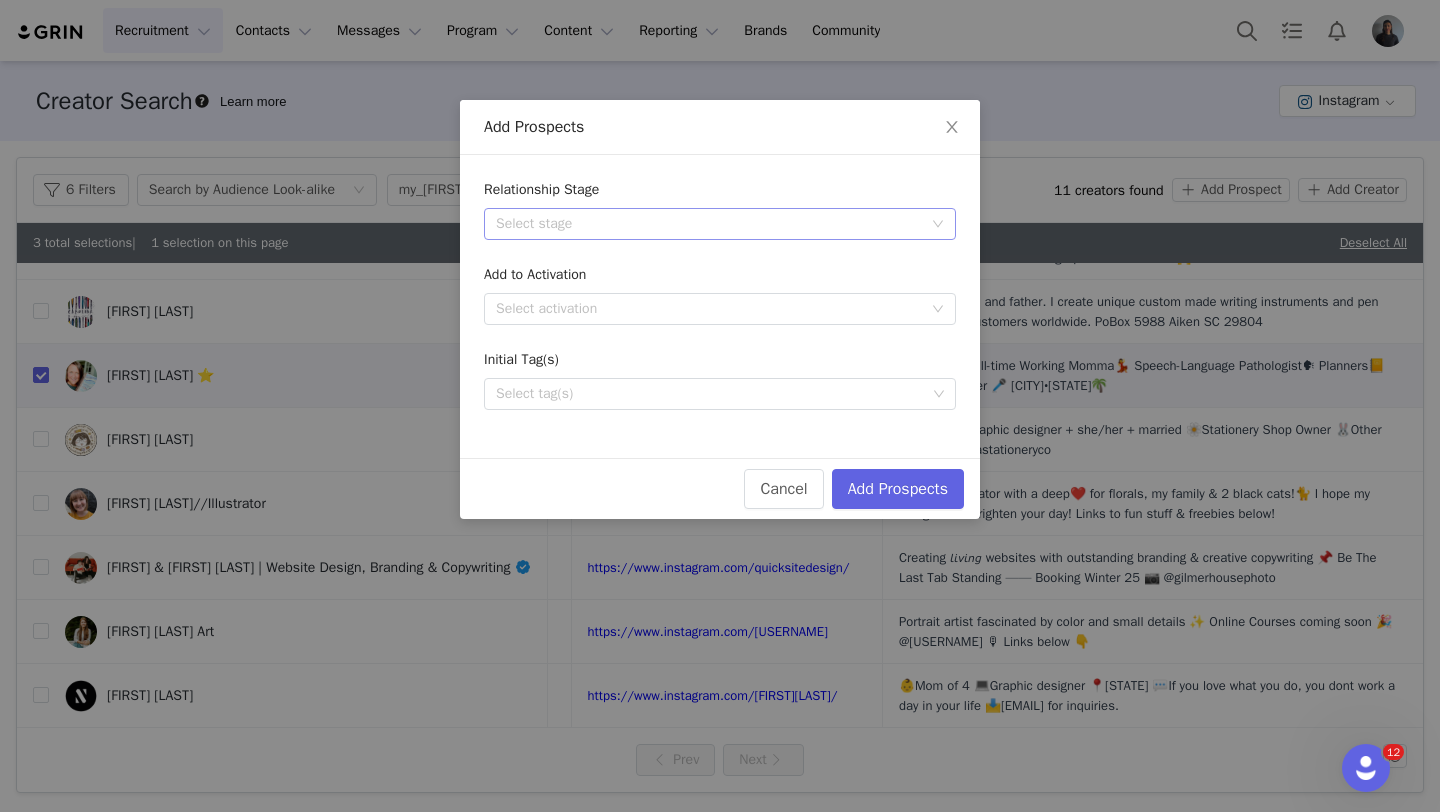 click on "Select stage" at bounding box center (709, 224) 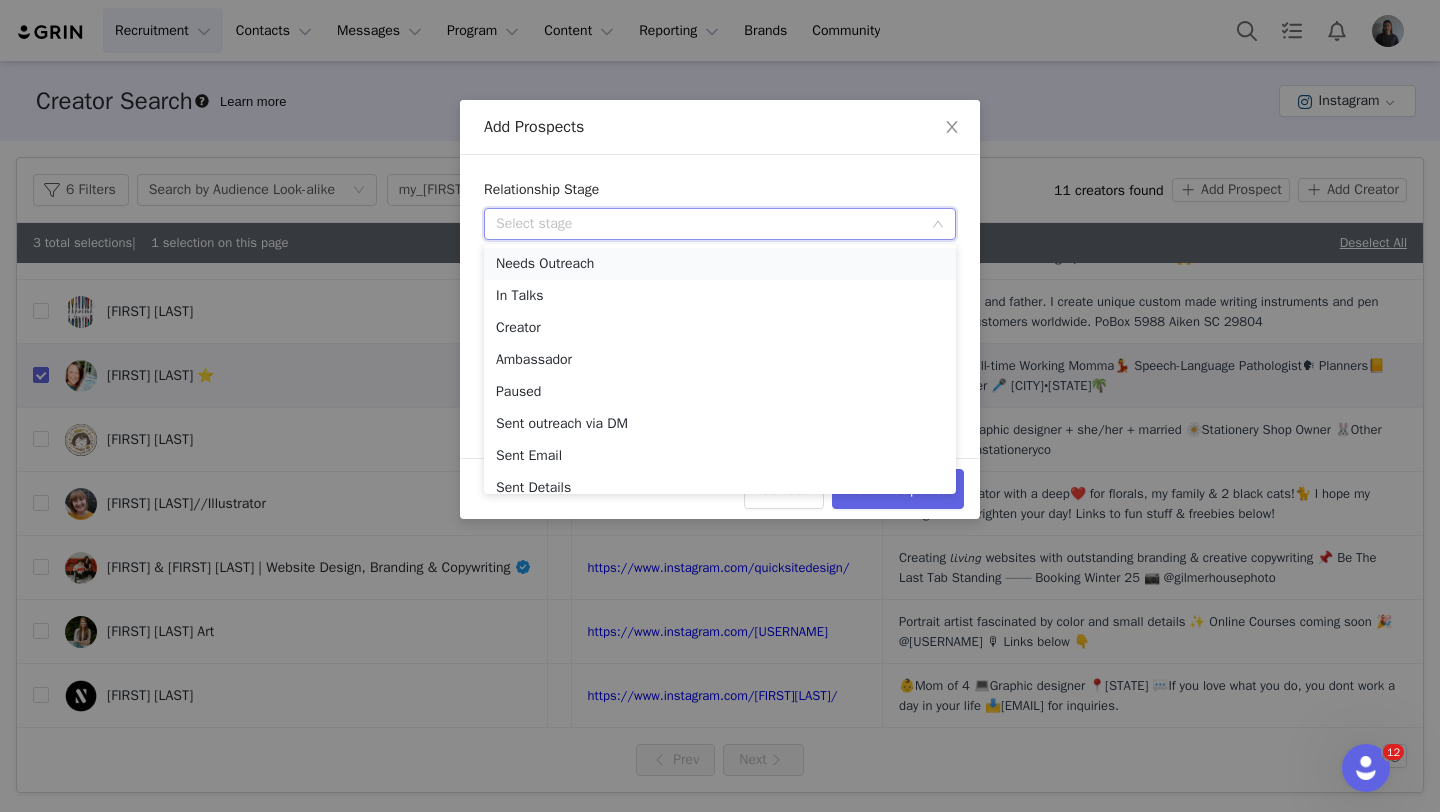 click on "Needs Outreach" at bounding box center (720, 264) 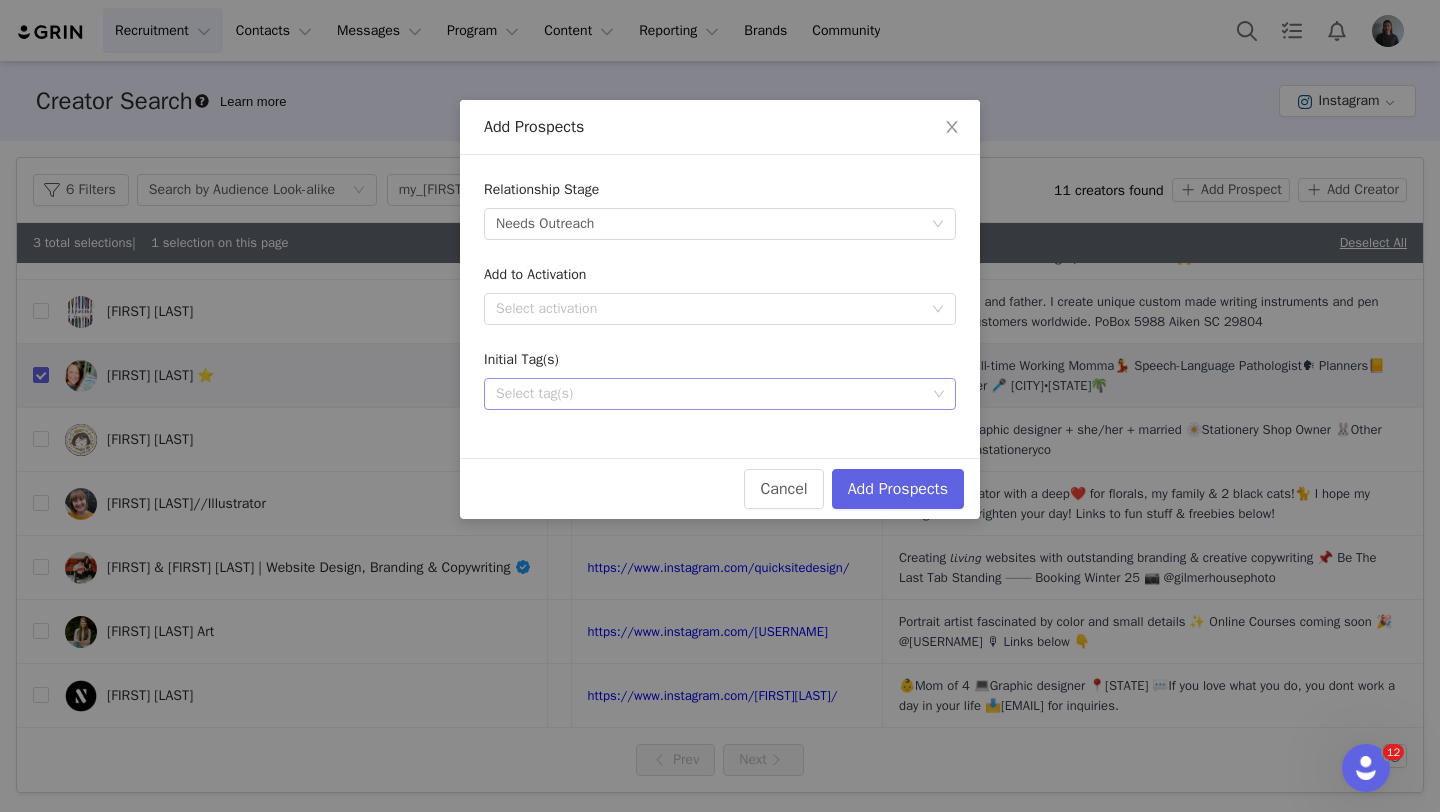 click on "Select tag(s)" at bounding box center [711, 394] 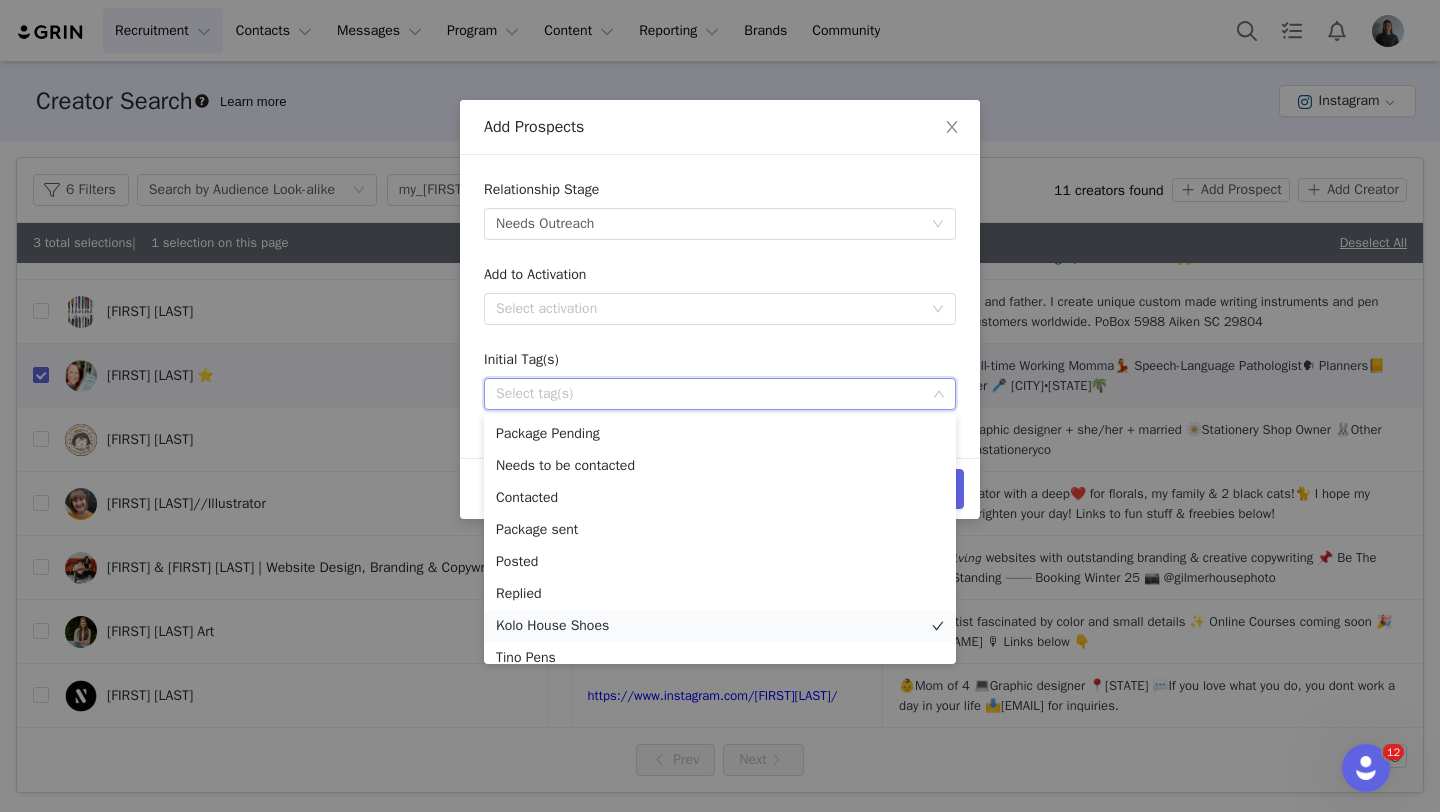 click on "Kolo House Shoes" at bounding box center [720, 626] 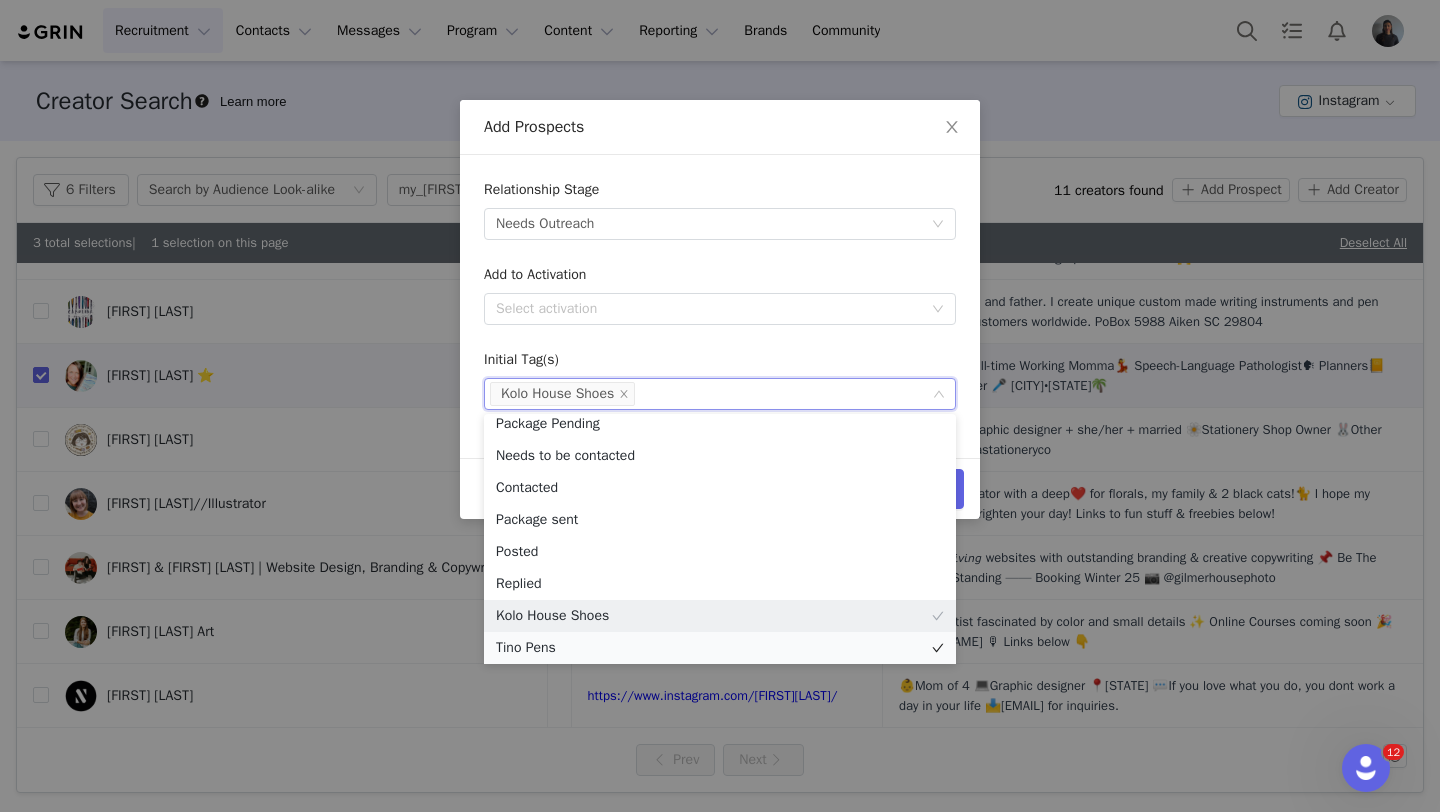 click on "Tino Pens" at bounding box center [720, 648] 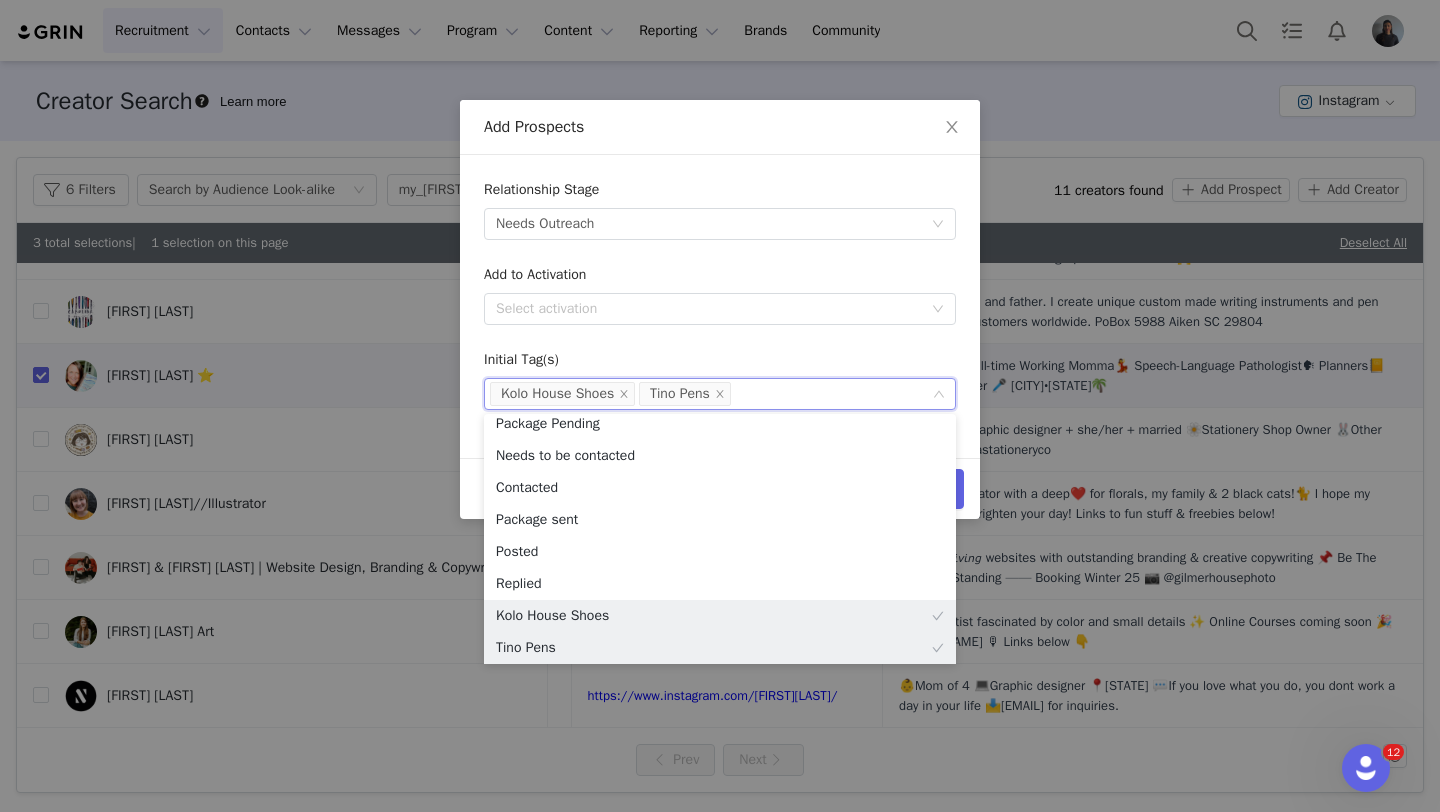 scroll, scrollTop: 4, scrollLeft: 0, axis: vertical 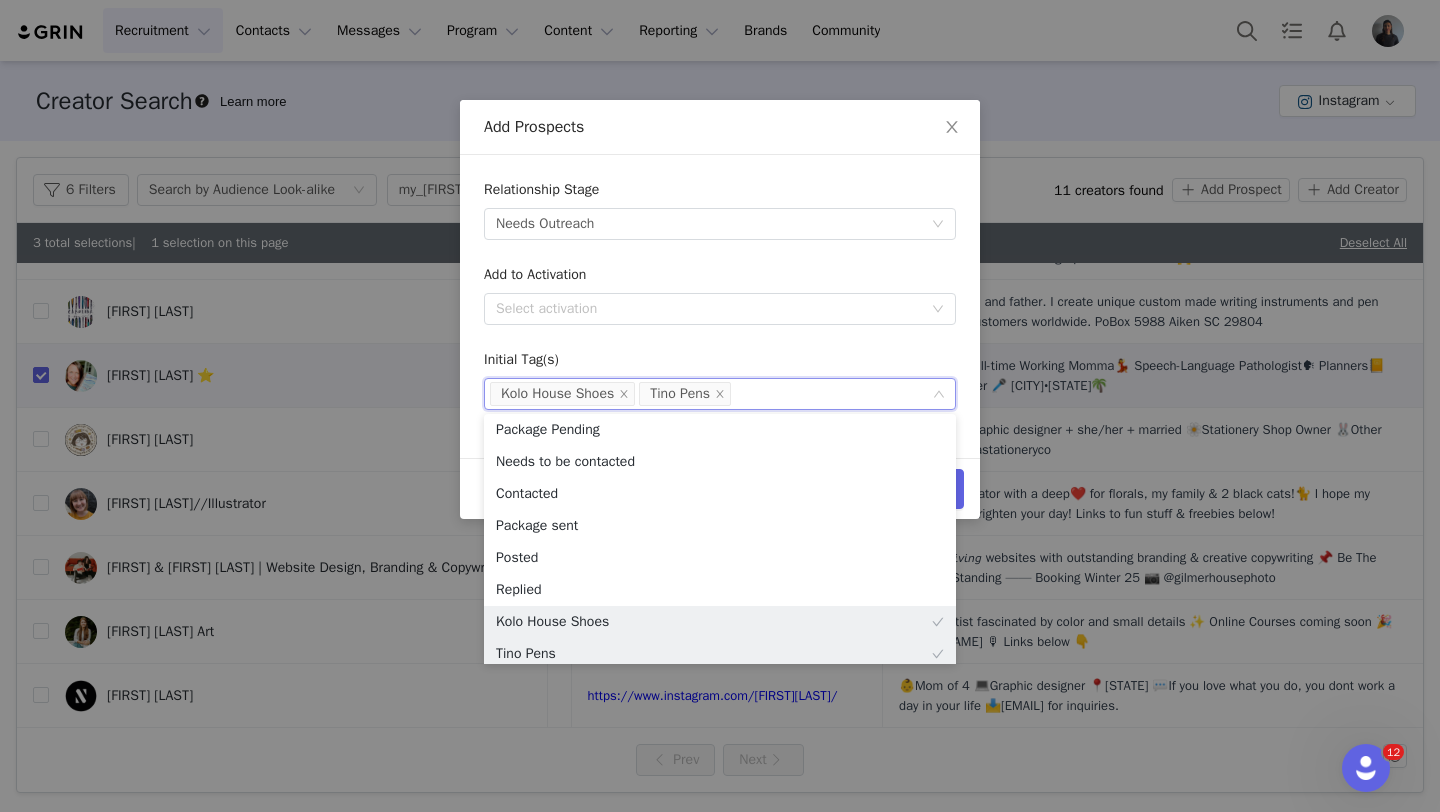 click on "Initial Tag(s)" at bounding box center (720, 363) 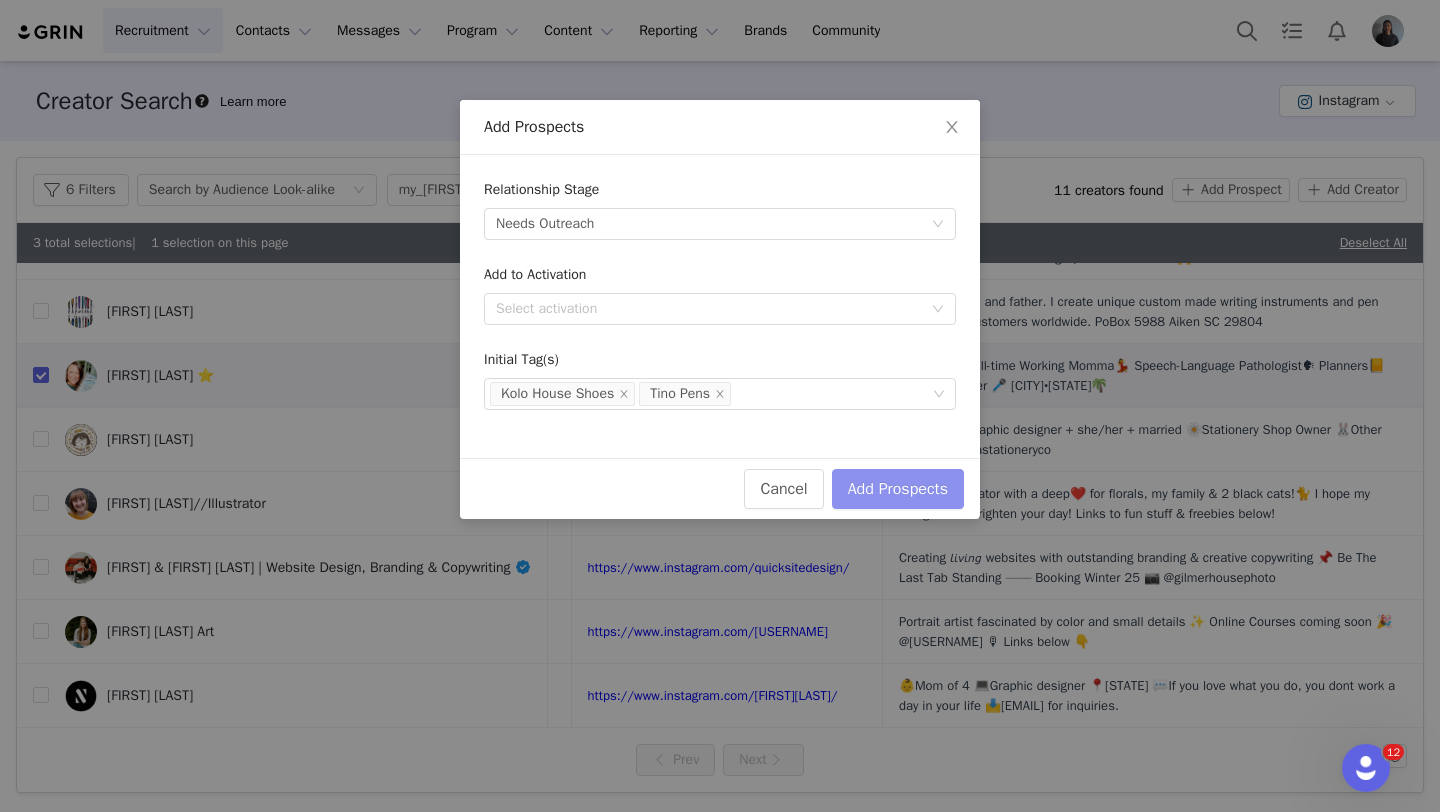 click on "Add Prospects" at bounding box center (898, 489) 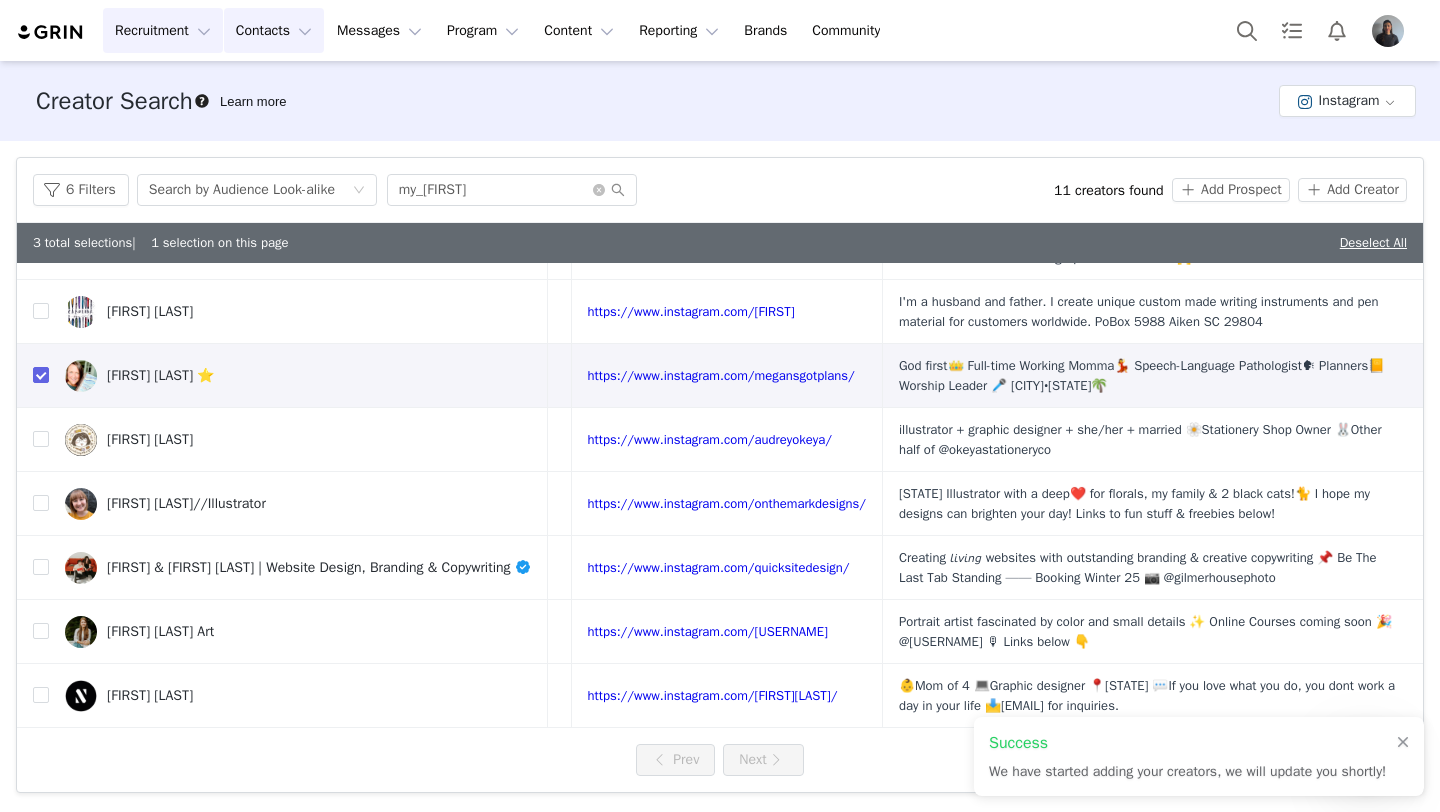 click on "Contacts Contacts" at bounding box center [274, 30] 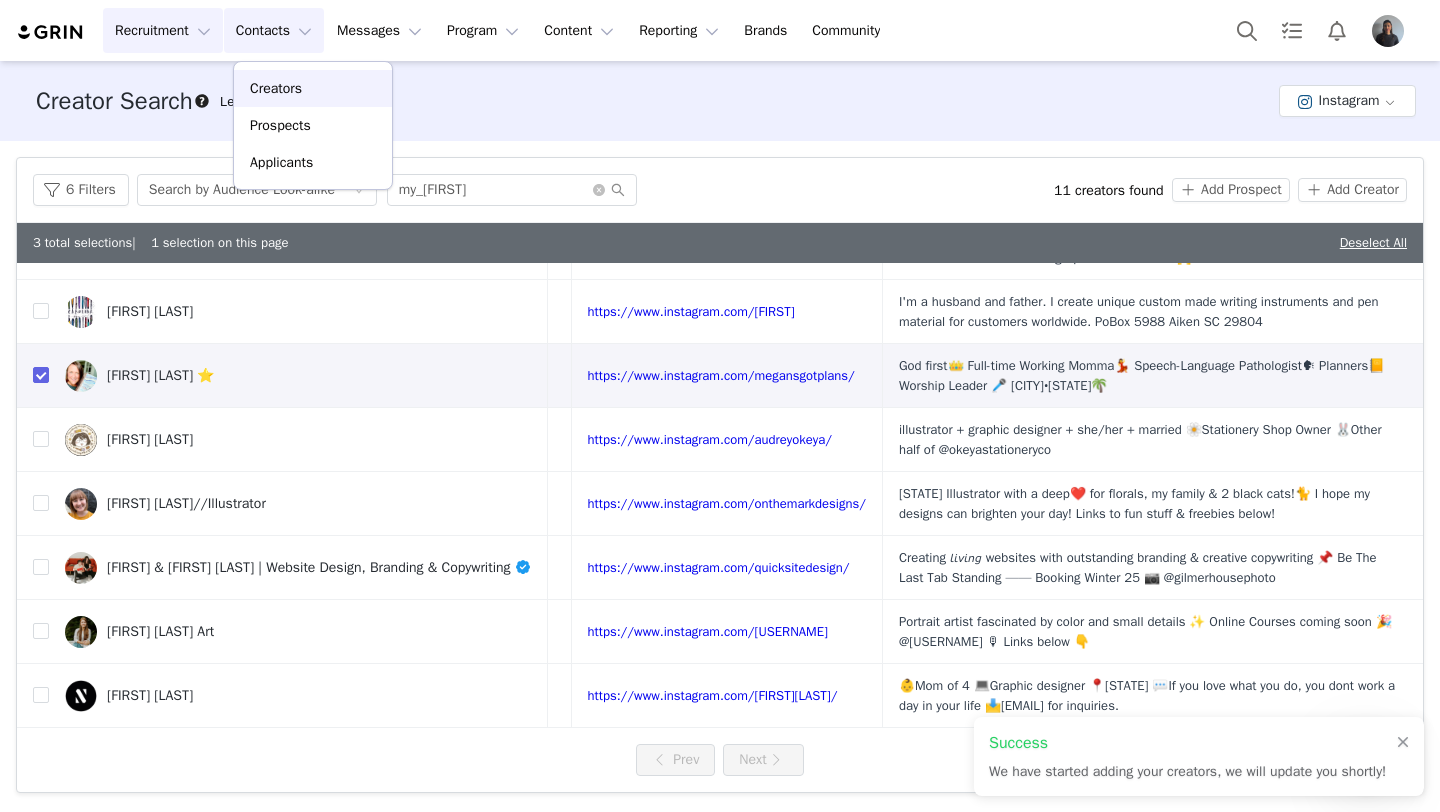 click on "Creators" at bounding box center [313, 88] 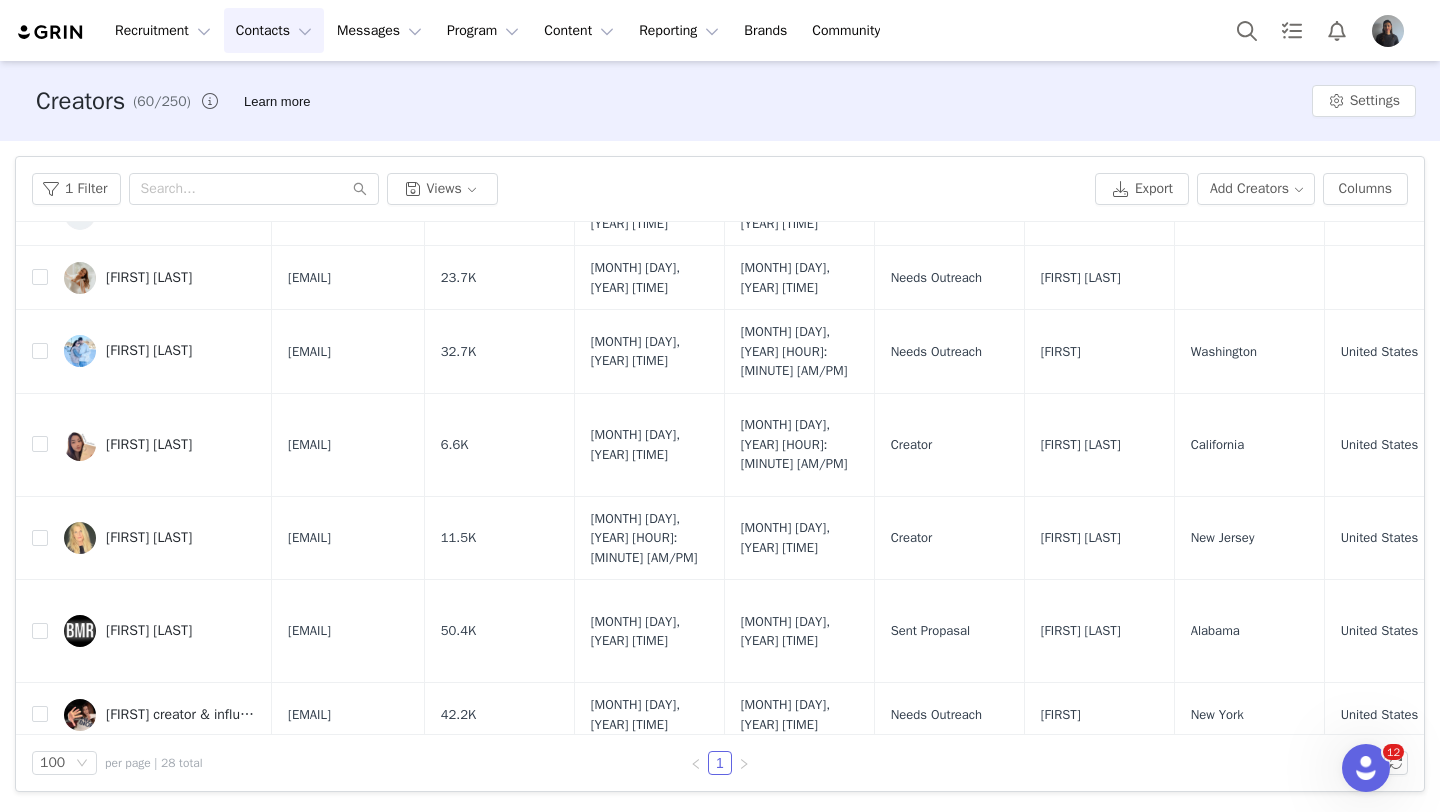 scroll, scrollTop: 0, scrollLeft: 0, axis: both 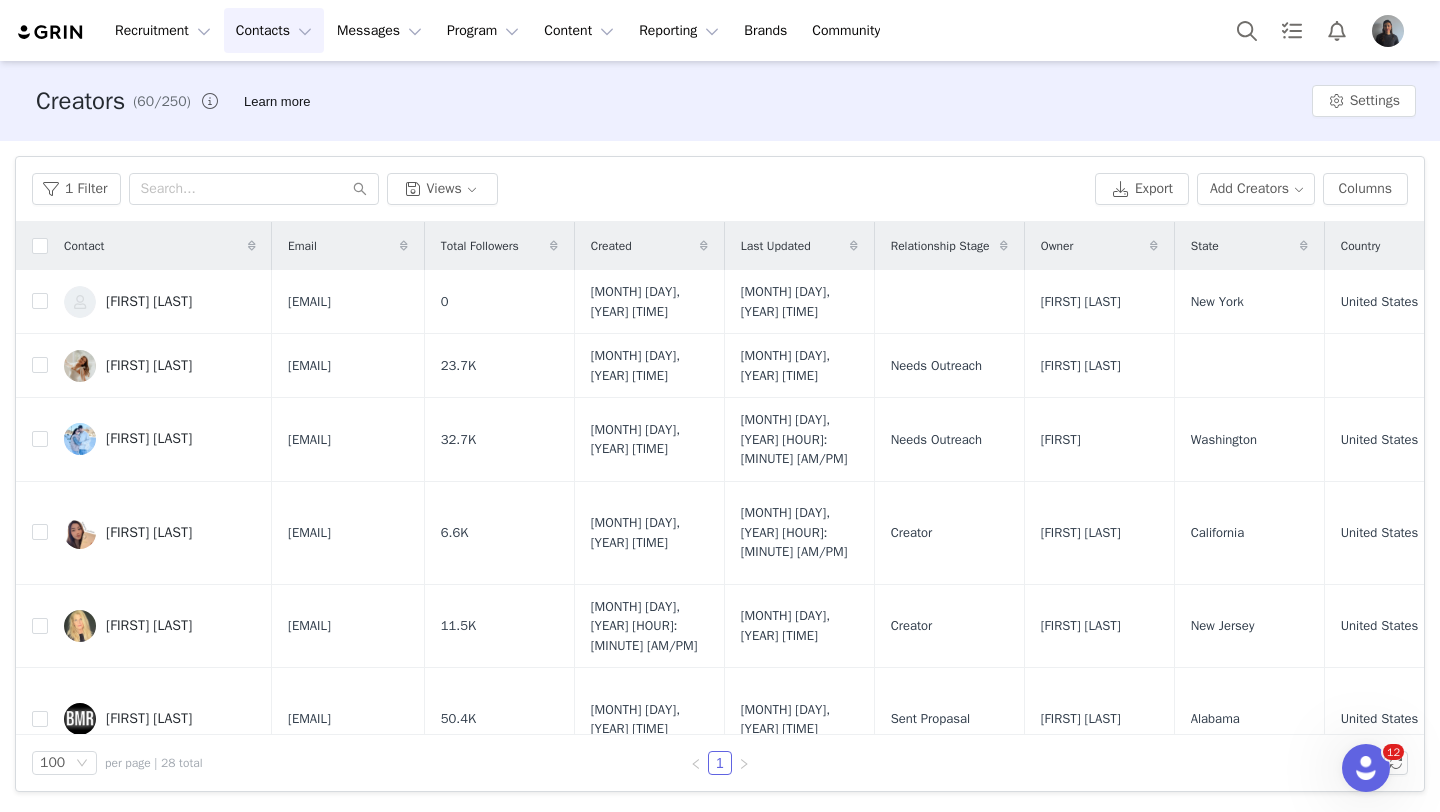 click on "Created" at bounding box center [611, 246] 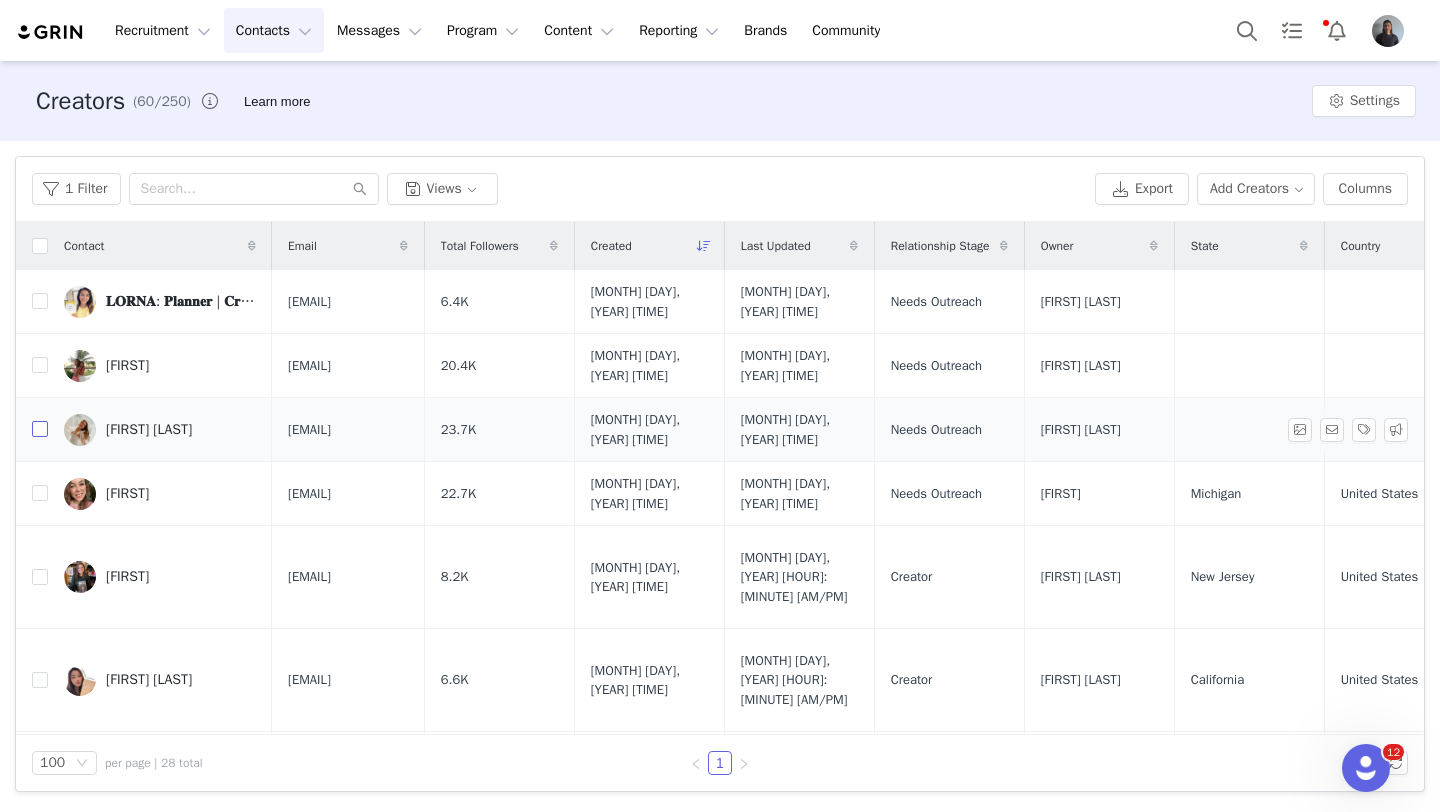 click at bounding box center (40, 429) 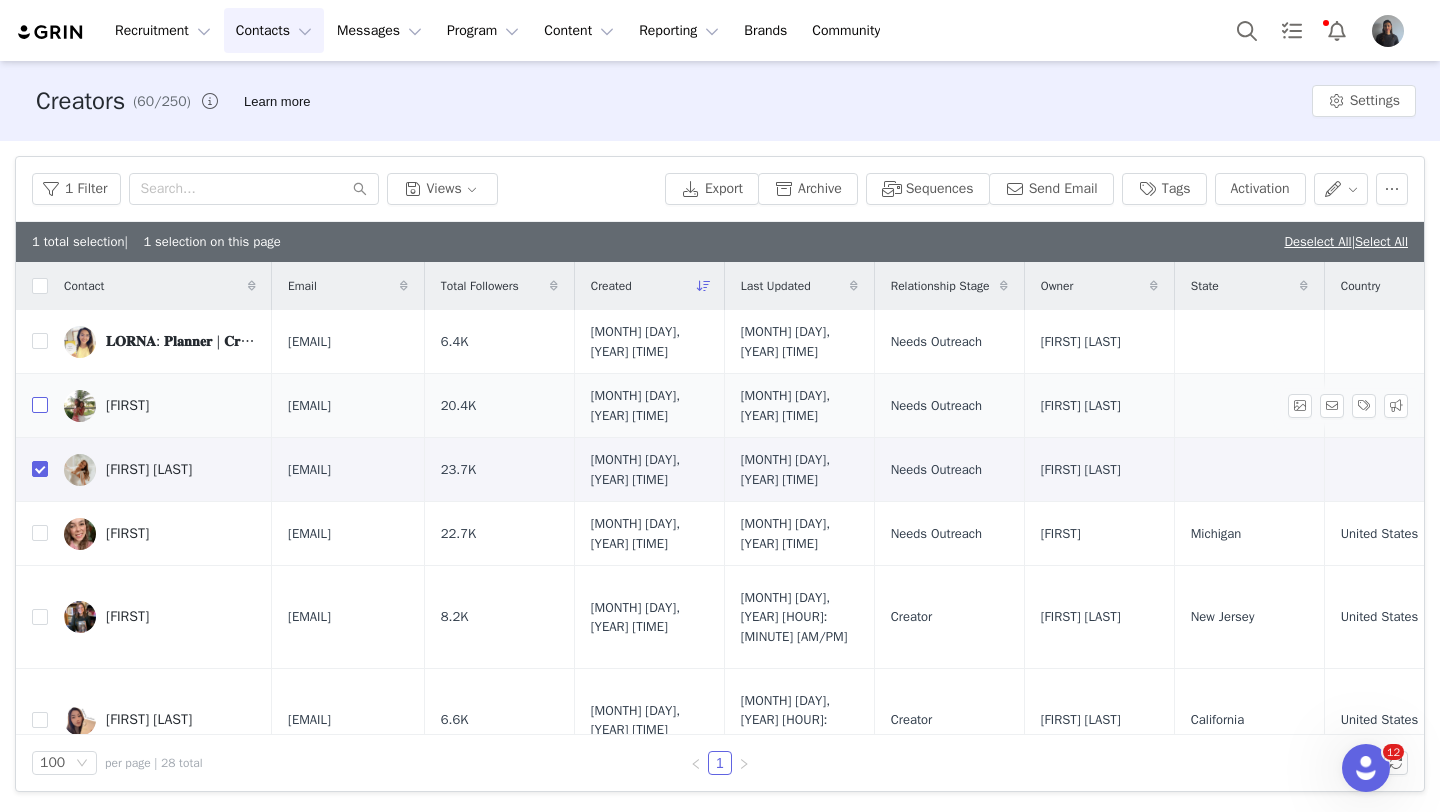 click at bounding box center [40, 405] 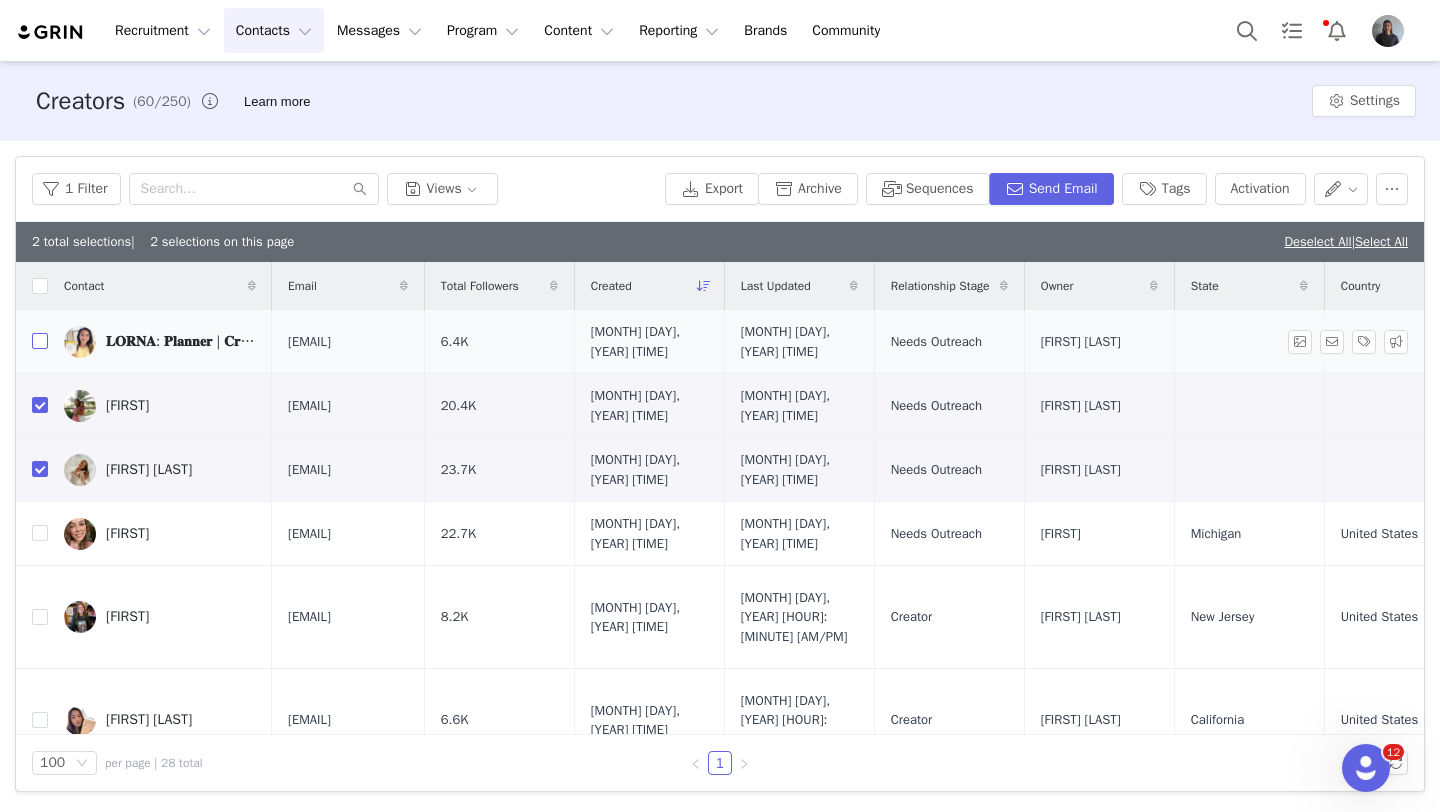 click at bounding box center [40, 341] 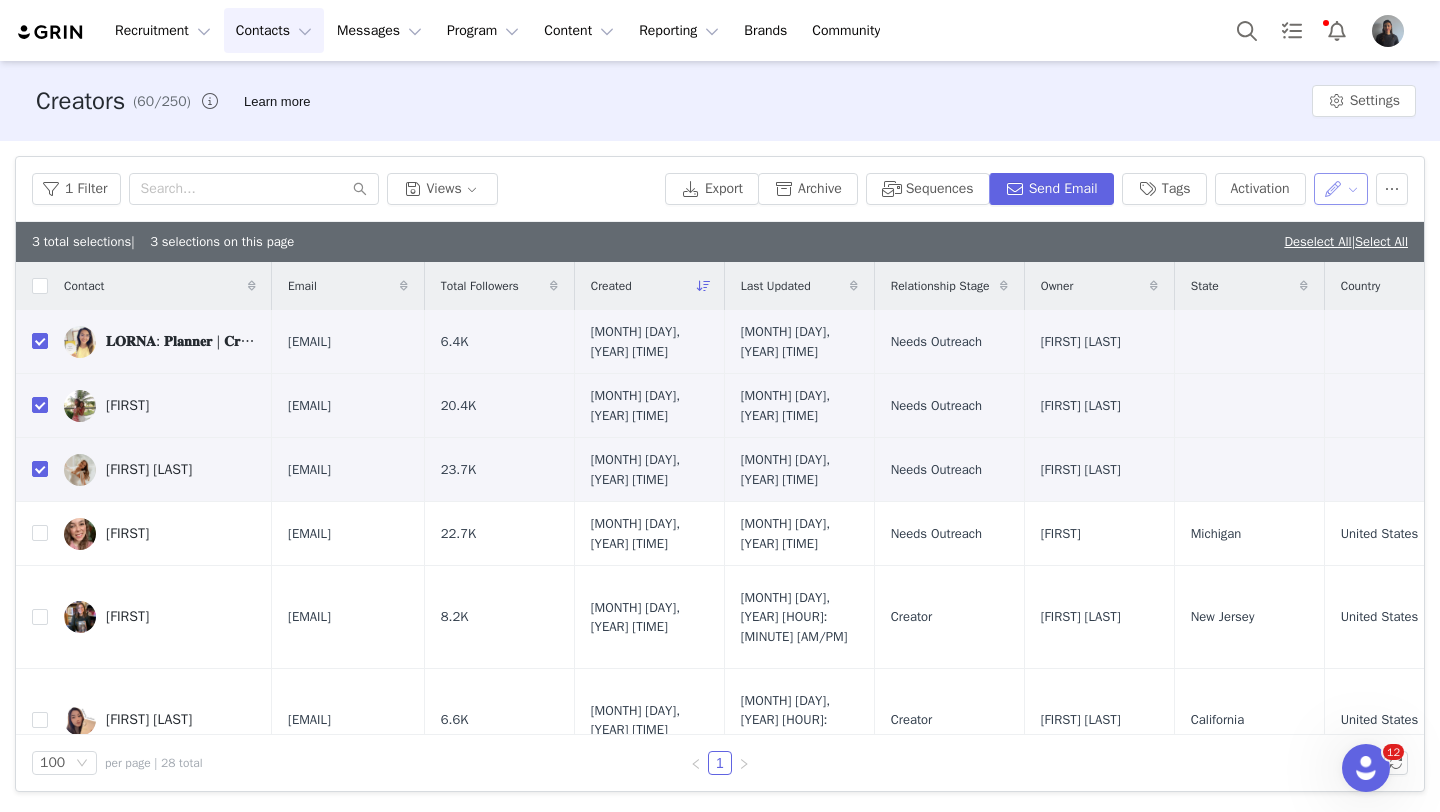 click at bounding box center (1341, 189) 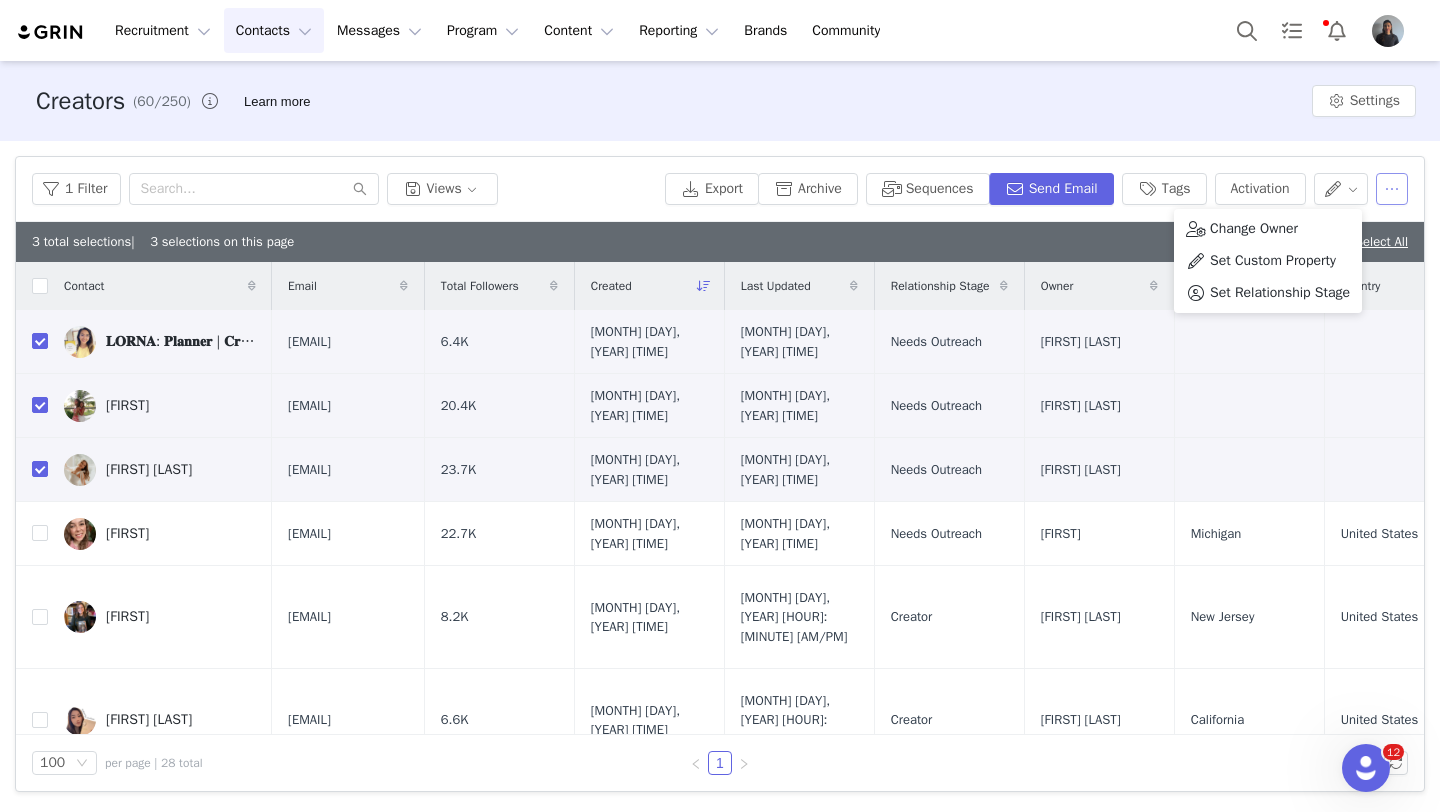 click at bounding box center (1392, 189) 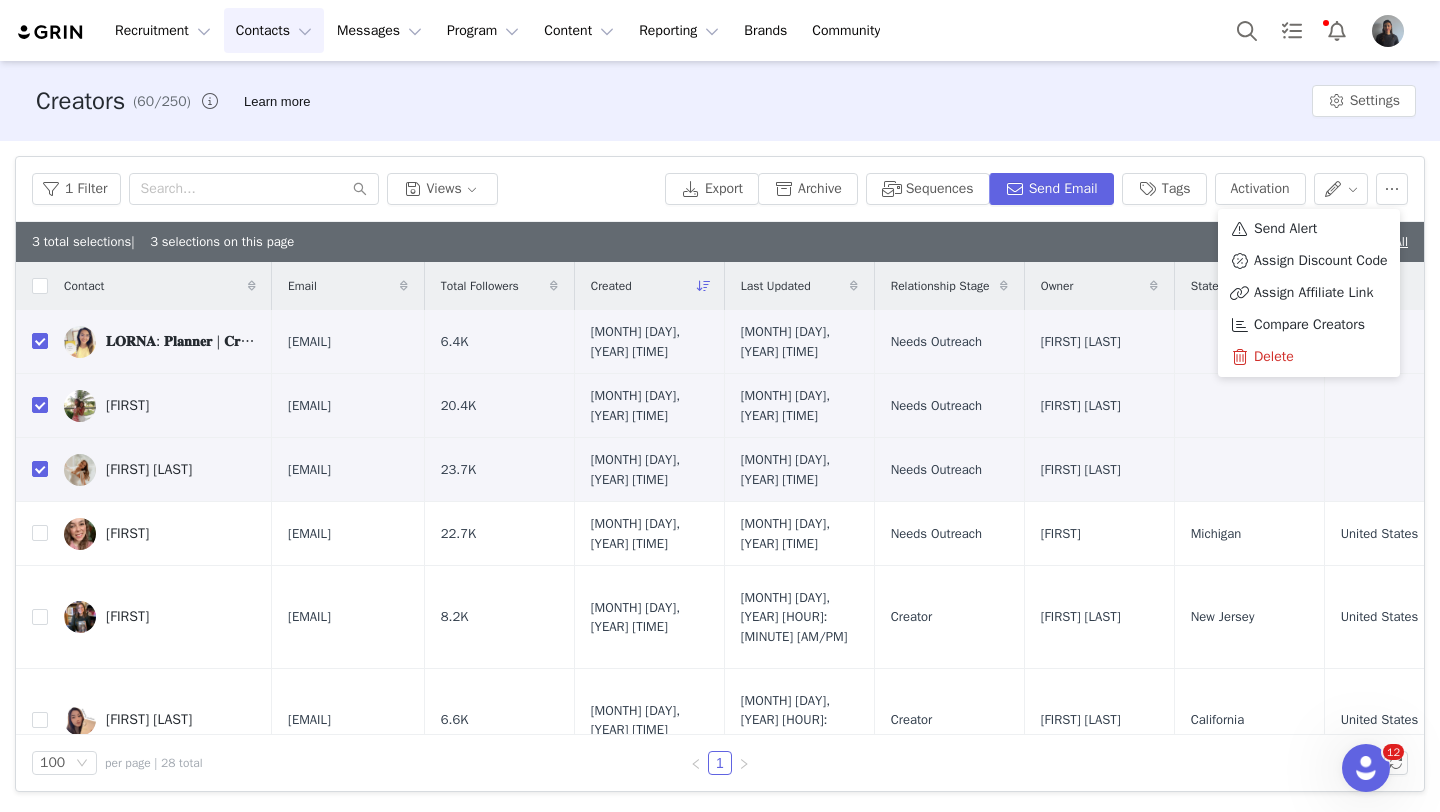 click on "1 Filter Views     Export Archive Sequences Send Email Tags Activation" at bounding box center [720, 189] 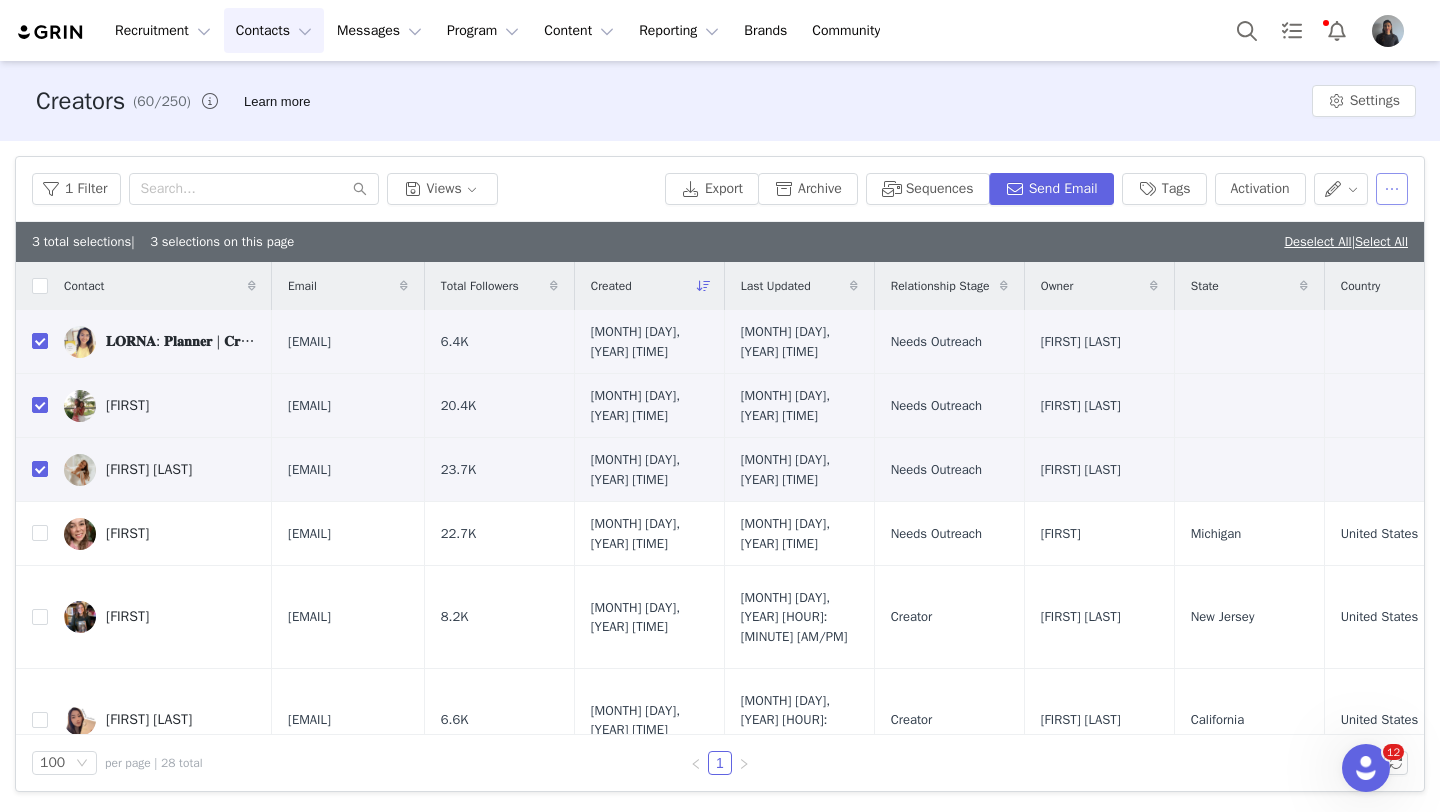 click at bounding box center (1392, 189) 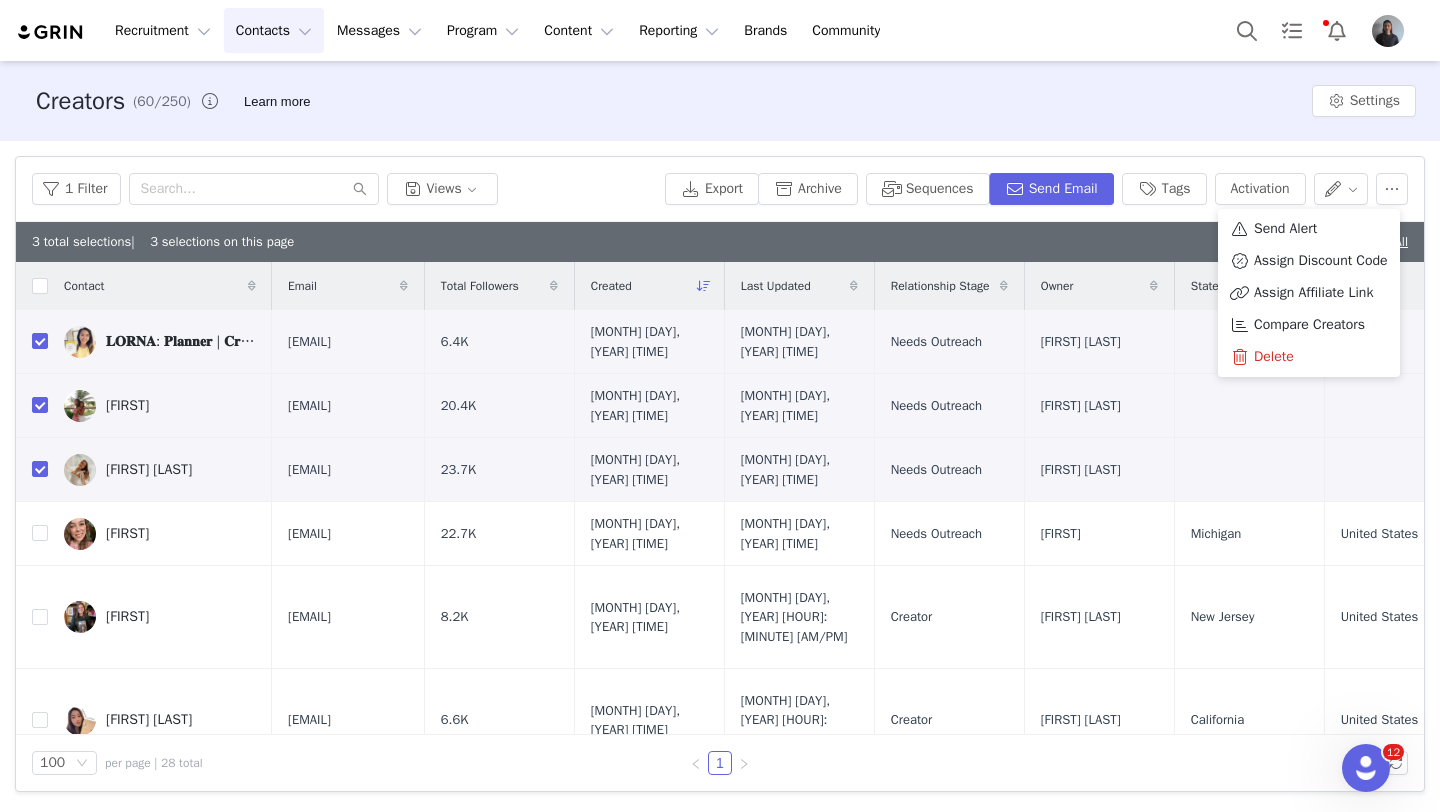 click on "1 Filter Views     Export Archive Sequences Send Email Tags Activation" at bounding box center (720, 189) 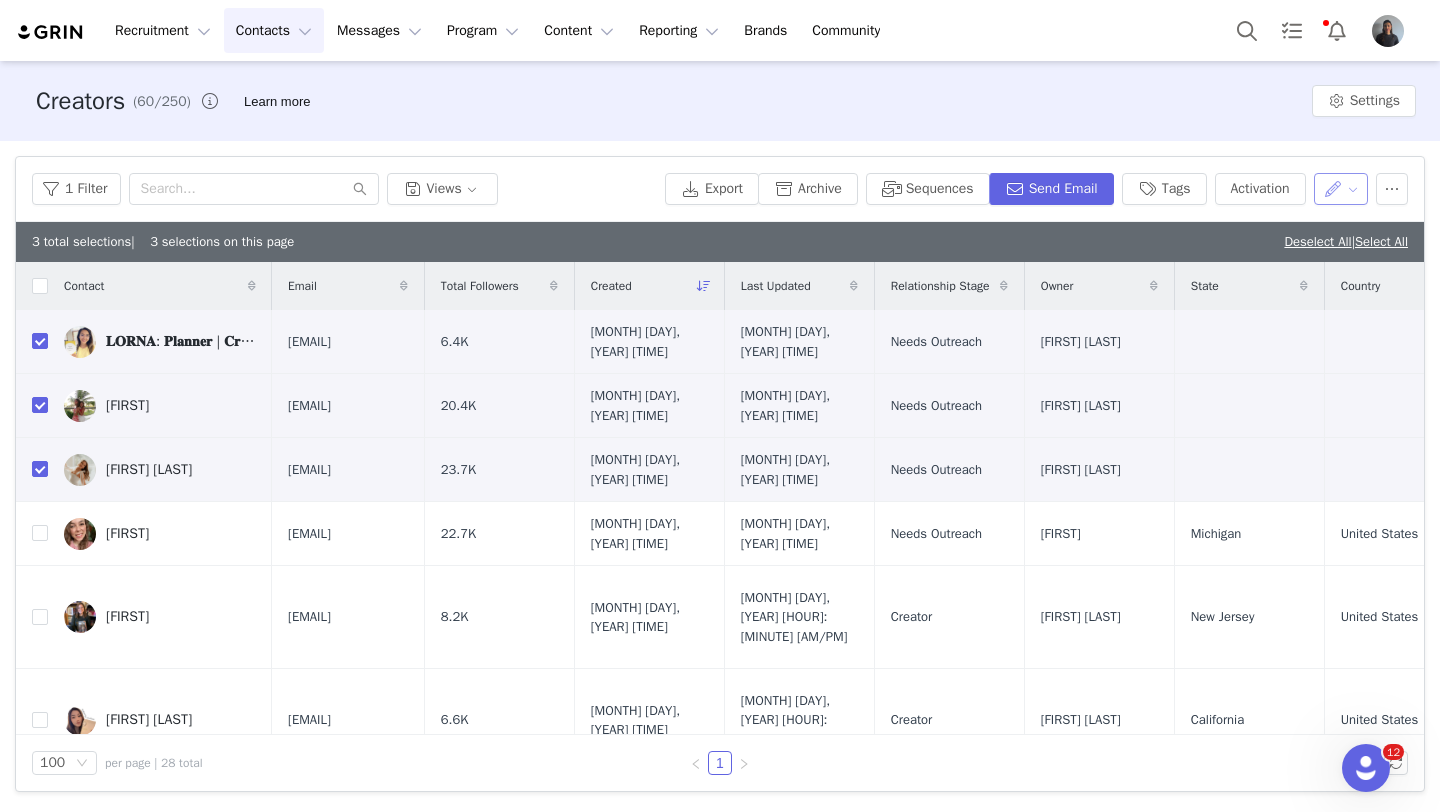 click at bounding box center [1341, 189] 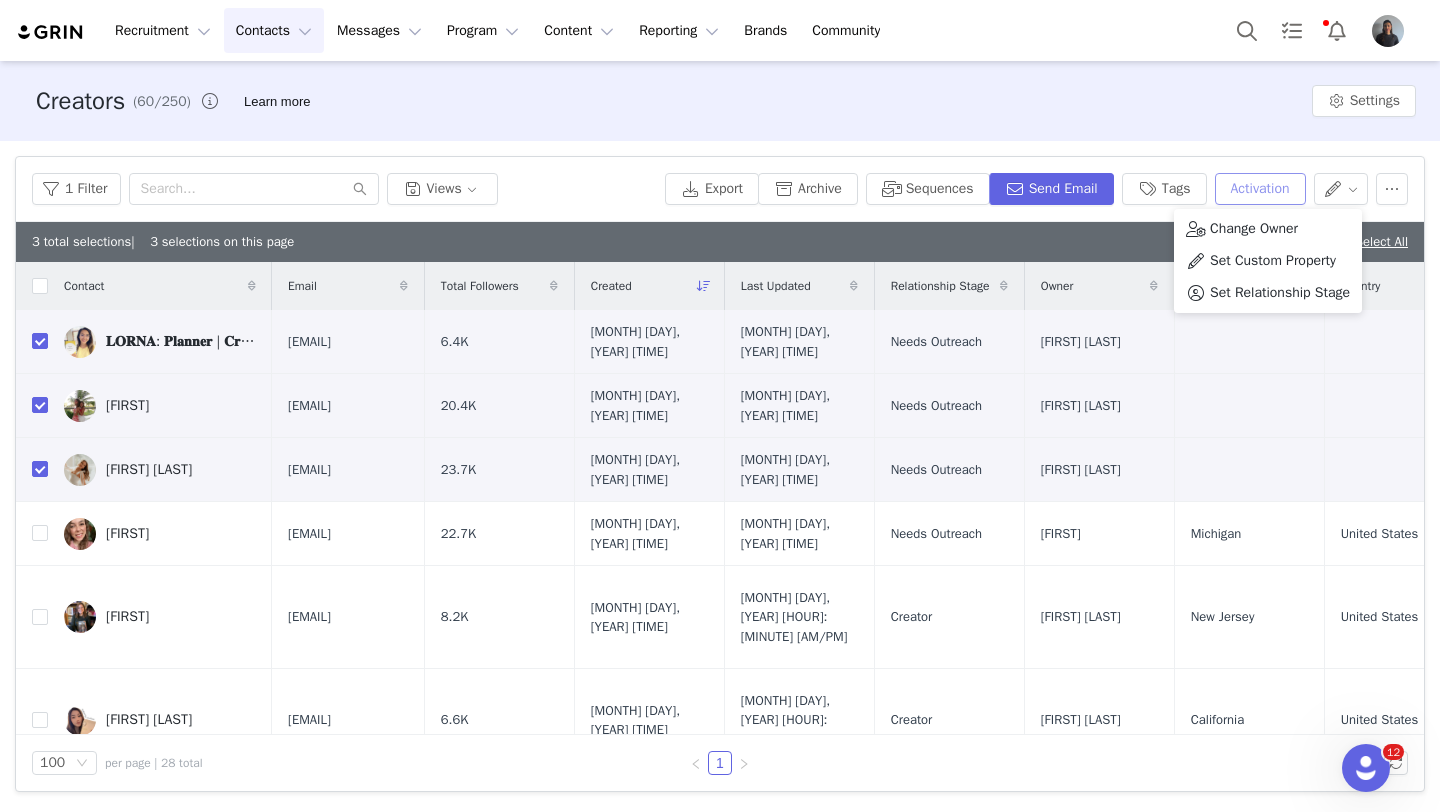 click on "Activation" at bounding box center [1260, 189] 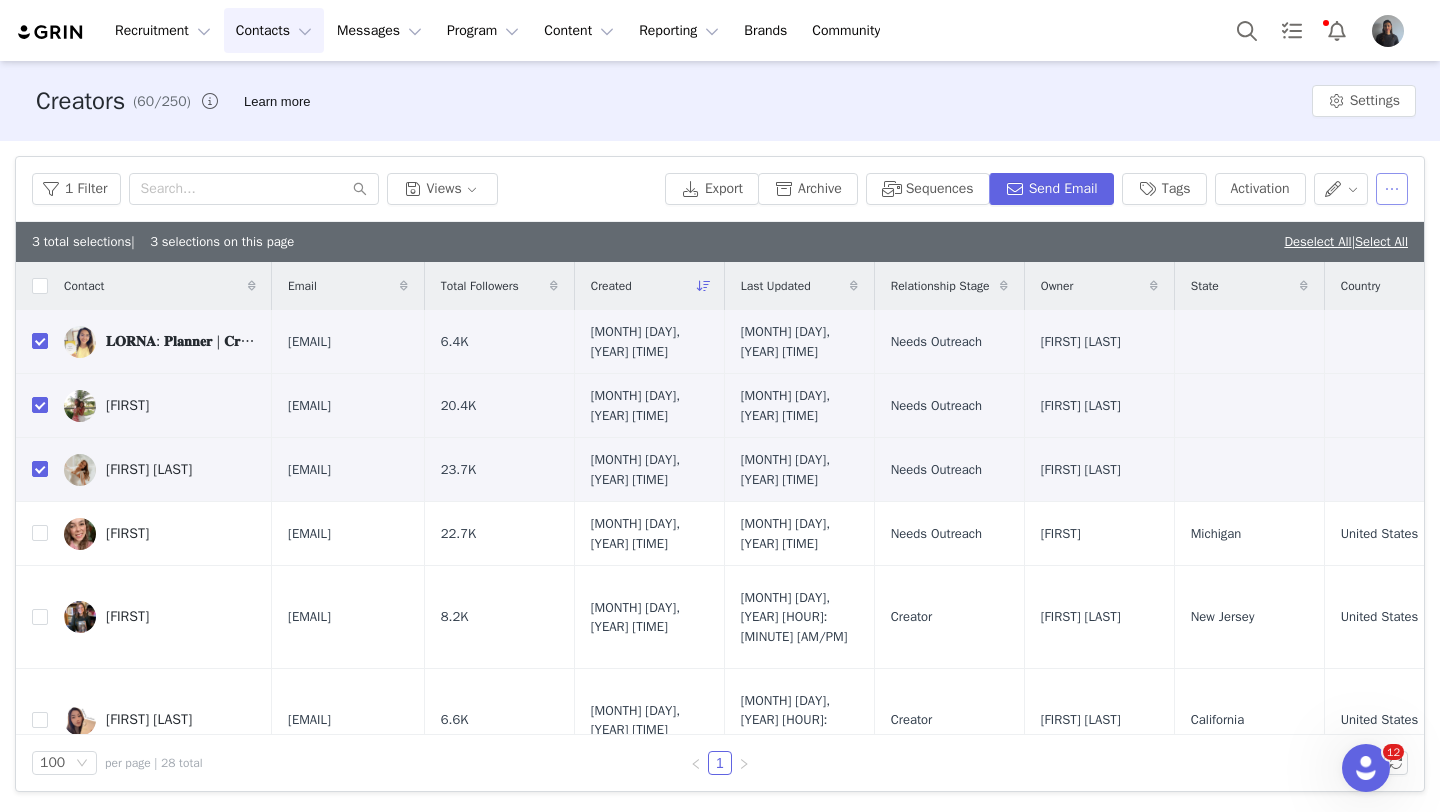 click at bounding box center [1392, 189] 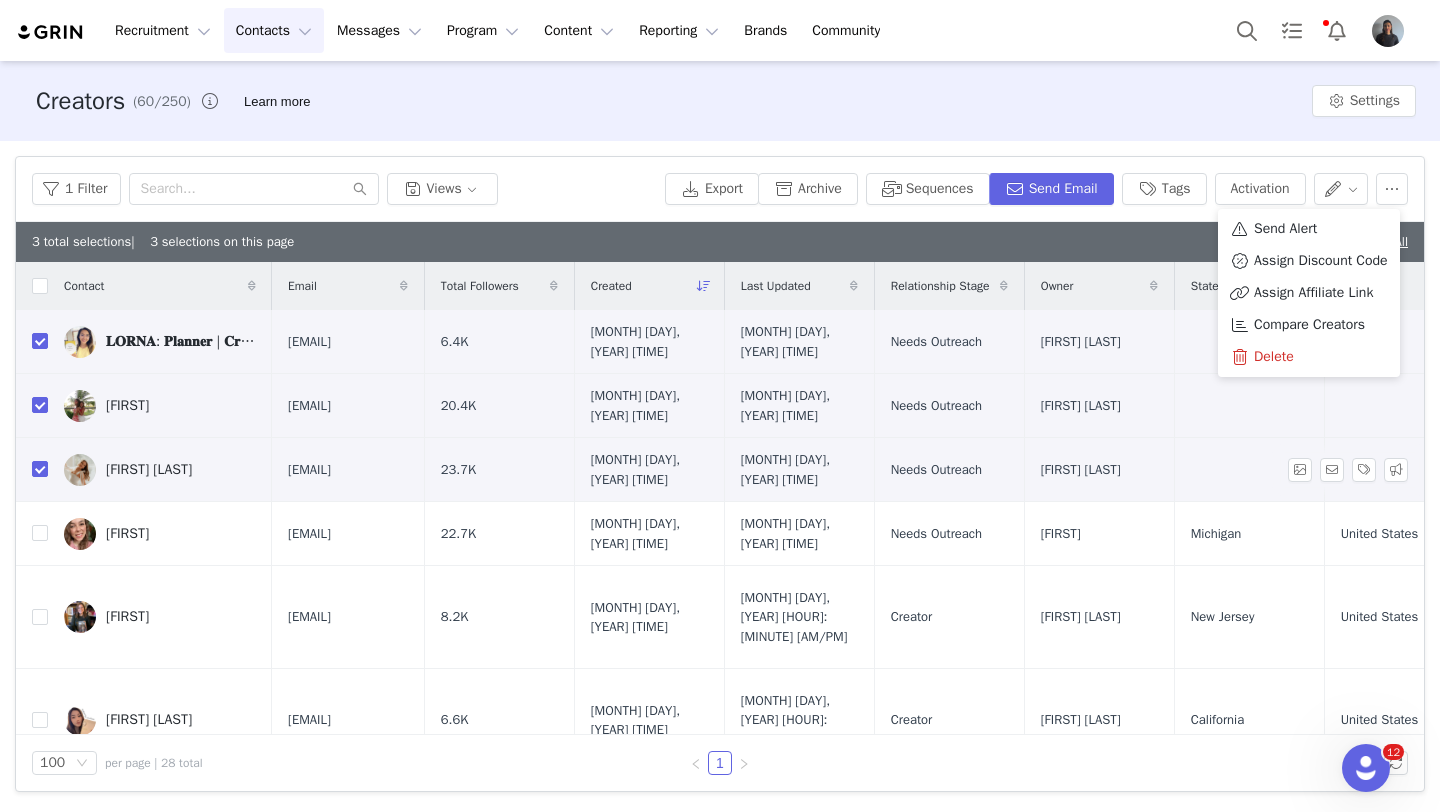click at bounding box center (1249, 470) 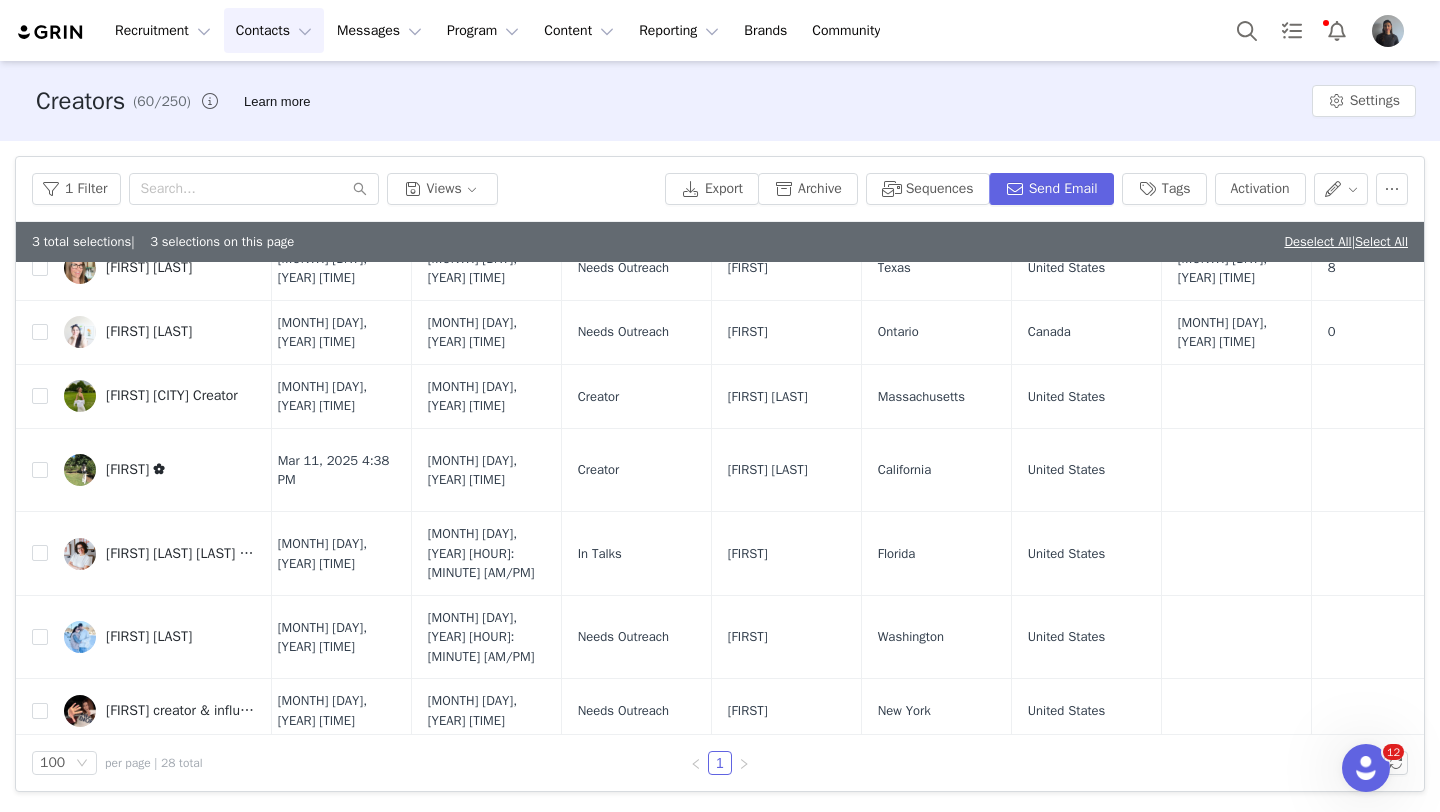 scroll, scrollTop: 1553, scrollLeft: 313, axis: both 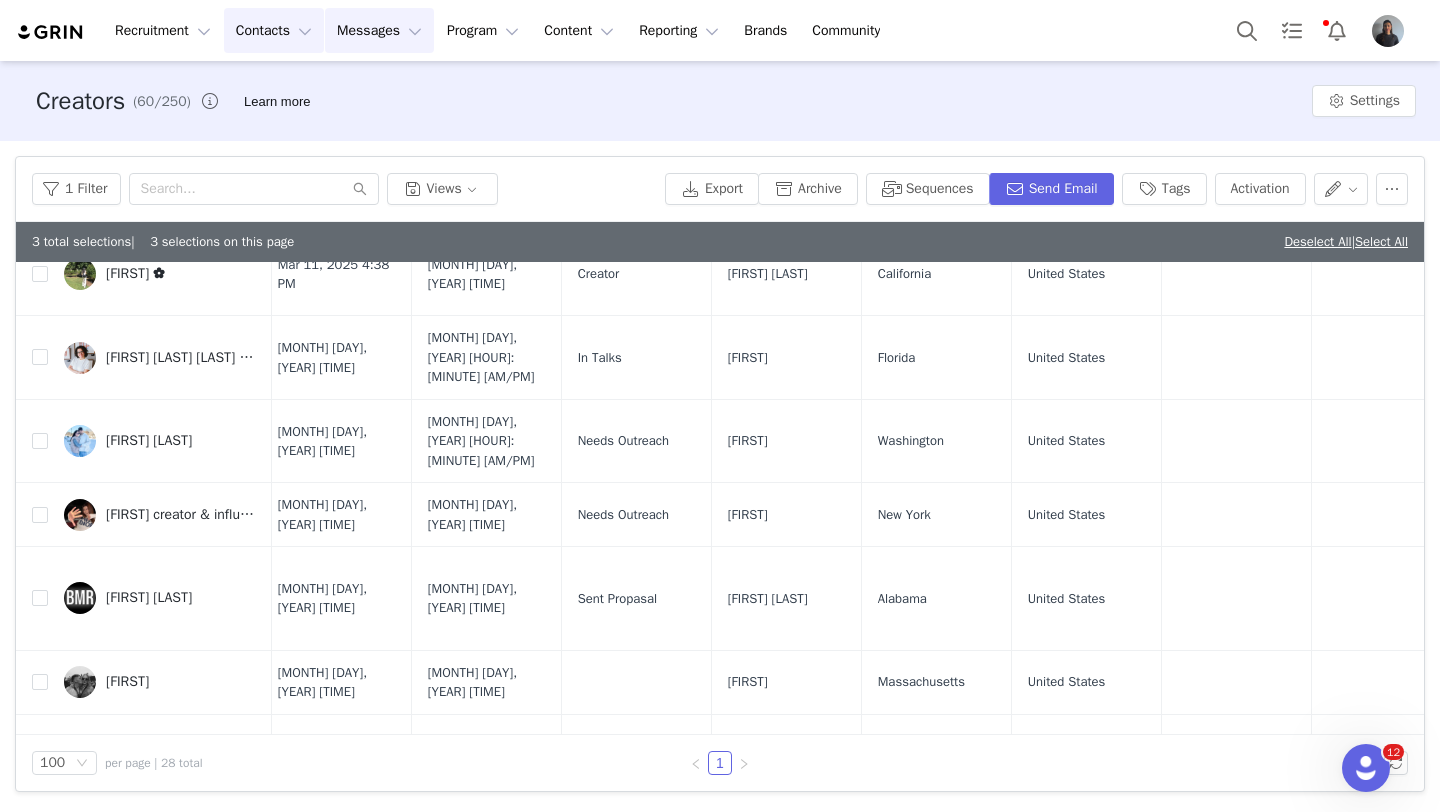 click on "Messages Messages" at bounding box center [379, 30] 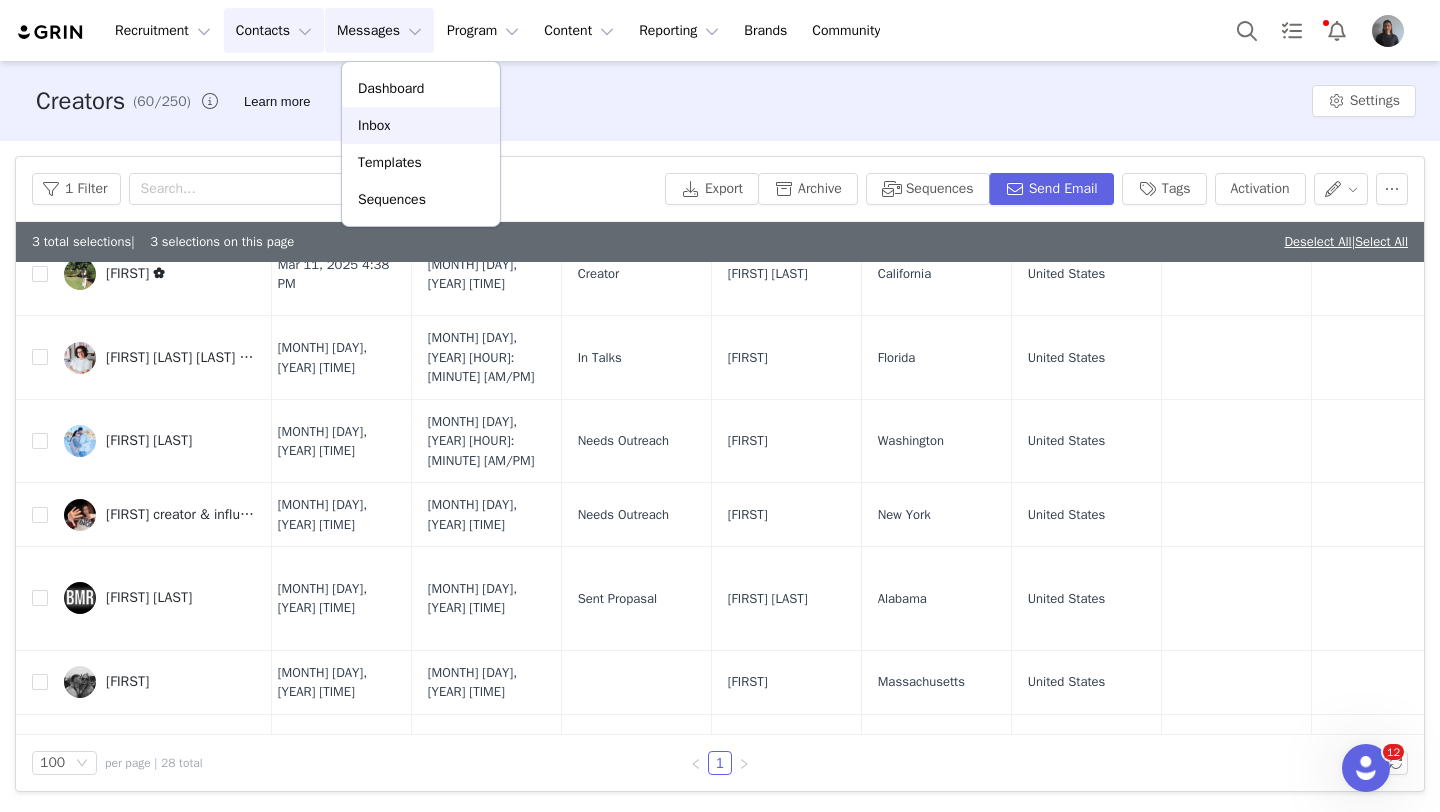 click on "Inbox" at bounding box center [374, 125] 